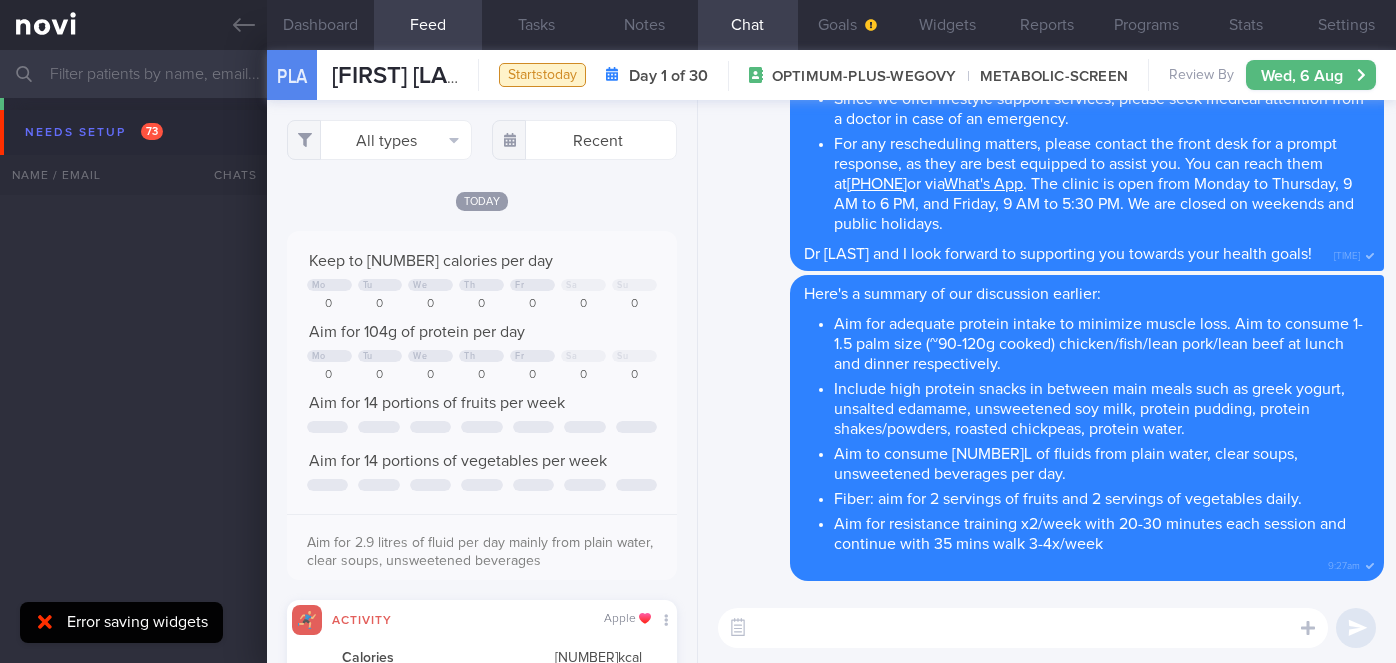 scroll, scrollTop: 0, scrollLeft: 0, axis: both 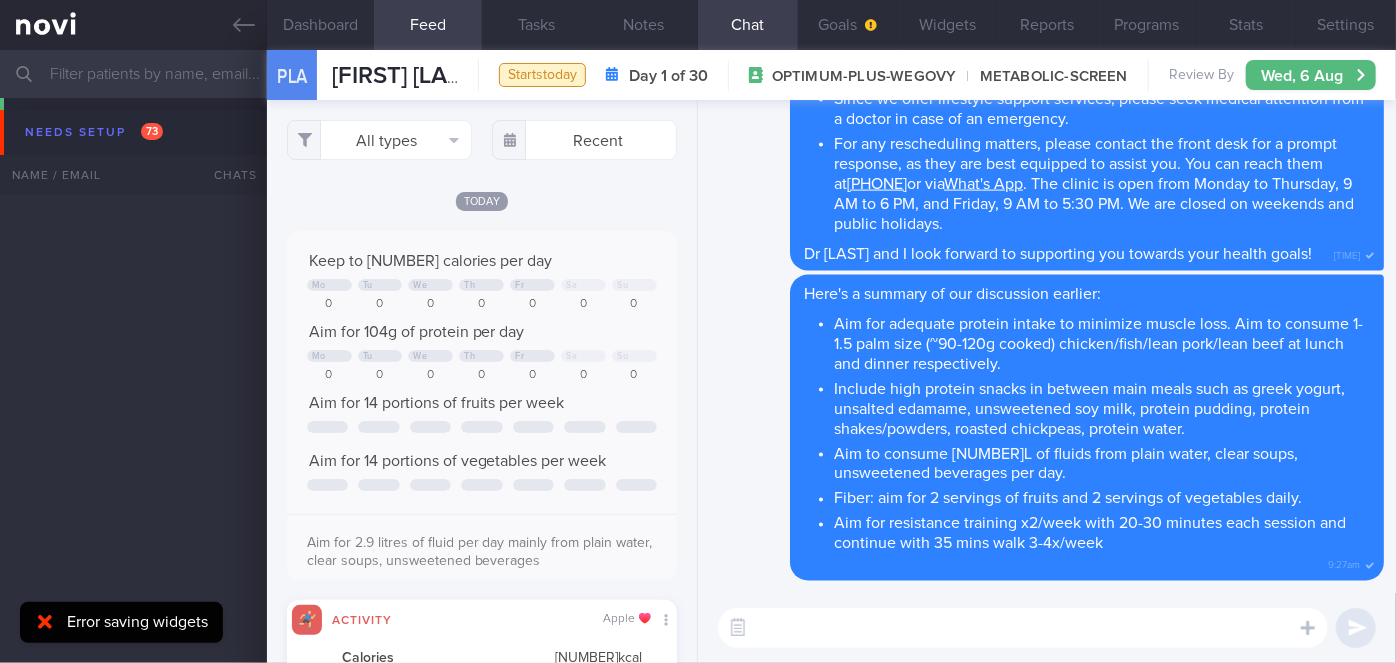 click at bounding box center [698, 74] 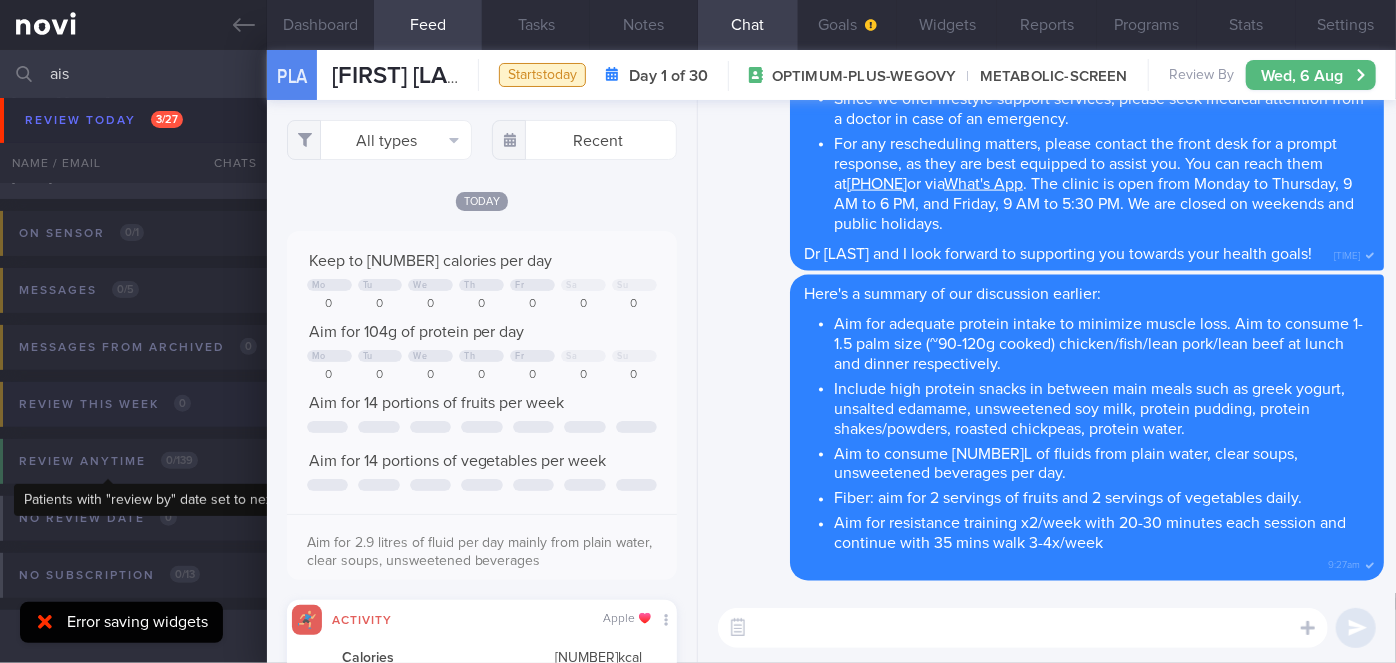 scroll, scrollTop: 0, scrollLeft: 0, axis: both 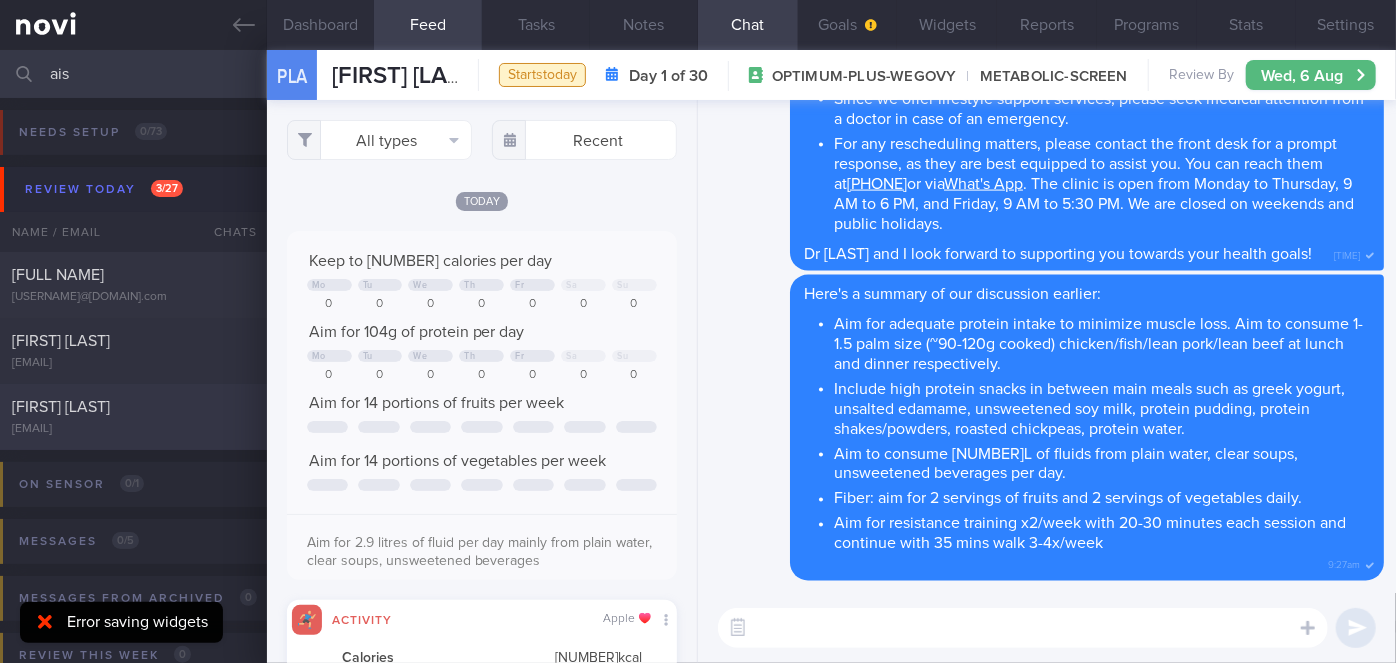 type on "ais" 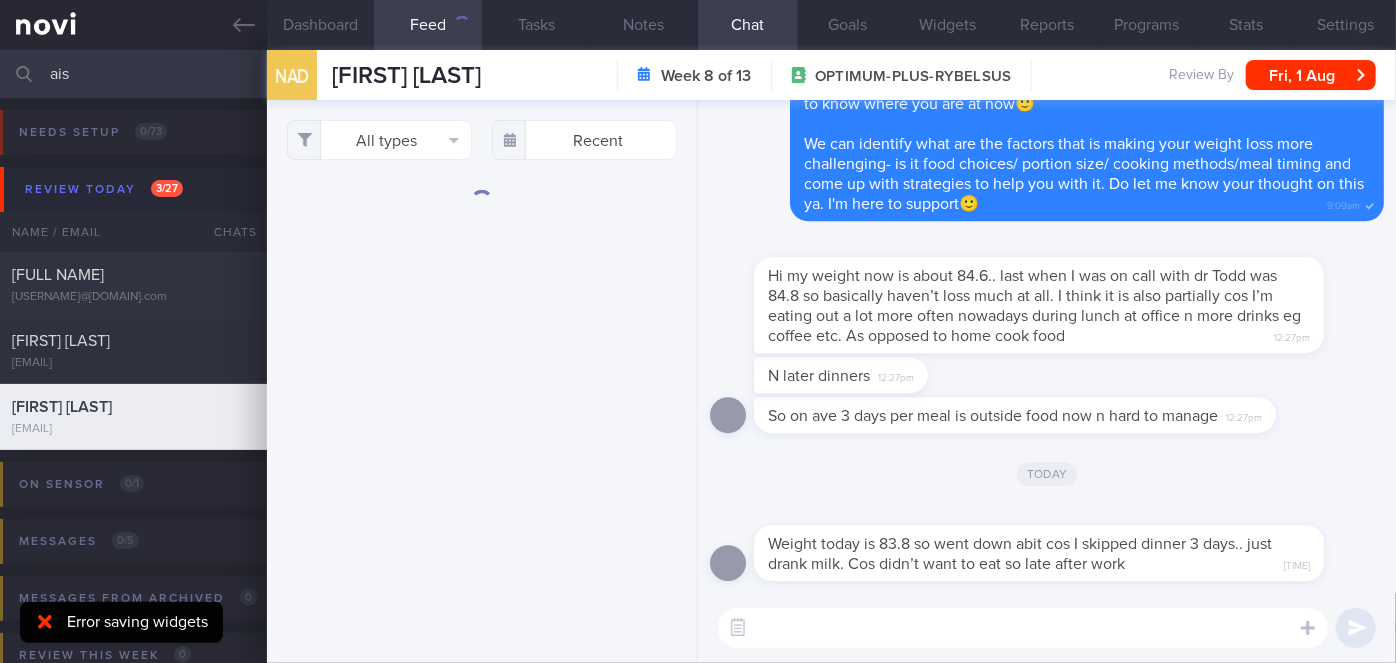 click at bounding box center [1023, 628] 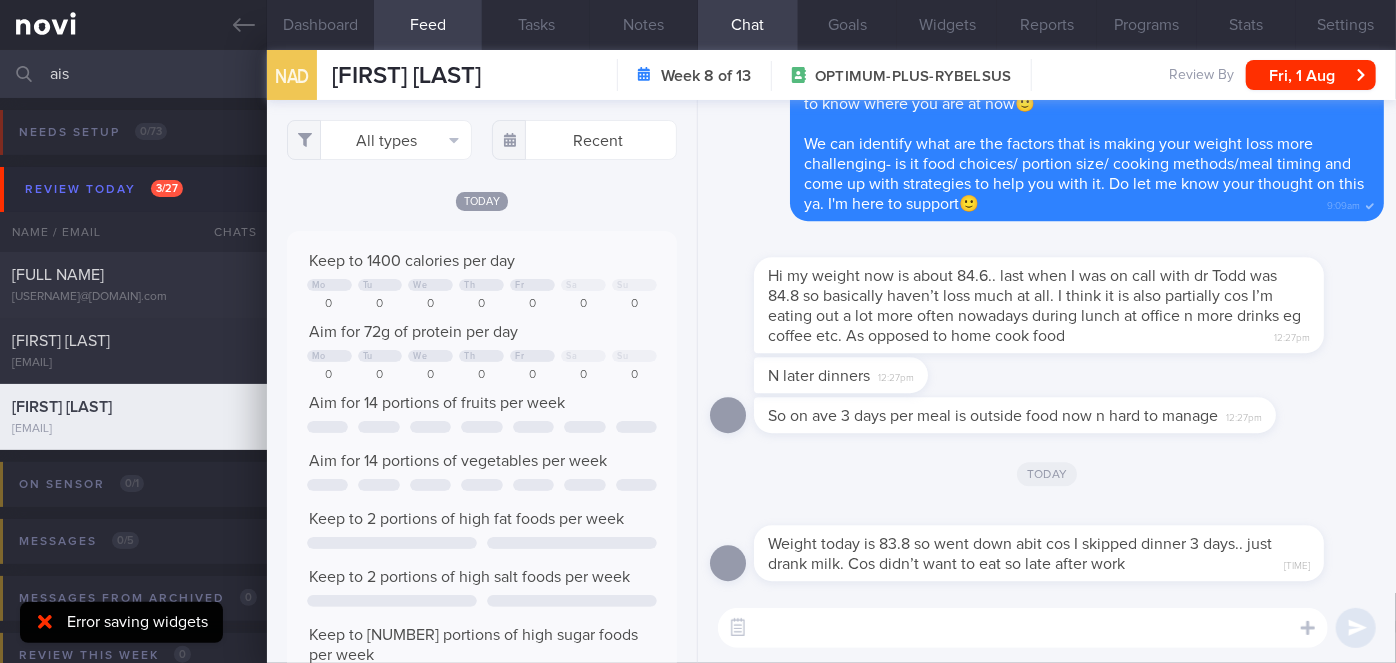 scroll, scrollTop: 999912, scrollLeft: 999648, axis: both 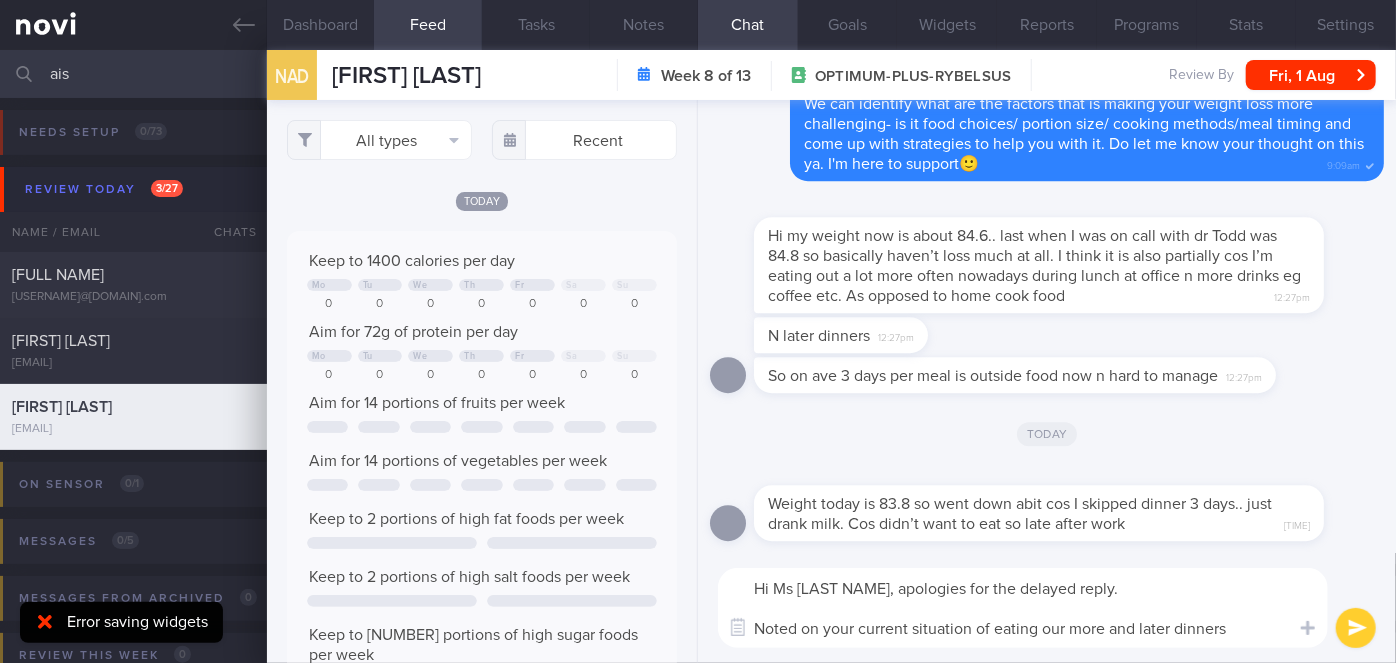click on "Hi Ms Aisha, apologies for the delayed reply.
Noted on your current situation of eating our more and later dinners" at bounding box center [1023, 608] 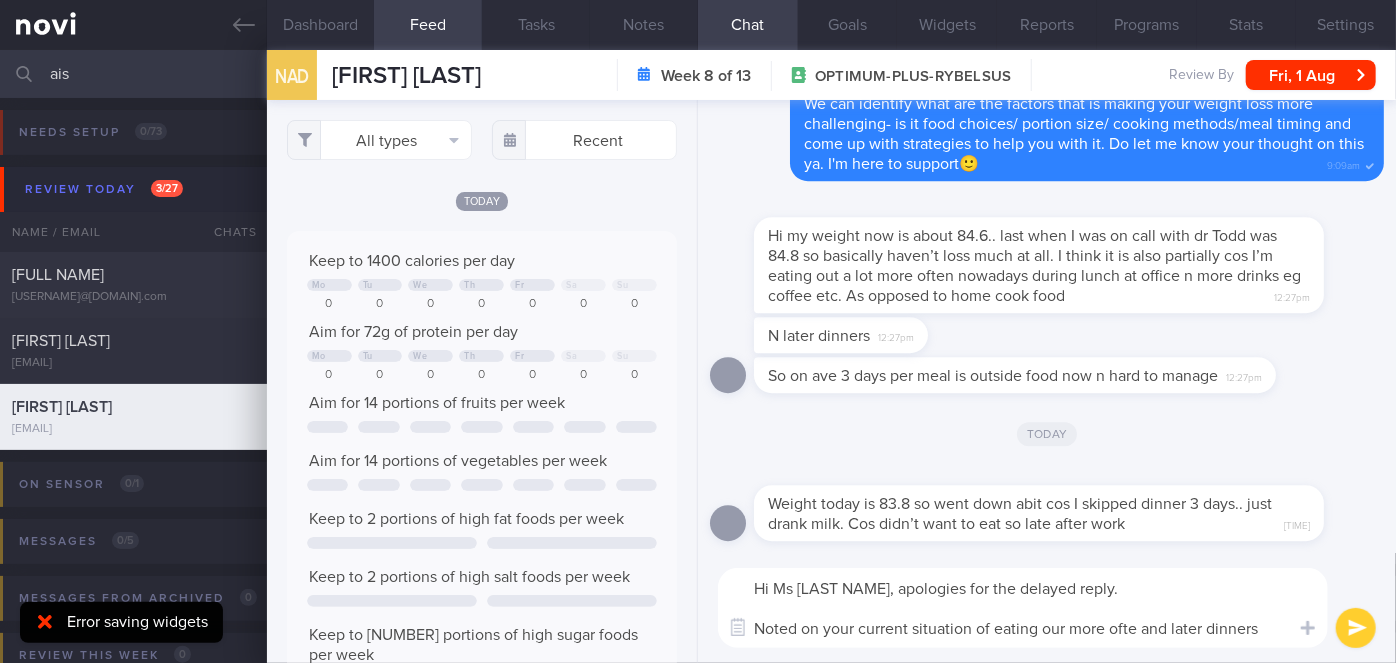 type on "Hi Ms Aisha, apologies for the delayed reply.
Noted on your current situation of eating our more often and later dinners" 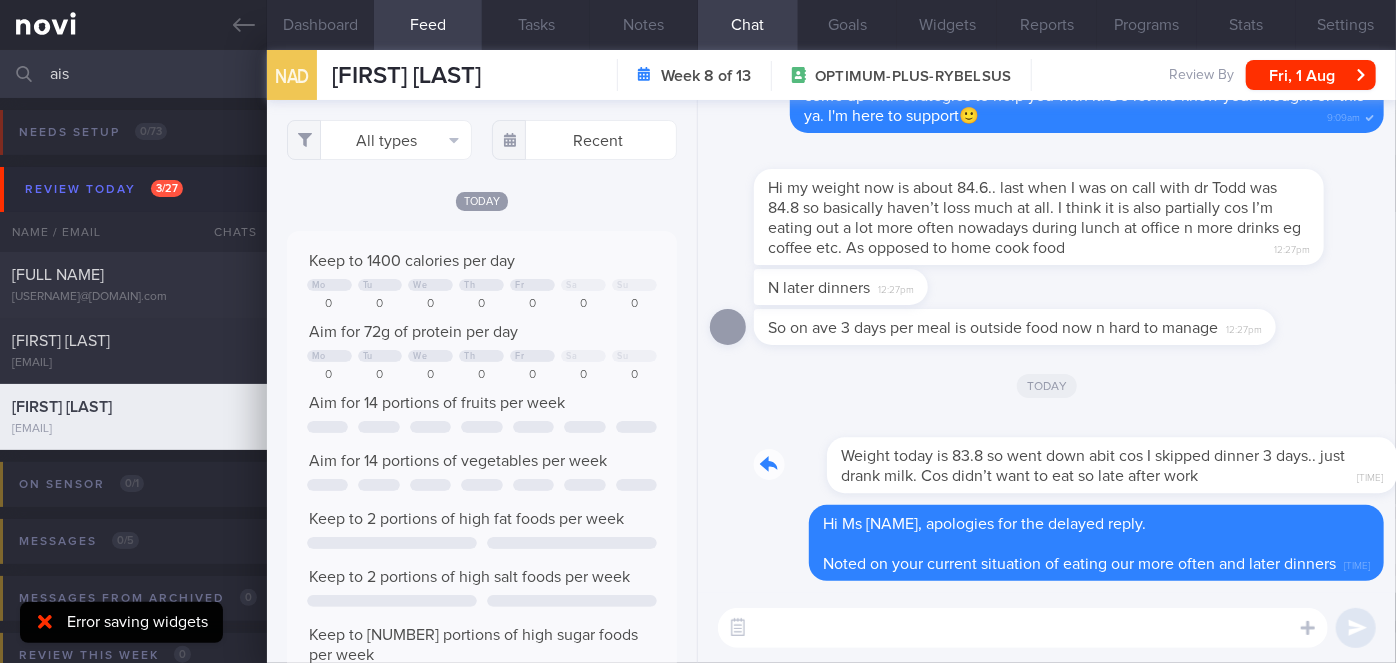 drag, startPoint x: 1171, startPoint y: 468, endPoint x: 1296, endPoint y: 459, distance: 125.32358 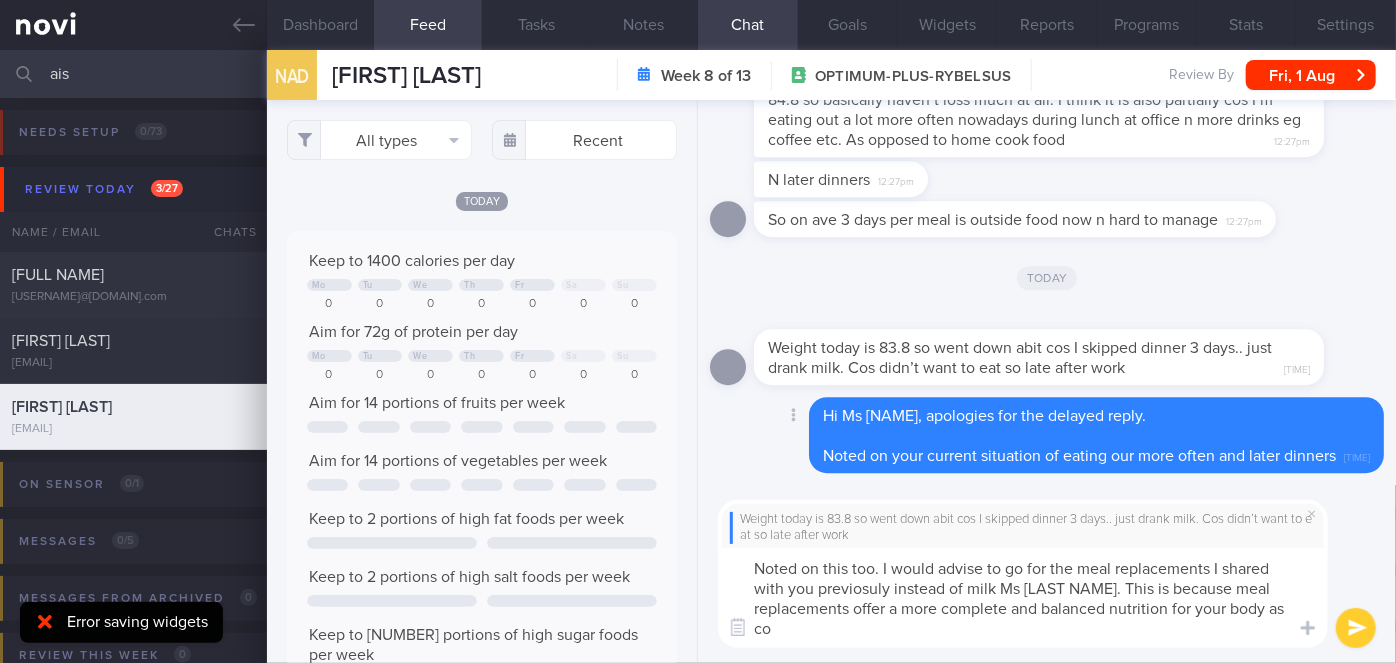 scroll, scrollTop: 0, scrollLeft: 0, axis: both 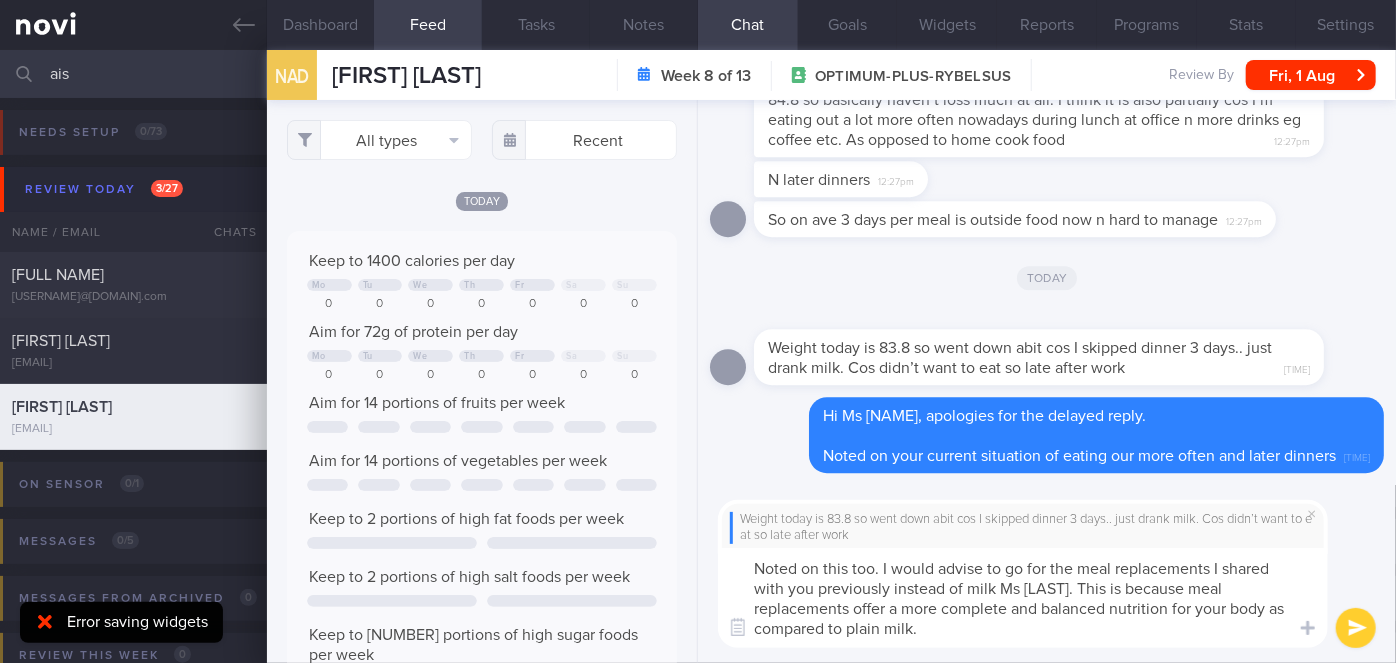 click on "Noted on this too. I would advise to go for the meal replacements I shared with you previously instead of milk Ms Aisha. This is because meal replacements offer a more complete and balanced nutrition for your body as compared to plain milk." at bounding box center [1023, 598] 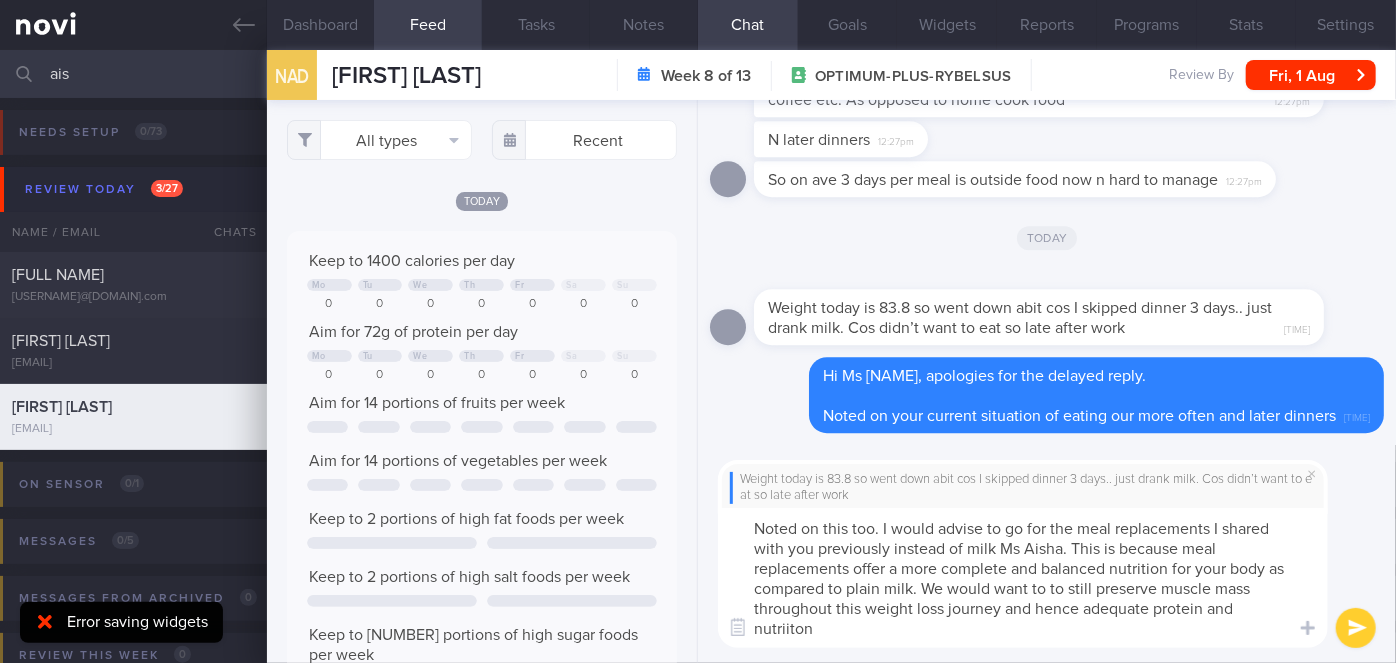 scroll, scrollTop: 0, scrollLeft: 0, axis: both 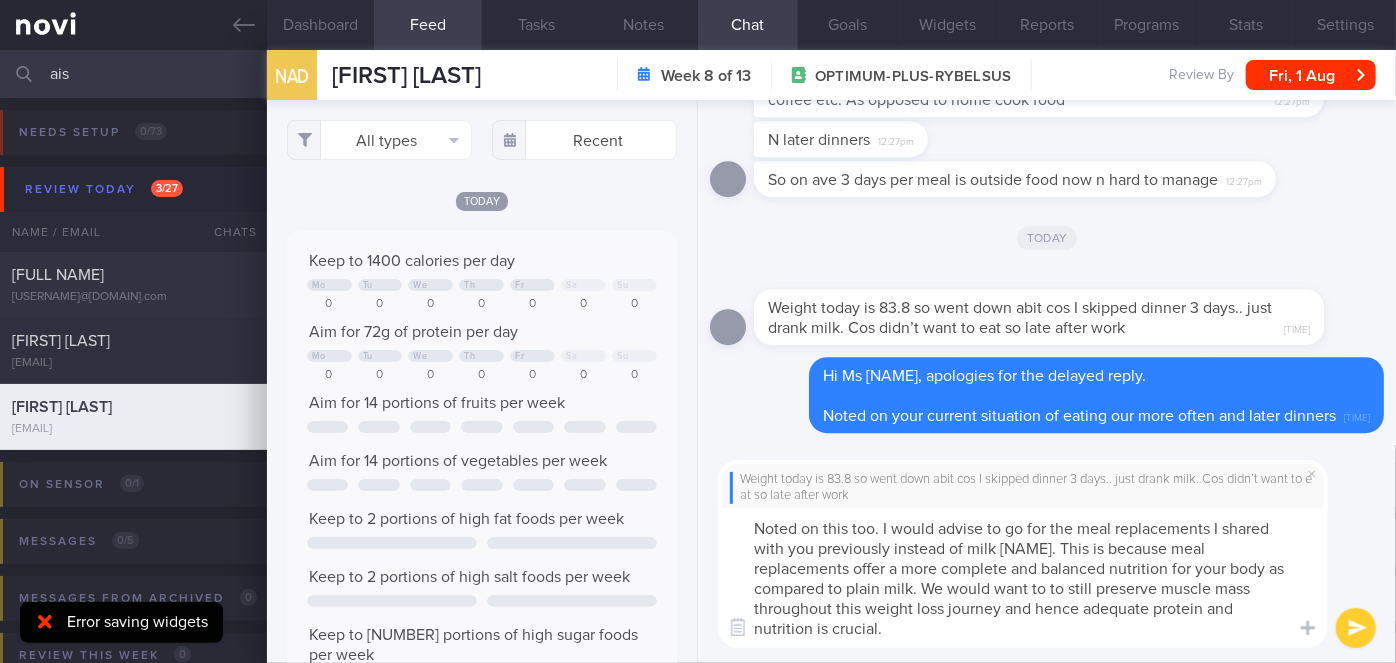 click on "Noted on this too. I would advise to go for the meal replacements I shared with you previously instead of milk Ms Aisha. This is because meal replacements offer a more complete and balanced nutrition for your body as compared to plain milk. We would want to to still preserve muscle mass throughout this weight loss journey and hence adequate protein and nutrition is crucial." at bounding box center (1023, 578) 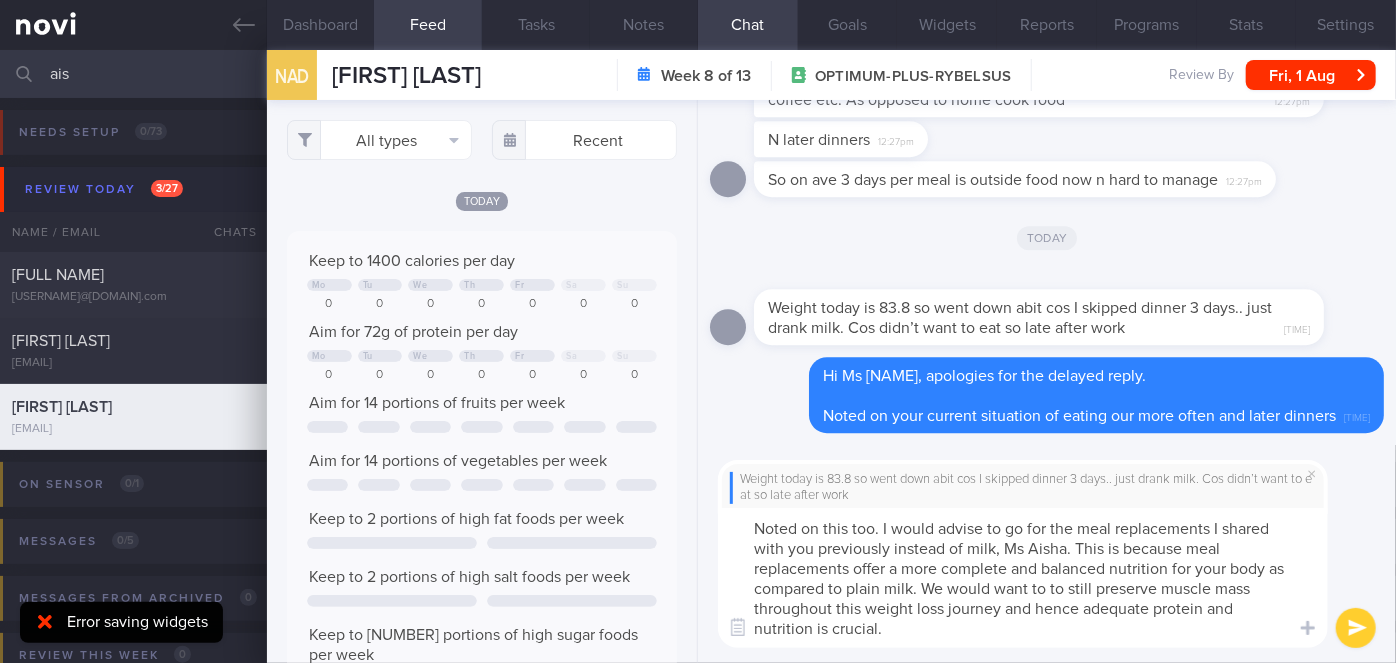 click on "Noted on this too. I would advise to go for the meal replacements I shared with you previously instead of milk, Ms Aisha. This is because meal replacements offer a more complete and balanced nutrition for your body as compared to plain milk. We would want to to still preserve muscle mass throughout this weight loss journey and hence adequate protein and nutrition is crucial." at bounding box center [1023, 578] 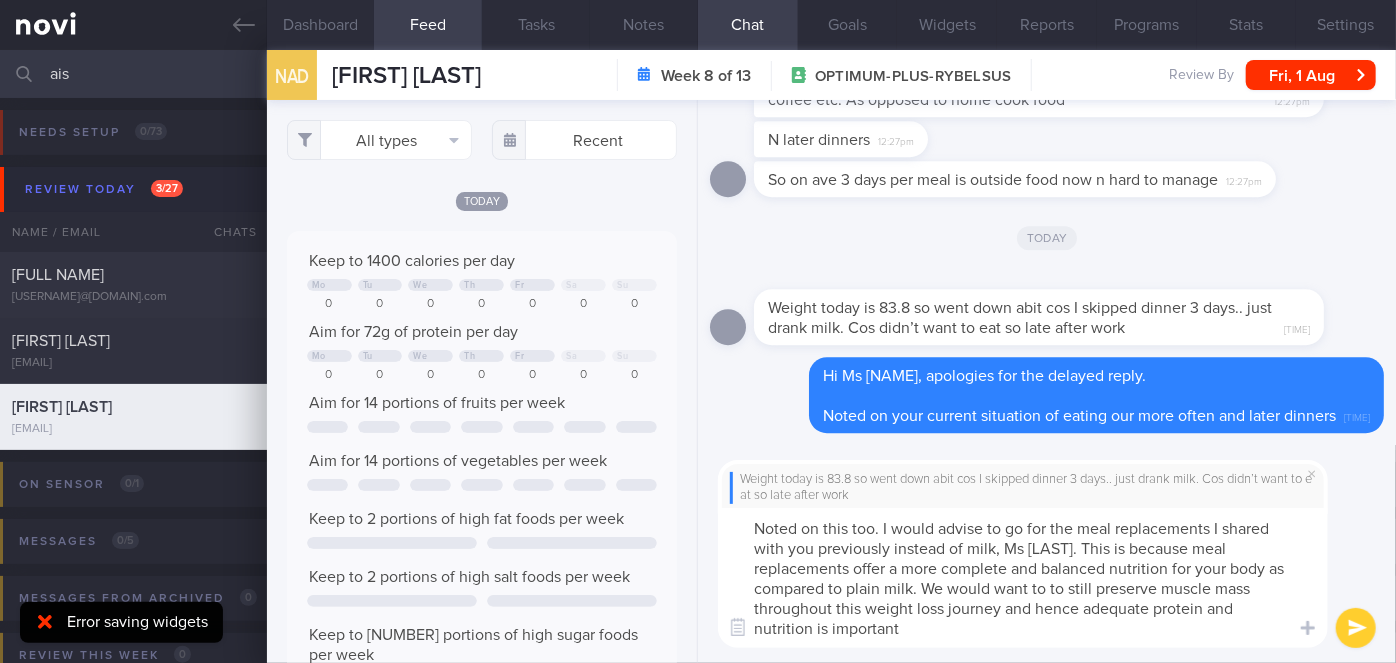 type on "Noted on this too. I would advise to go for the meal replacements I shared with you previously instead of milk, Ms Aisha. This is because meal replacements offer a more complete and balanced nutrition for your body as compared to plain milk. We would want to to still preserve muscle mass throughout this weight loss journey and hence adequate protein and nutrition is important." 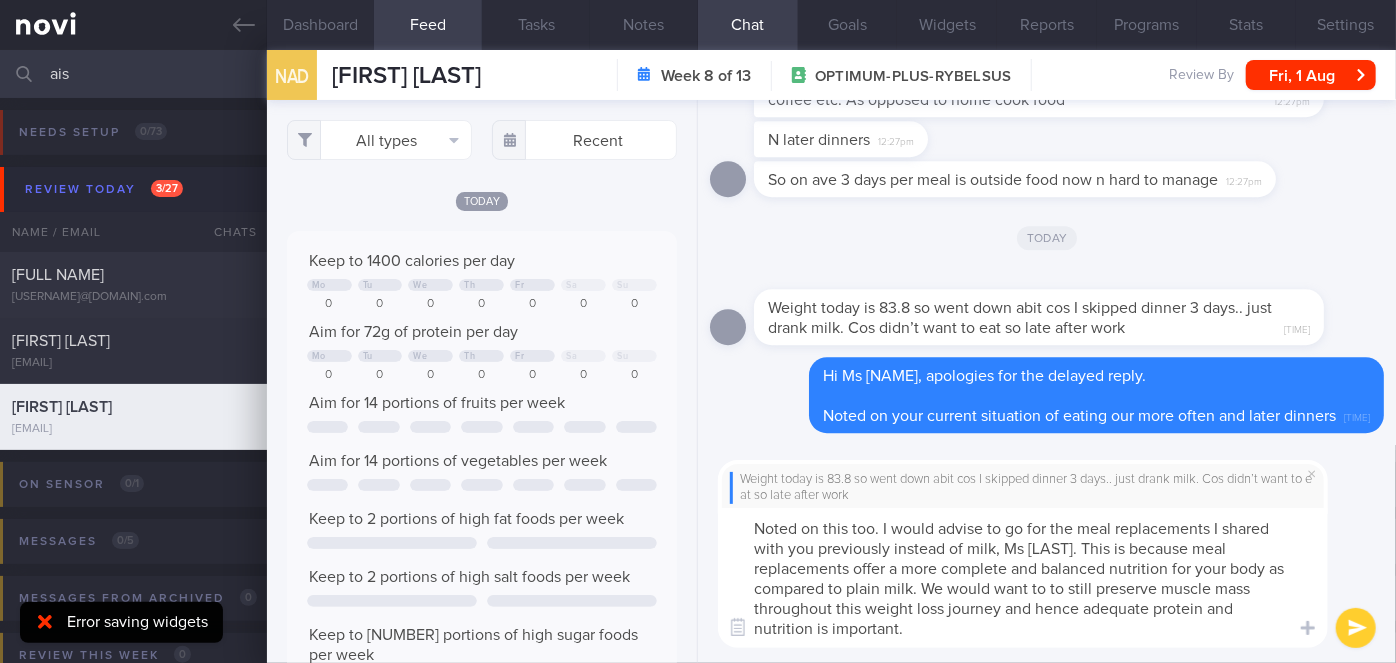 type 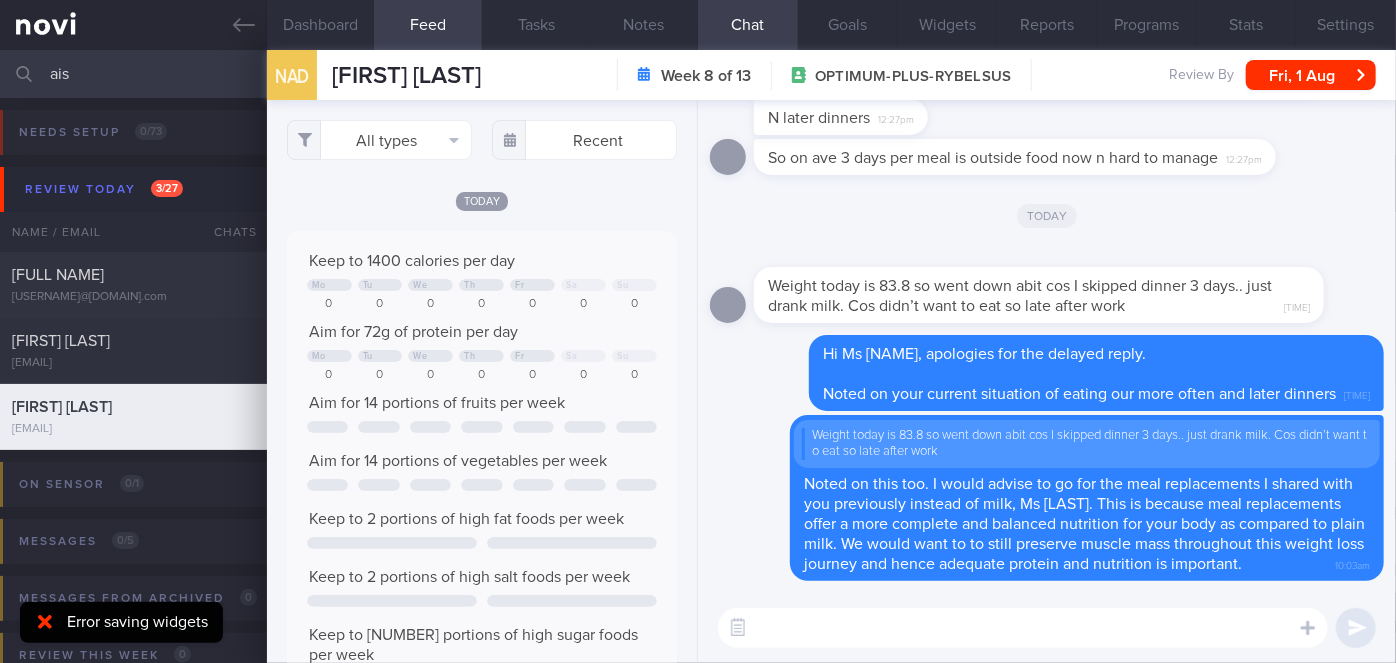 click on "ais" at bounding box center [698, 74] 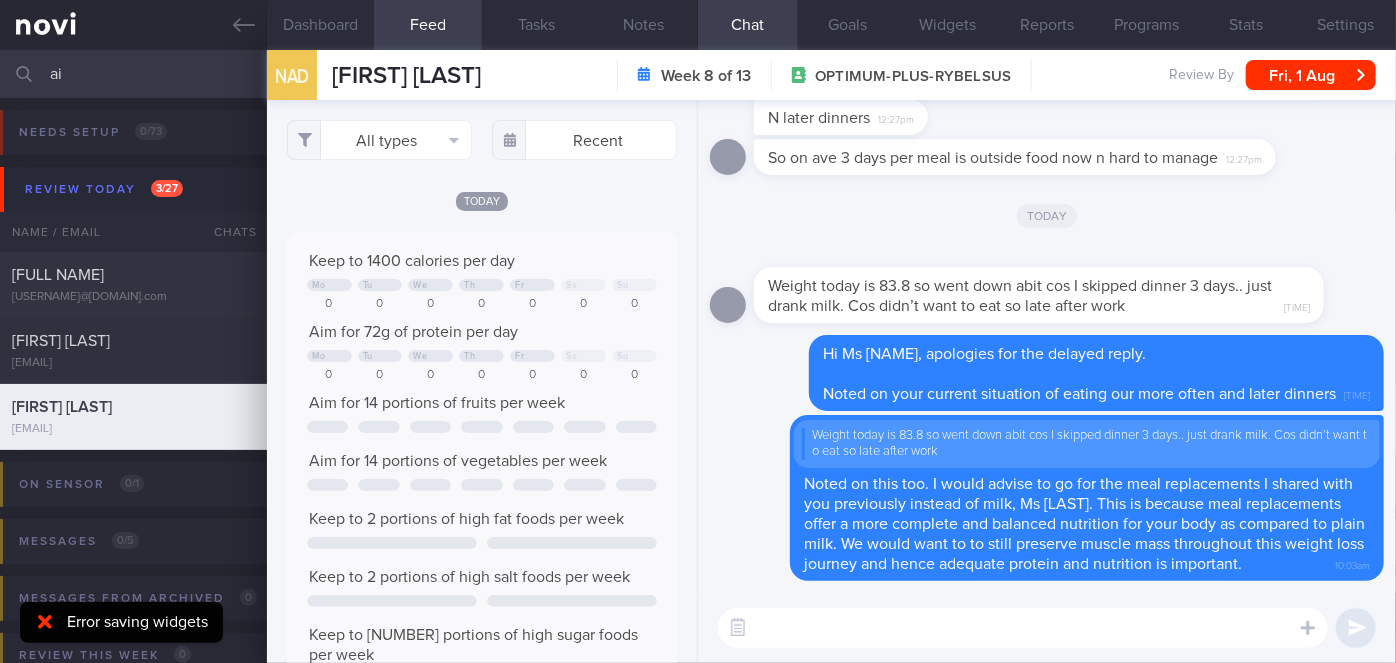 type on "a" 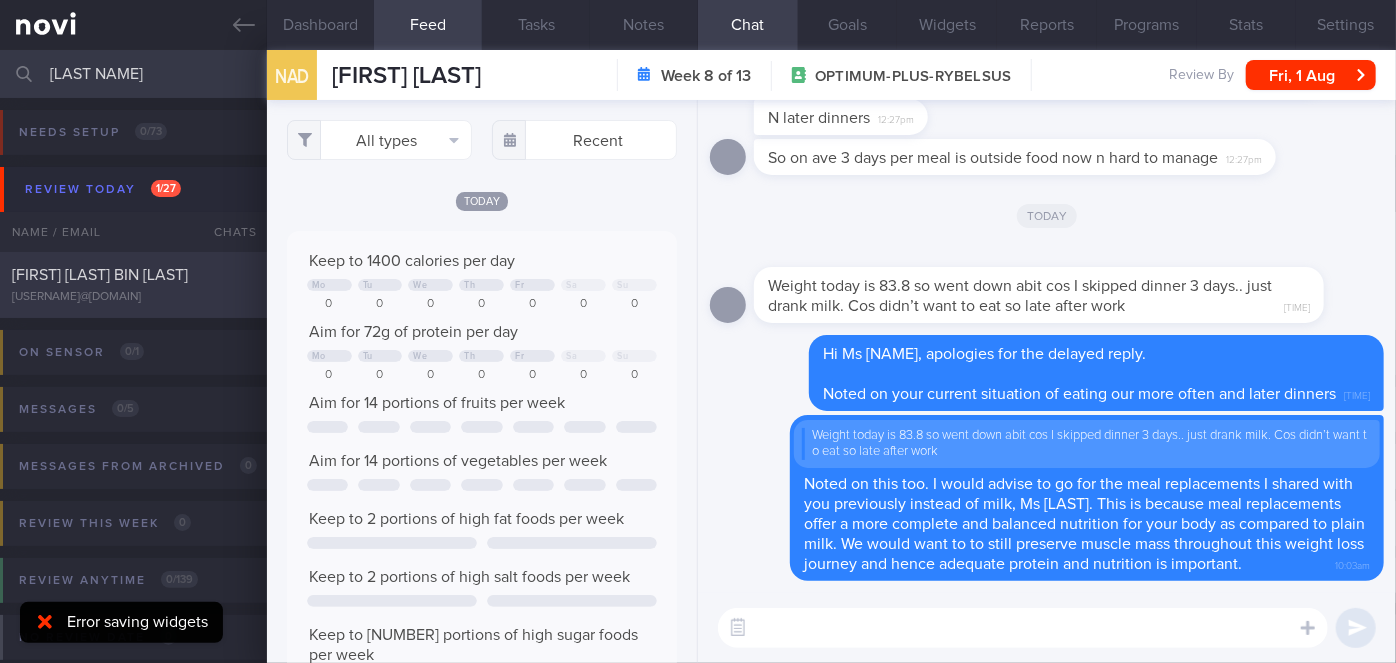 type on "zat" 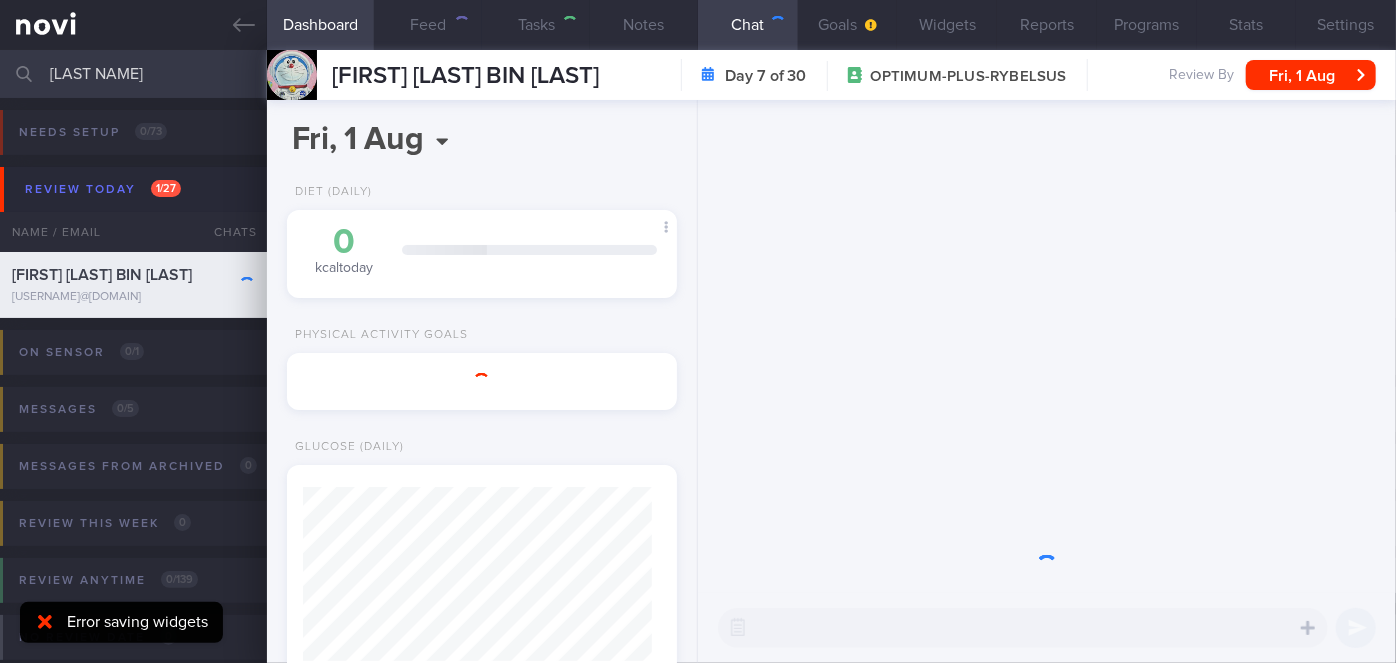 scroll, scrollTop: 999826, scrollLeft: 999650, axis: both 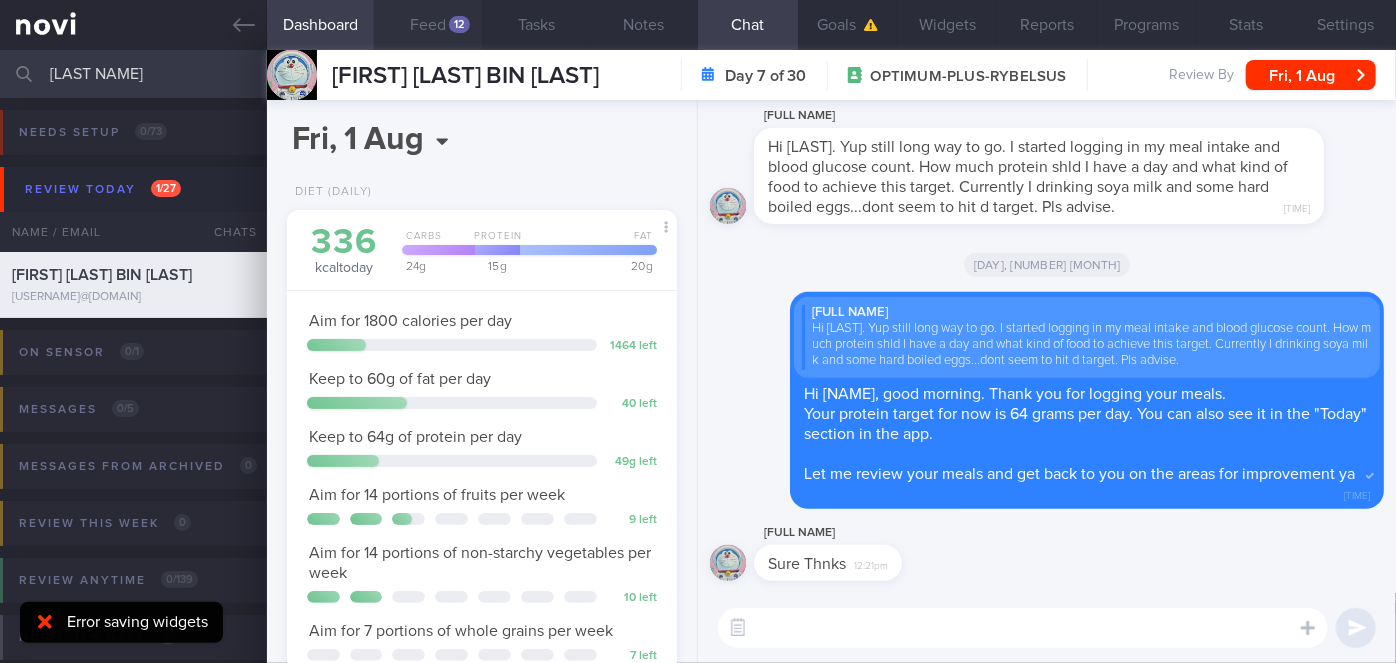 click on "Feed
12" at bounding box center [428, 25] 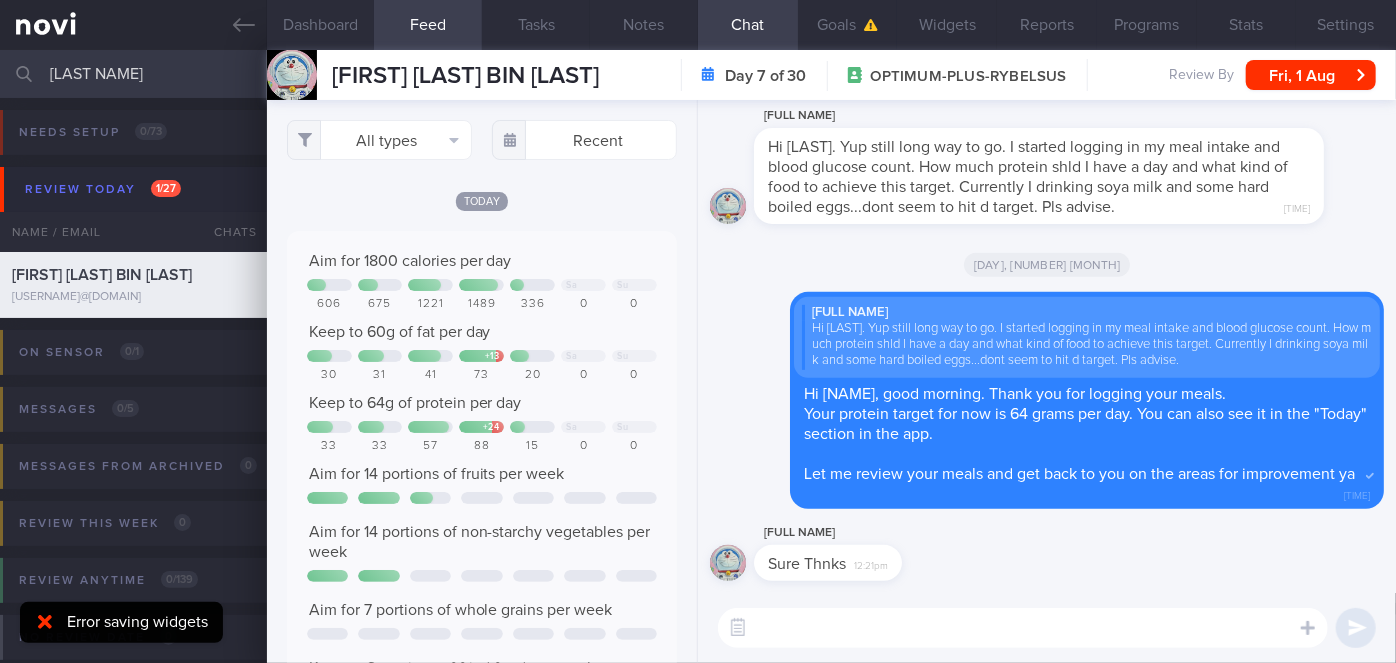 scroll, scrollTop: 999797, scrollLeft: 999640, axis: both 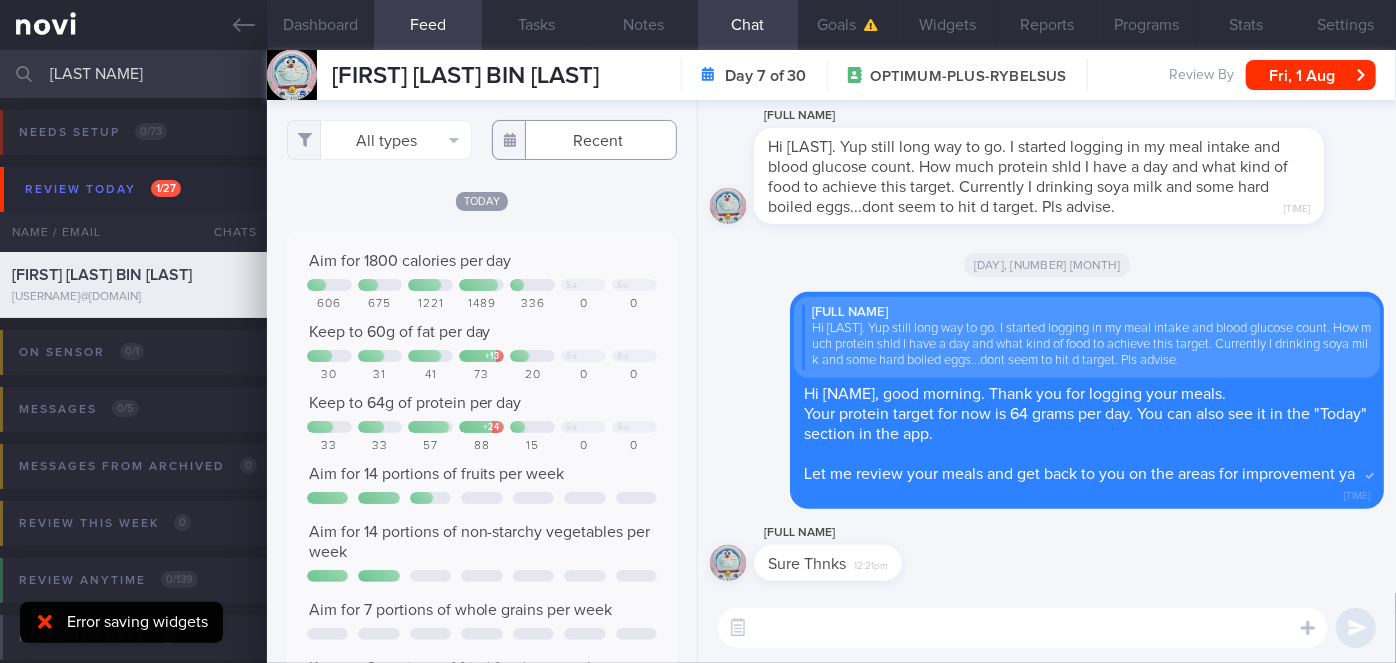 click at bounding box center (584, 140) 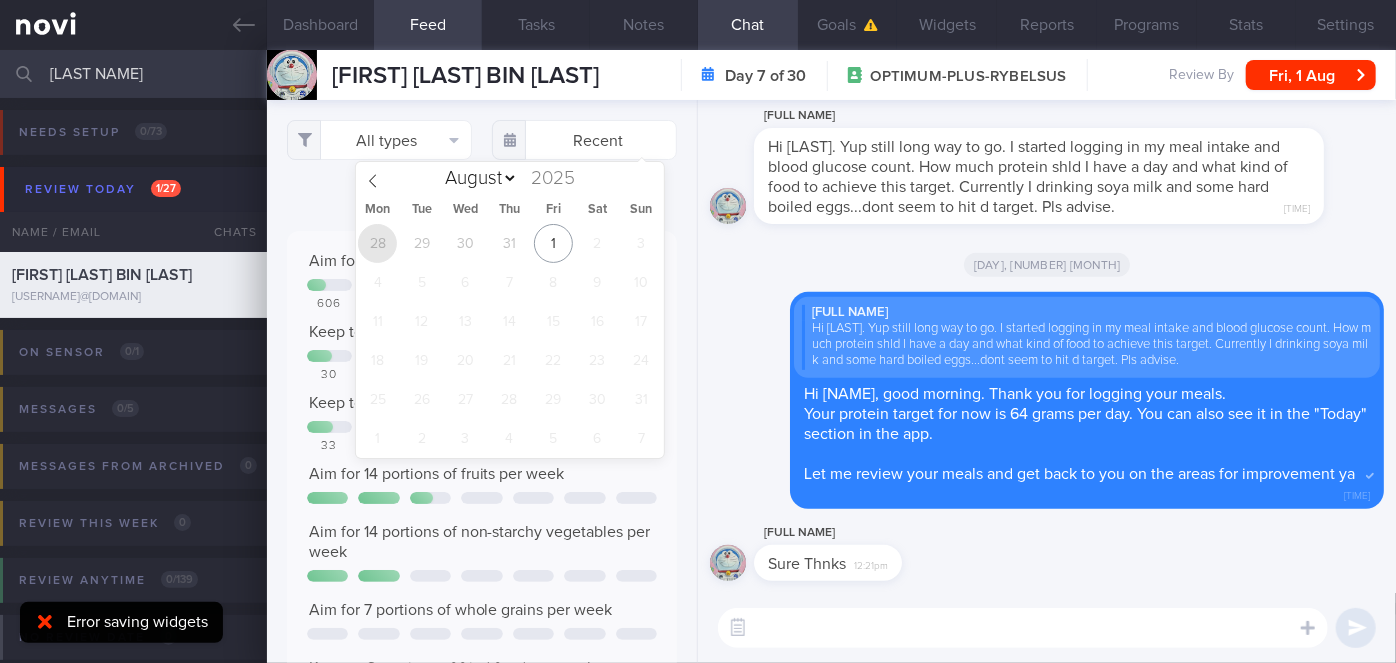 click on "28" at bounding box center (377, 243) 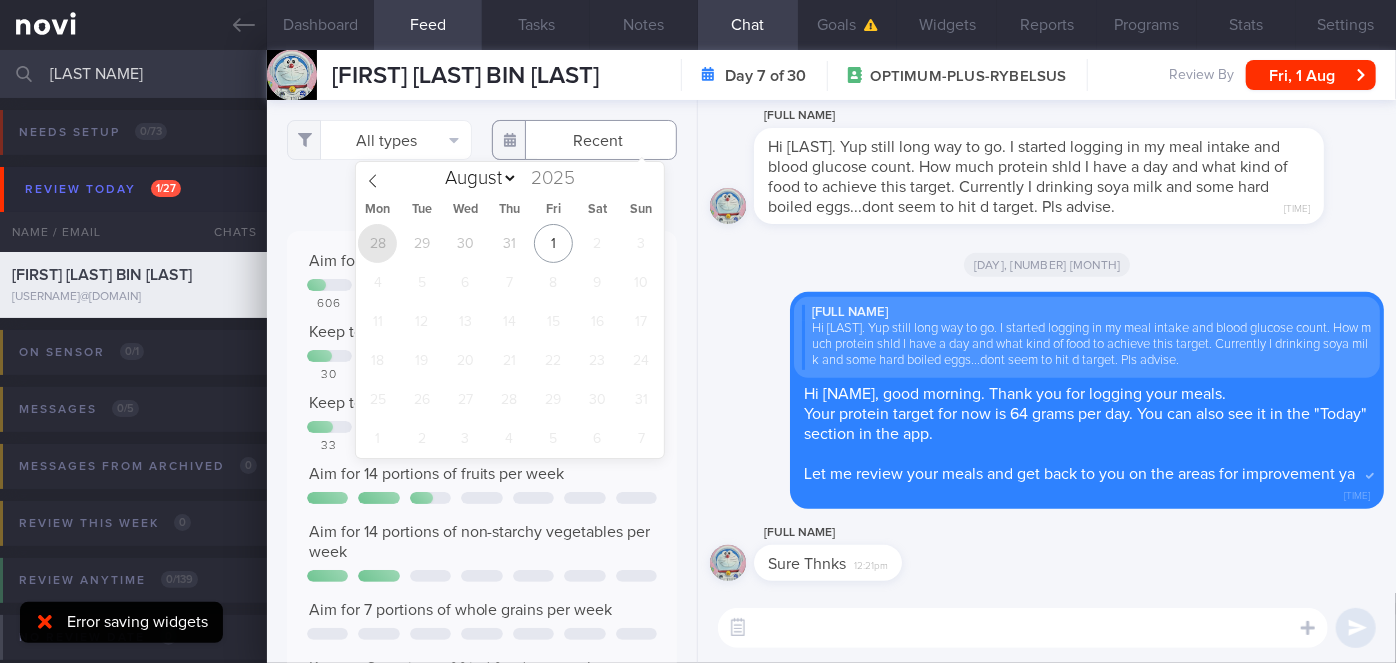 type on "2025-07-28" 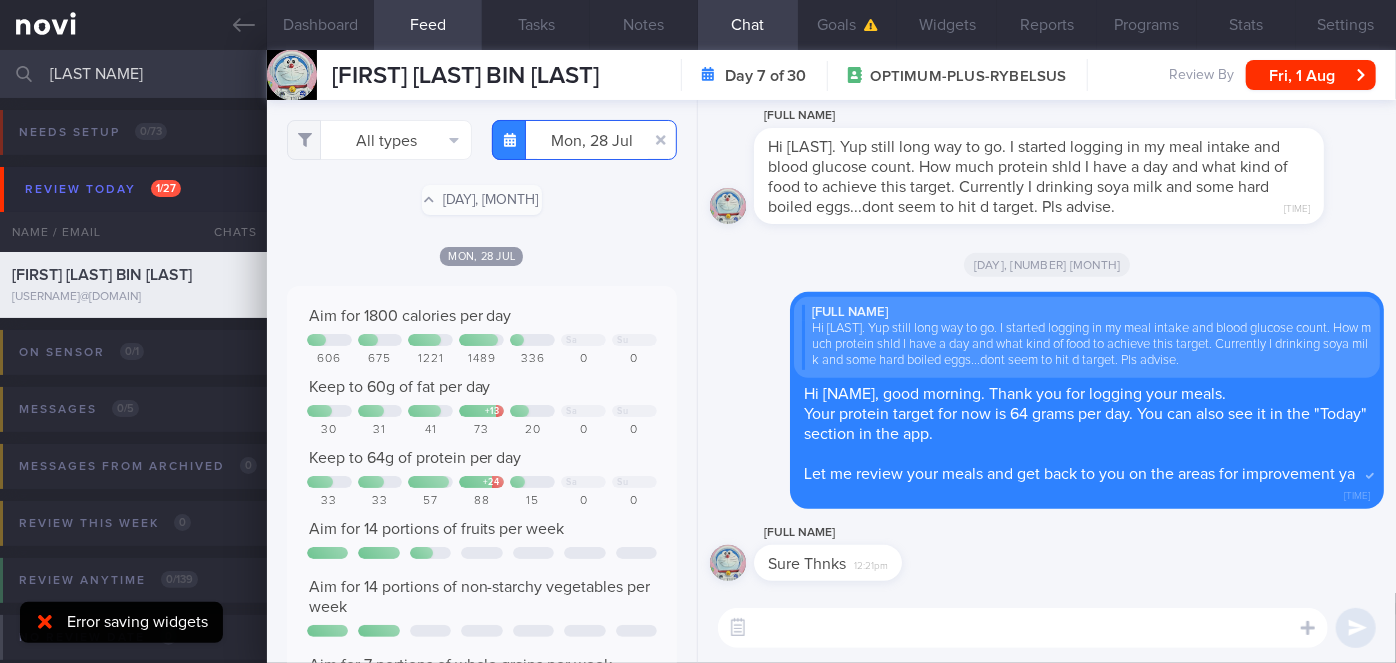 scroll, scrollTop: 999797, scrollLeft: 999640, axis: both 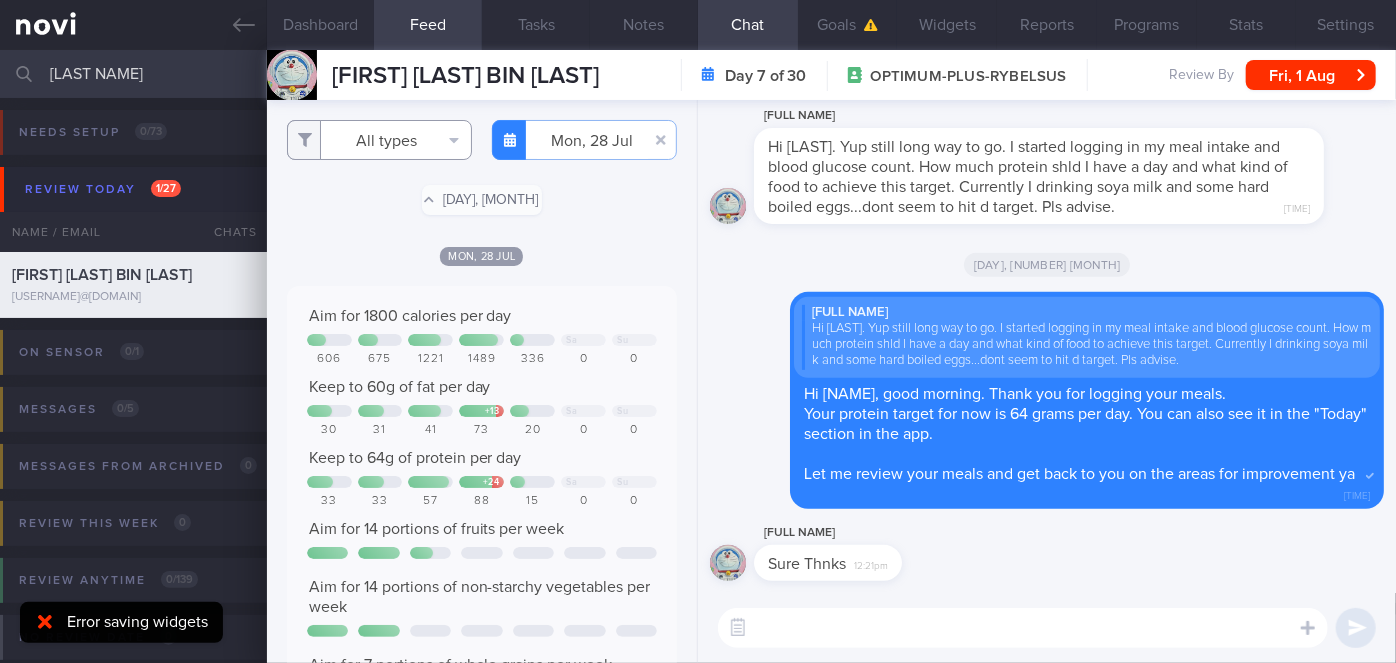 click on "All types" at bounding box center (379, 140) 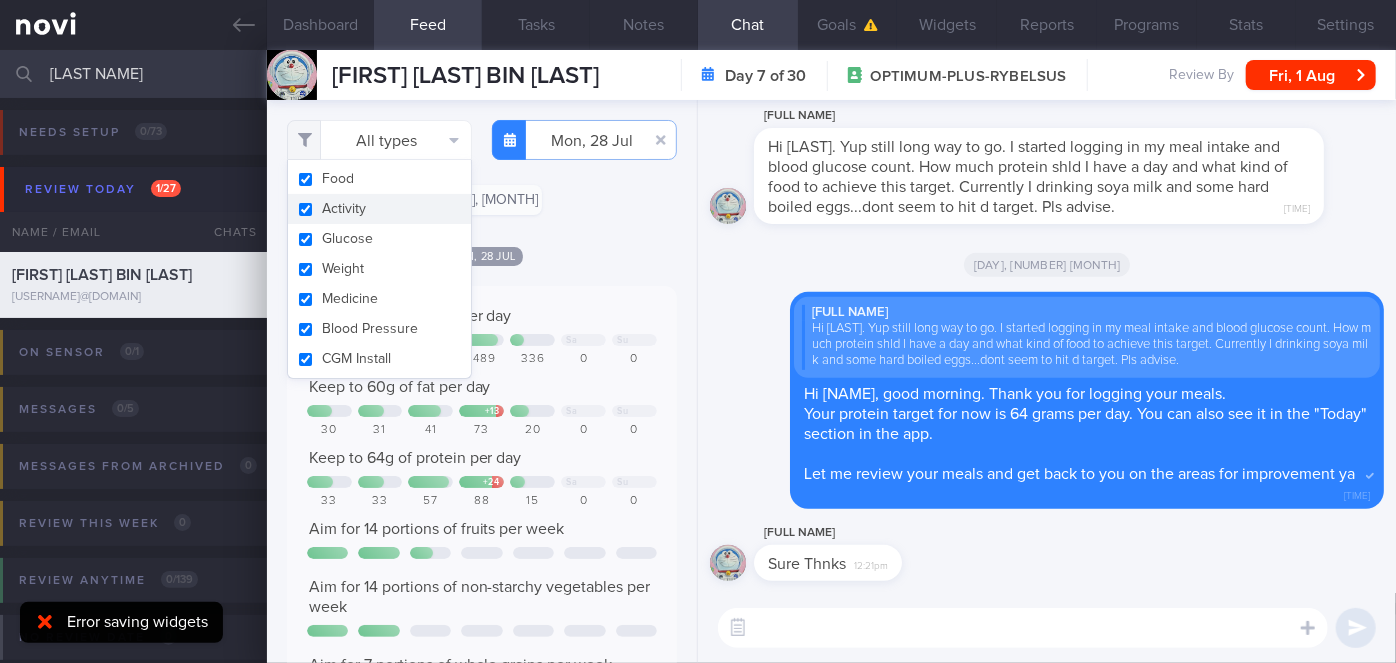 click on "Activity" at bounding box center [379, 209] 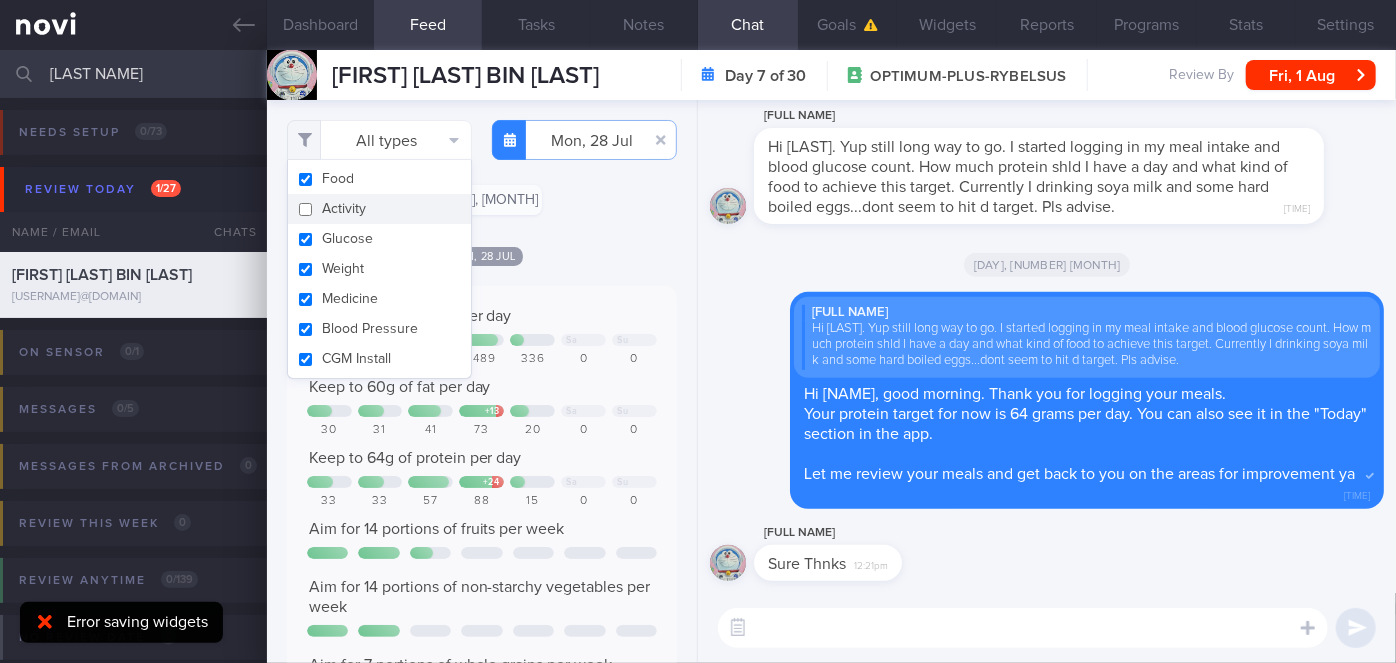 checkbox on "false" 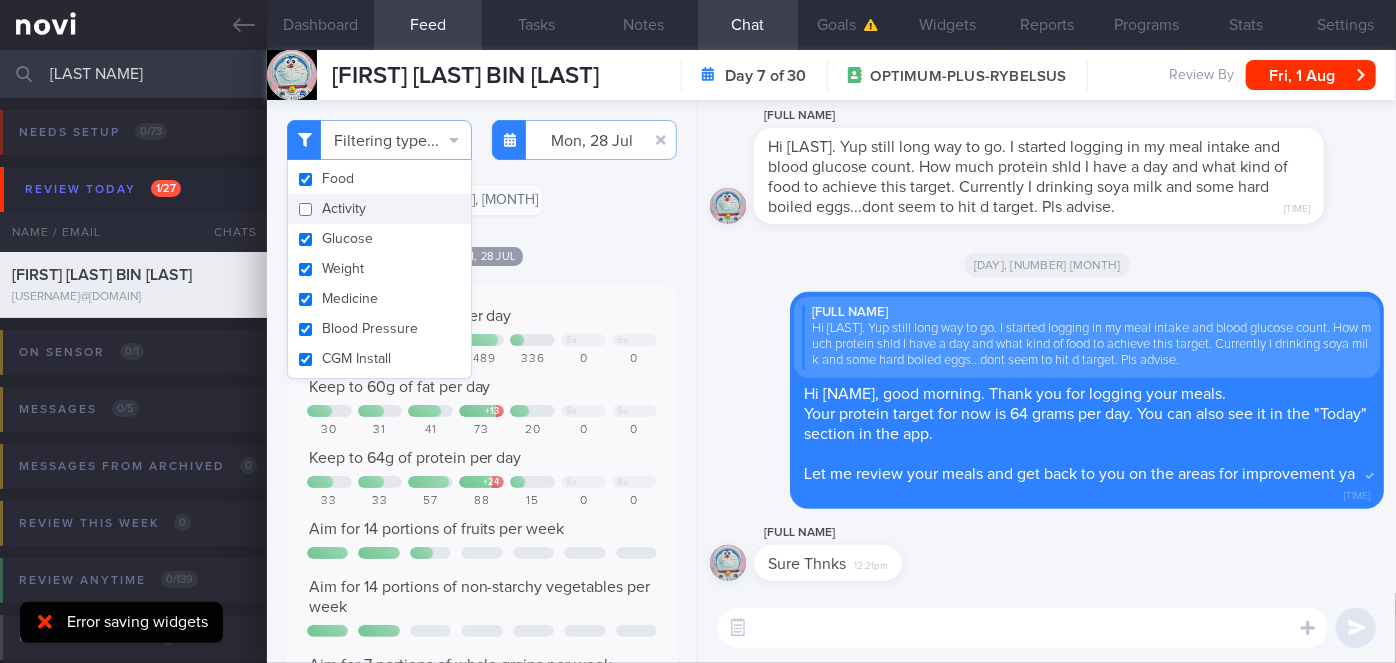 scroll, scrollTop: 999797, scrollLeft: 999640, axis: both 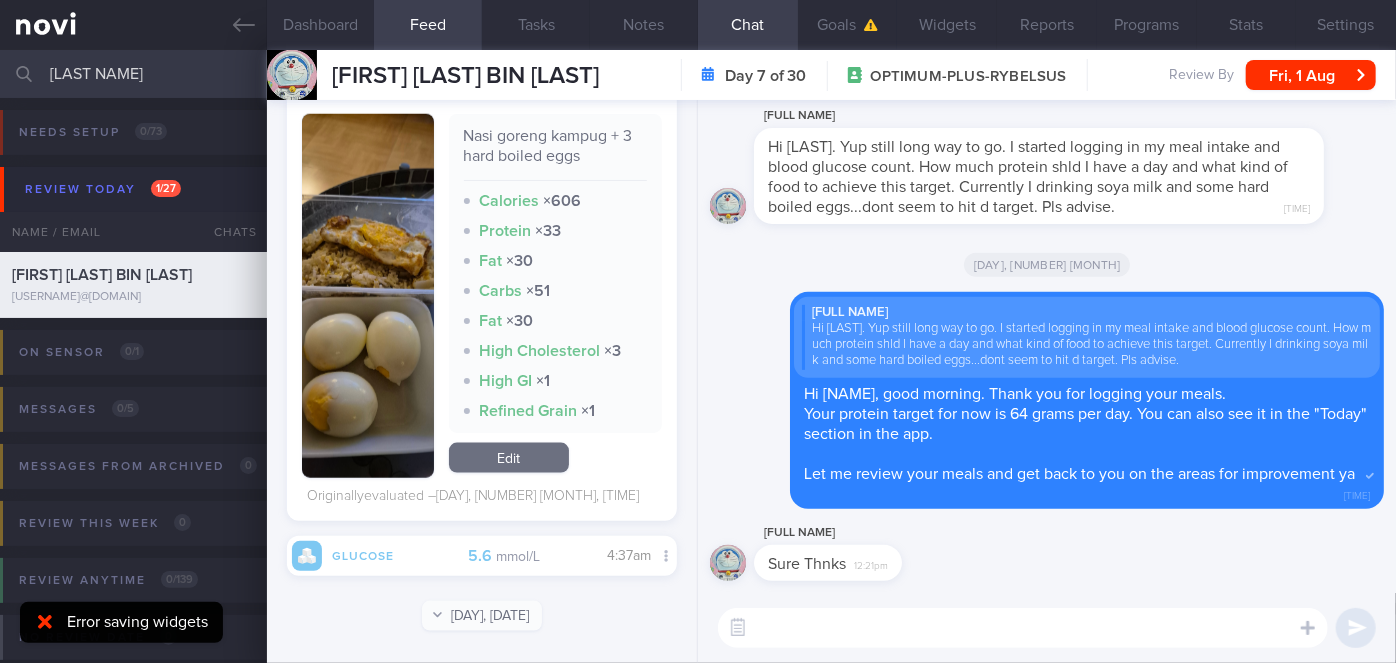 click at bounding box center (368, 296) 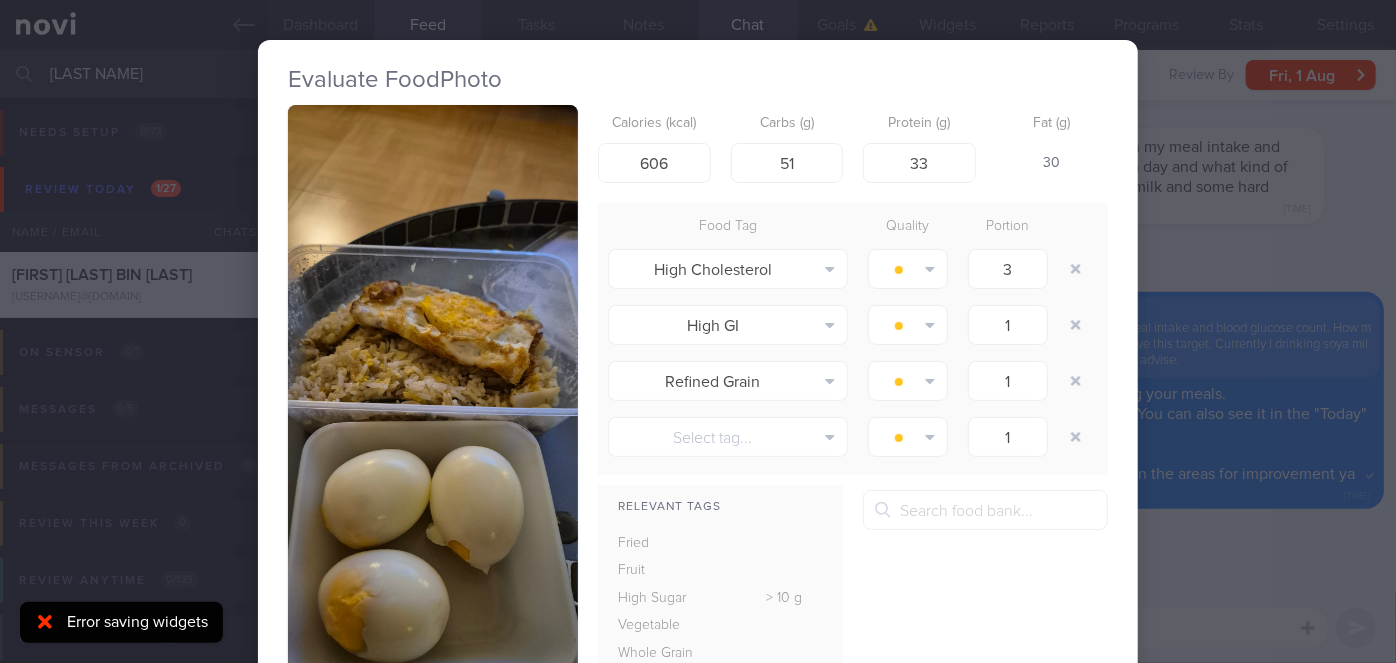 click on "Evaluate Food  Photo
Nasi goreng kampug + 3 hard boiled eggs
Calories (kcal)
606
Carbs (g)
51
Protein (g)
33
Fat (g)
30
Food Tag
Quality
Portion
High Cholesterol
Alcohol
Fried
Fruit
Healthy Fats
High Calcium
High Cholesterol" at bounding box center [698, 331] 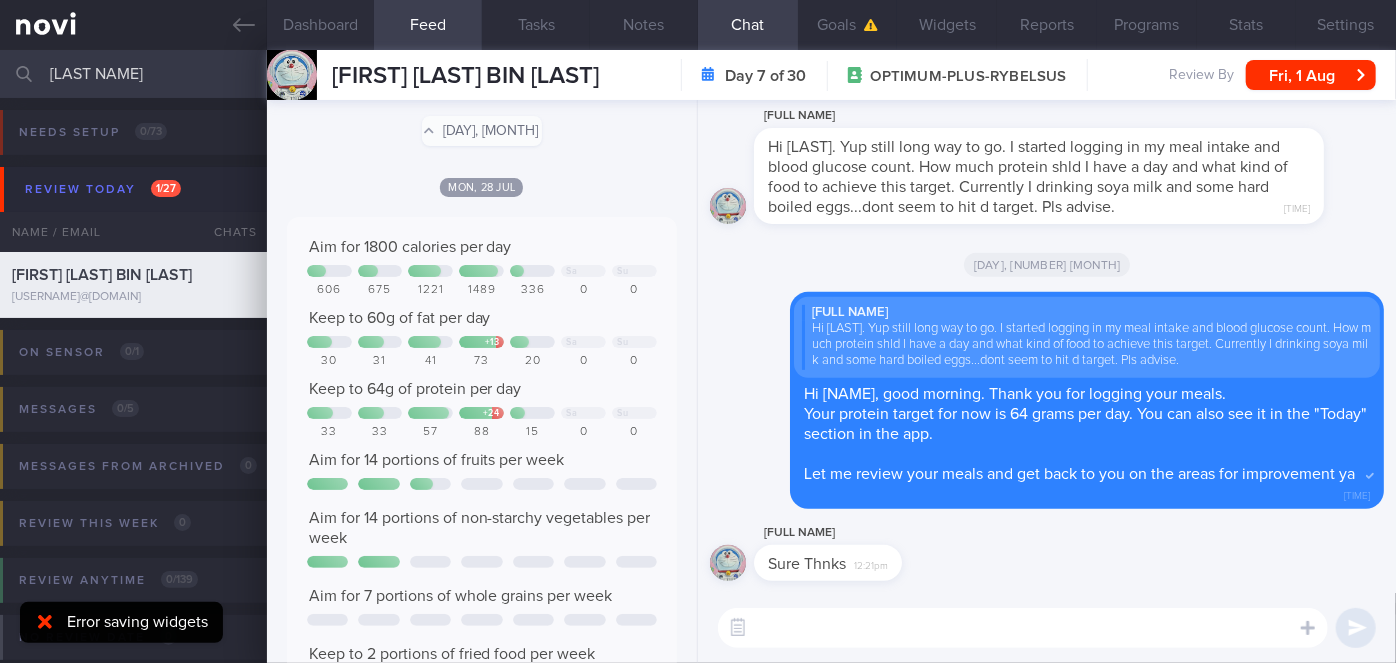 scroll, scrollTop: 0, scrollLeft: 0, axis: both 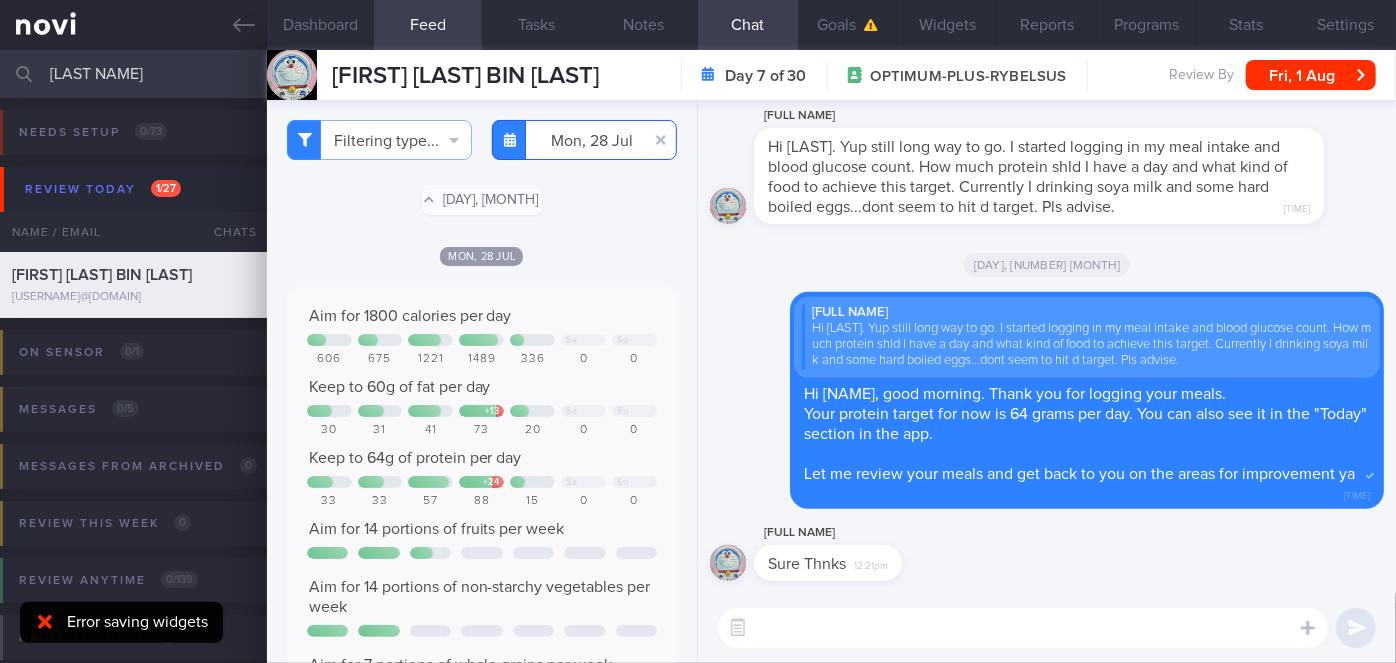 click on "2025-07-28" at bounding box center [584, 140] 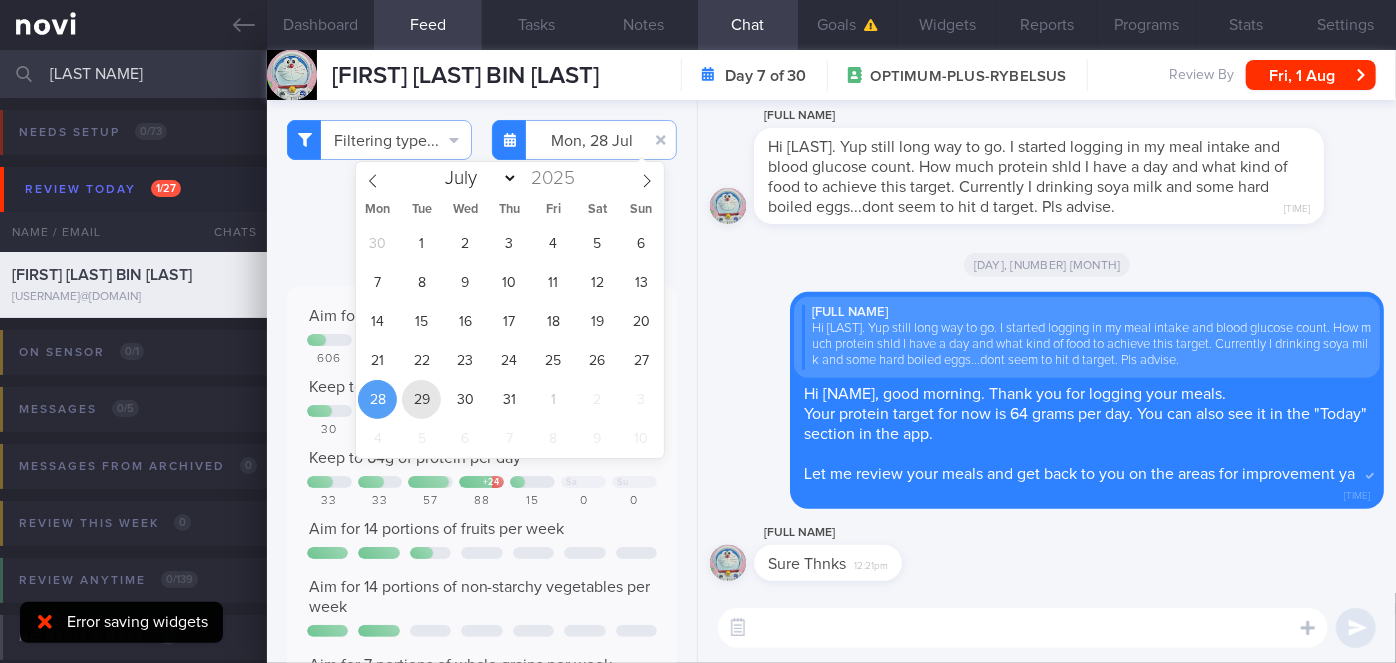 click on "29" at bounding box center [421, 399] 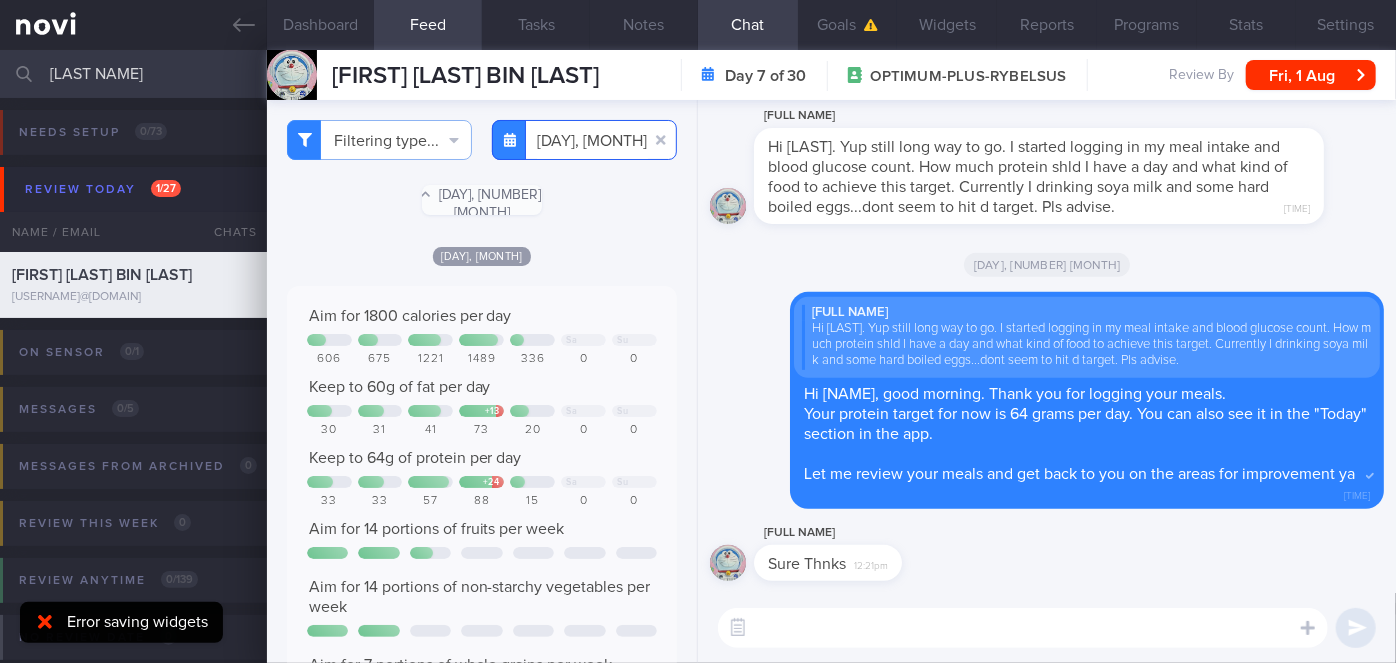 scroll, scrollTop: 999797, scrollLeft: 999640, axis: both 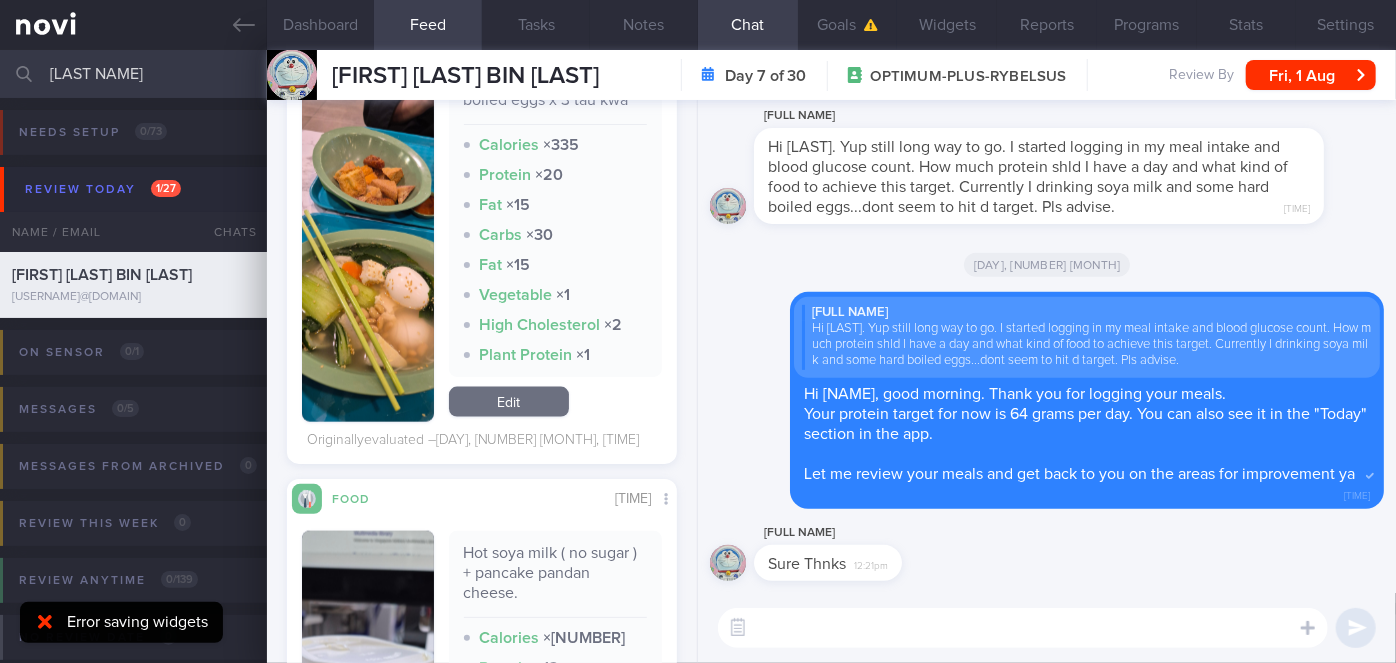 click at bounding box center (368, 240) 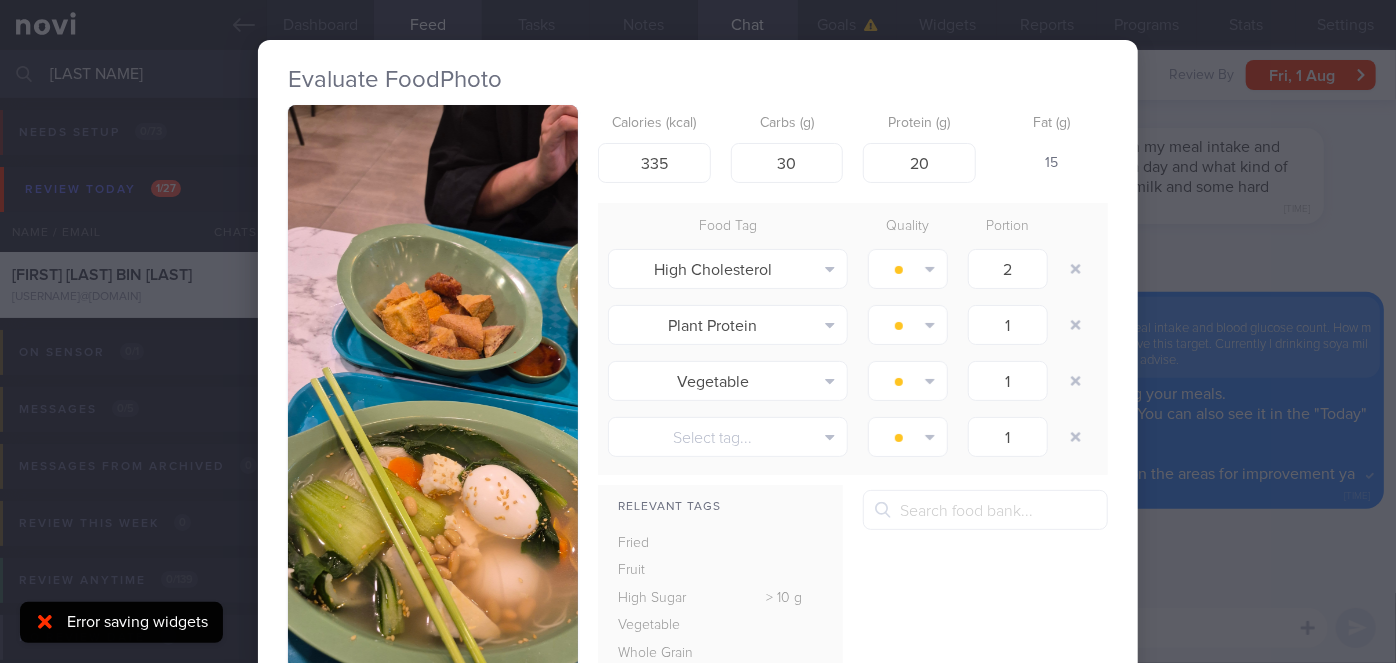 click on "Evaluate Food  Photo
Yong Tau Foo...2 hard boiled eggs x 3 tau kwa
Calories (kcal)
335
Carbs (g)
30
Protein (g)
20
Fat (g)
15
Food Tag
Quality
Portion
High Cholesterol
Alcohol
Fried
Fruit
Healthy Fats
High Calcium
High Cholesterol" at bounding box center [698, 331] 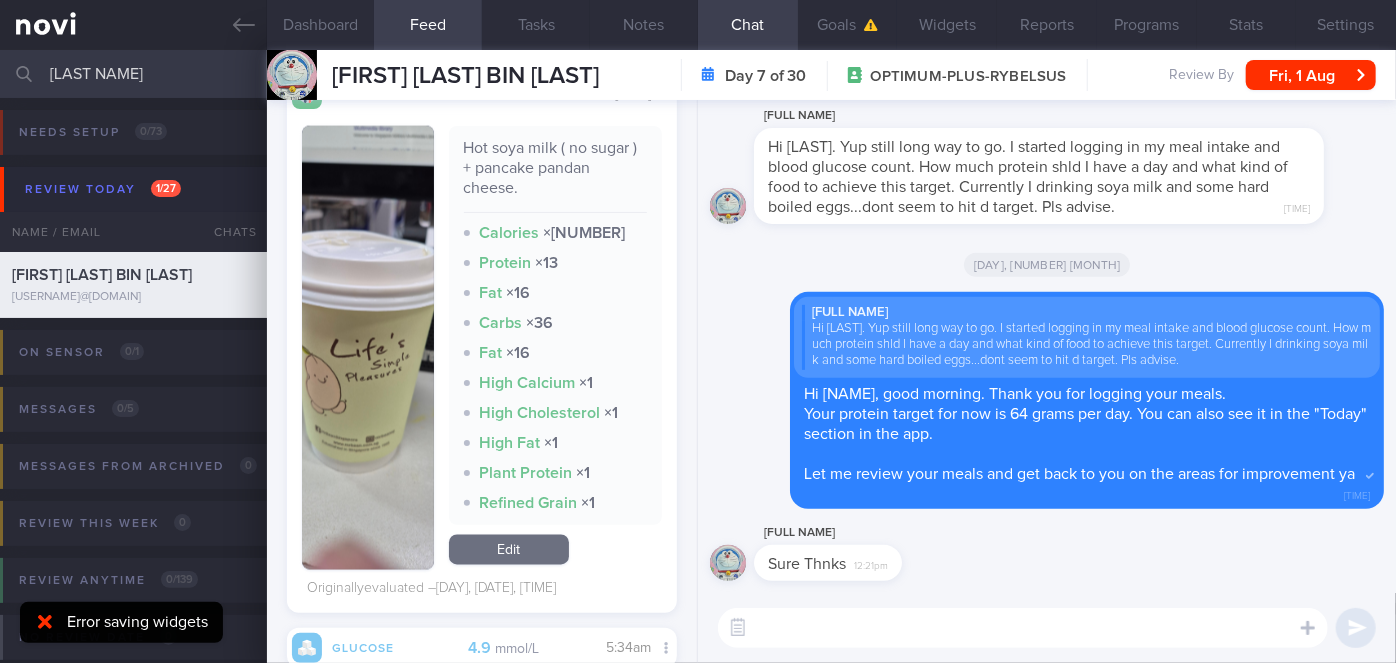 scroll, scrollTop: 1573, scrollLeft: 0, axis: vertical 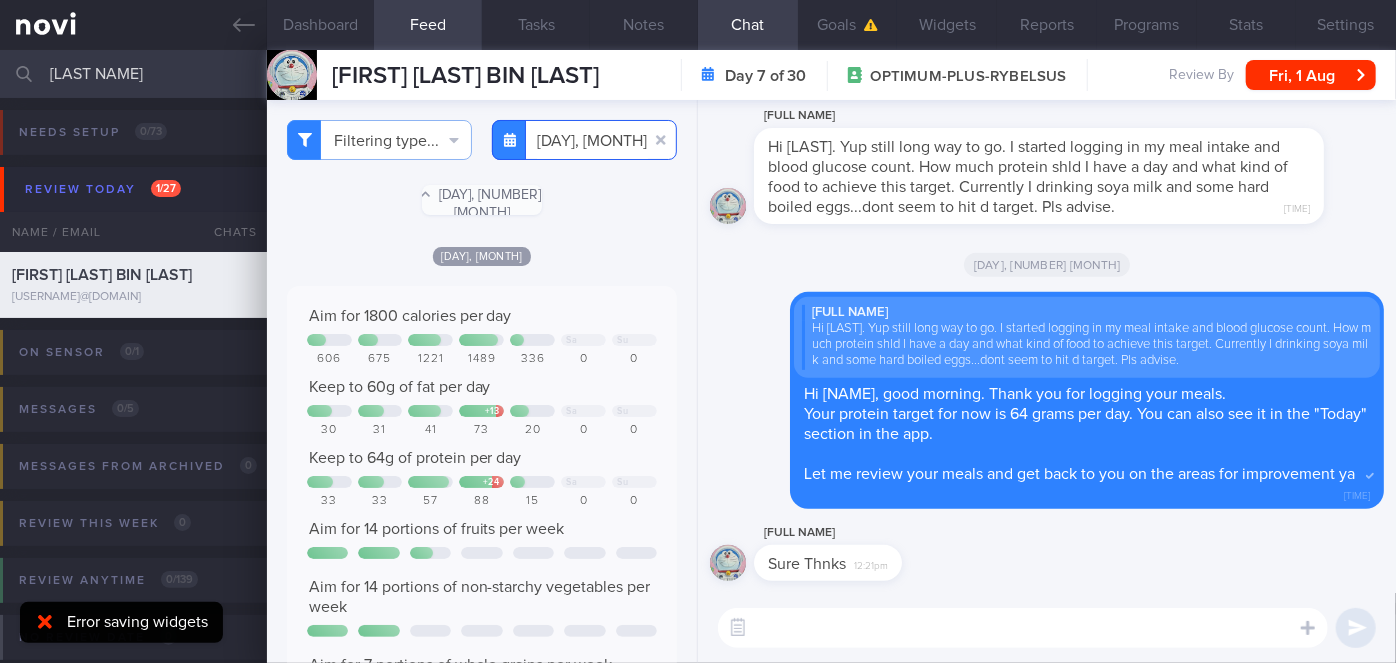 click on "2025-07-29" at bounding box center (584, 140) 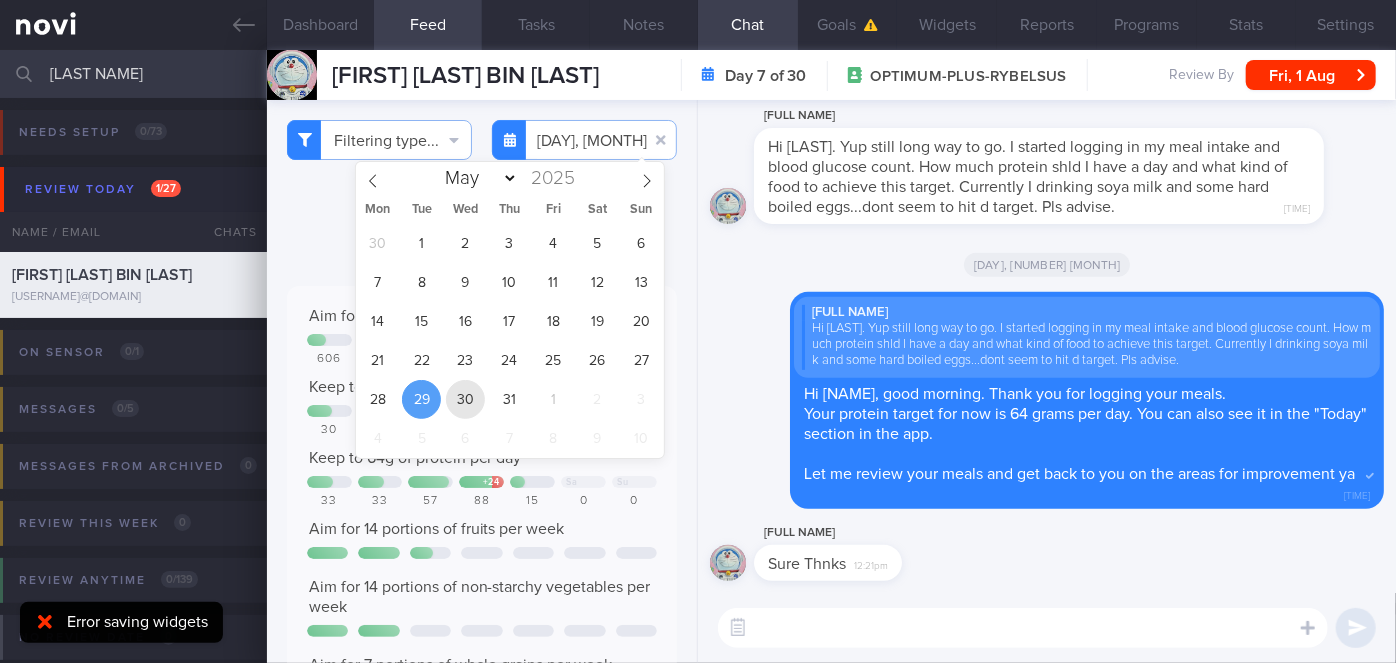 click on "30" at bounding box center (465, 399) 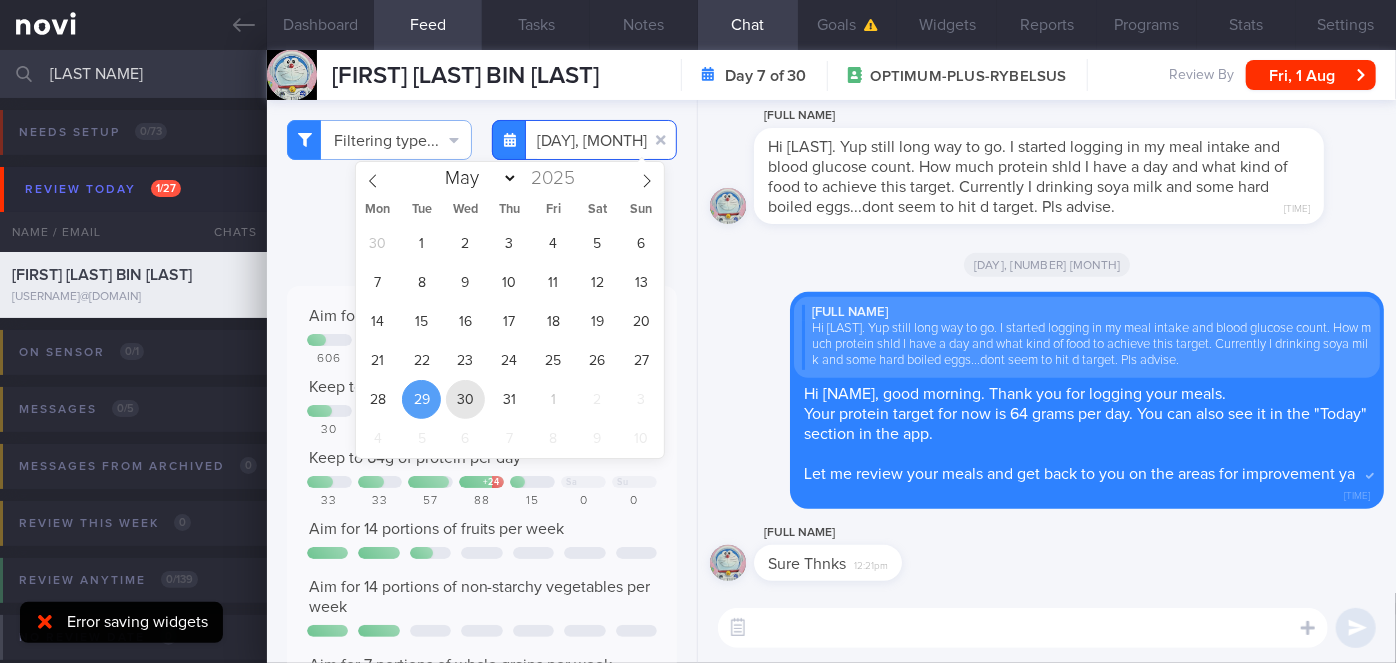 type on "2025-07-30" 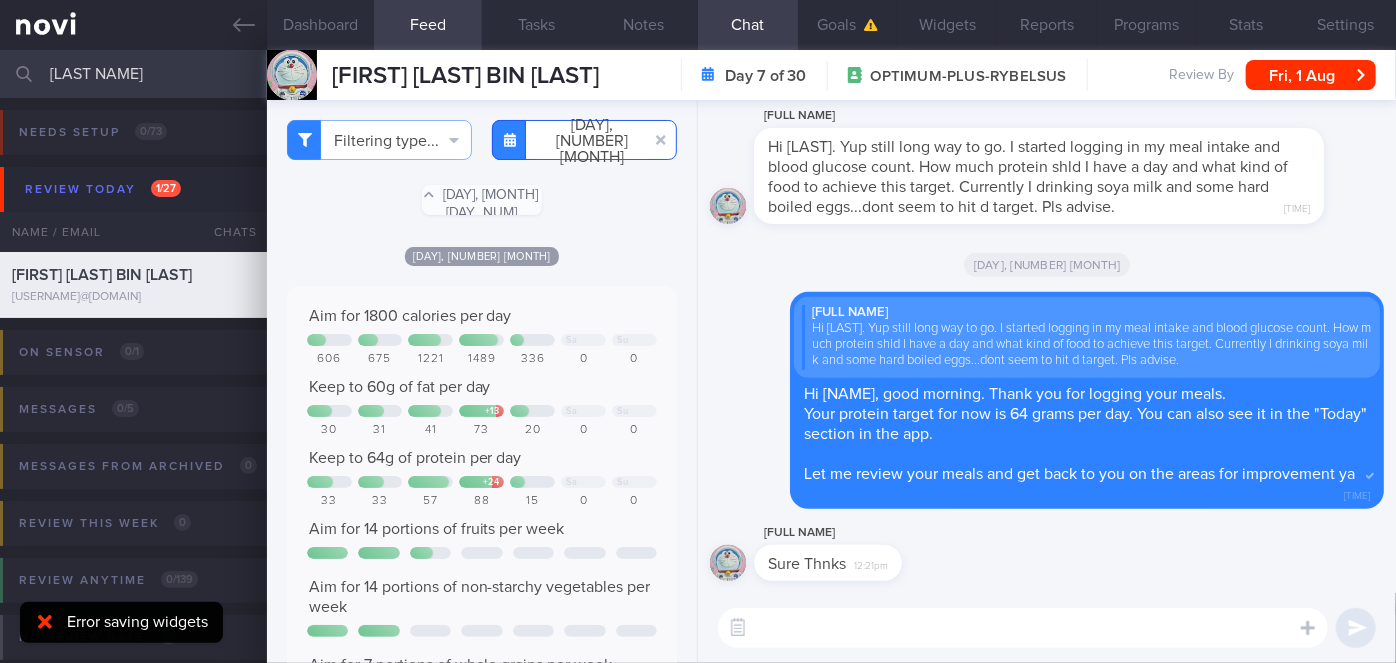 scroll, scrollTop: 999797, scrollLeft: 999640, axis: both 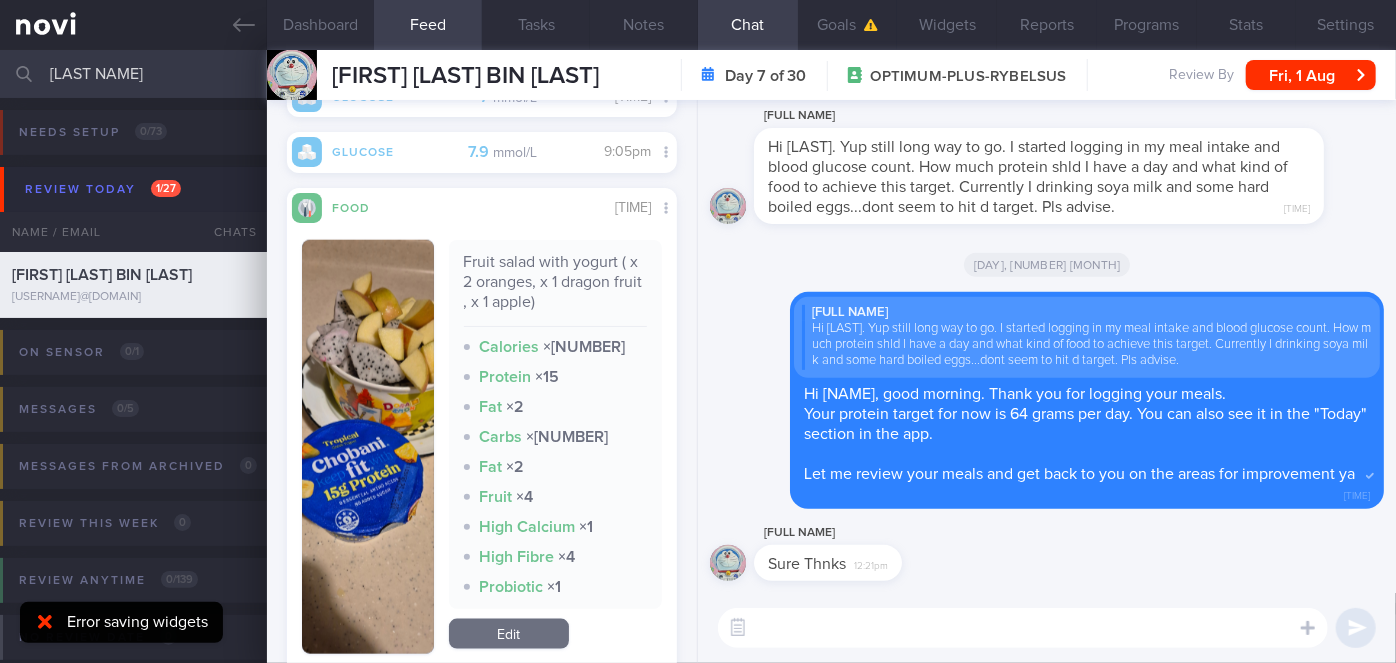 click at bounding box center (368, 447) 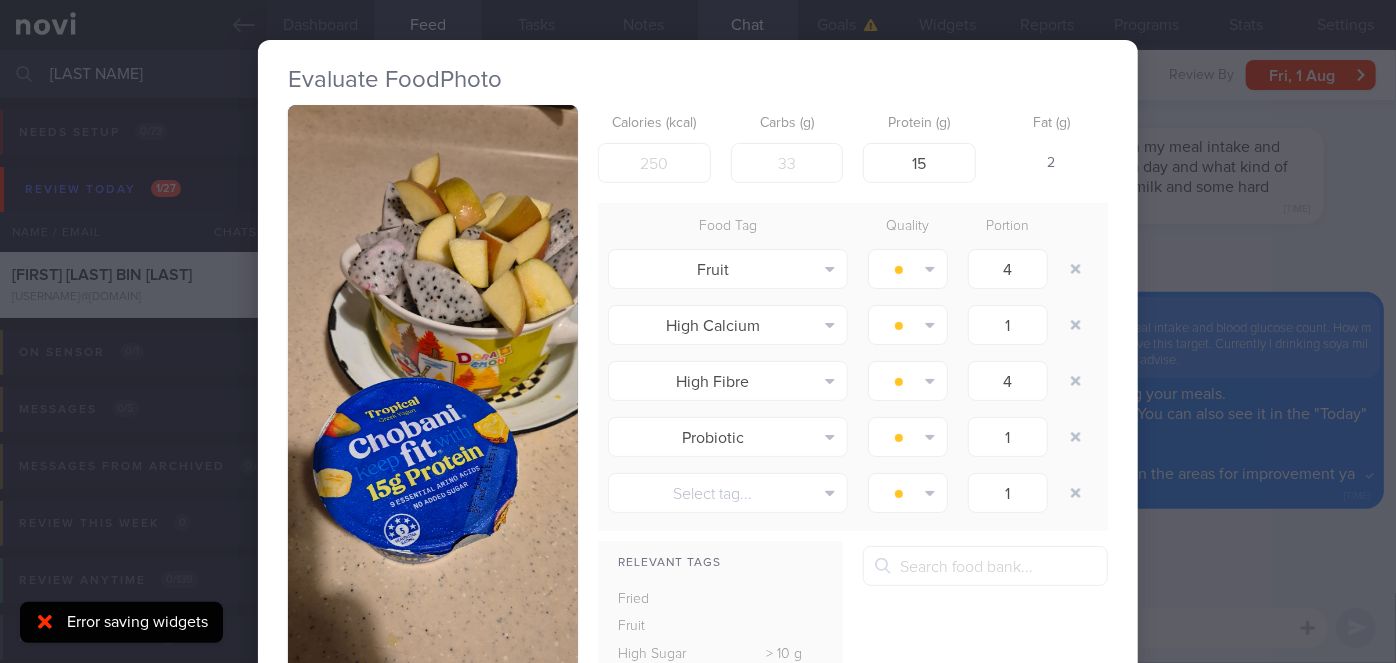 type 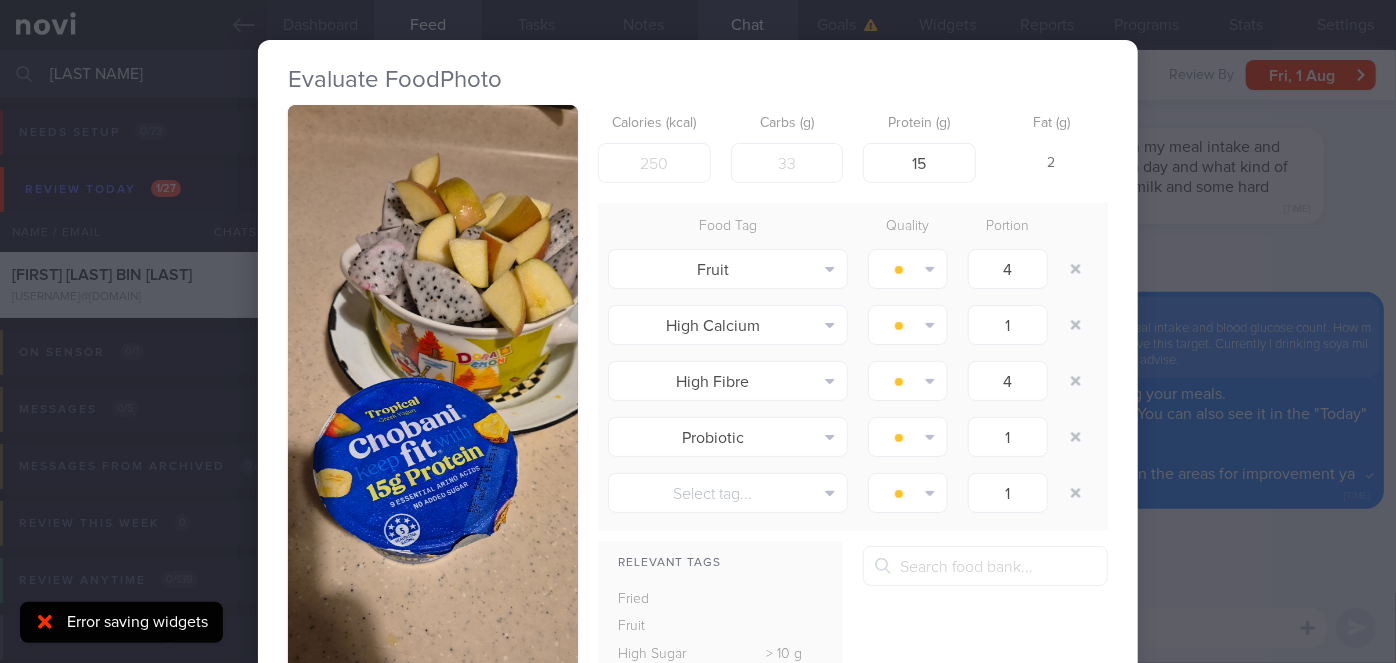 click on "Evaluate Food  Photo
Fruit salad with yogurt ( x 2 oranges, x 1 dragon fruit , x 1 apple)
Calories (kcal)
258
Carbs (g)
45
Protein (g)
15
Fat (g)
2
Food Tag
Quality
Portion
Fruit
Alcohol
Fried
Fruit
Healthy Fats
High Calcium
High Cholesterol" at bounding box center (698, 331) 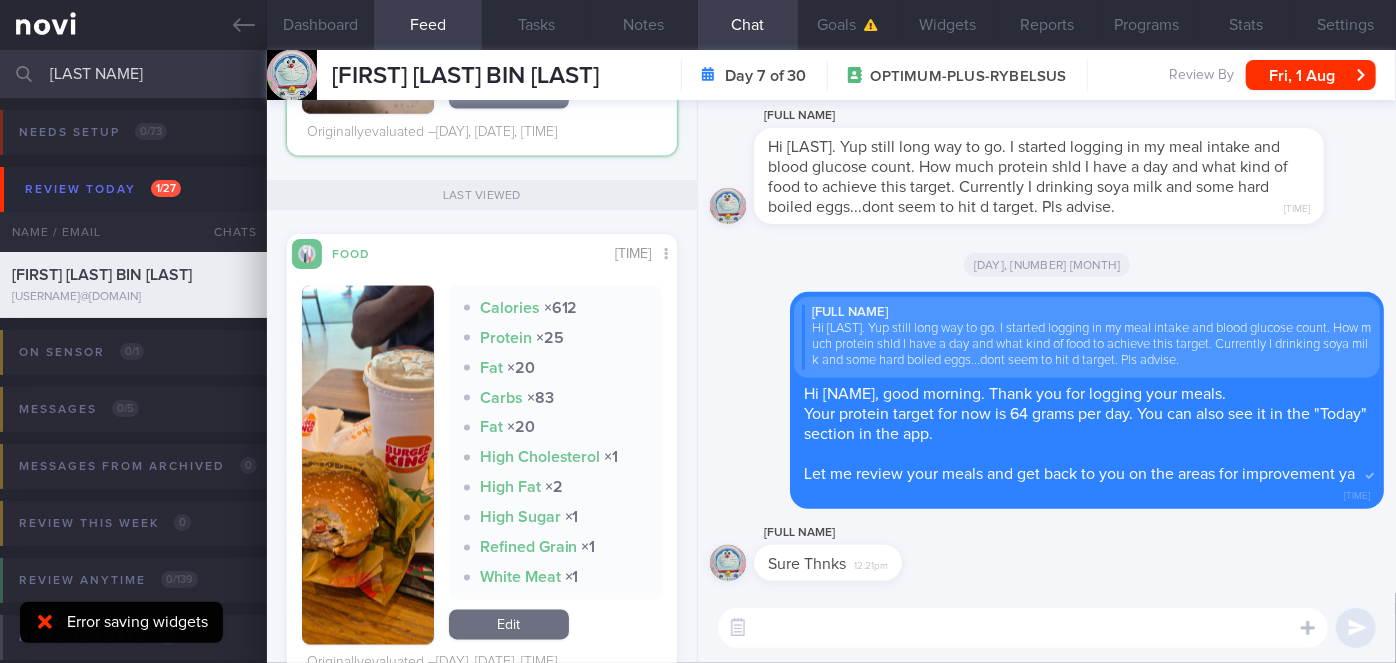 scroll, scrollTop: 1818, scrollLeft: 0, axis: vertical 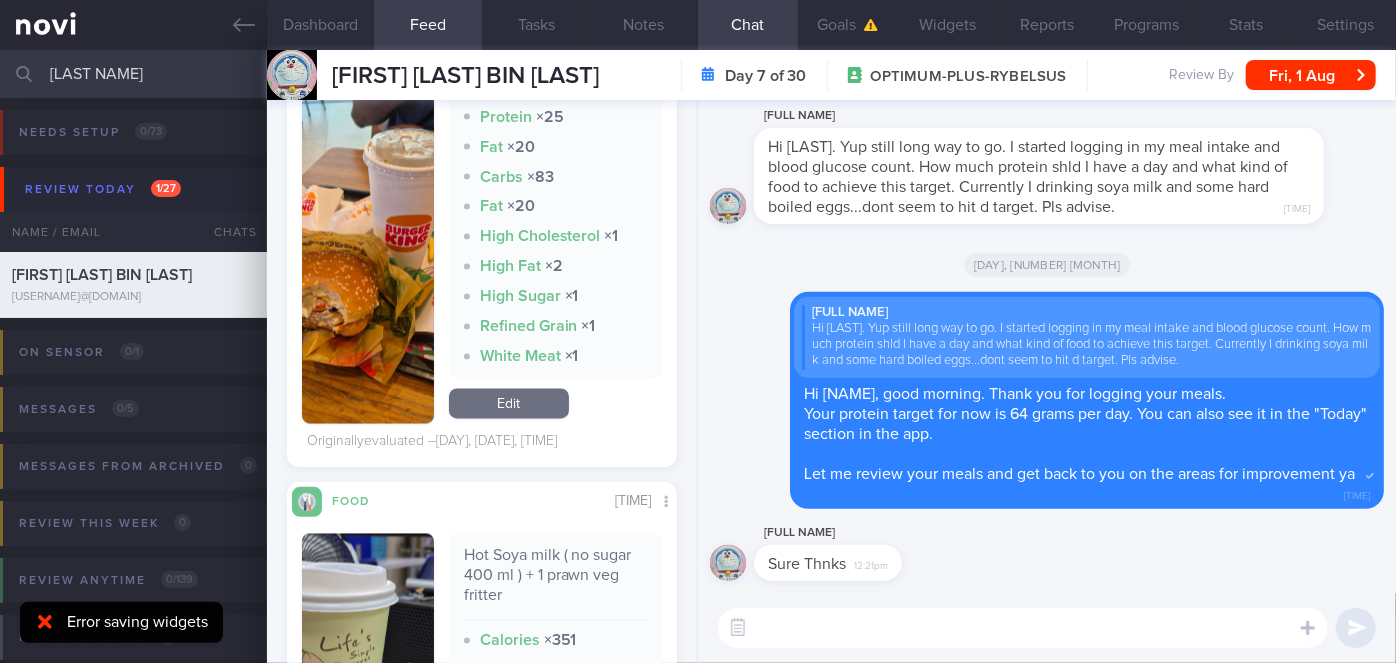 click at bounding box center (368, 244) 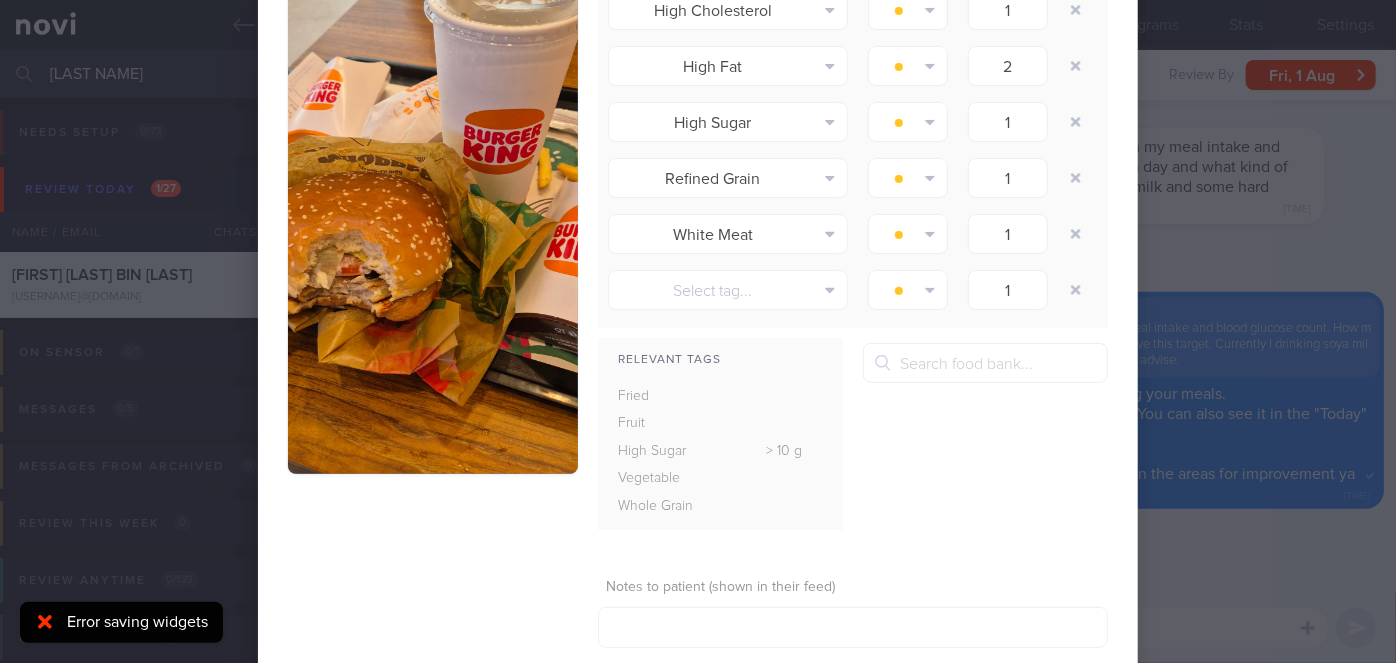 scroll, scrollTop: 363, scrollLeft: 0, axis: vertical 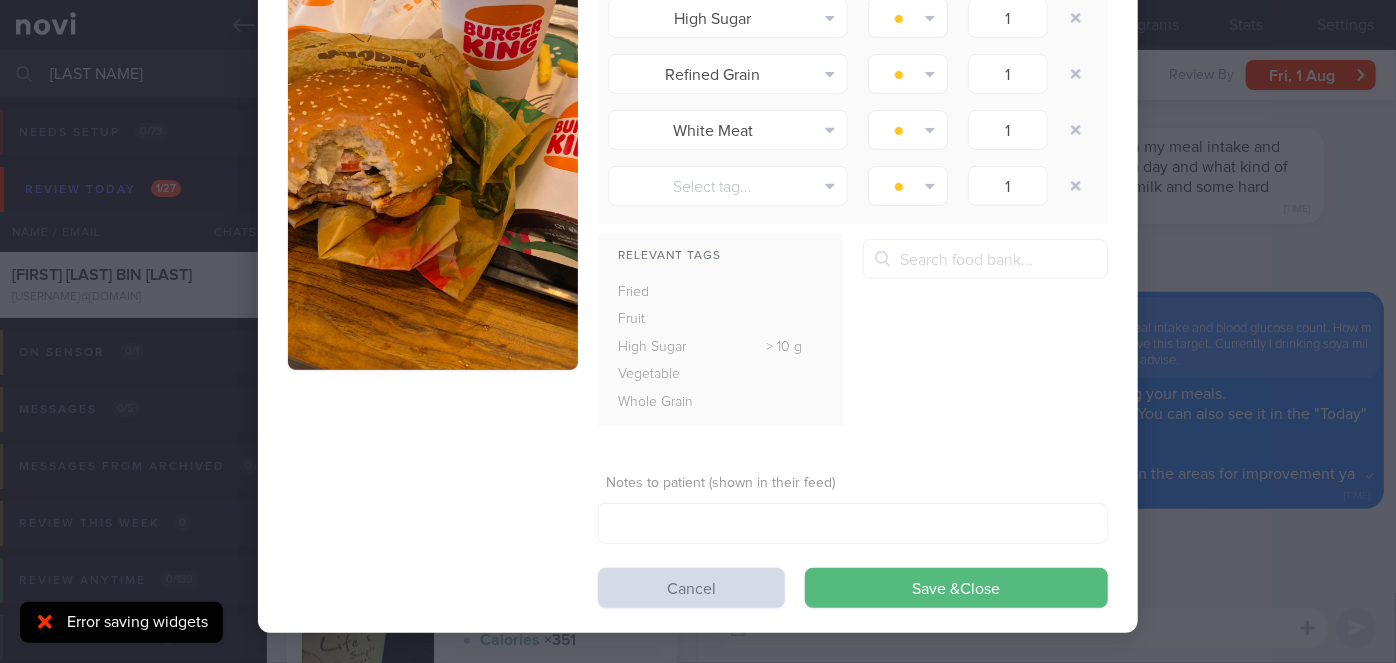 click on "Evaluate Food  Photo
Calories (kcal)
612
Carbs (g)
83
Protein (g)
25
Fat (g)
20
Food Tag
Quality
Portion
High Cholesterol
Alcohol
Fried
Fruit
Healthy Fats
High Calcium
High Cholesterol
High Fat" at bounding box center (698, 331) 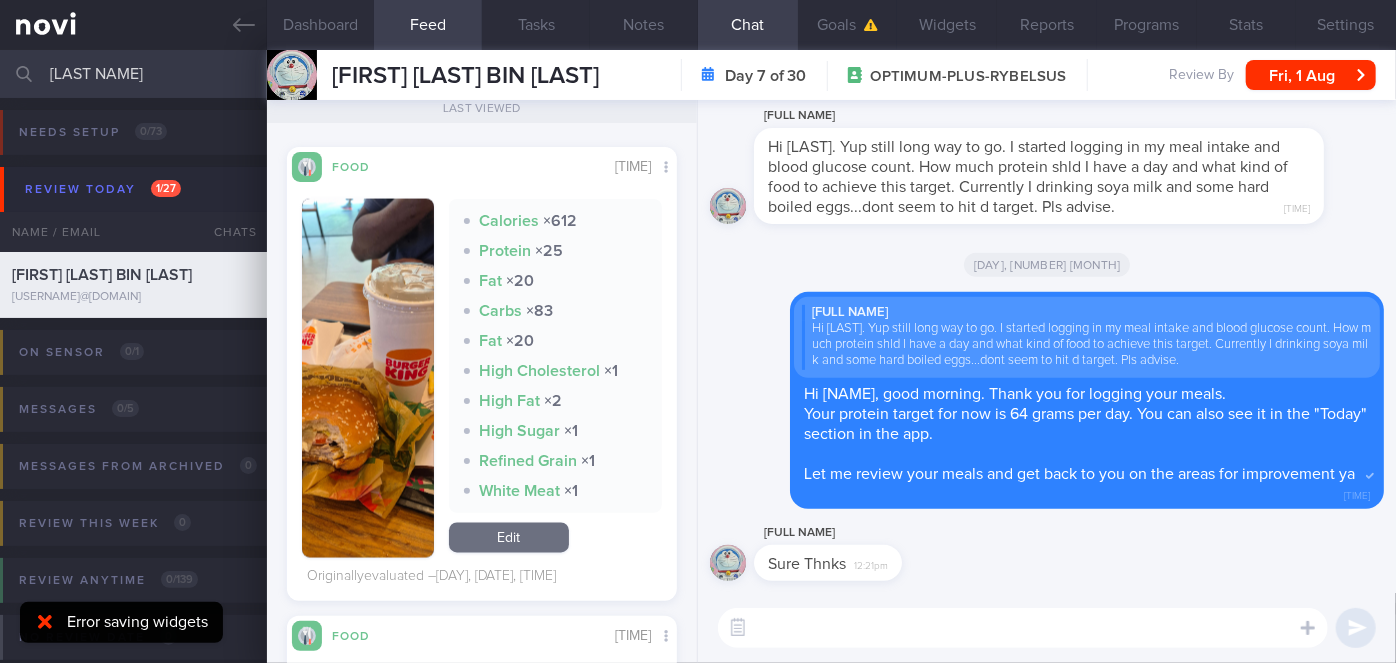 scroll, scrollTop: 1171, scrollLeft: 0, axis: vertical 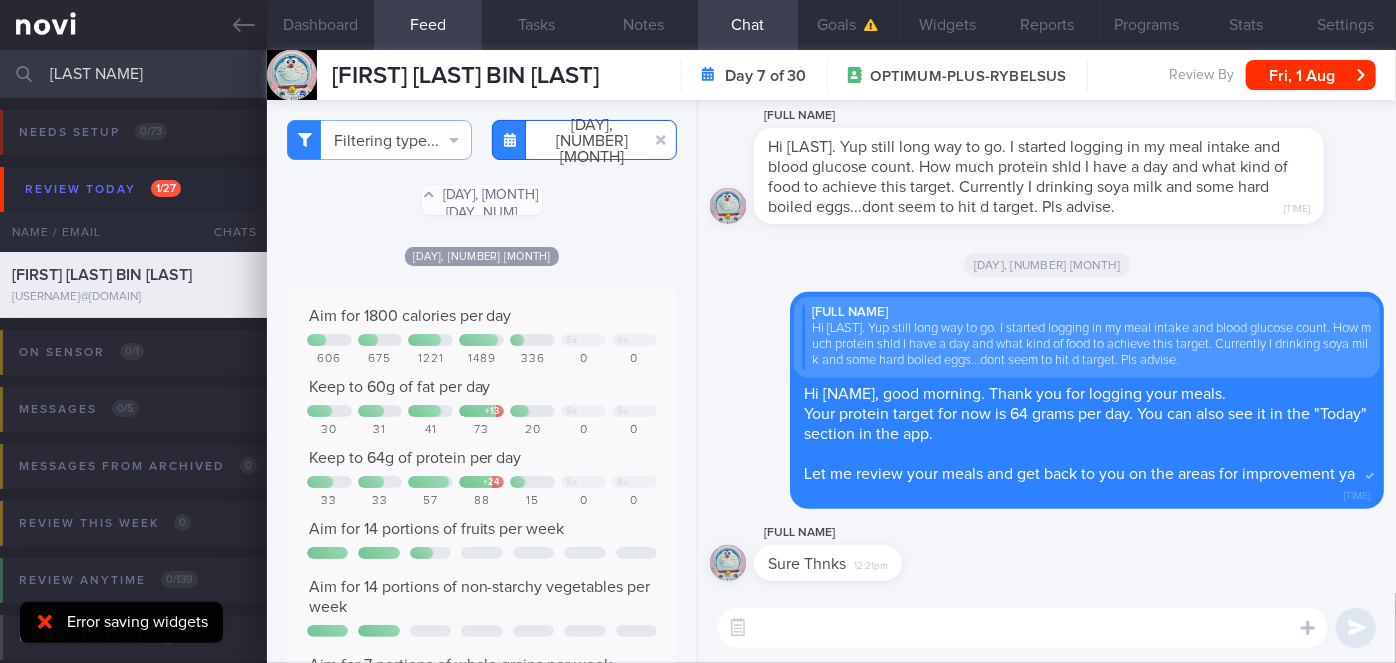 click on "2025-07-30" at bounding box center (584, 140) 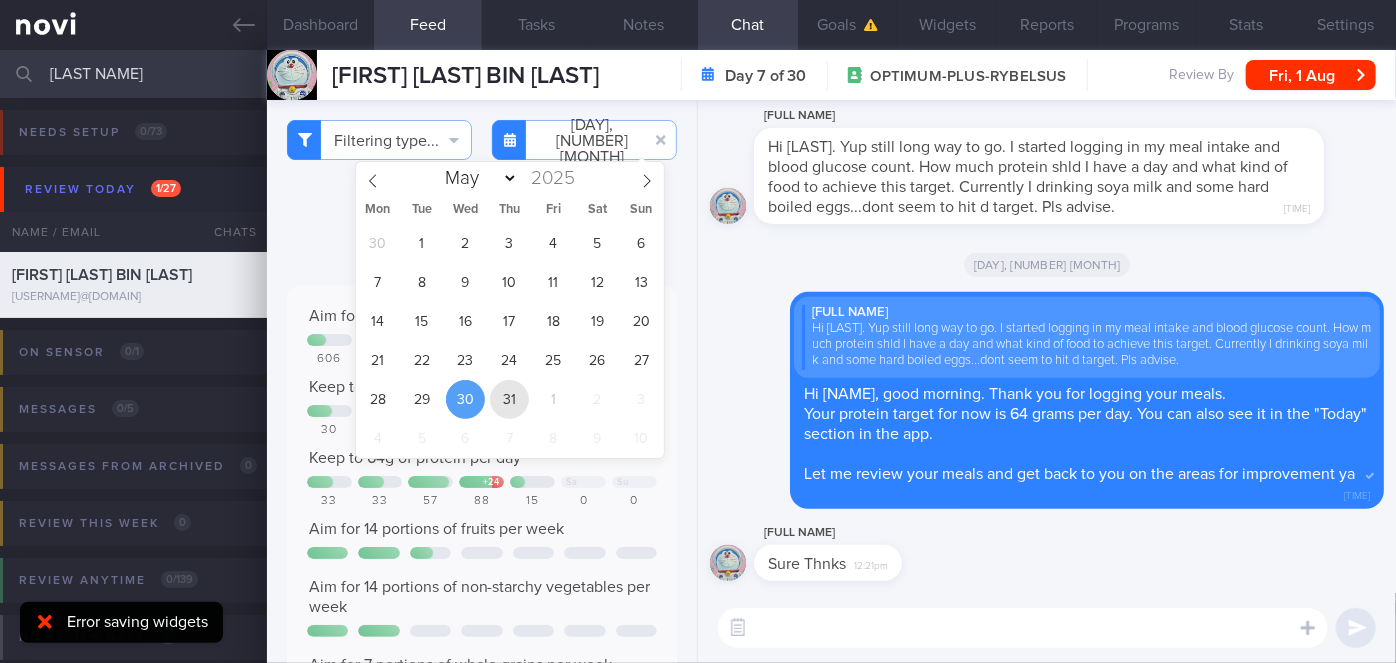 click on "[AGE]" at bounding box center (509, 399) 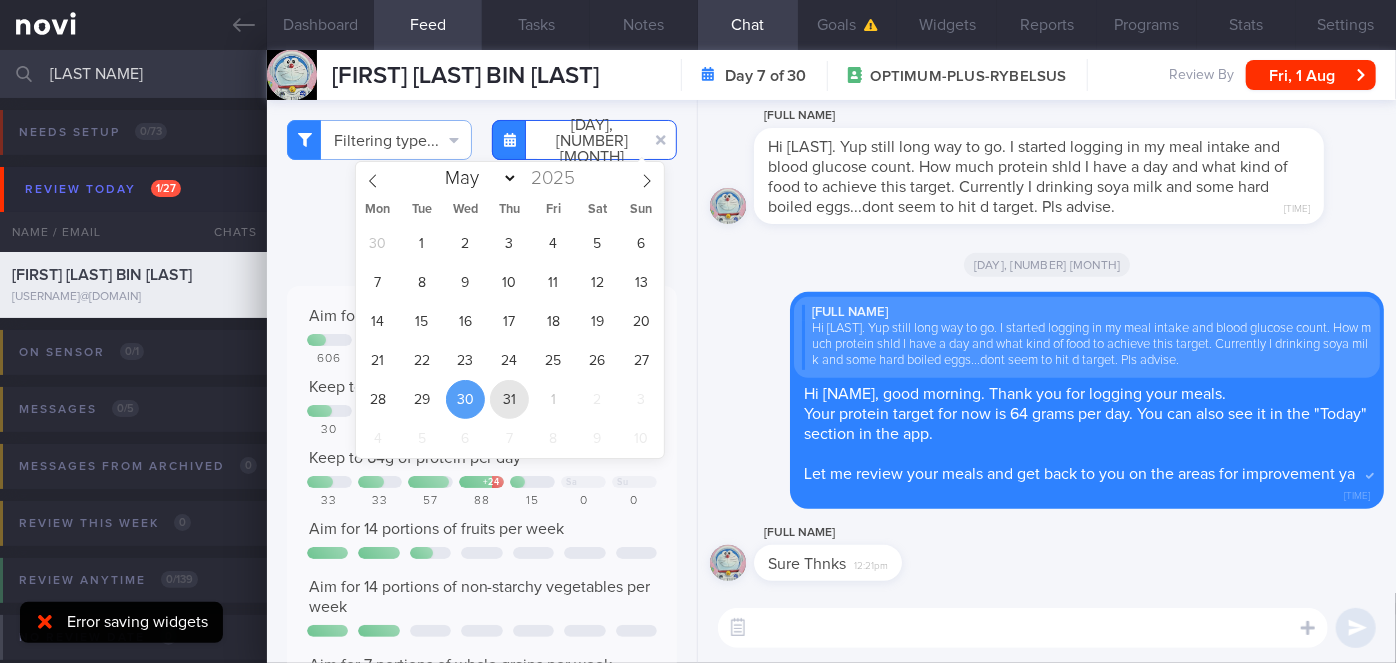 type on "[DATE]" 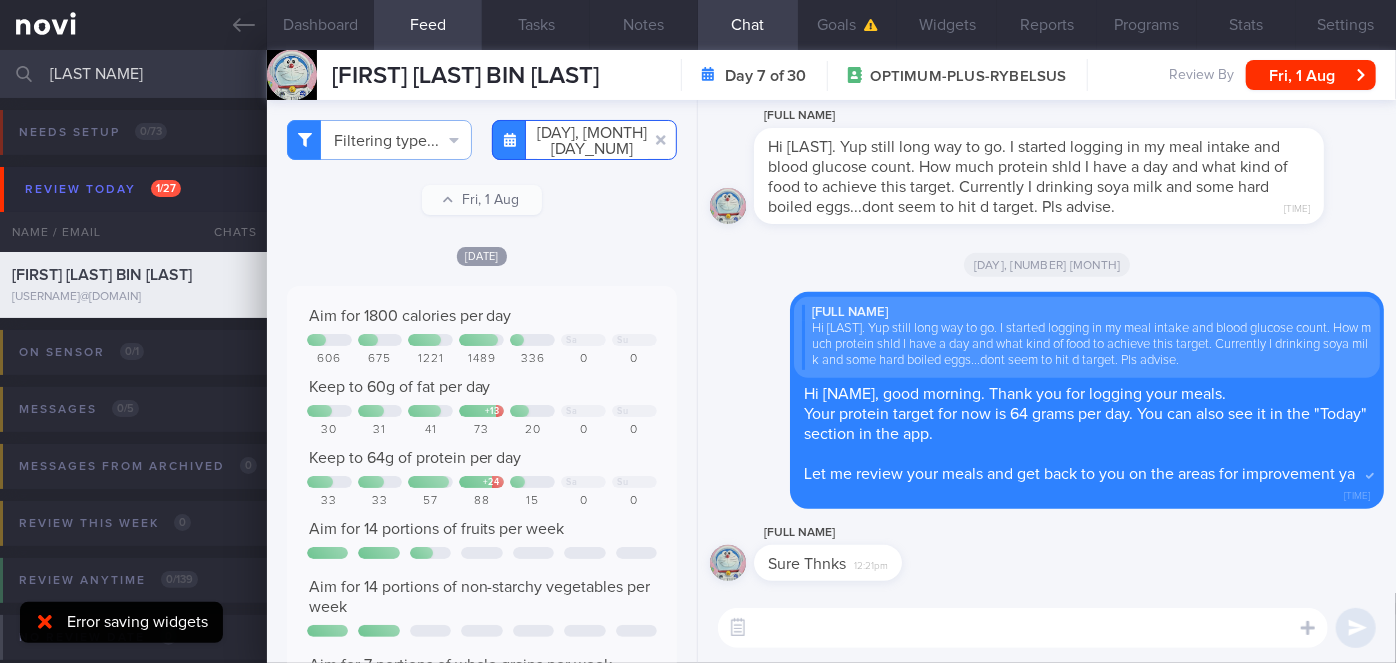scroll, scrollTop: 999797, scrollLeft: 999640, axis: both 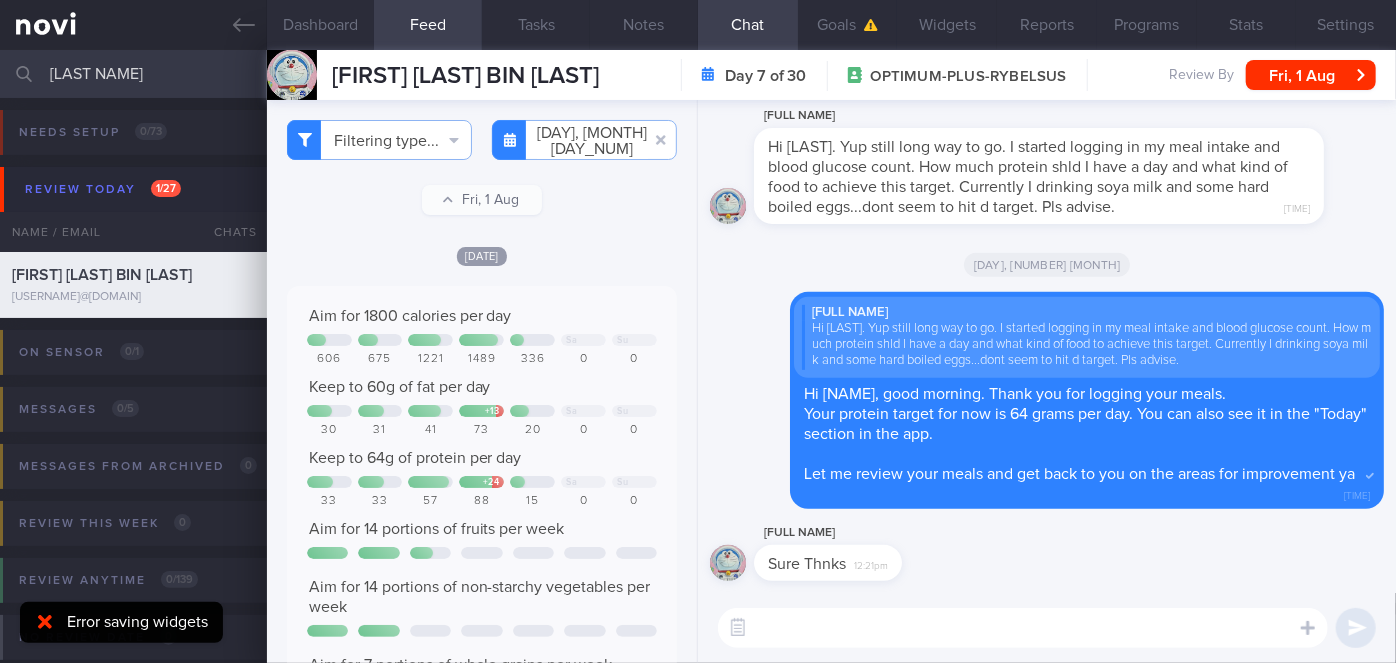 click at bounding box center (1023, 628) 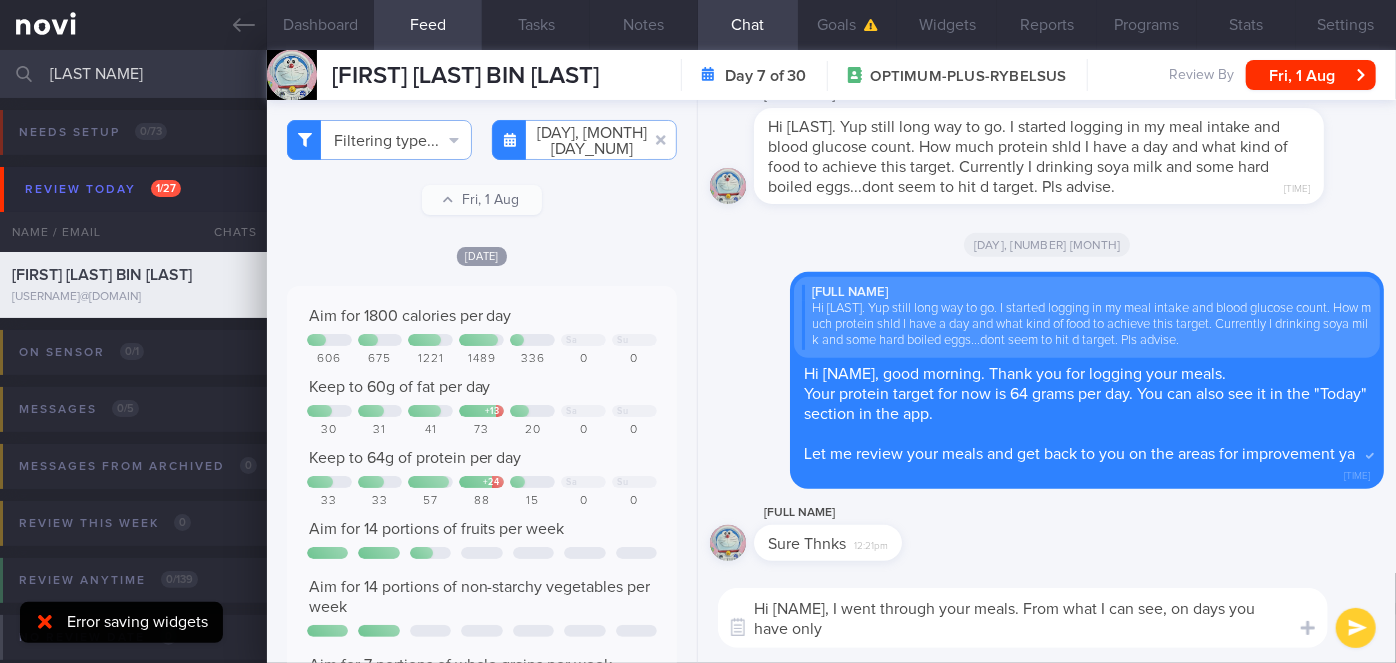 scroll, scrollTop: 0, scrollLeft: 0, axis: both 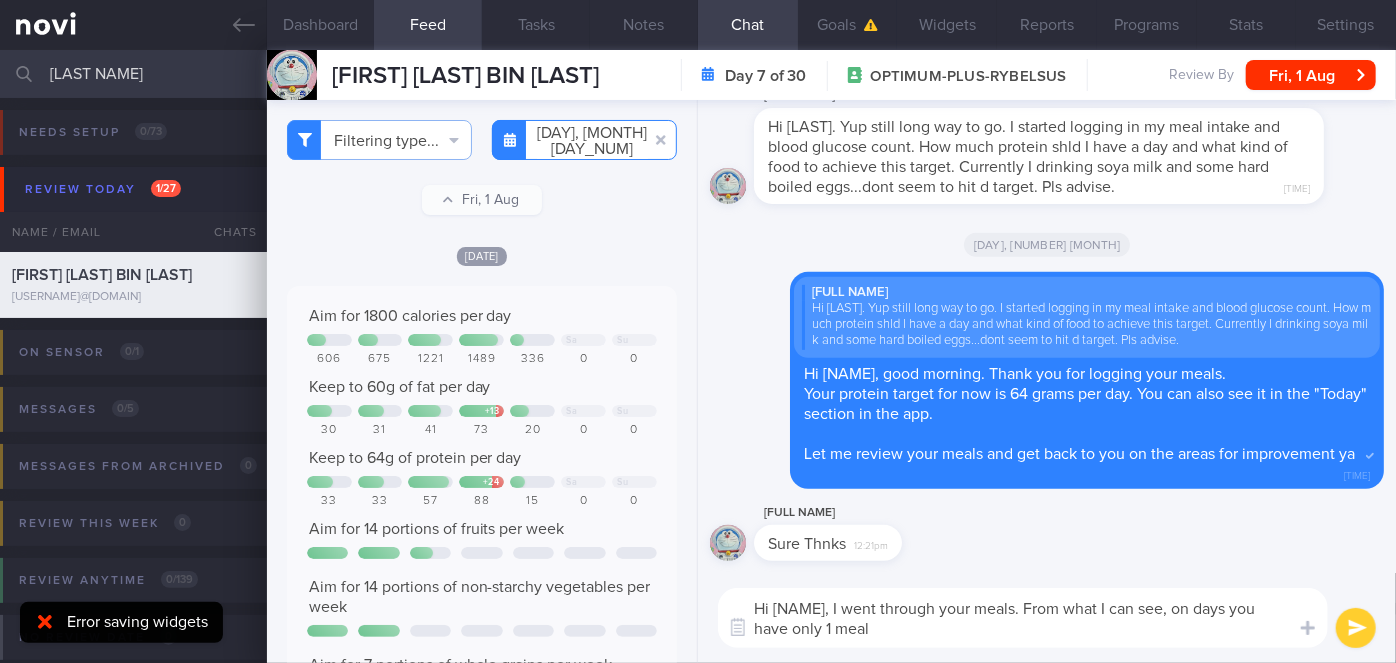 type on "Hi Zat, I went through your meals. From what I can see, on days you have only 1 meal" 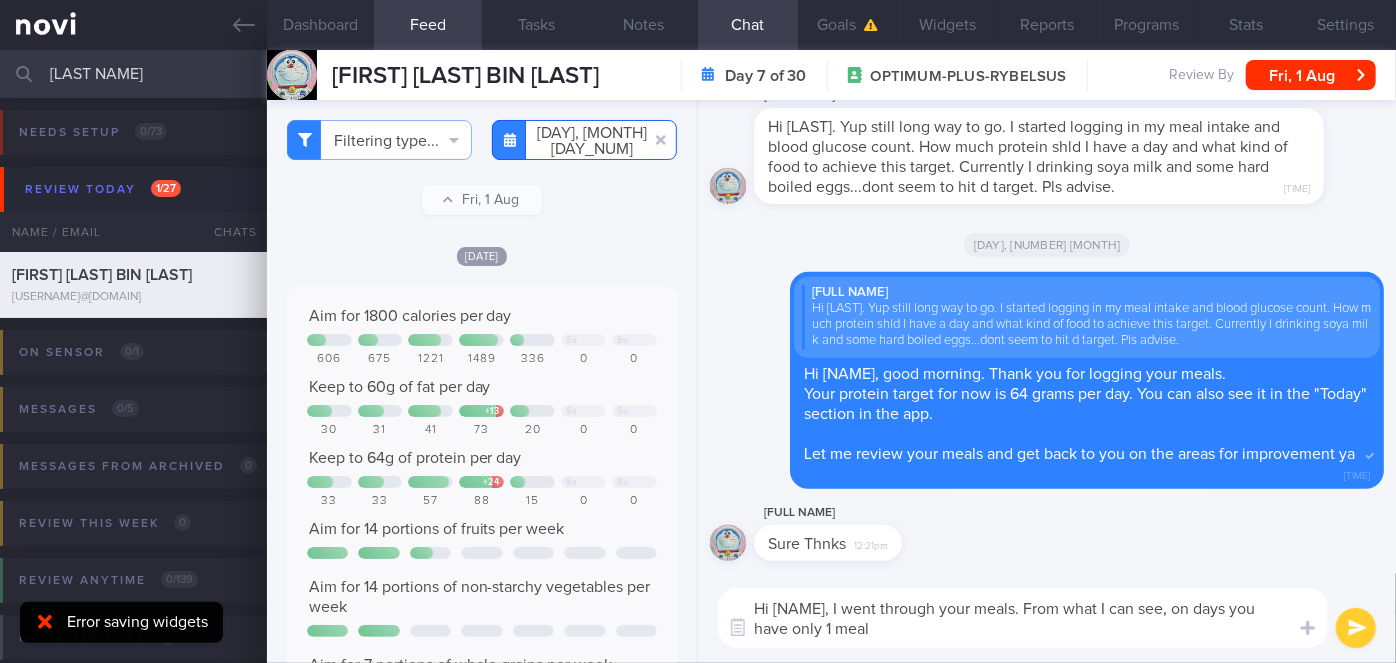 click on "[DATE]" at bounding box center (584, 140) 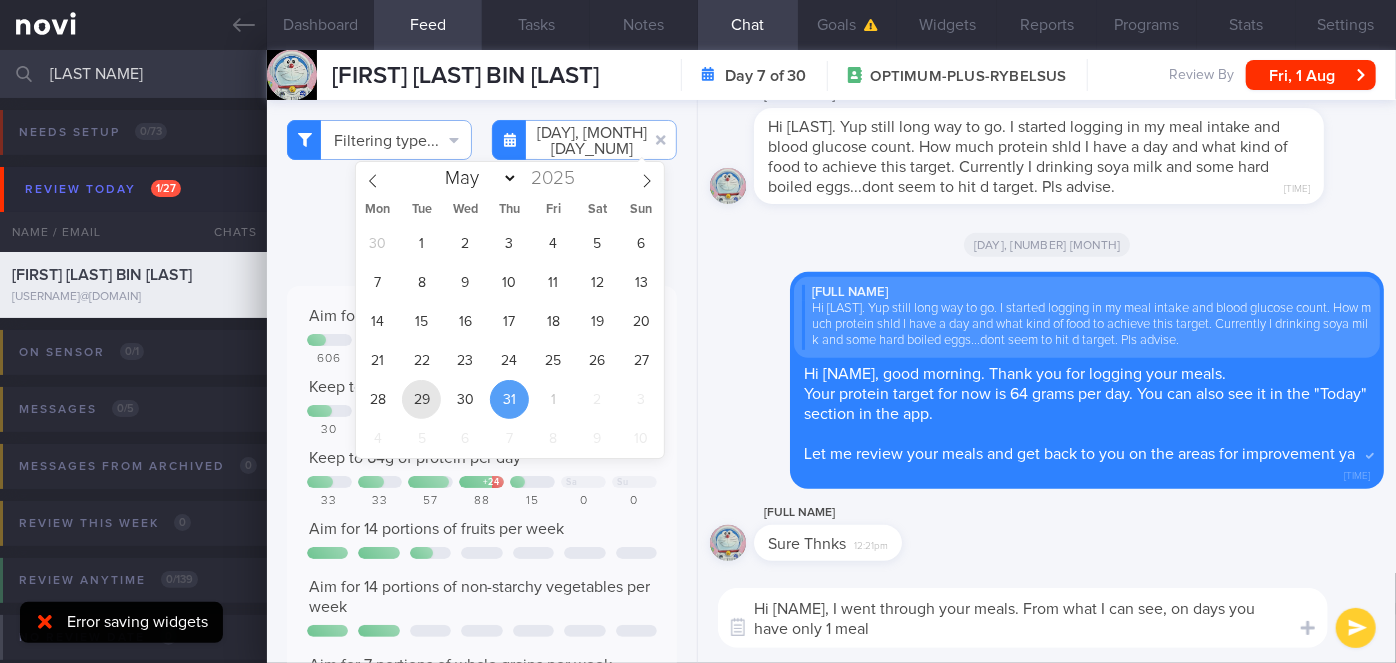 click on "29" at bounding box center (421, 399) 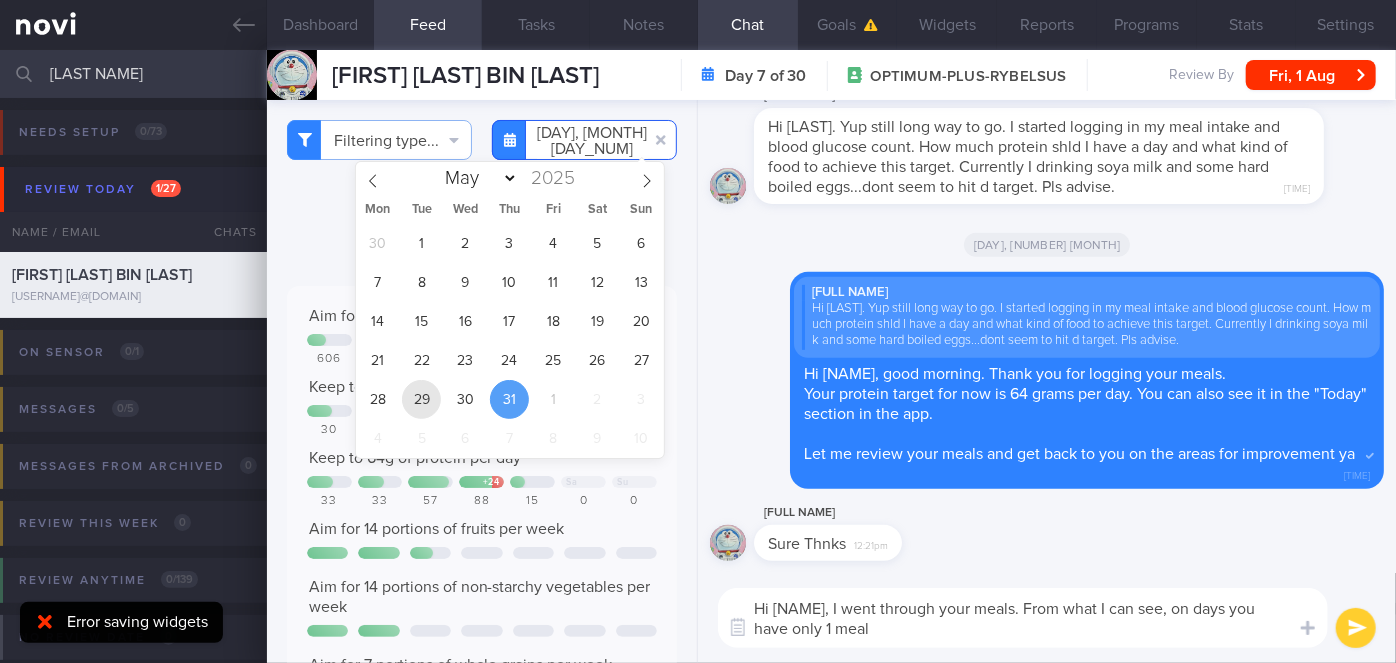 type on "2025-07-29" 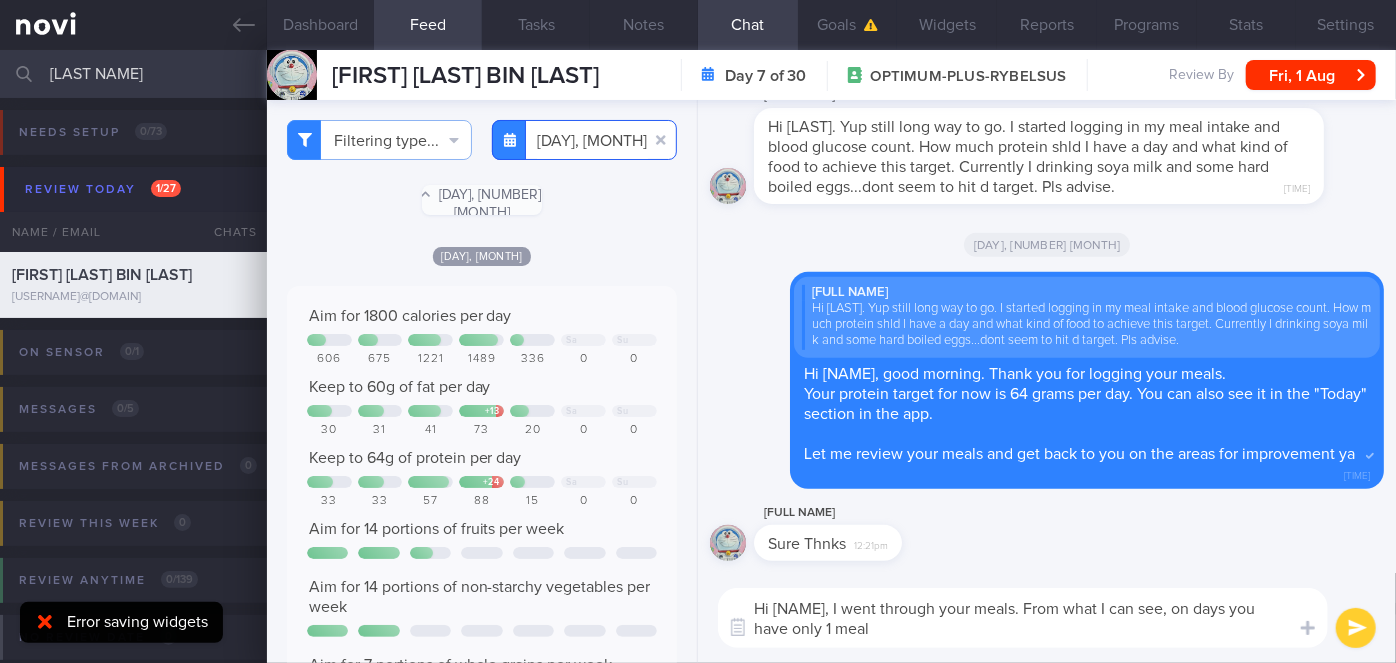 scroll, scrollTop: 999797, scrollLeft: 999640, axis: both 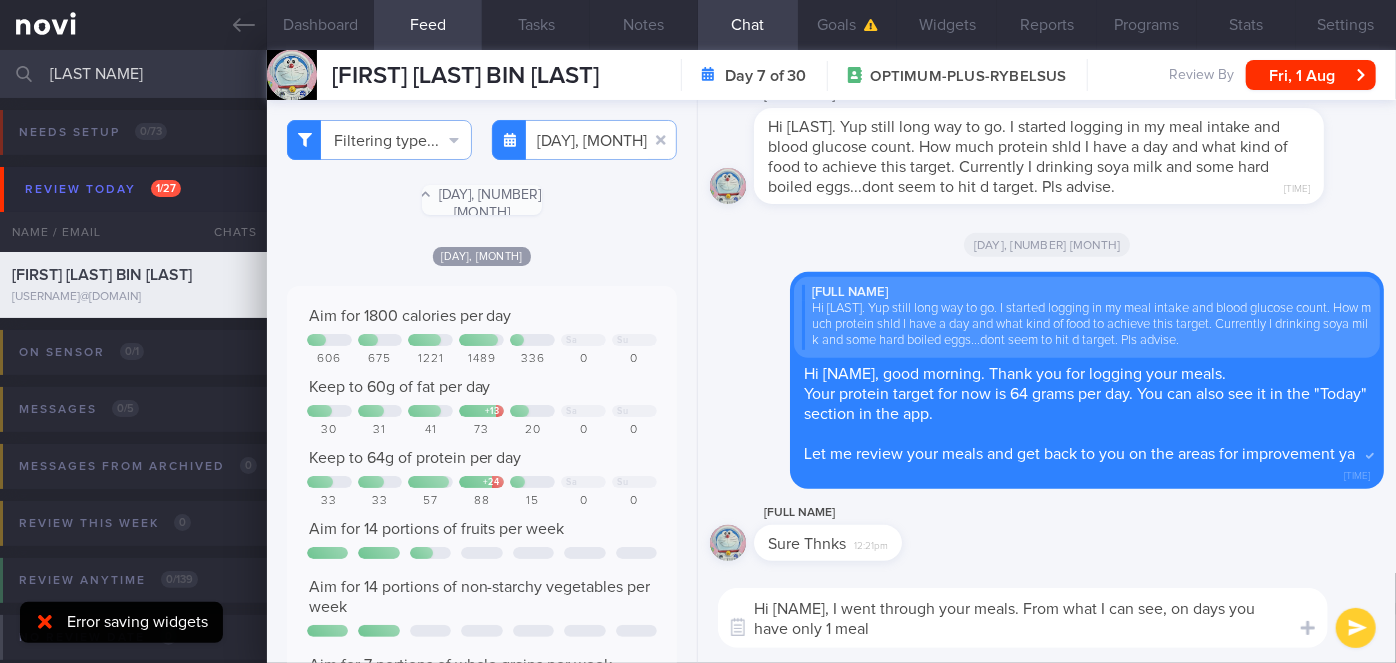 click on "Hi Zat, I went through your meals. From what I can see, on days you have only 1 meal" at bounding box center [1023, 618] 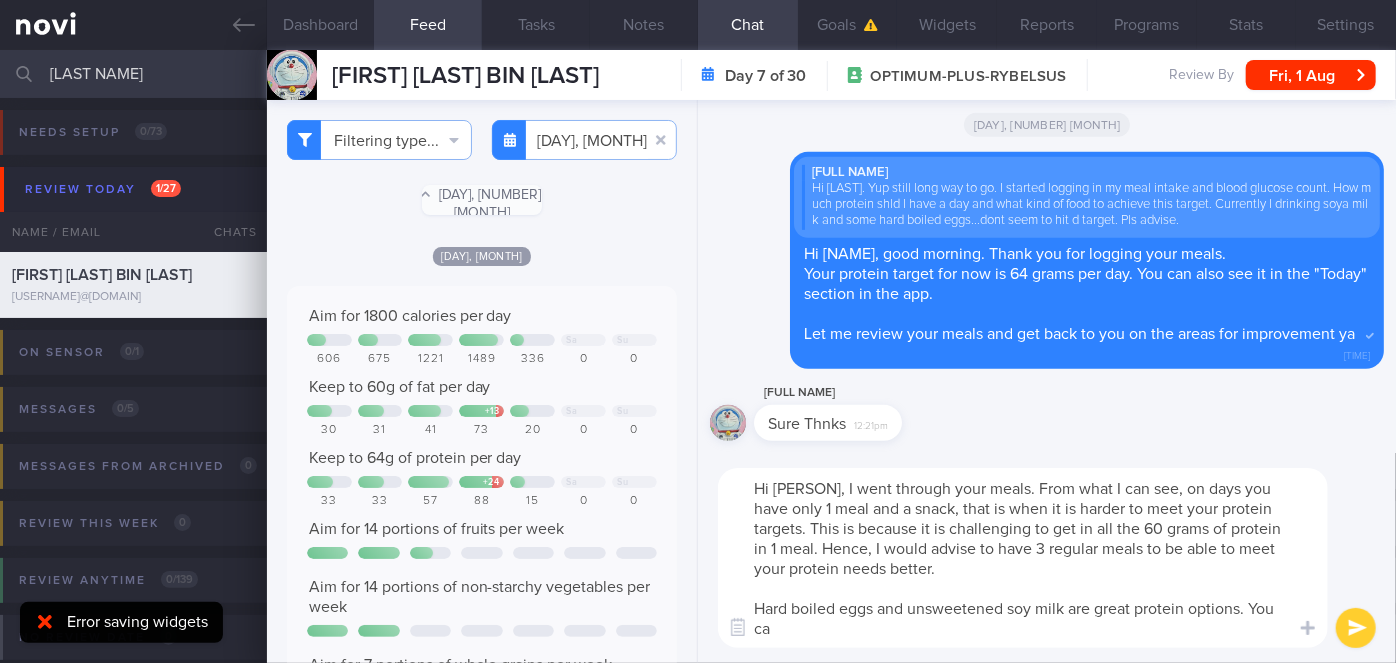 scroll, scrollTop: 0, scrollLeft: 0, axis: both 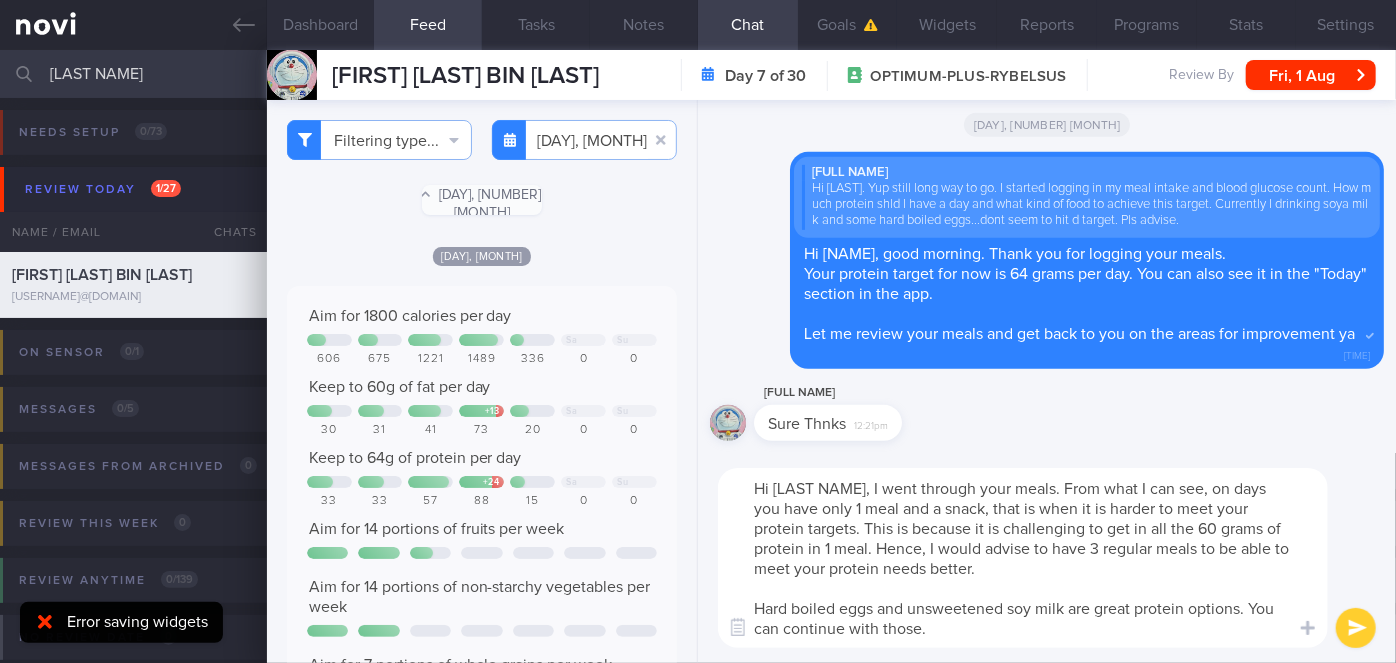 click on "Hi Zat, I went through your meals. From what I can see, on days you have only 1 meal and a snack, that is when it is harder to meet your protein targets. This is because it is challenging to get in all the 60 grams of protein in 1 meal. Hence, I would advise to have 3 regular meals to be able to meet your protein needs better.
Hard boiled eggs and unsweetened soy milk are great protein options. You can continue with those." at bounding box center [1023, 558] 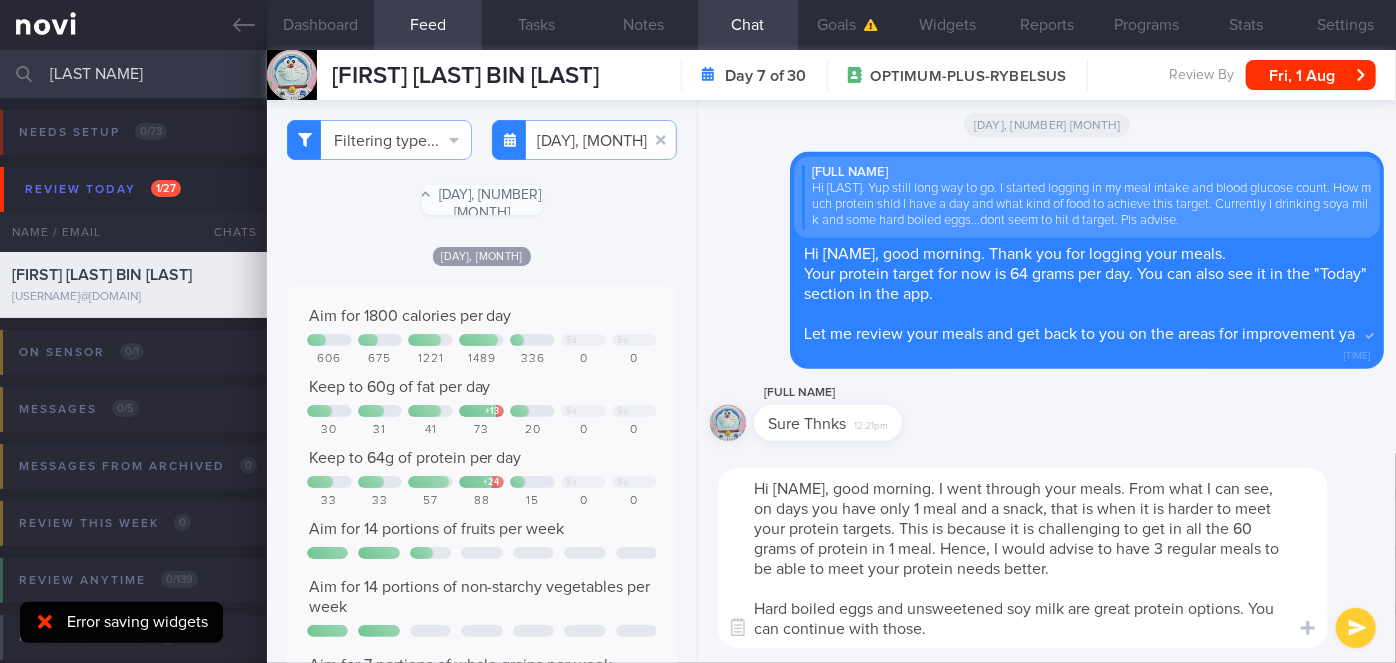 type on "Hi Zat, good morning. I went through your meals. From what I can see, on days you have only 1 meal and a snack, that is when it is harder to meet your protein targets. This is because it is challenging to get in all the 60 grams of protein in 1 meal. Hence, I would advise to have 3 regular meals to be able to meet your protein needs better.
Hard boiled eggs and unsweetened soy milk are great protein options. You can continue with those." 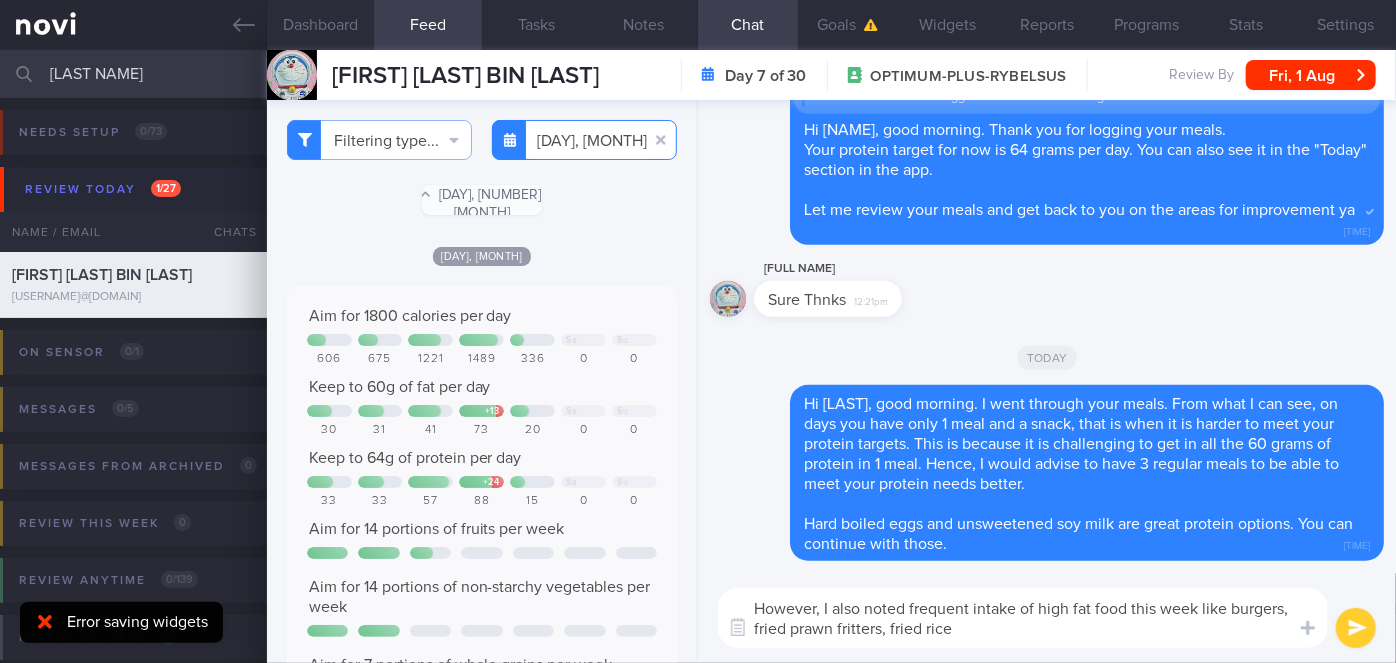 type on "However, I also noted frequent intake of high fat food this week like burgers, fried prawn fritters, fried rice" 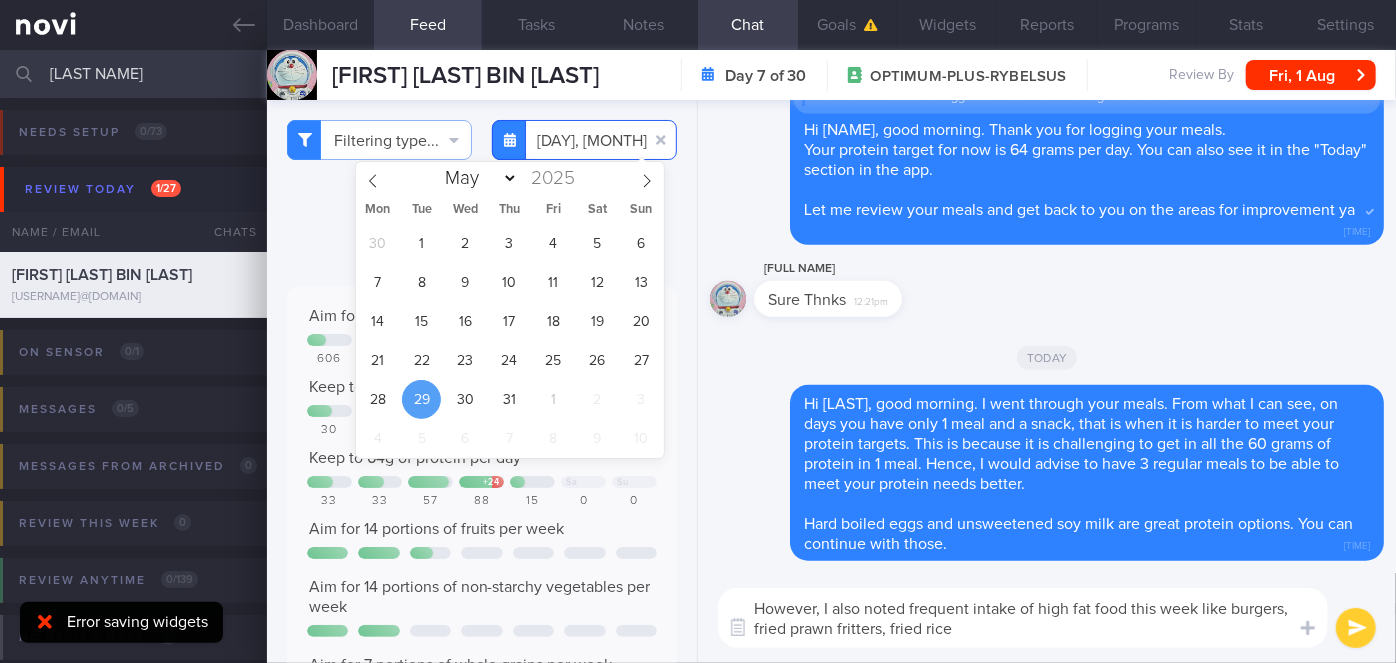 click on "2025-07-29" at bounding box center (584, 140) 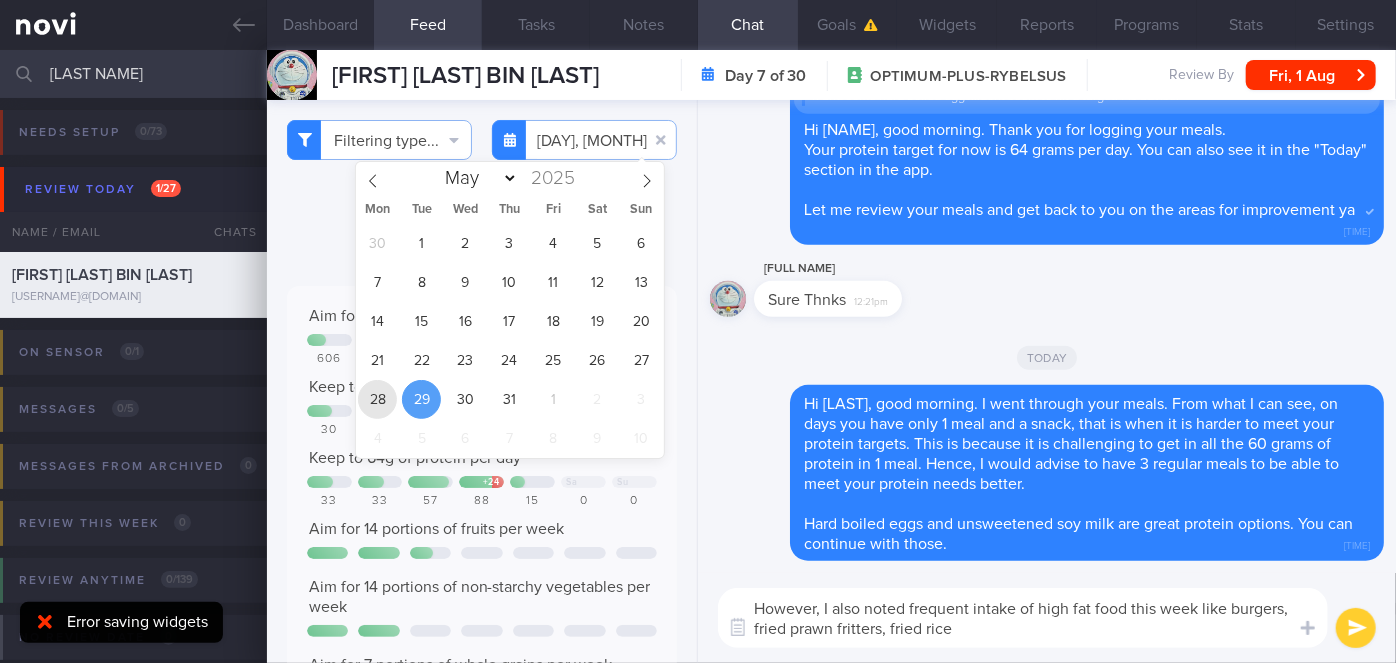 click on "28" at bounding box center (377, 399) 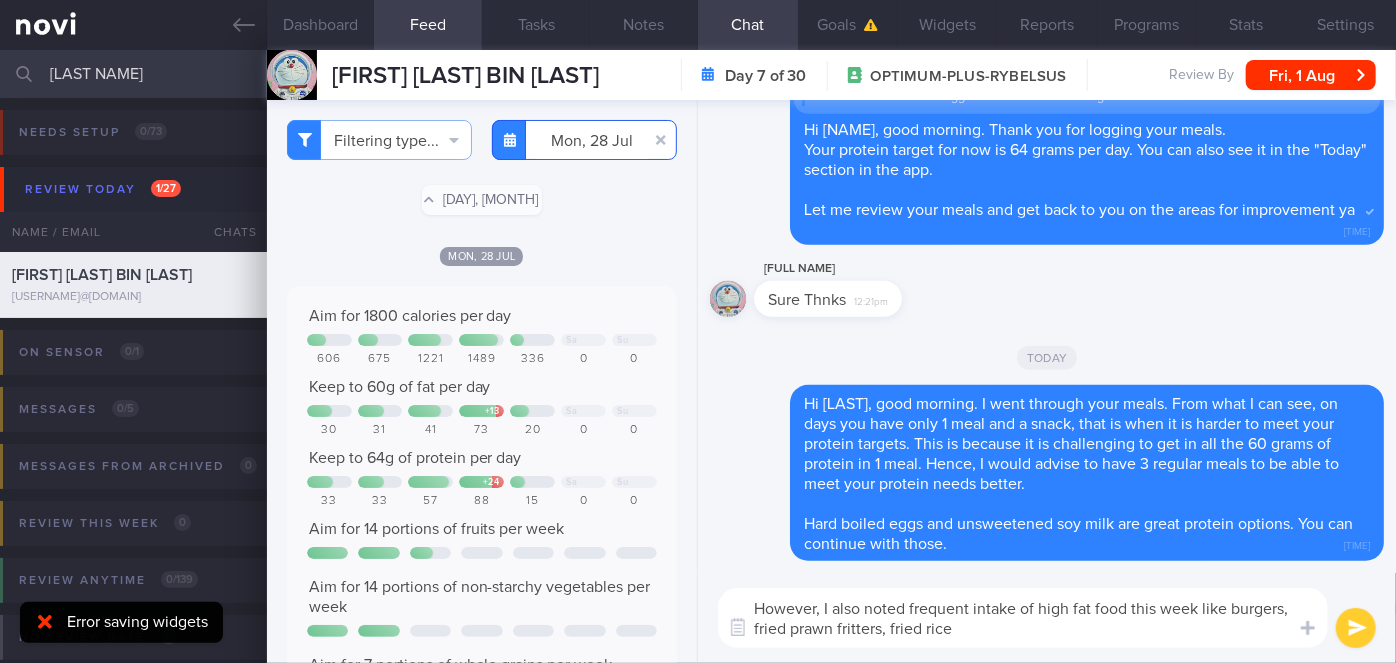 scroll, scrollTop: 999797, scrollLeft: 999640, axis: both 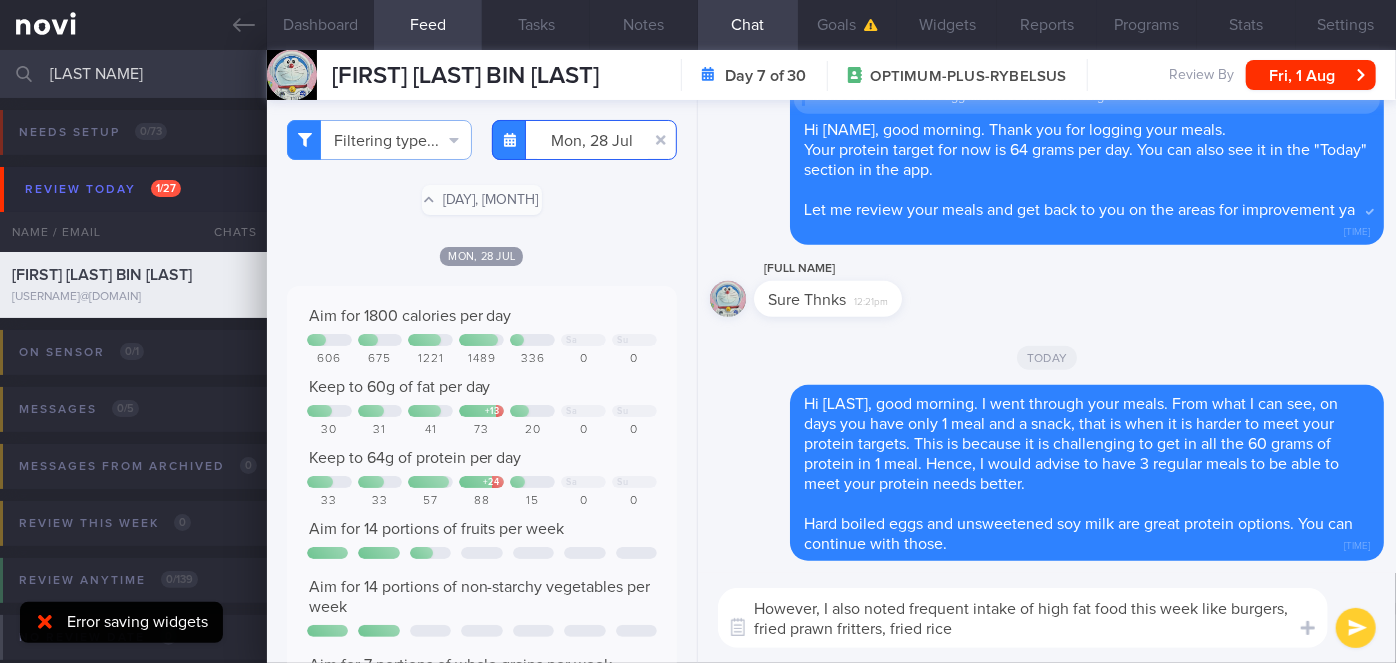 click on "2025-07-28" at bounding box center [584, 140] 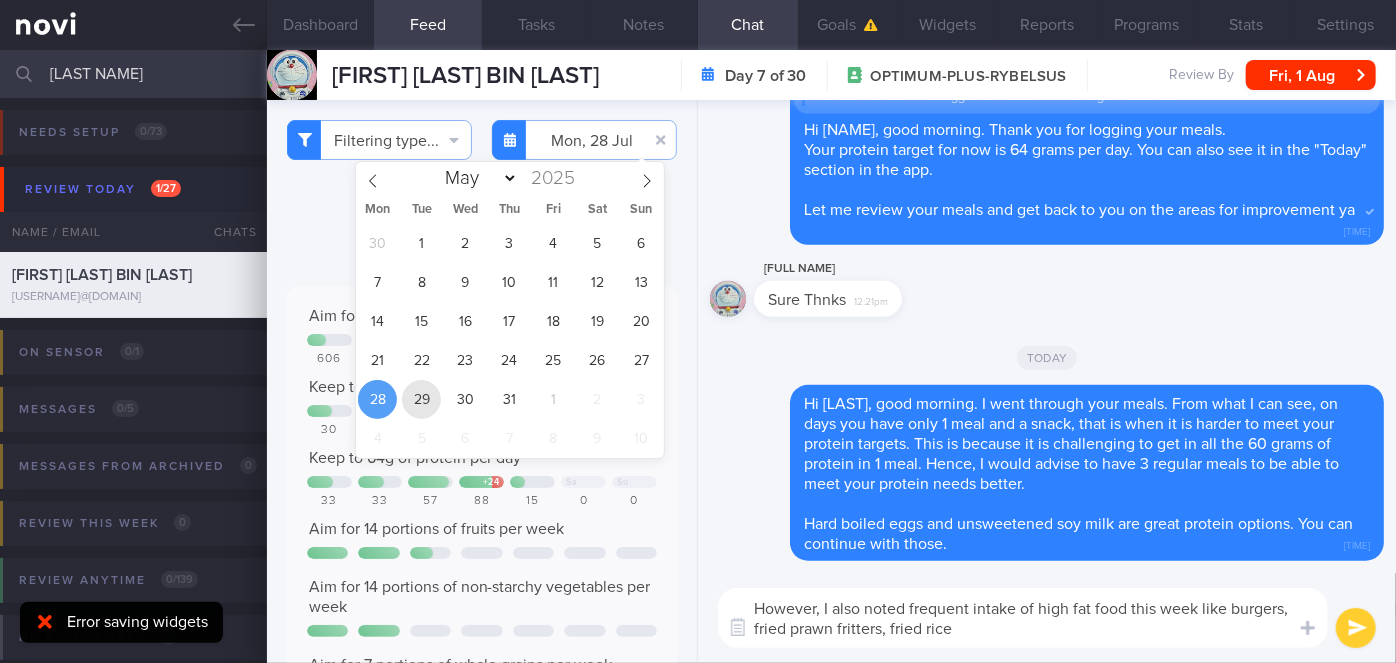 click on "30 1 2 3 4 5 6 7 8 9 10 11 12 13 14 15 16 17 18 19 20 21 22 23 24 25 26 27 28 29 30 31 1 2 3 4 5 6 7 8 9 10" at bounding box center [510, 341] 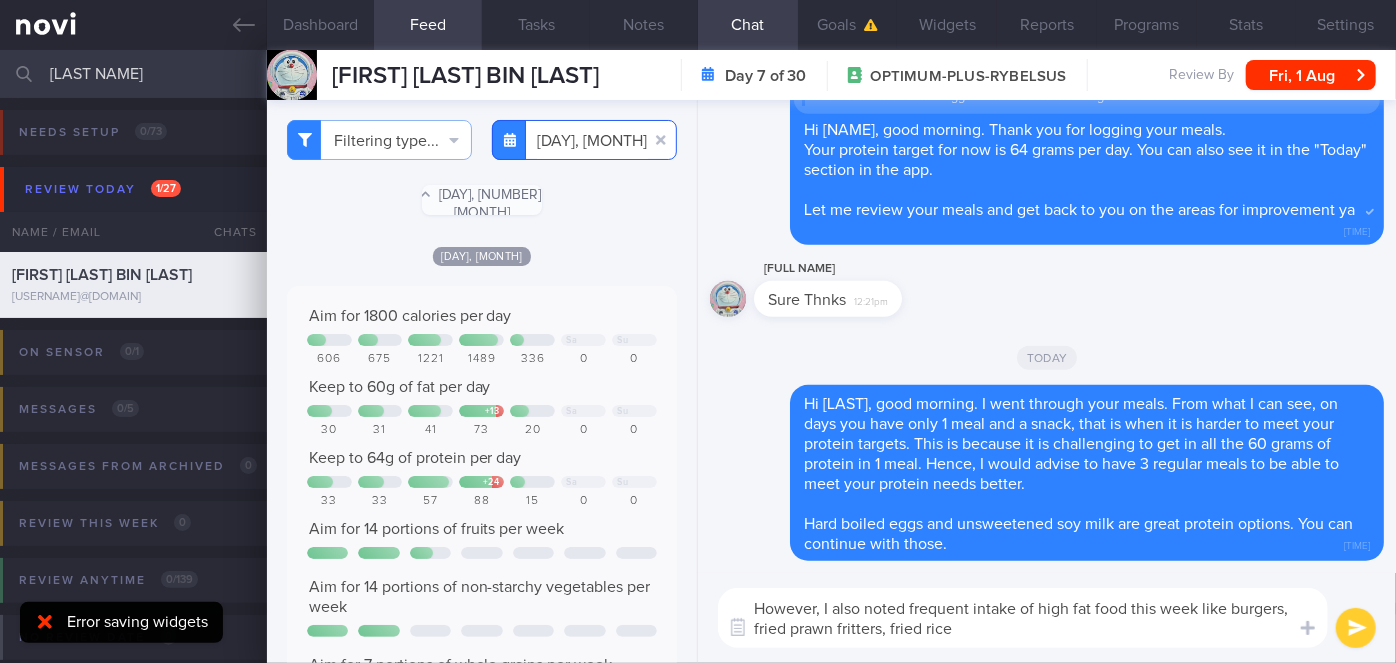 scroll, scrollTop: 999797, scrollLeft: 999640, axis: both 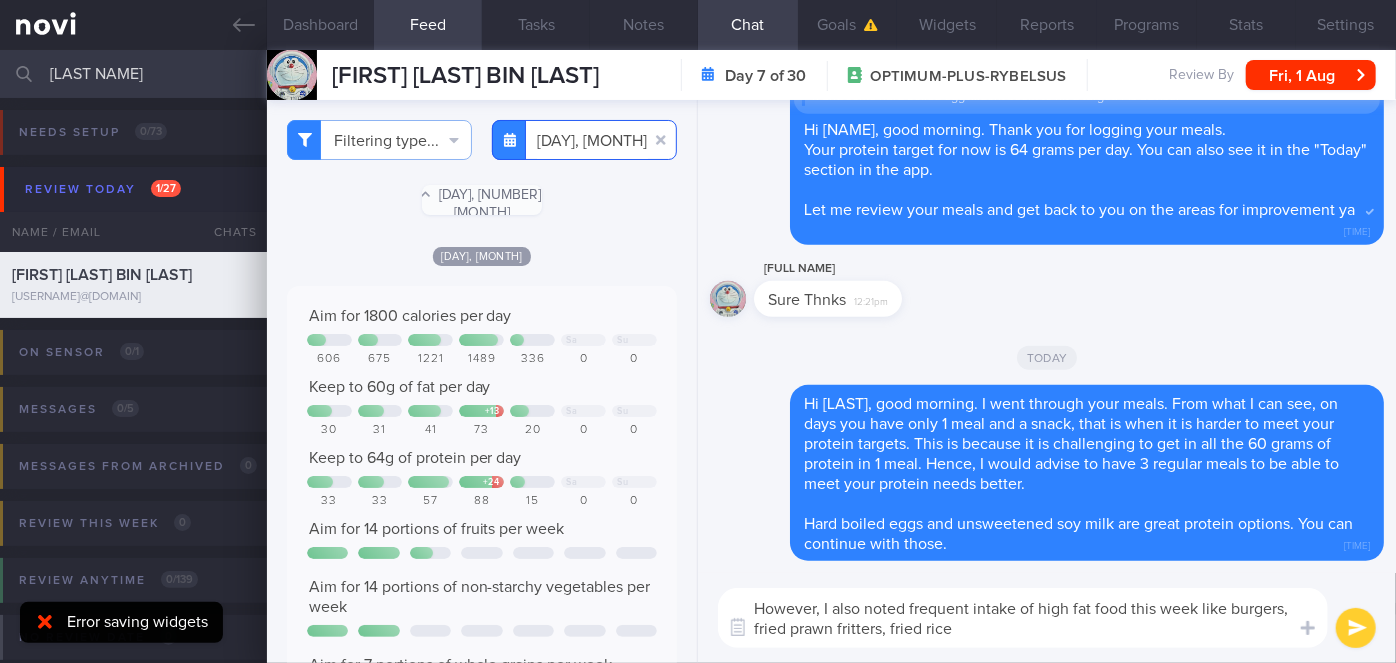 click on "2025-07-29" at bounding box center [584, 140] 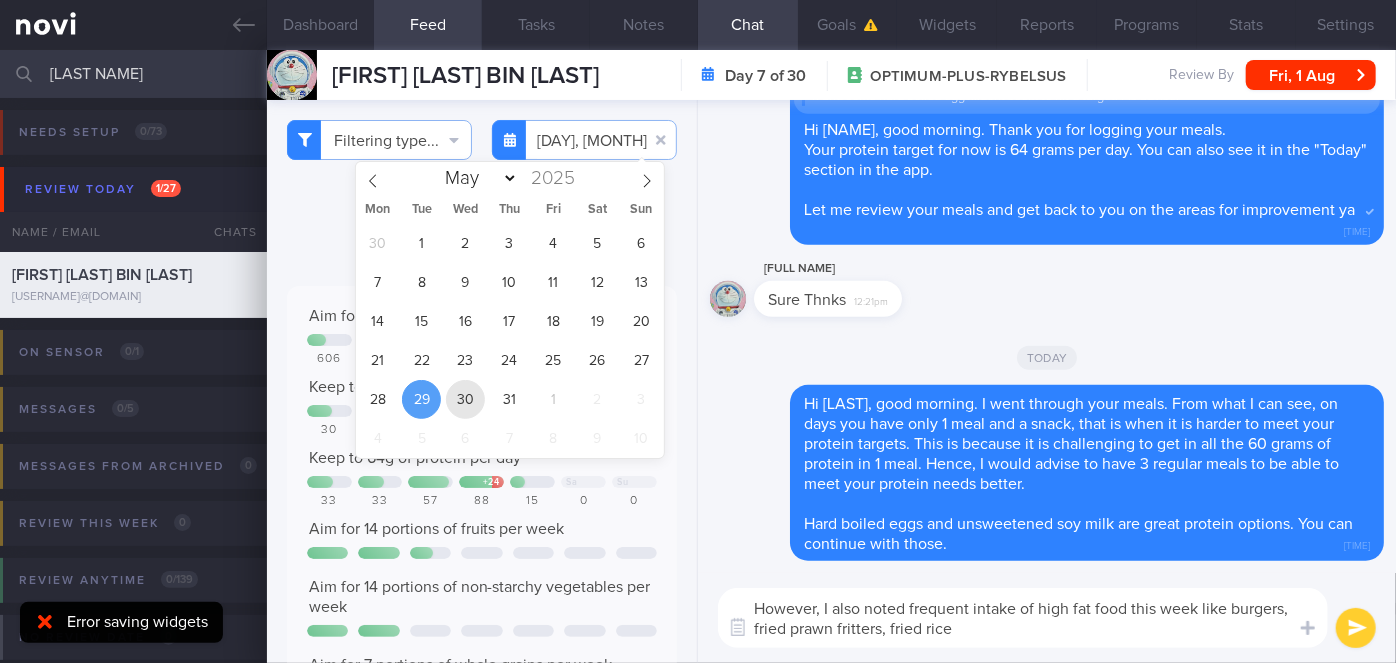 click on "30" at bounding box center (465, 399) 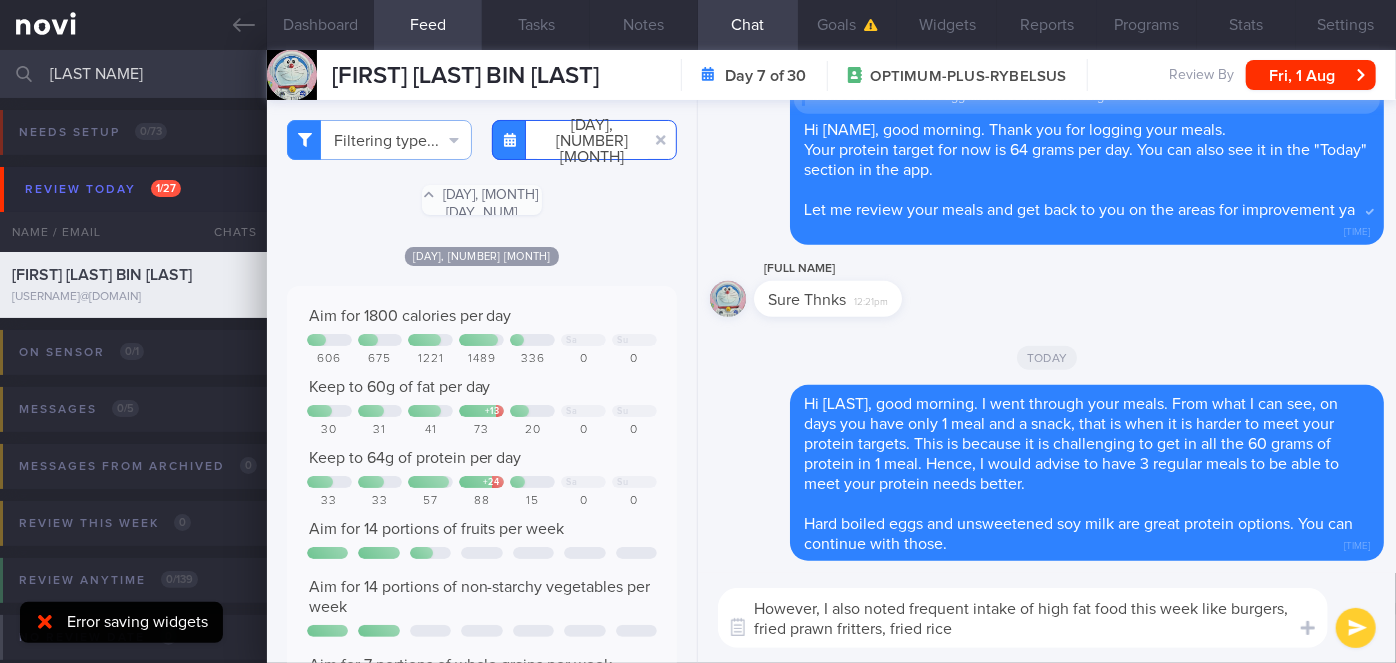 scroll, scrollTop: 999797, scrollLeft: 999640, axis: both 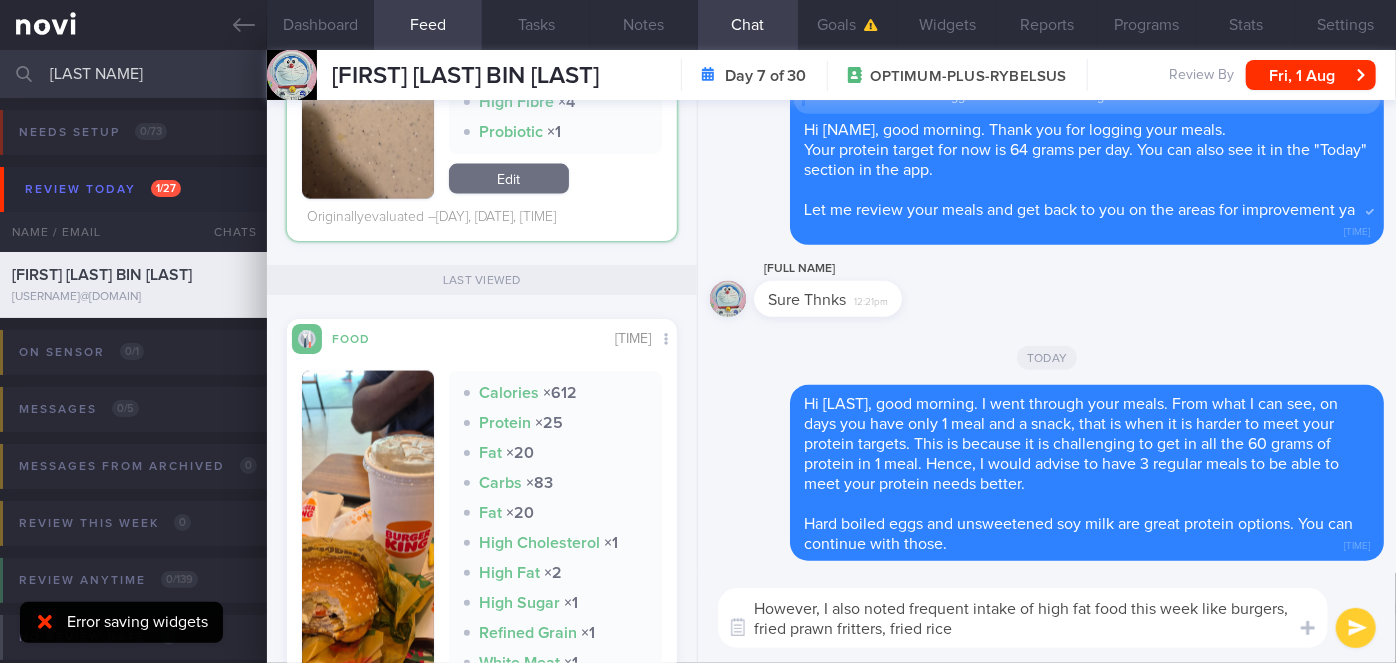 click at bounding box center (368, 550) 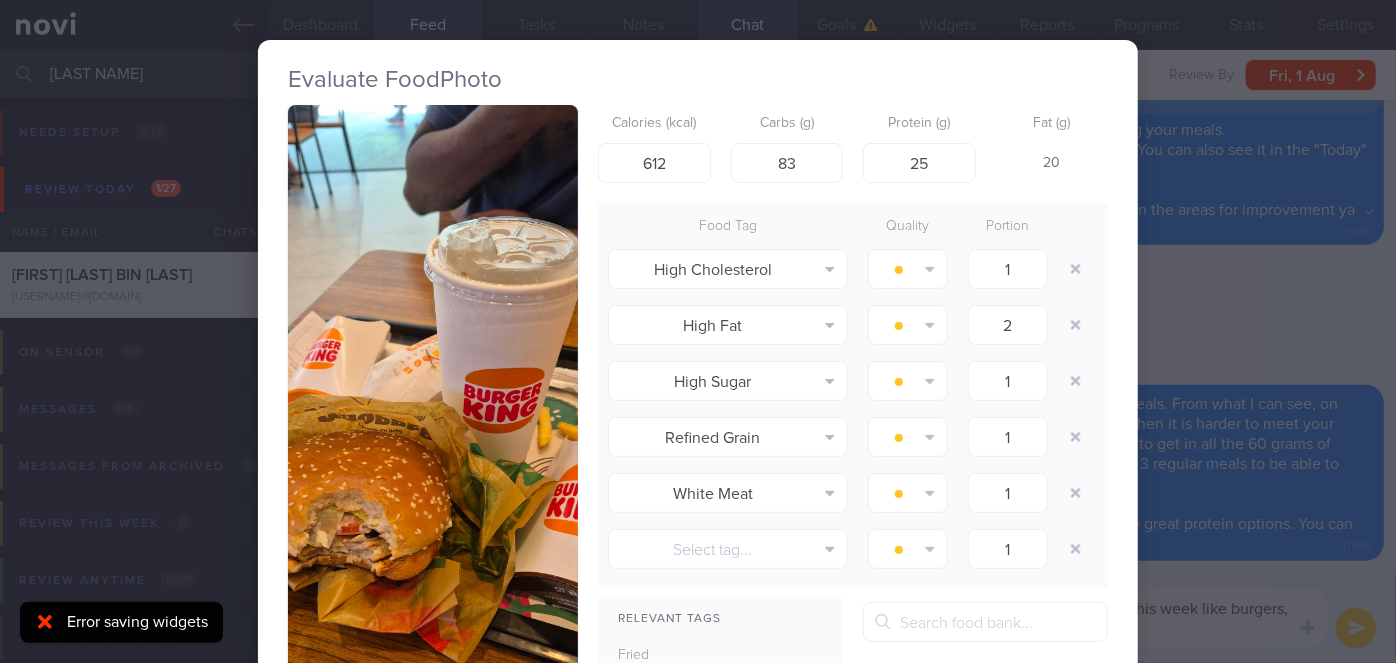 click on "Evaluate Food  Photo
Calories (kcal)
612
Carbs (g)
83
Protein (g)
25
Fat (g)
20
Food Tag
Quality
Portion
High Cholesterol
Alcohol
Fried
Fruit
Healthy Fats
High Calcium
High Cholesterol
High Fat" at bounding box center (698, 331) 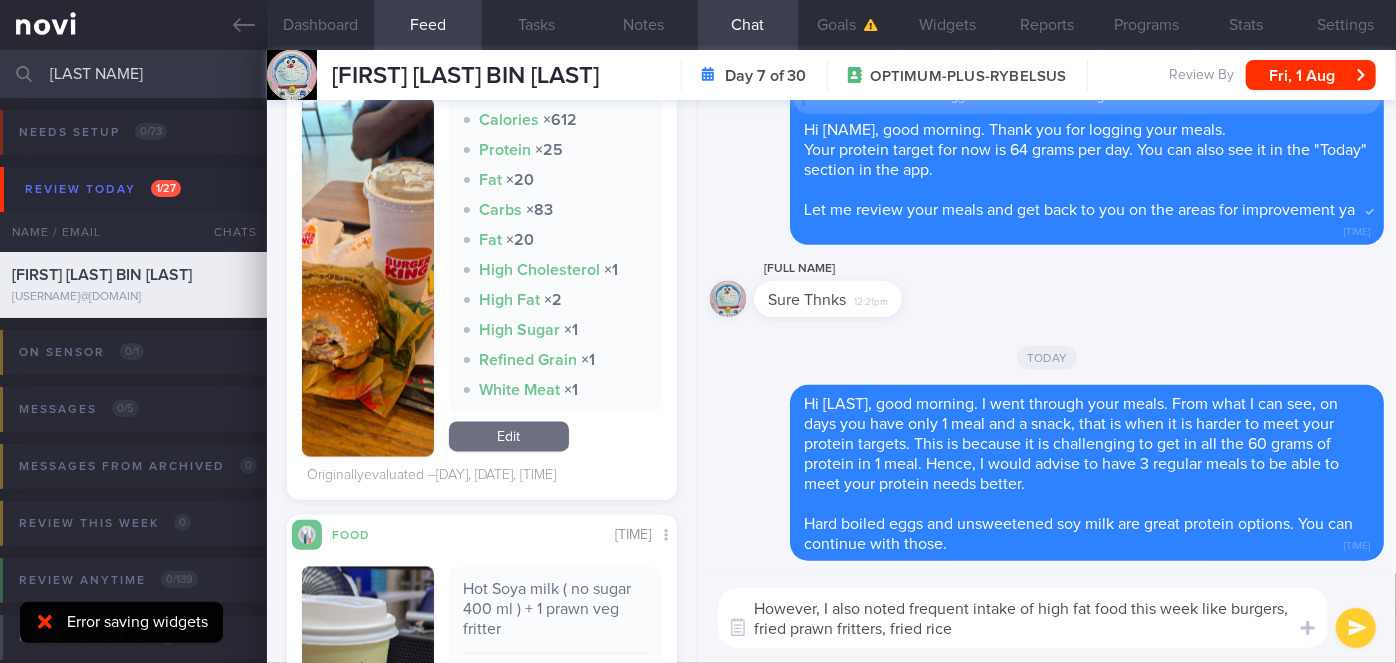 scroll, scrollTop: 1181, scrollLeft: 0, axis: vertical 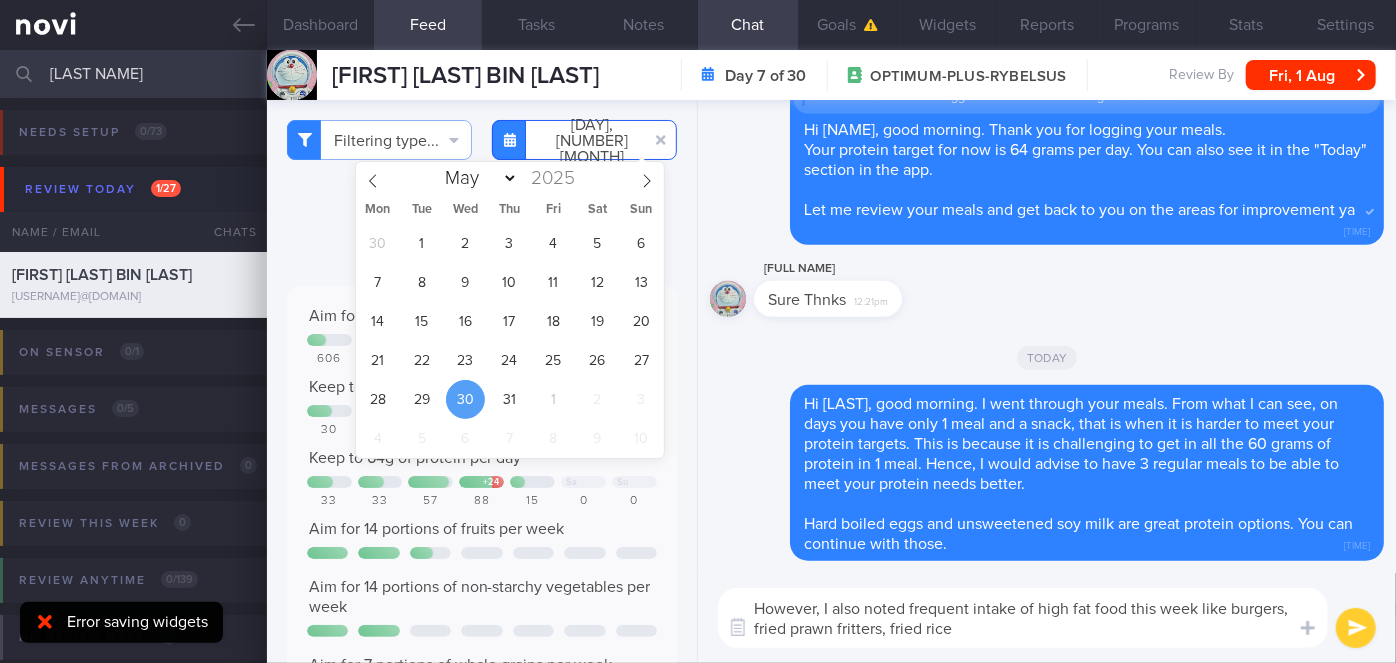 click on "2025-07-30" at bounding box center [584, 140] 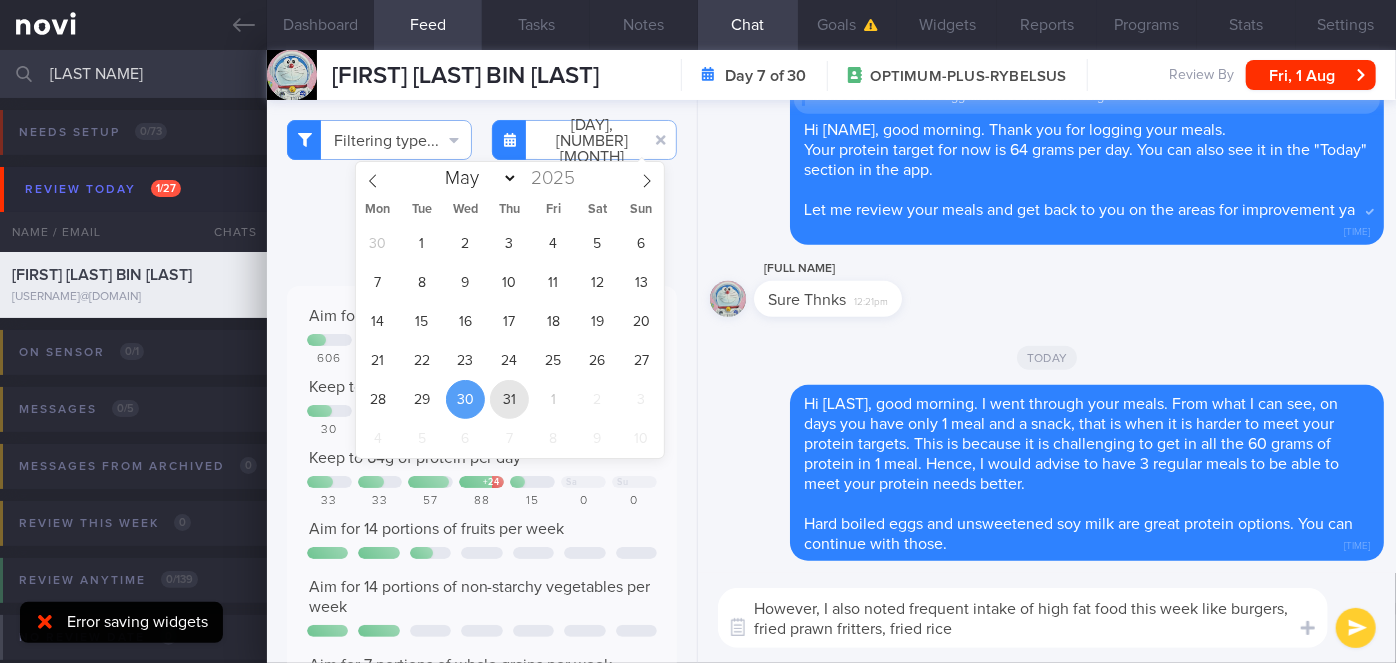 click on "[AGE]" at bounding box center [509, 399] 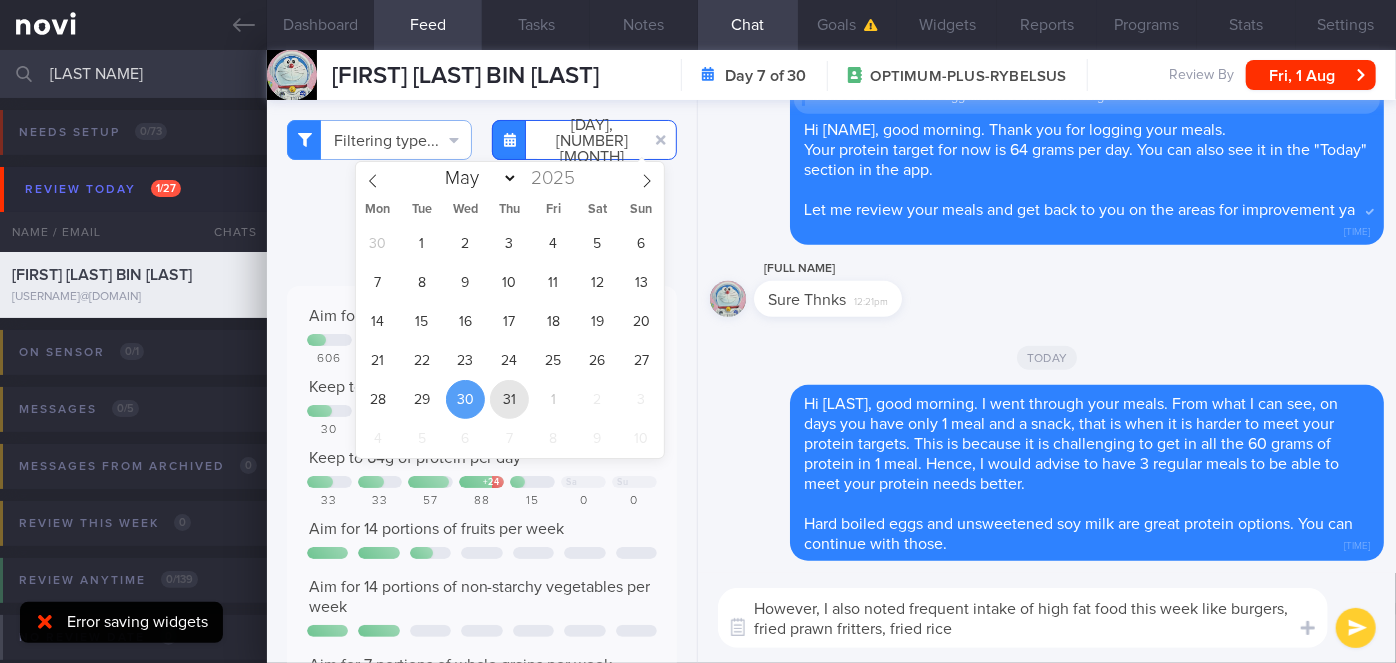 type on "[DATE]" 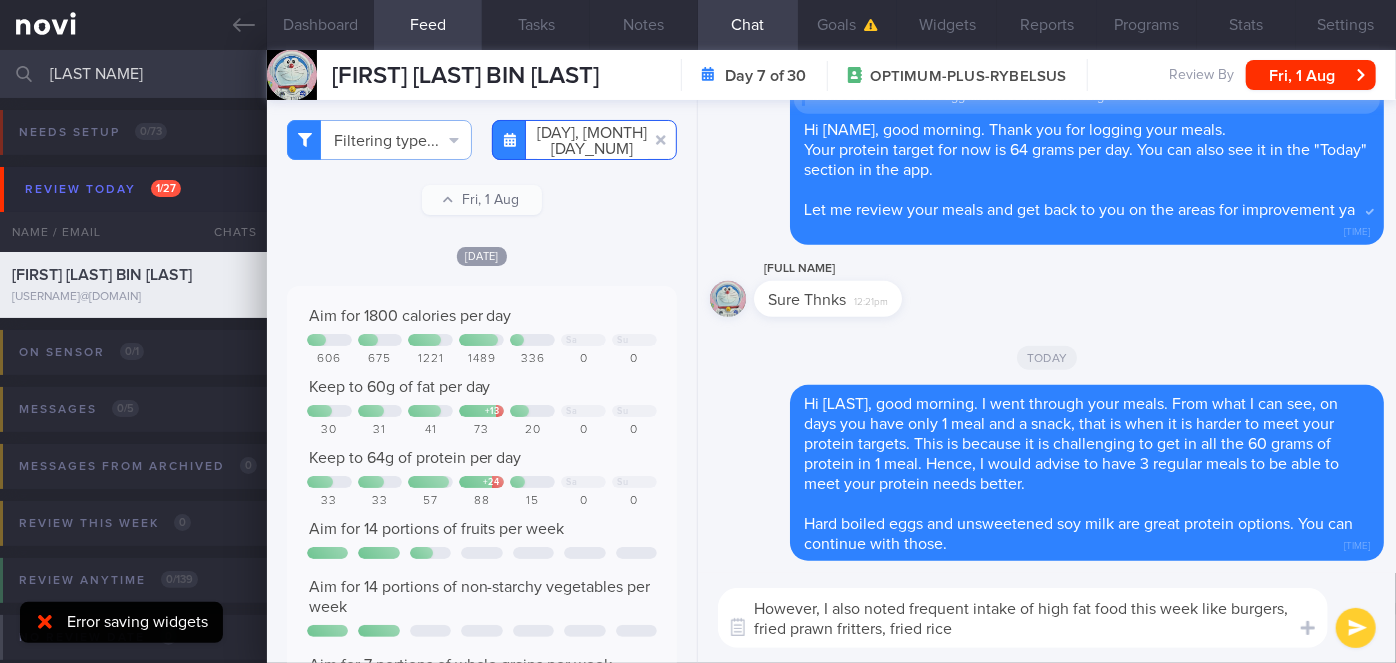 scroll, scrollTop: 626, scrollLeft: 0, axis: vertical 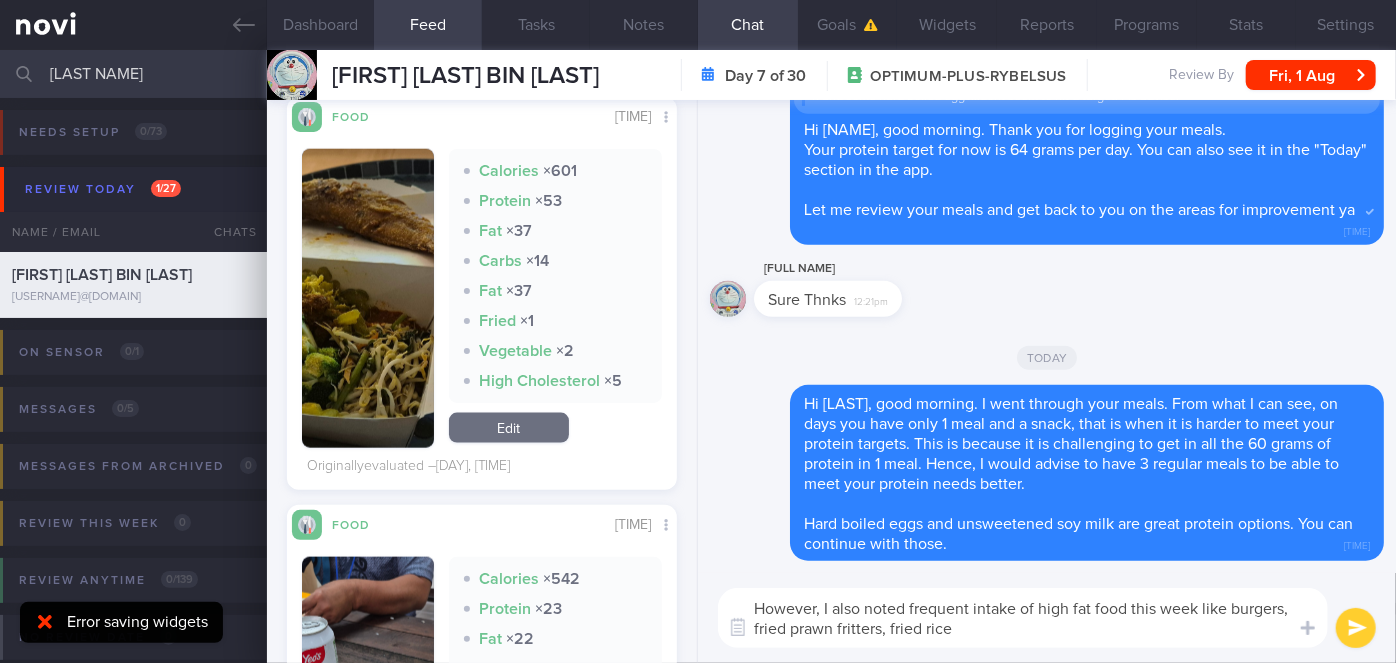 click at bounding box center [368, 298] 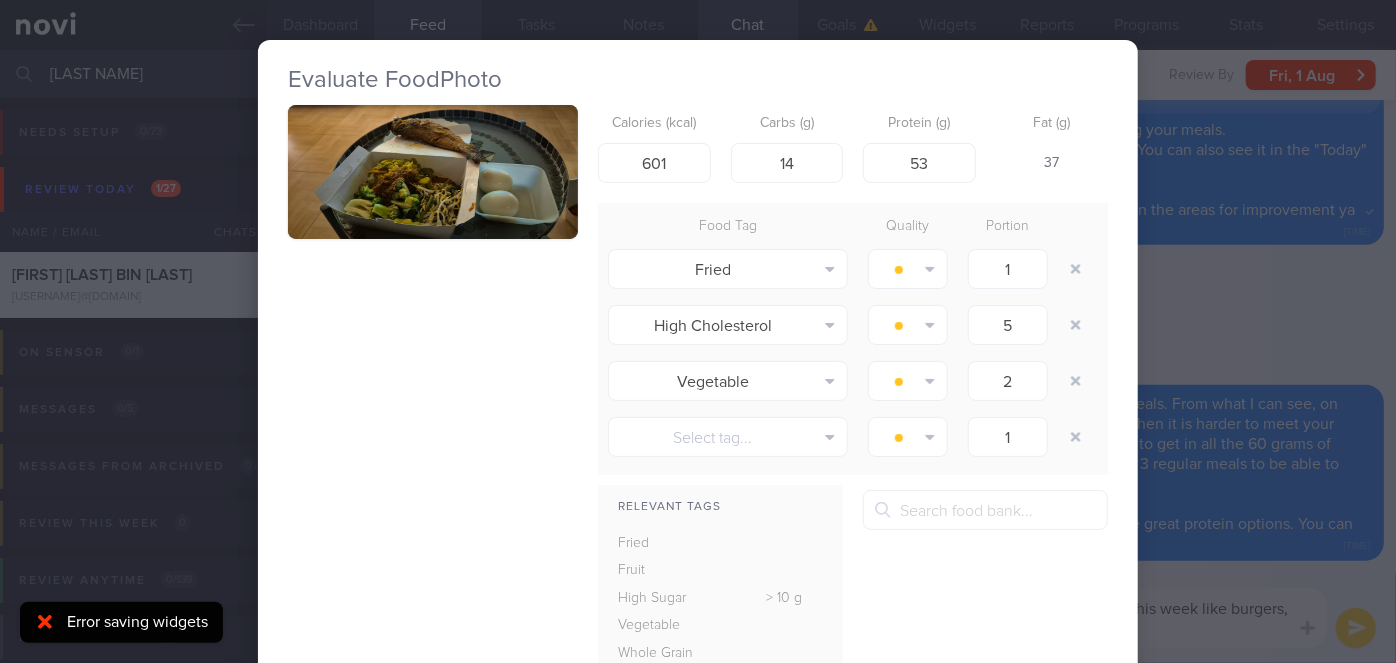 click on "Evaluate Food  Photo
Calories (kcal)
601
Carbs (g)
14
Protein (g)
53
Fat (g)
37
Food Tag
Quality
Portion
Fried
Alcohol
Fried
Fruit
Healthy Fats
High Calcium
High Cholesterol
High Fat
High Fibre" at bounding box center (698, 331) 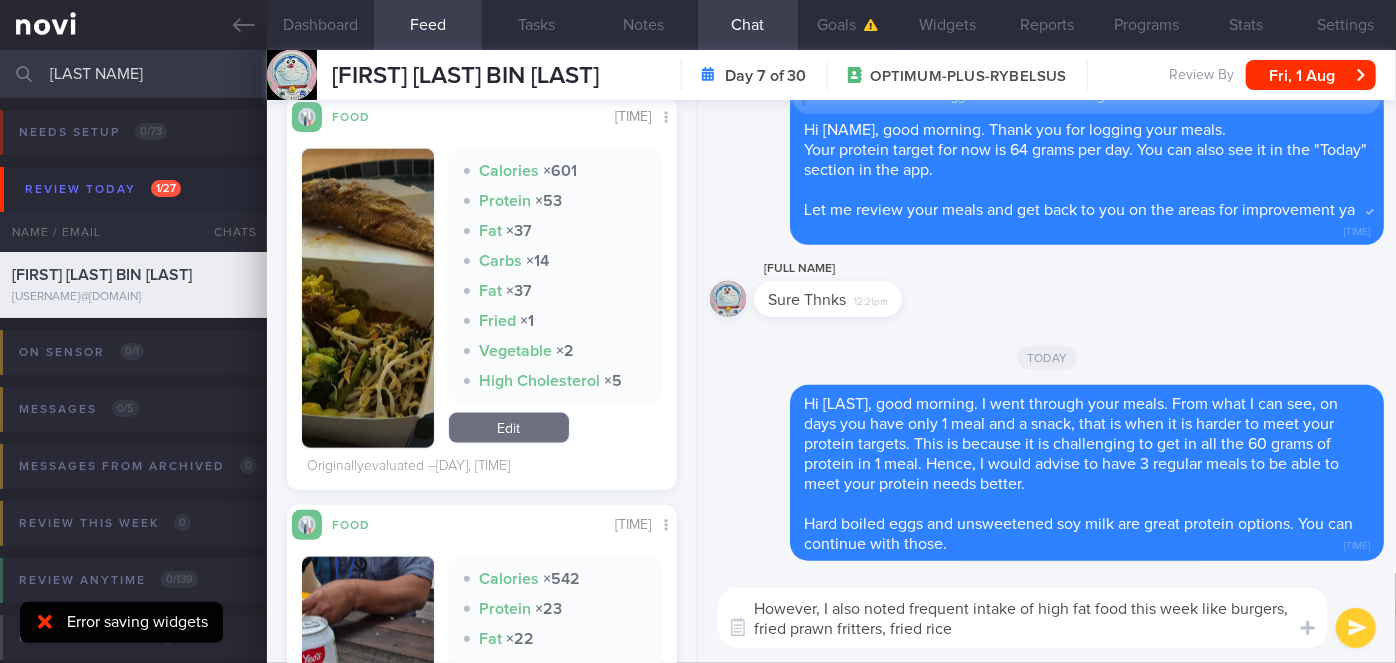 click at bounding box center (368, 298) 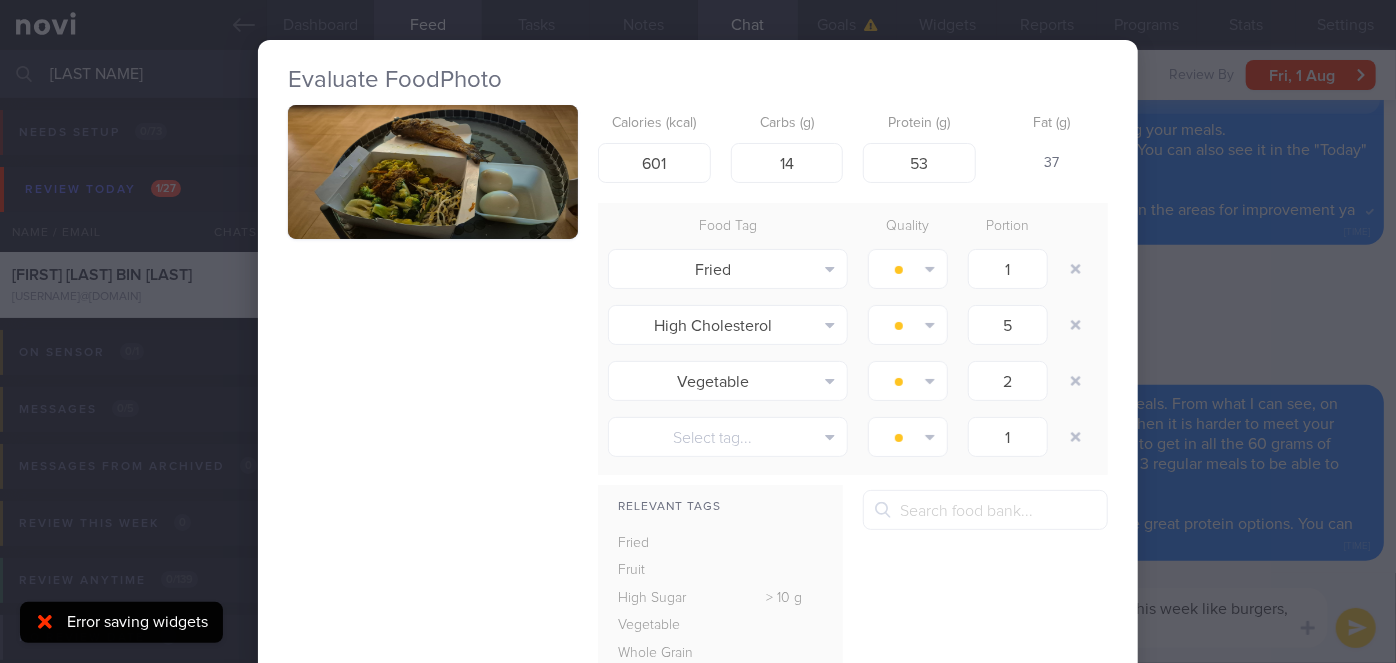 click at bounding box center (433, 172) 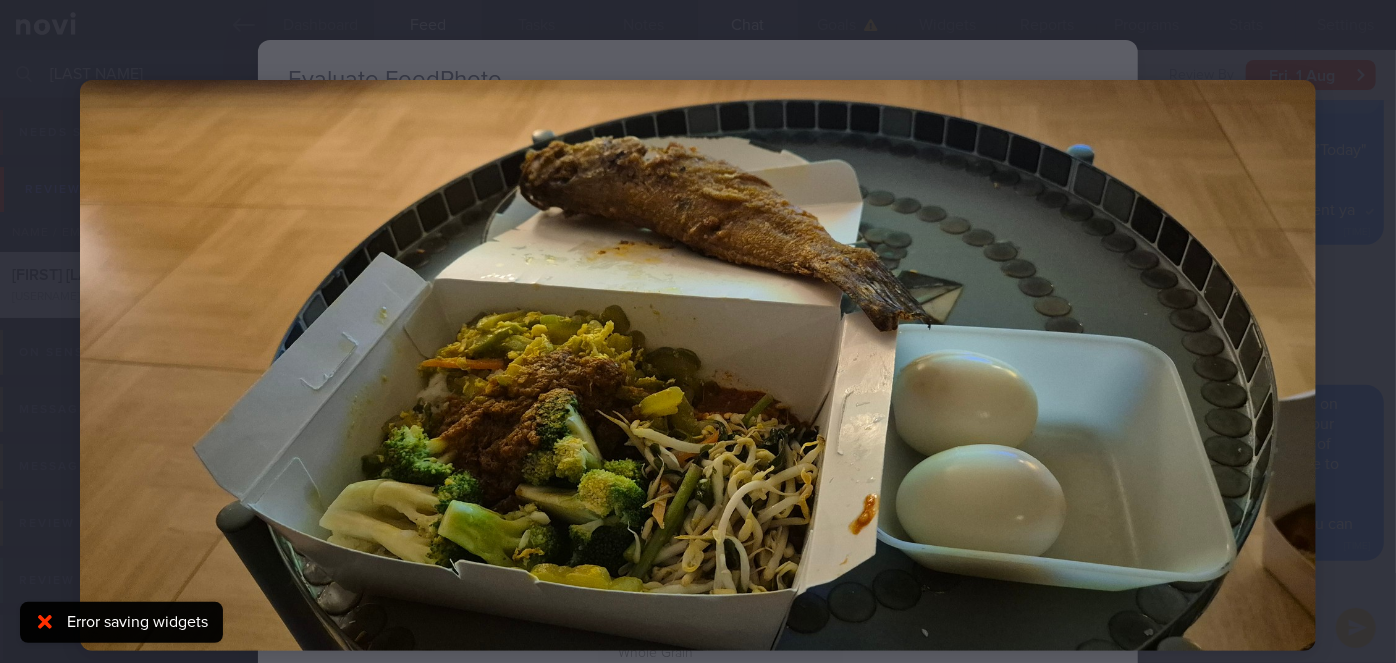 click at bounding box center [698, 365] 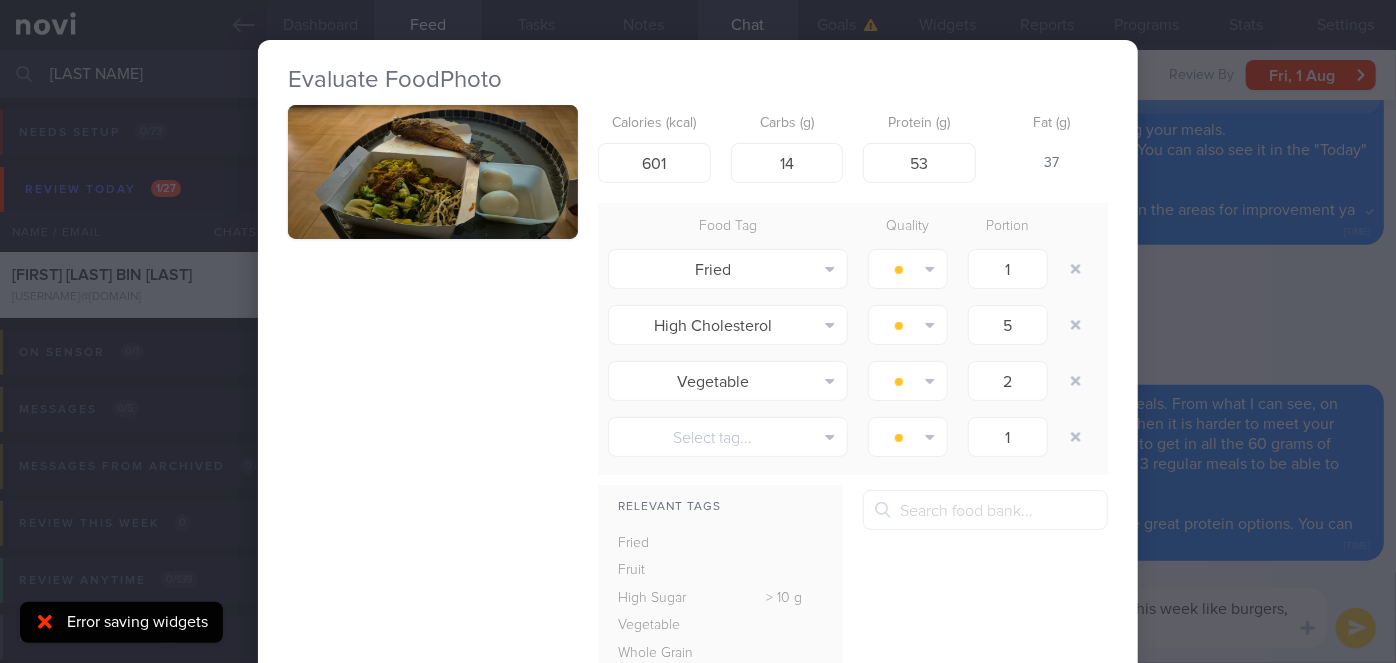 scroll, scrollTop: 260, scrollLeft: 0, axis: vertical 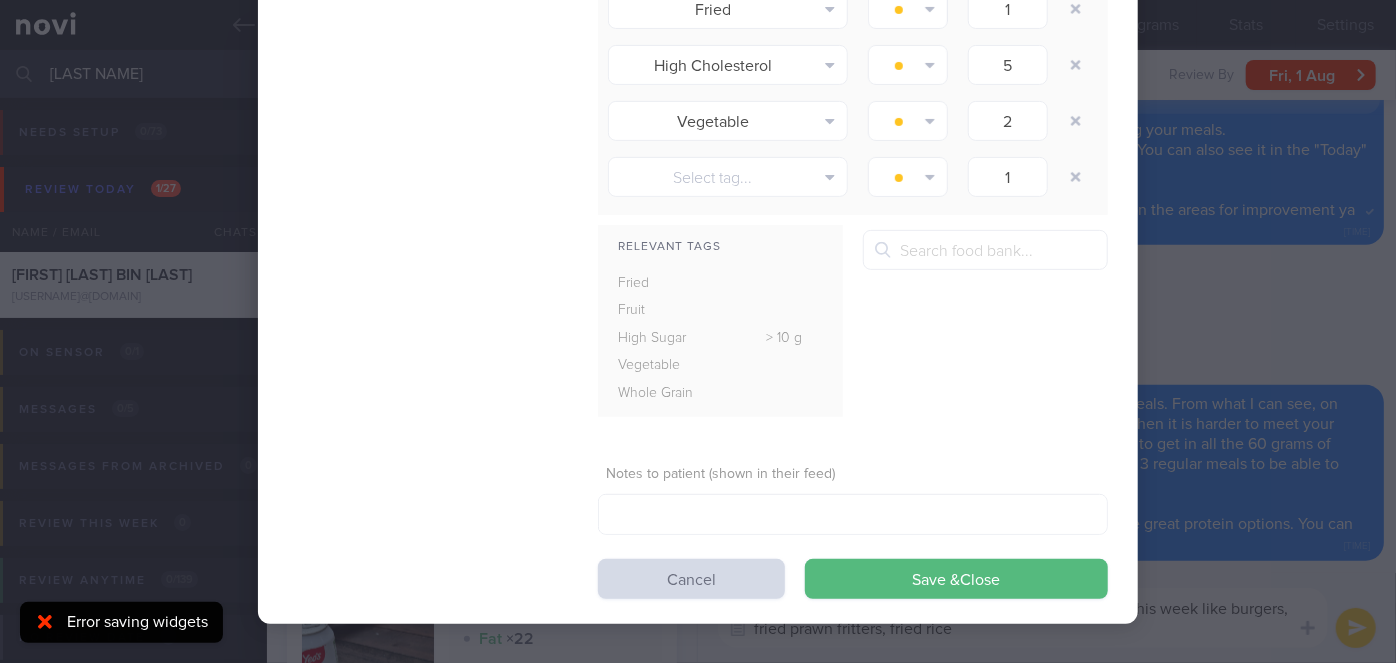 click on "Evaluate Food  Photo
Calories (kcal)
601
Carbs (g)
14
Protein (g)
53
Fat (g)
37
Food Tag
Quality
Portion
Fried
Alcohol
Fried
Fruit
Healthy Fats
High Calcium
High Cholesterol
High Fat
High Fibre" at bounding box center [698, 331] 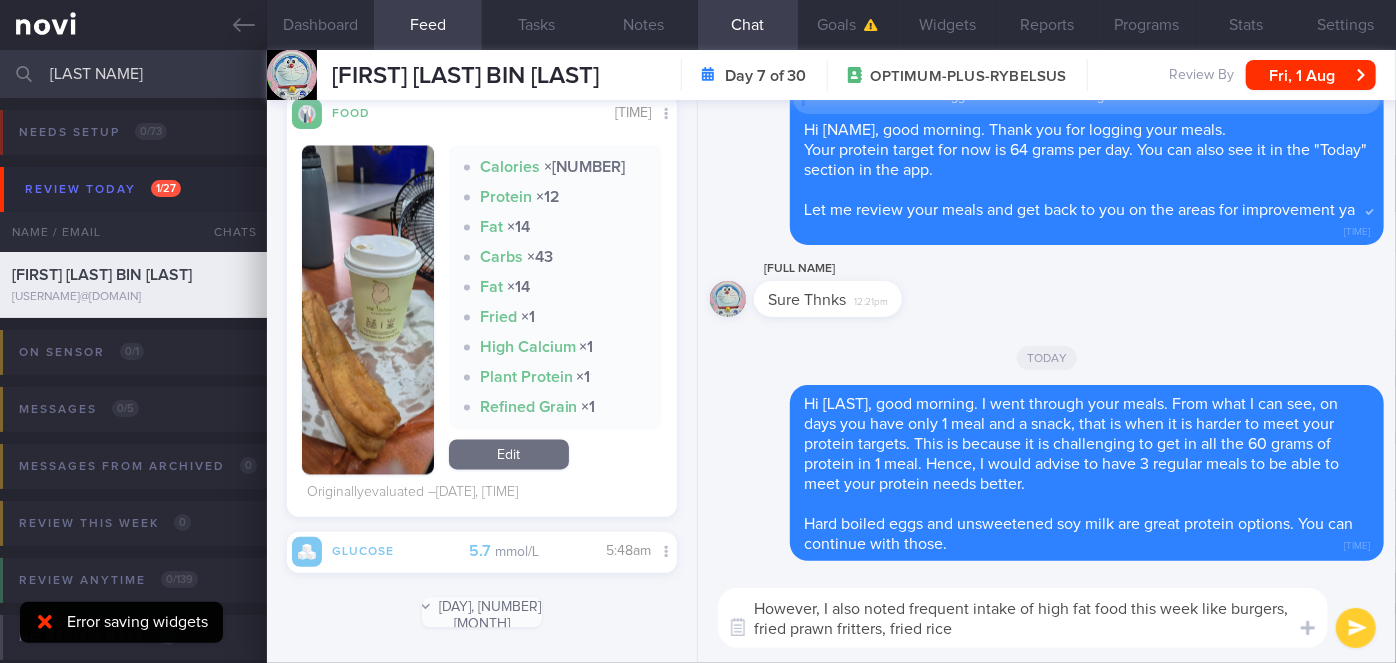 scroll, scrollTop: 2000, scrollLeft: 0, axis: vertical 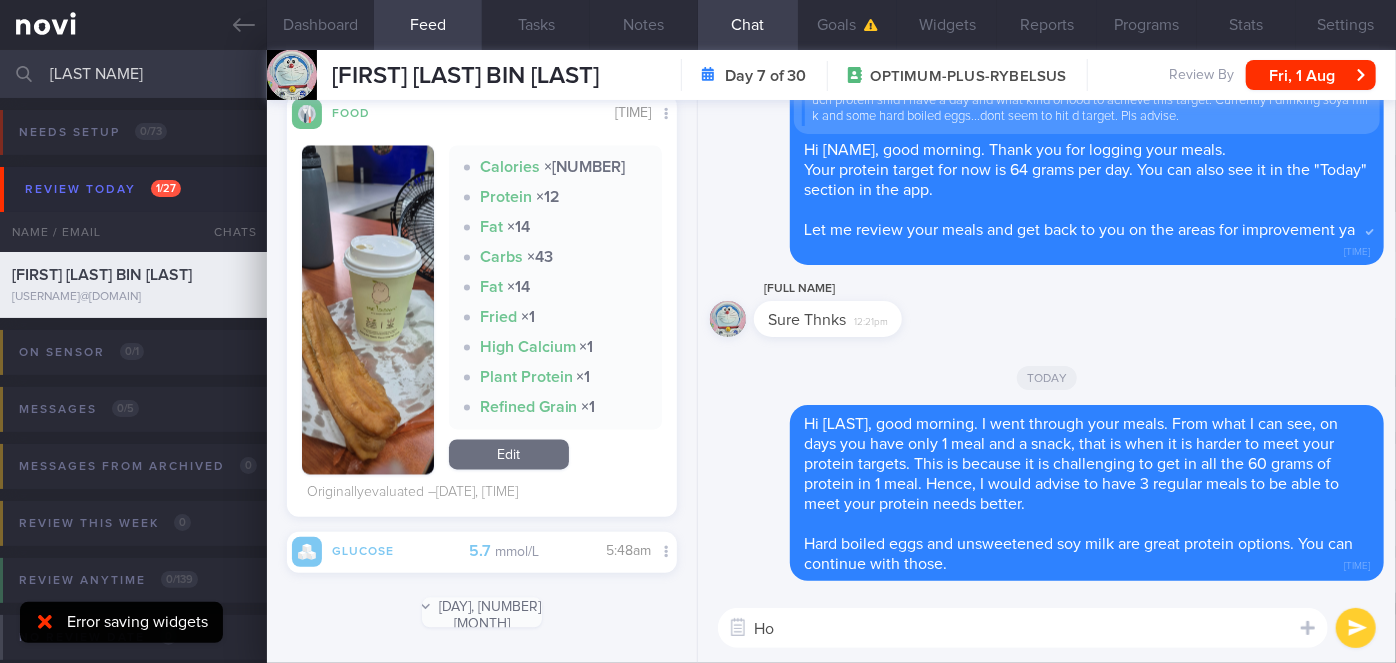 type on "H" 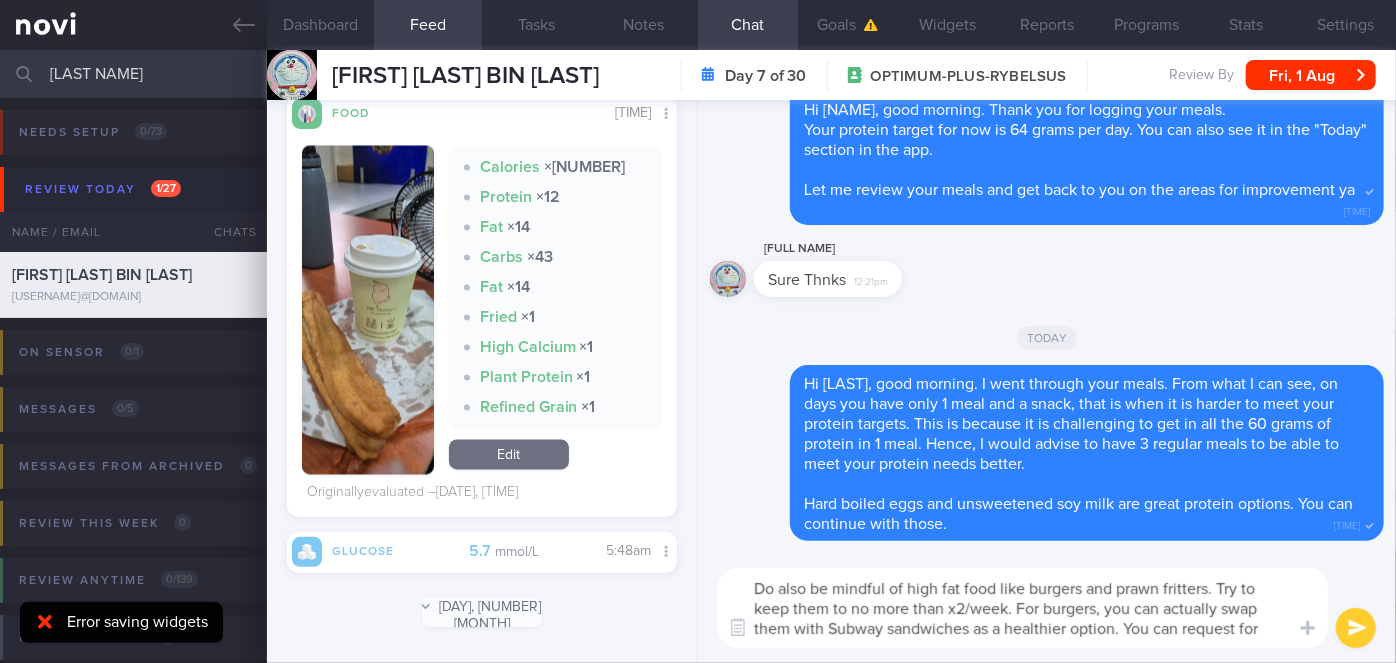 scroll, scrollTop: 0, scrollLeft: 0, axis: both 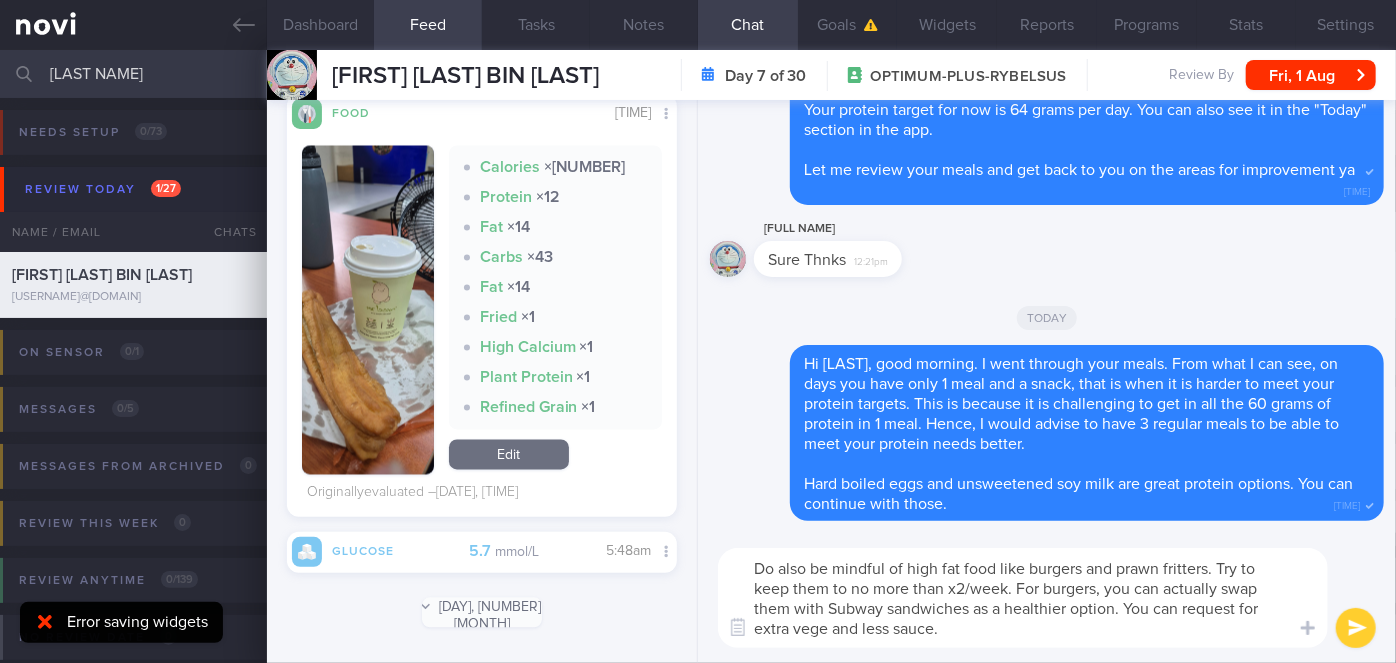 type on "Do also be mindful of high fat food like burgers and prawn fritters. Try to keep them to no more than x2/week. For burgers, you can actually swap them with Subway sandwiches as a healthier option. You can request for extra vege and less sauce." 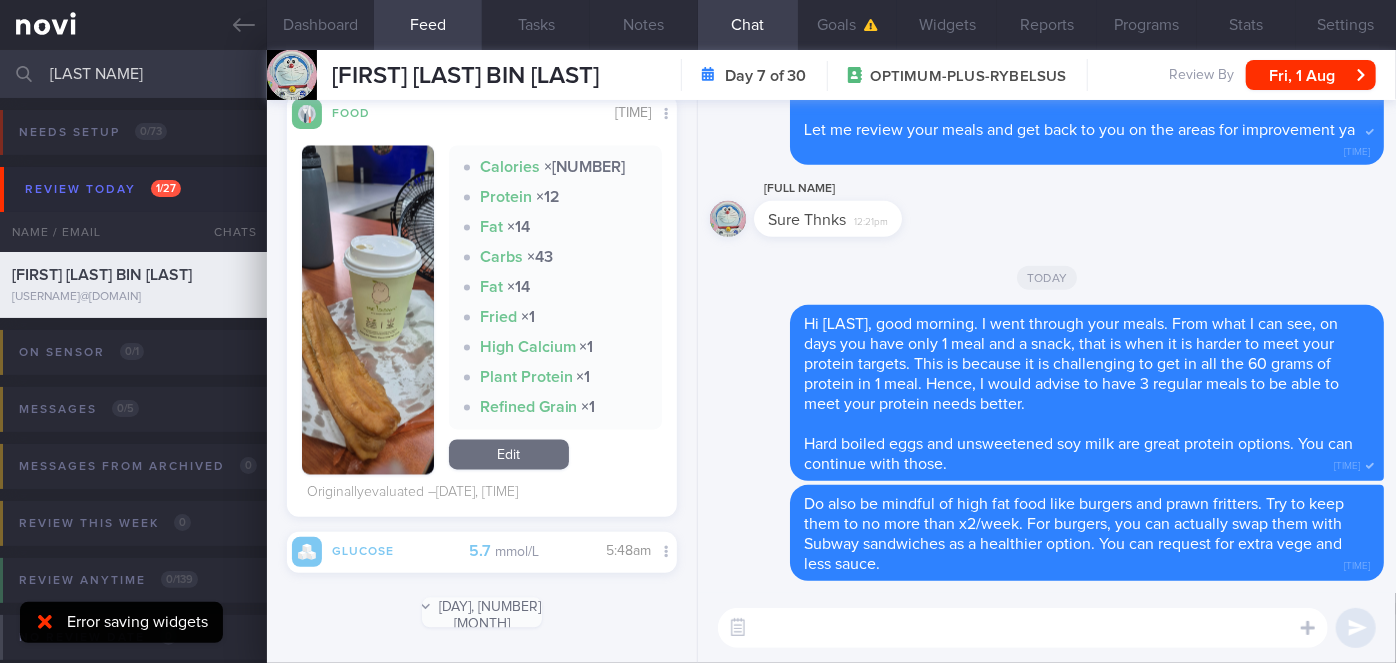click at bounding box center [1023, 628] 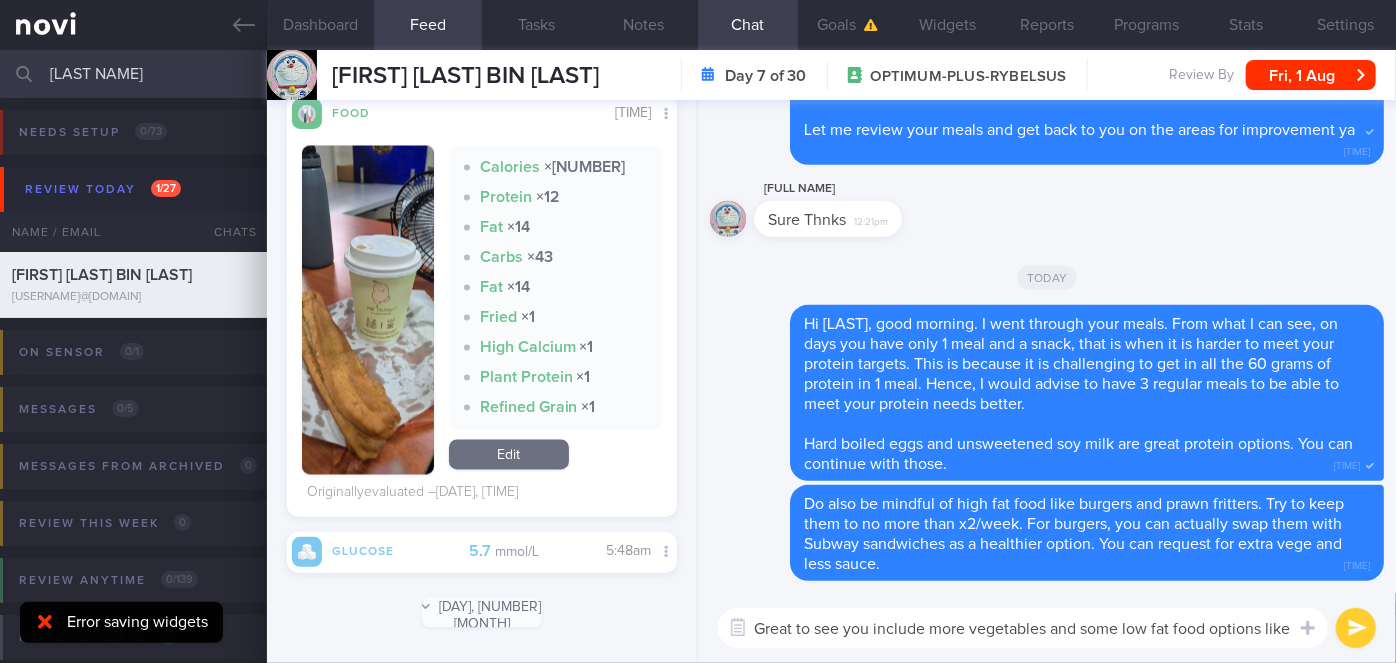 scroll, scrollTop: 0, scrollLeft: 0, axis: both 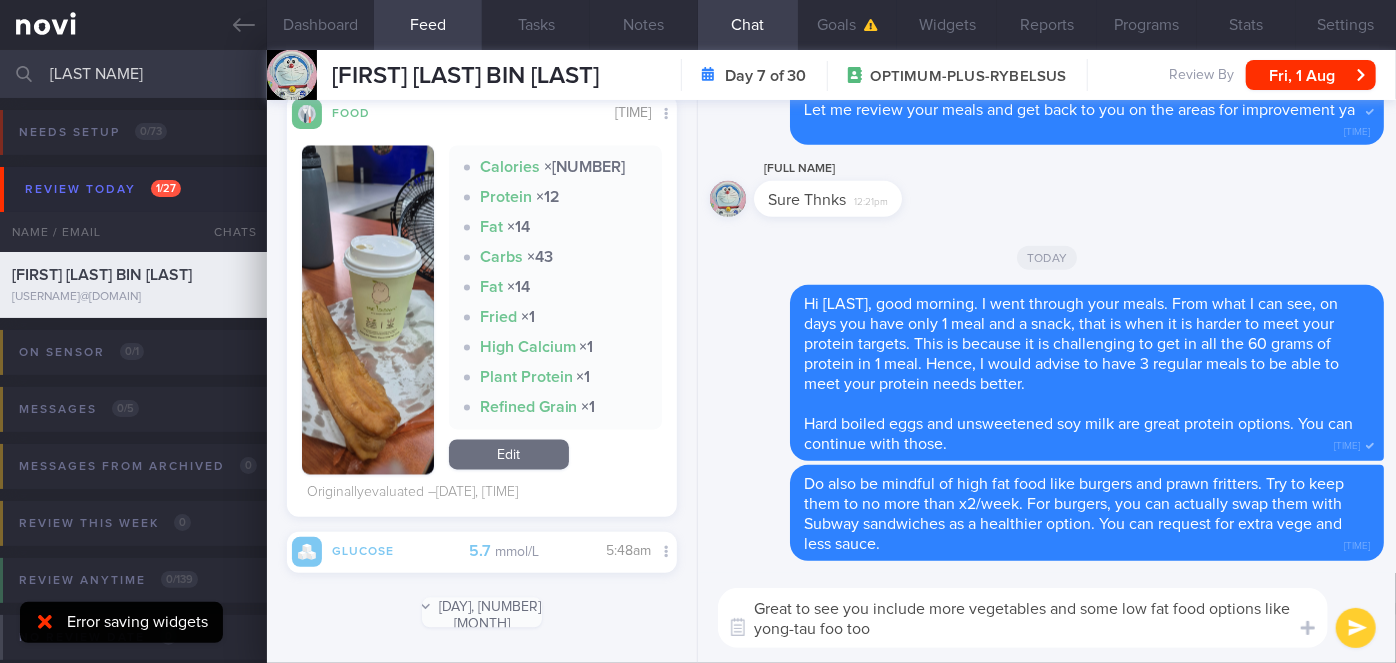 click on "Great to see you include more vegetables and some low fat food options like yong-tau foo too" at bounding box center [1023, 618] 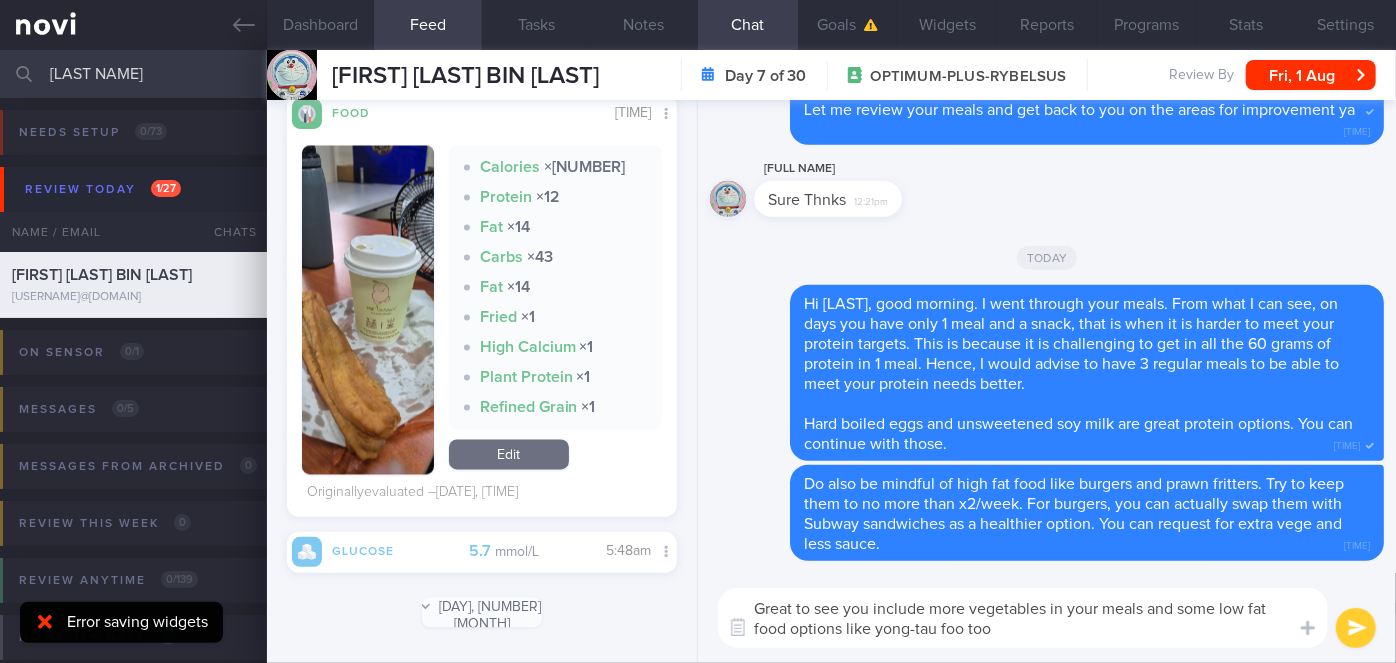 click on "Great to see you include more vegetables in your meals and some low fat food options like yong-tau foo too" at bounding box center [1023, 618] 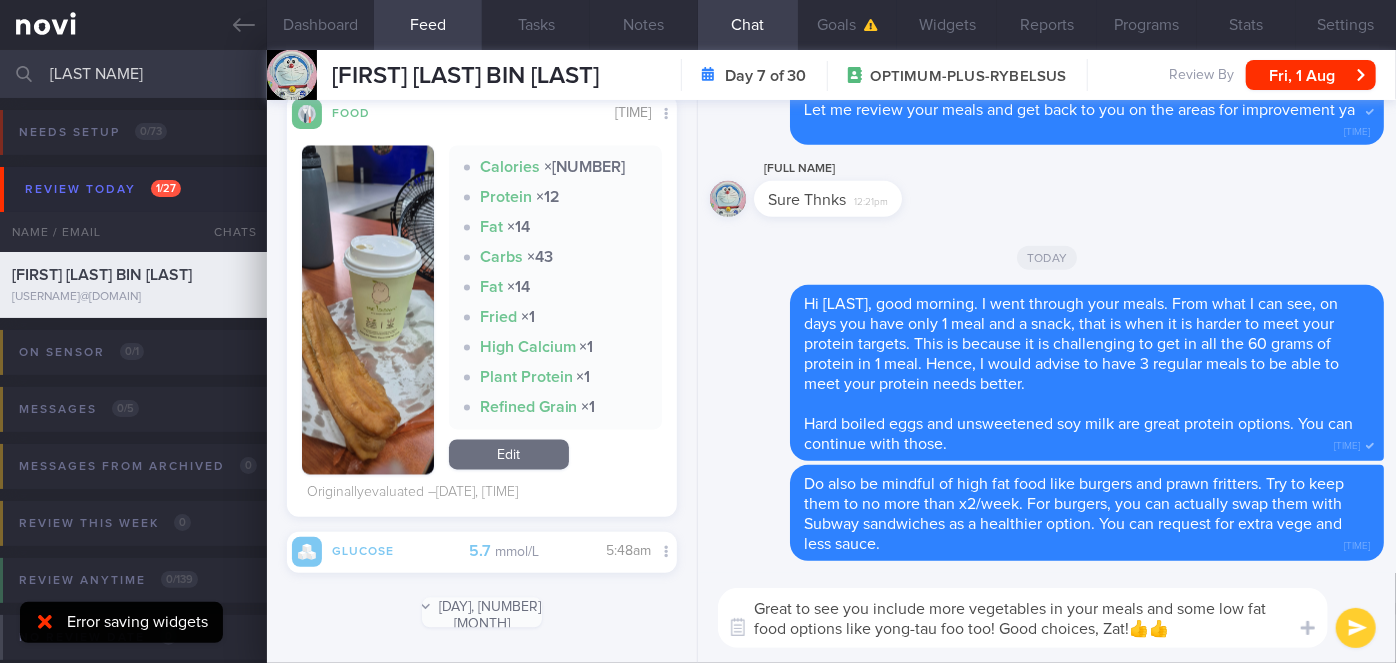 type on "Great to see you include more vegetables in your meals and some low fat food options like yong-tau foo too! Good choices, Zat!👍👍" 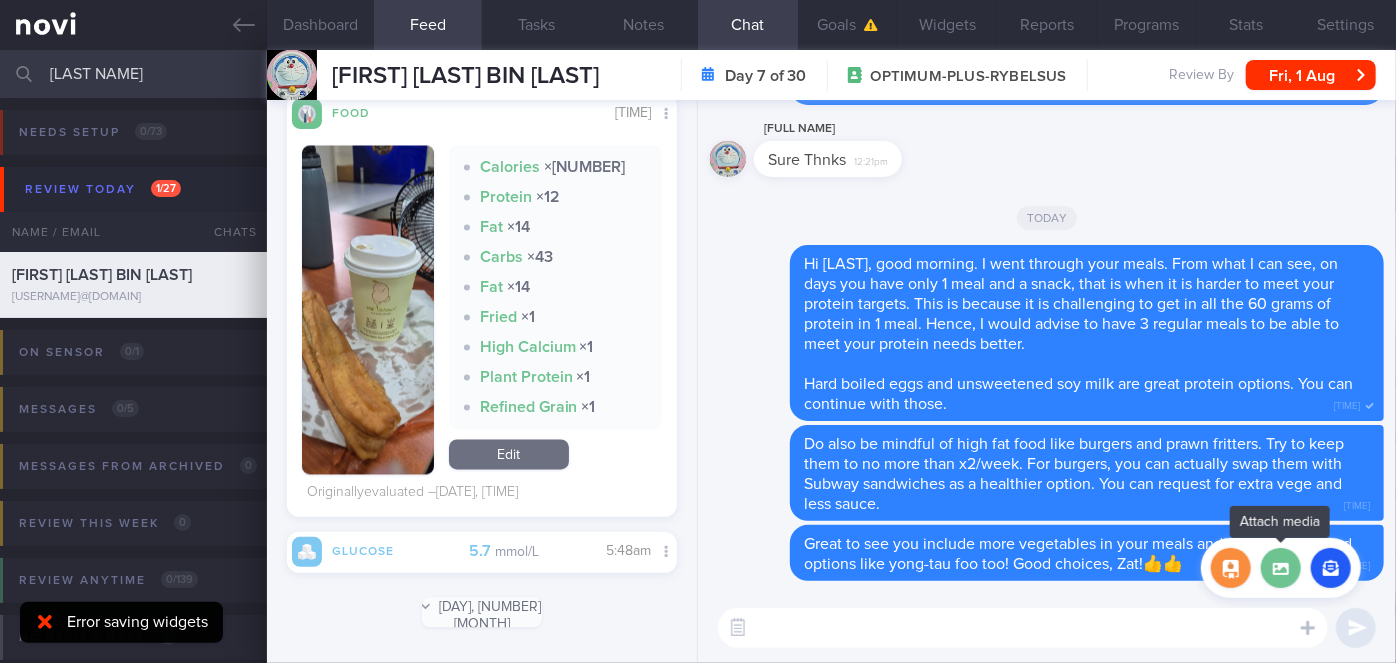 click at bounding box center (1281, 568) 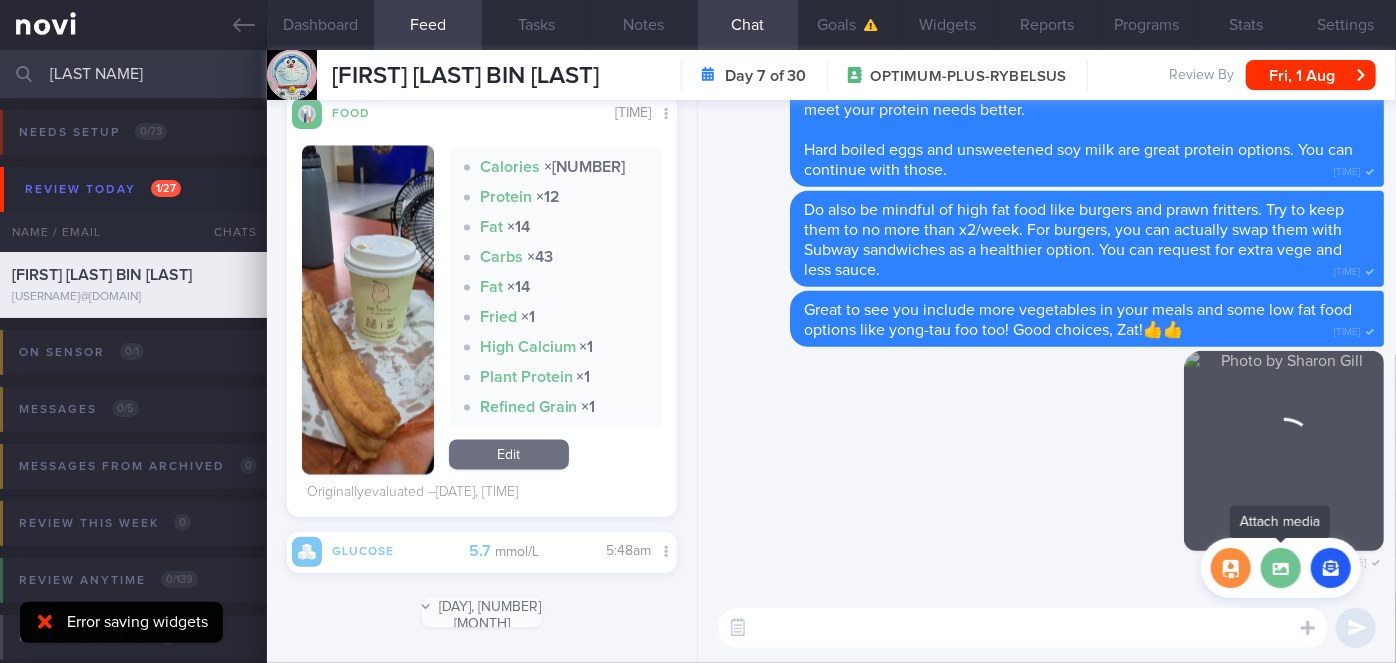 click at bounding box center [1281, 568] 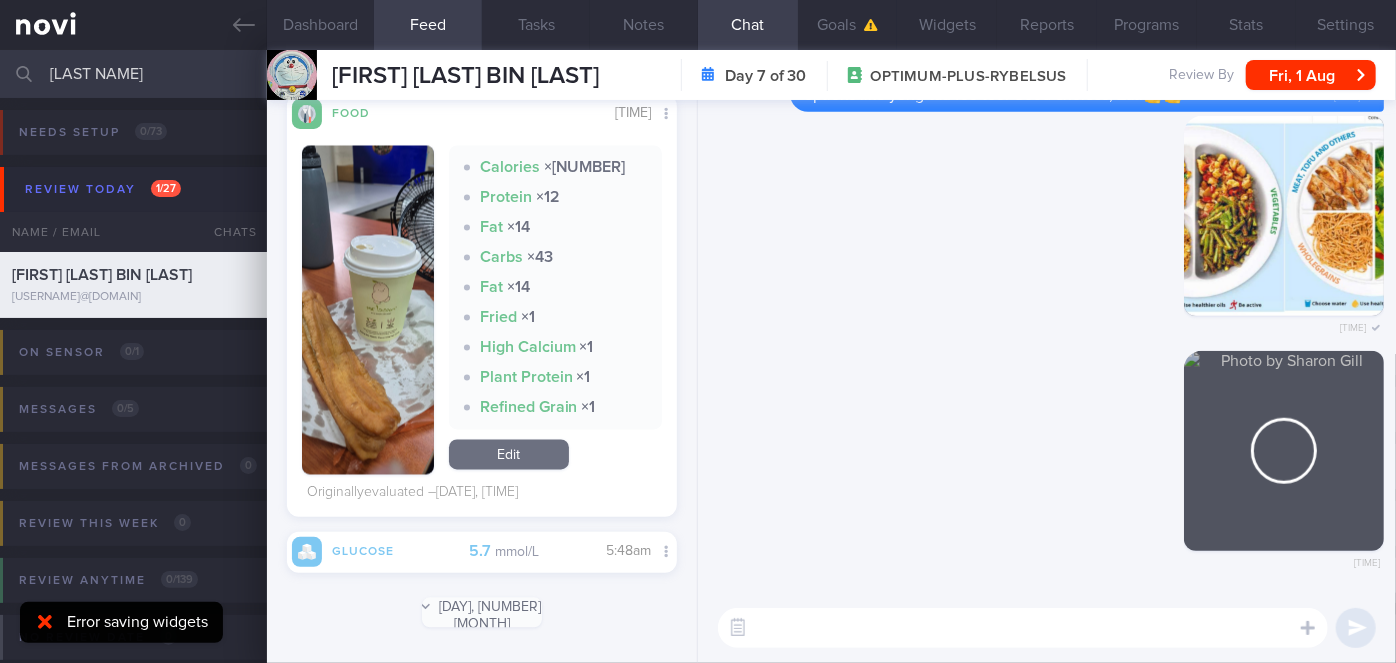 click at bounding box center [1023, 628] 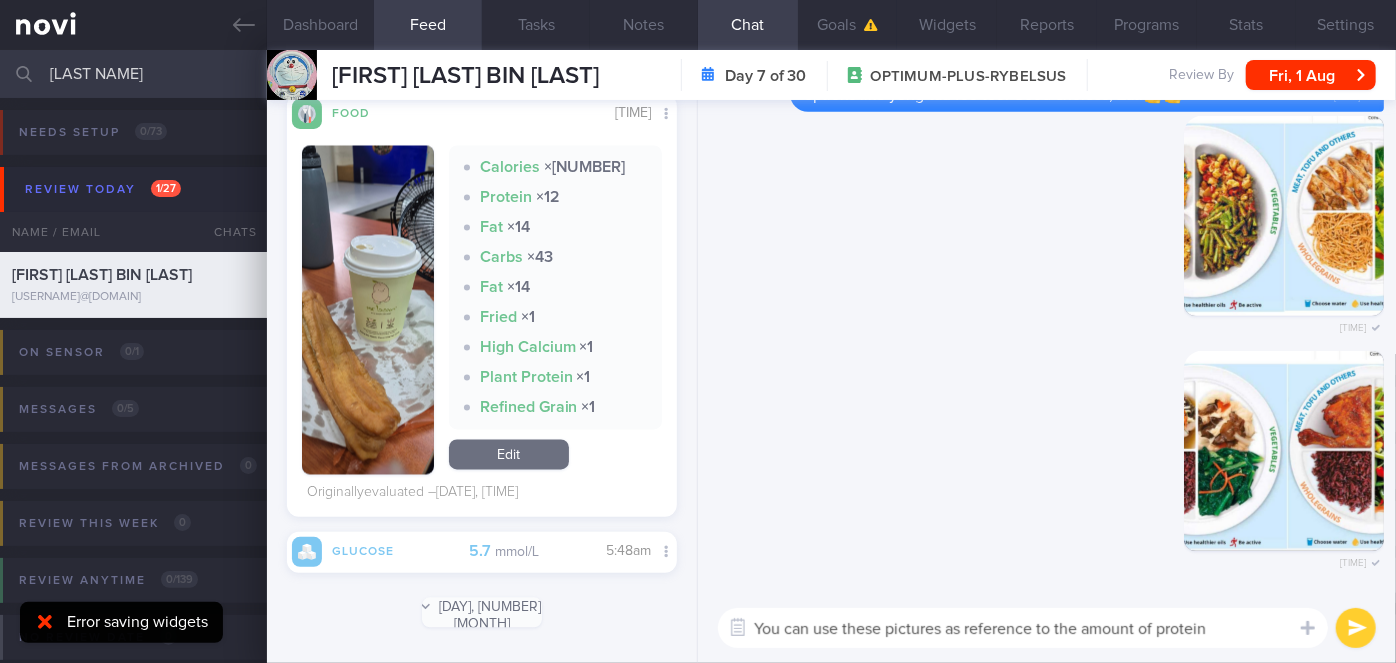scroll, scrollTop: 0, scrollLeft: 0, axis: both 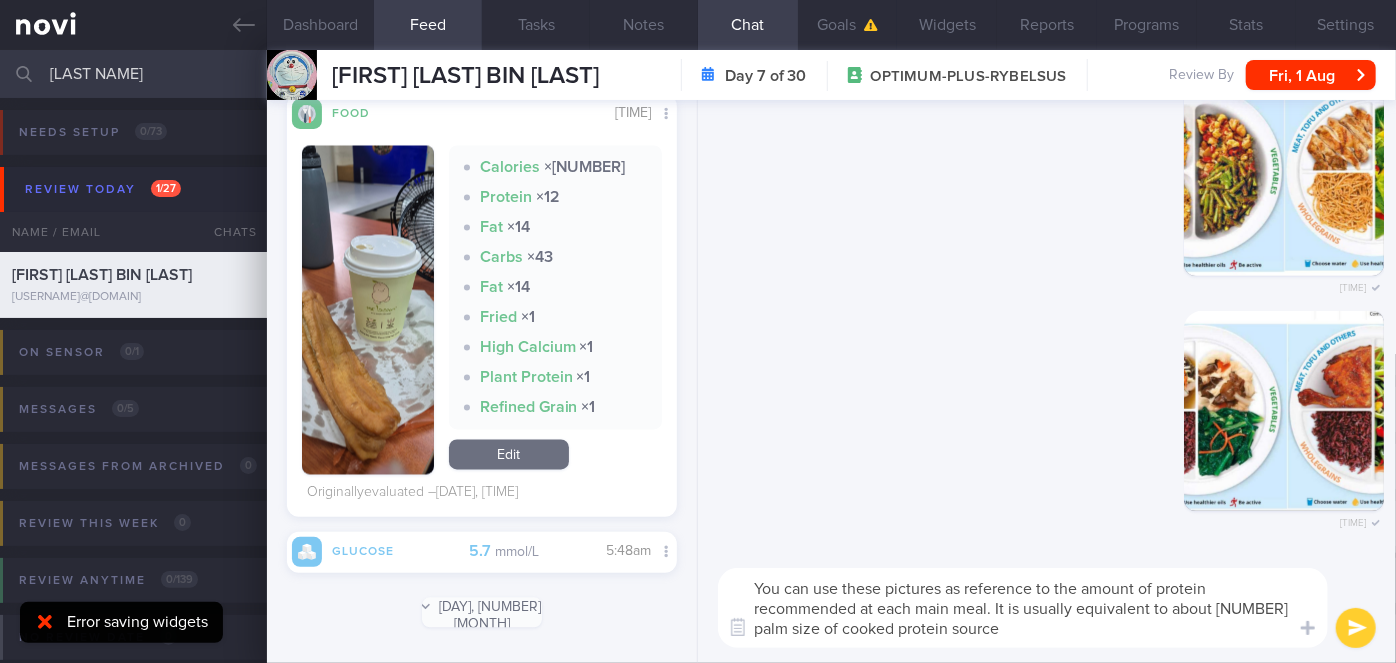 click on "You can use these pictures as reference to the amount of protein recommended at each main meal. It is usually equivalent to about 1 palm size of cooked protein source" at bounding box center (1023, 608) 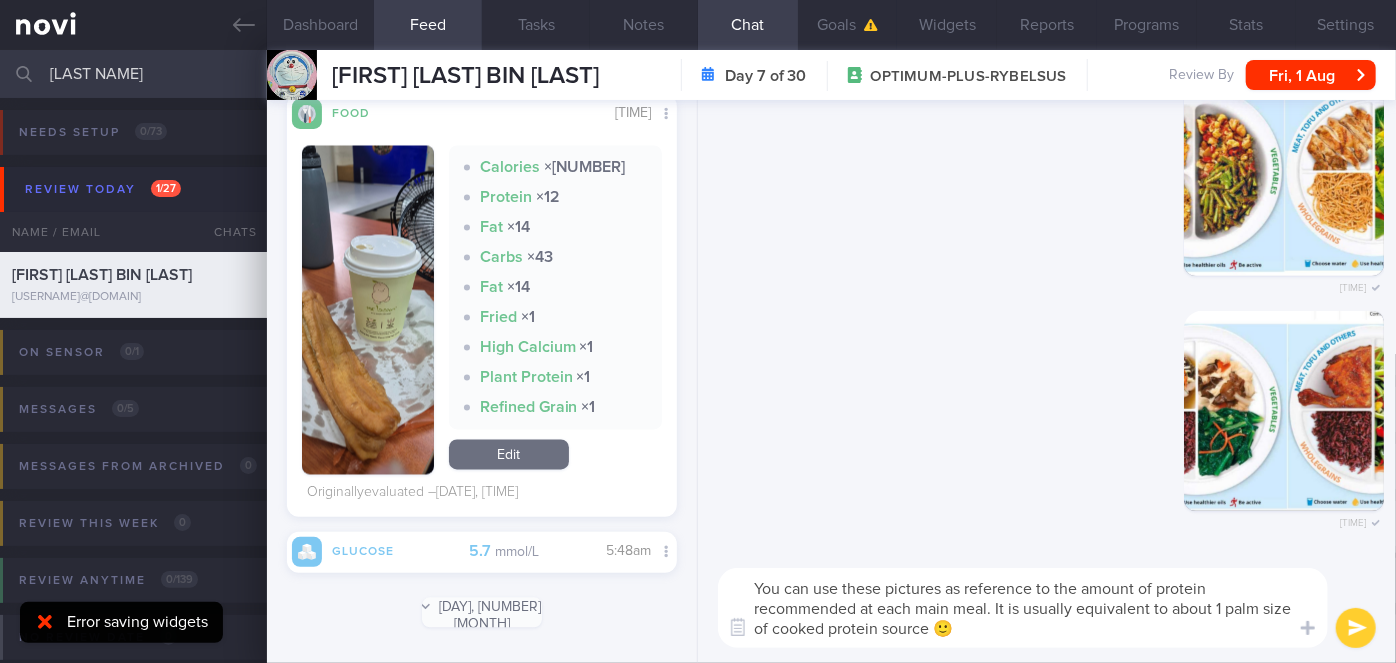 type on "You can use these pictures as reference to the amount of protein recommended at each main meal. It is usually equivalent to about 1 palm size of cooked protein source 🙂" 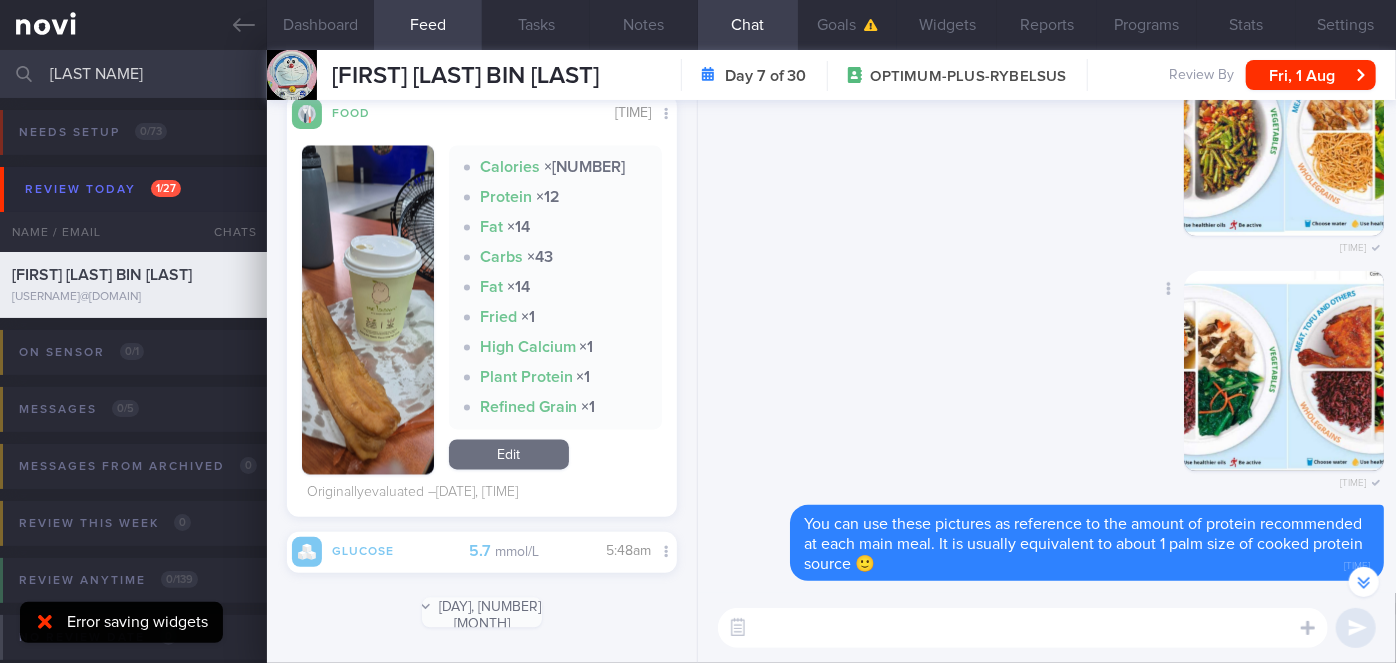 scroll, scrollTop: -273, scrollLeft: 0, axis: vertical 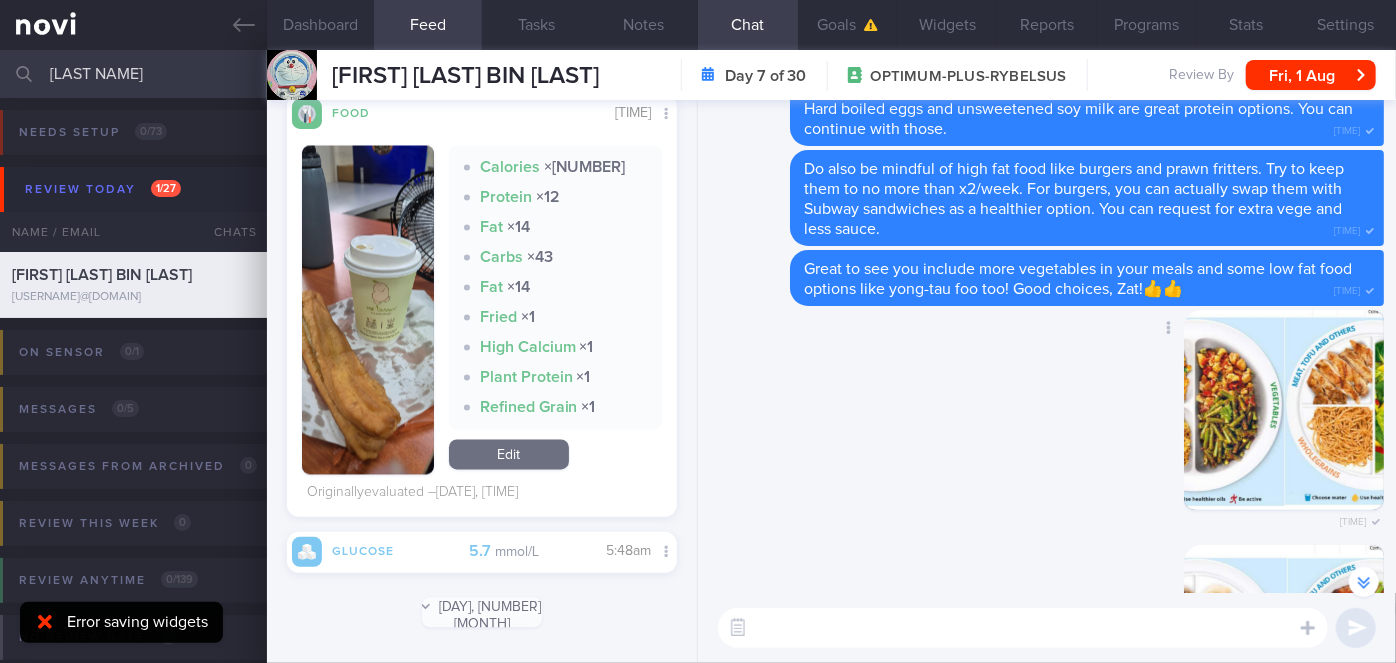 click at bounding box center (1284, 410) 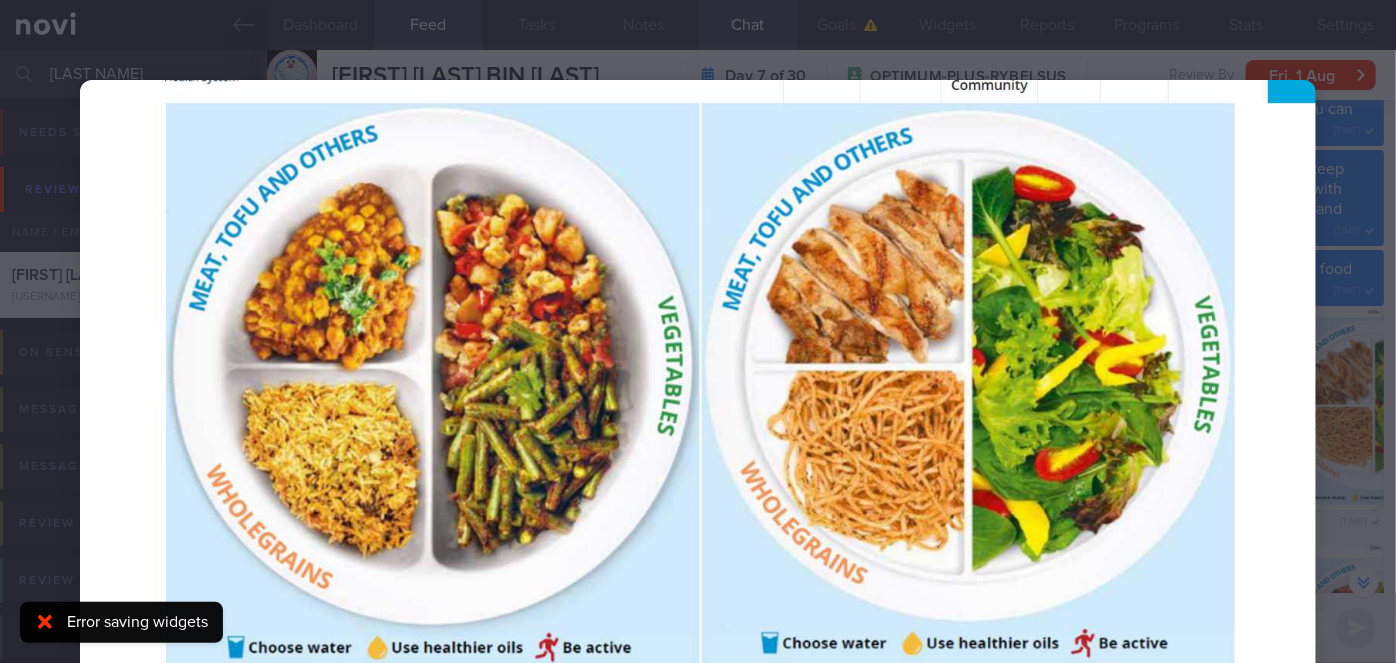 click at bounding box center [698, 380] 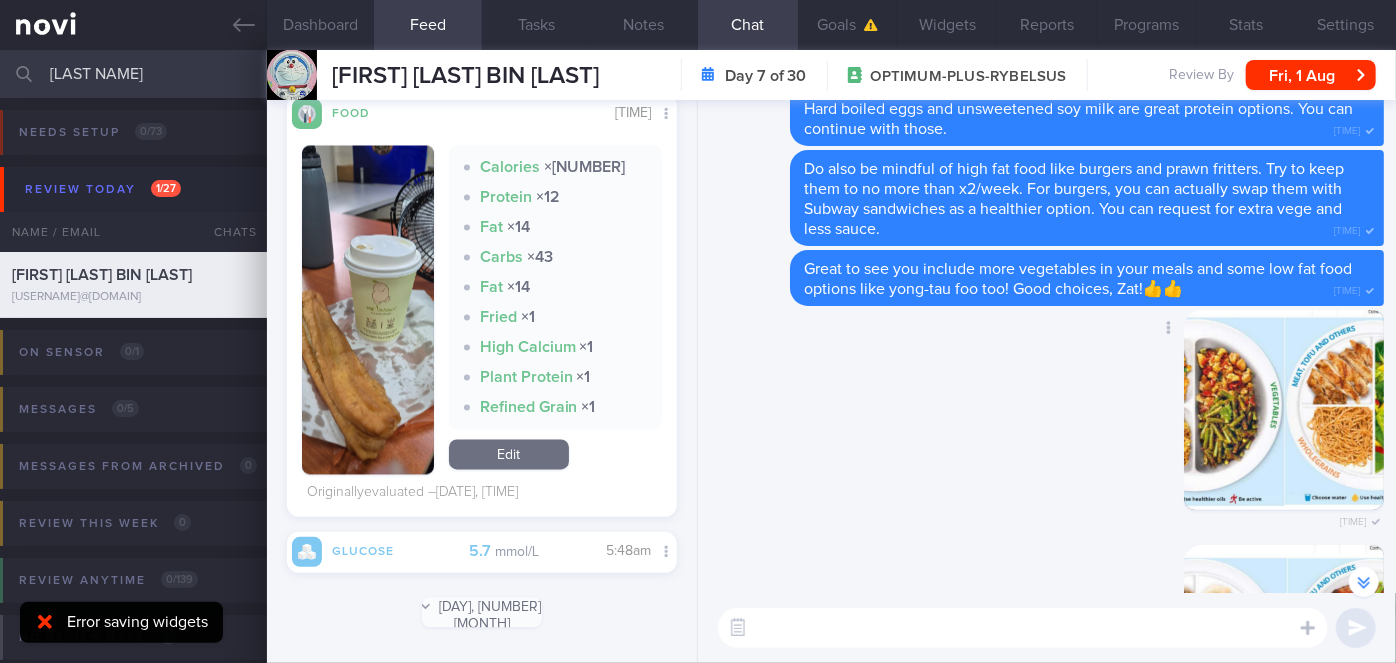 click on "Delete
10:12am" at bounding box center [1047, 427] 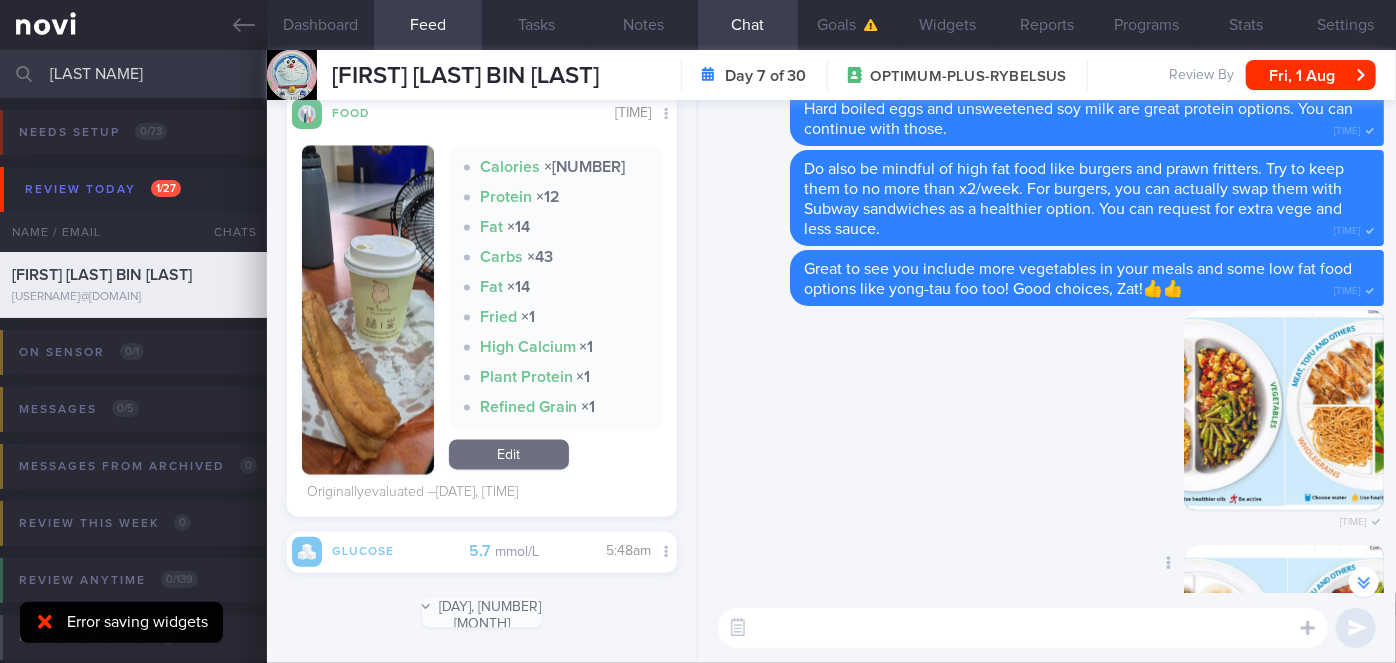 click at bounding box center [1284, 645] 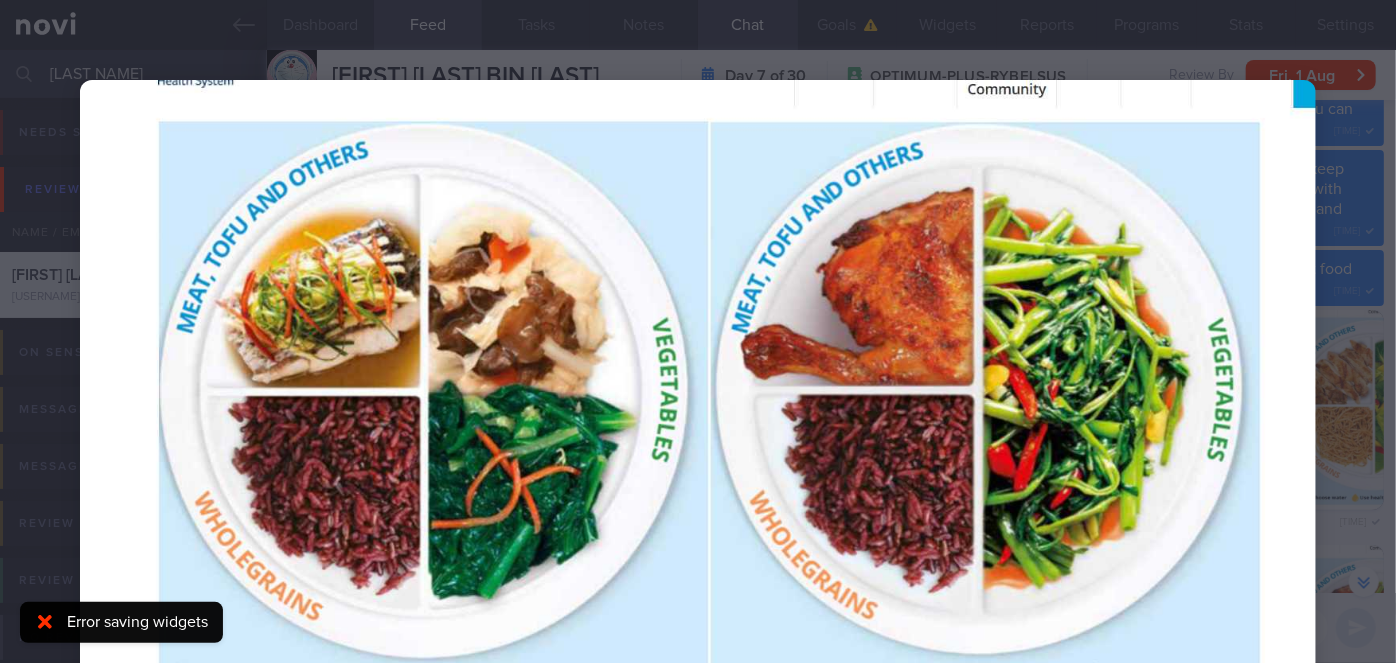 click at bounding box center (698, 394) 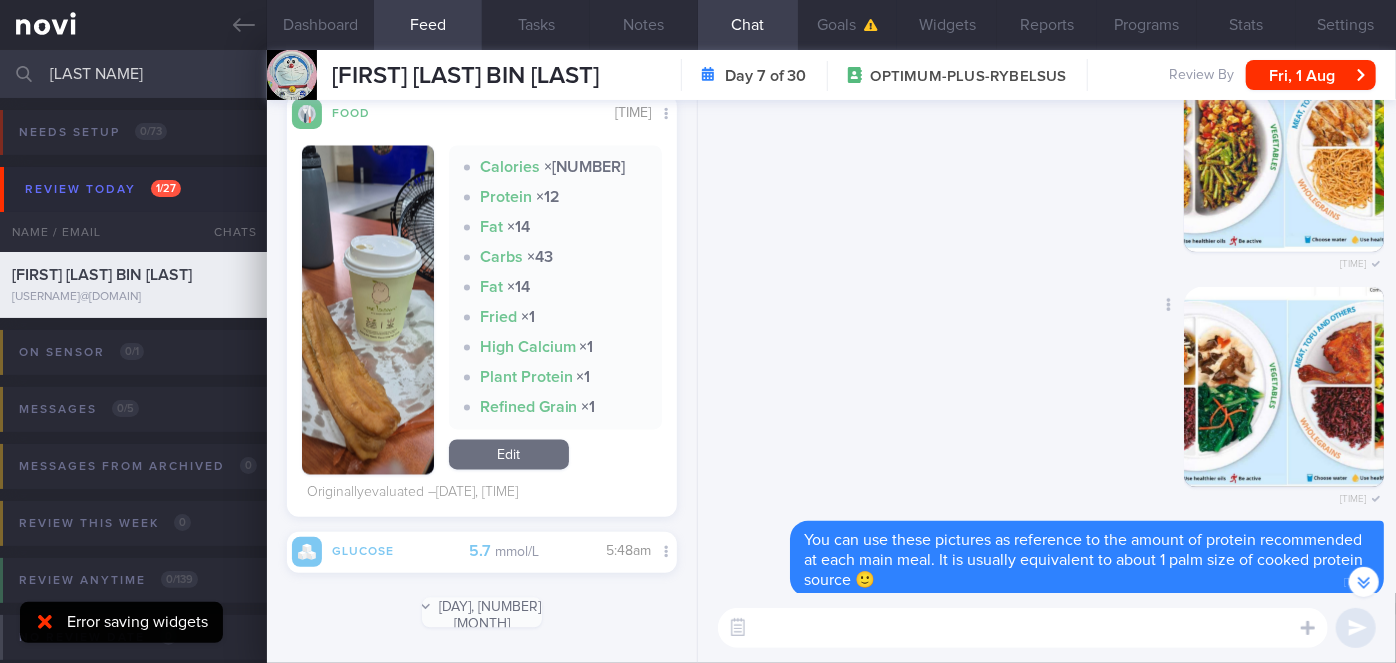 scroll, scrollTop: 0, scrollLeft: 0, axis: both 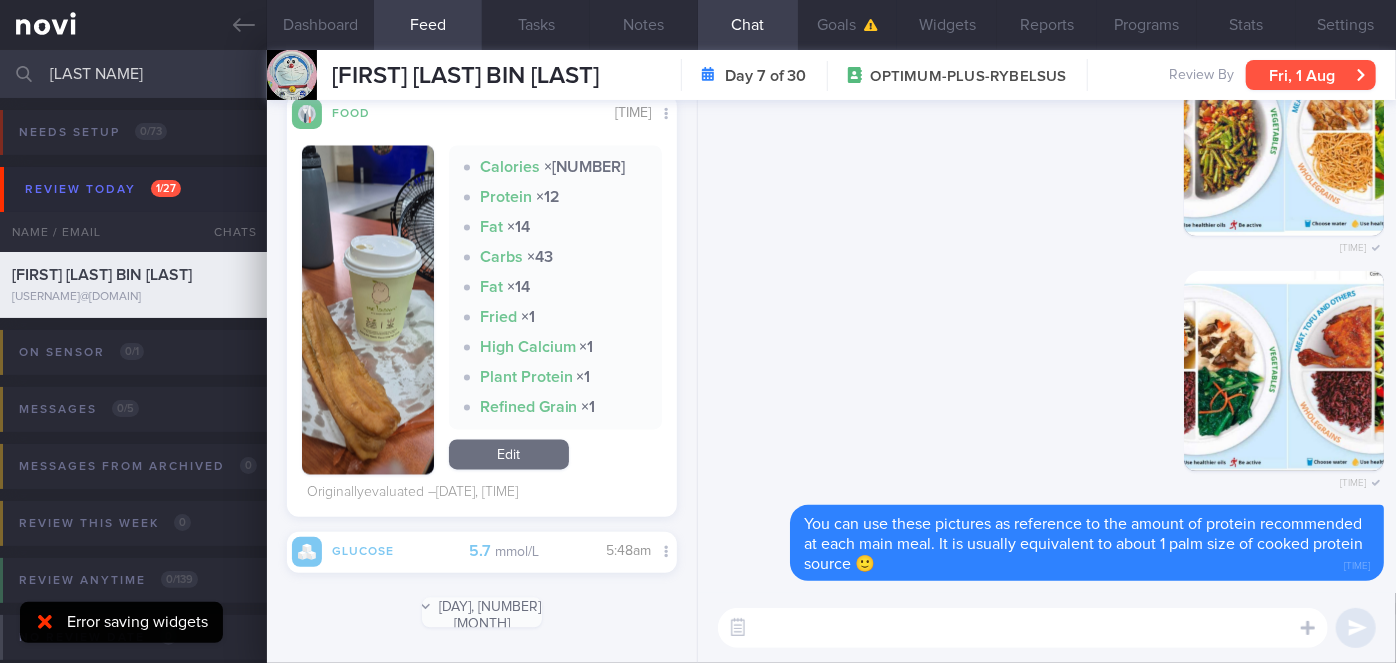 click on "[DAY], [DATE]" at bounding box center (1311, 75) 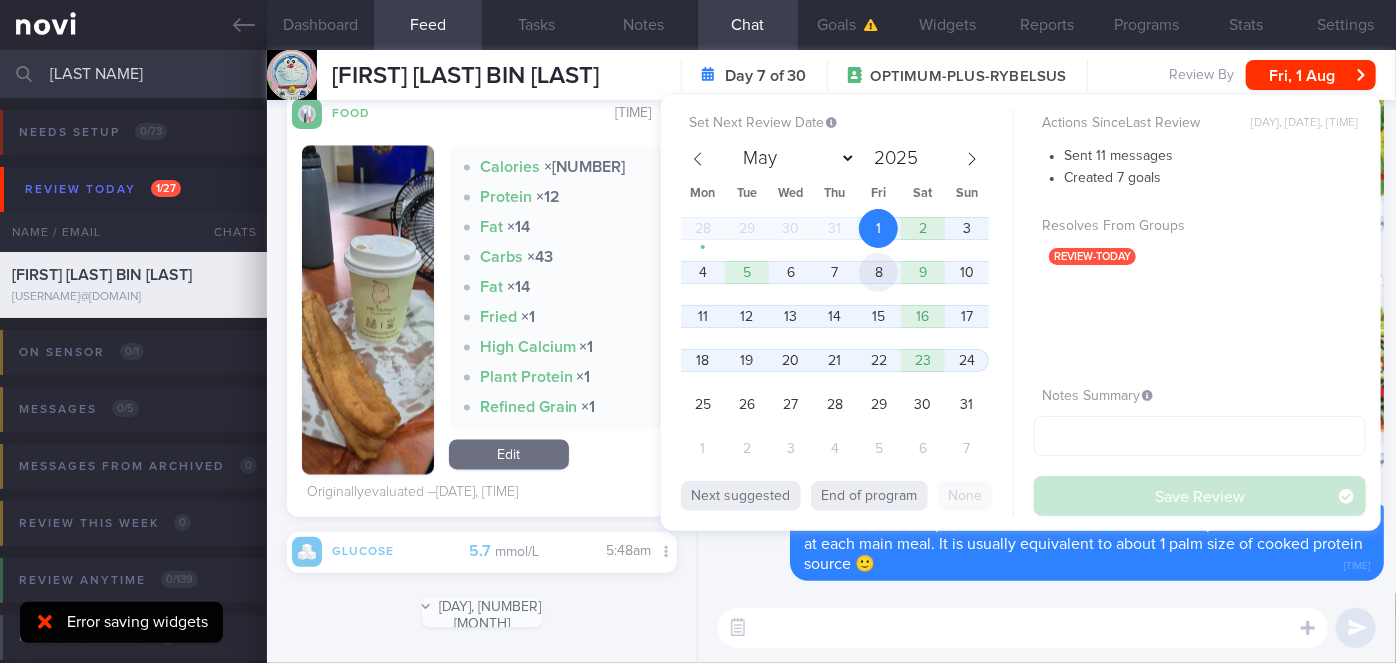 click on "8" at bounding box center [878, 272] 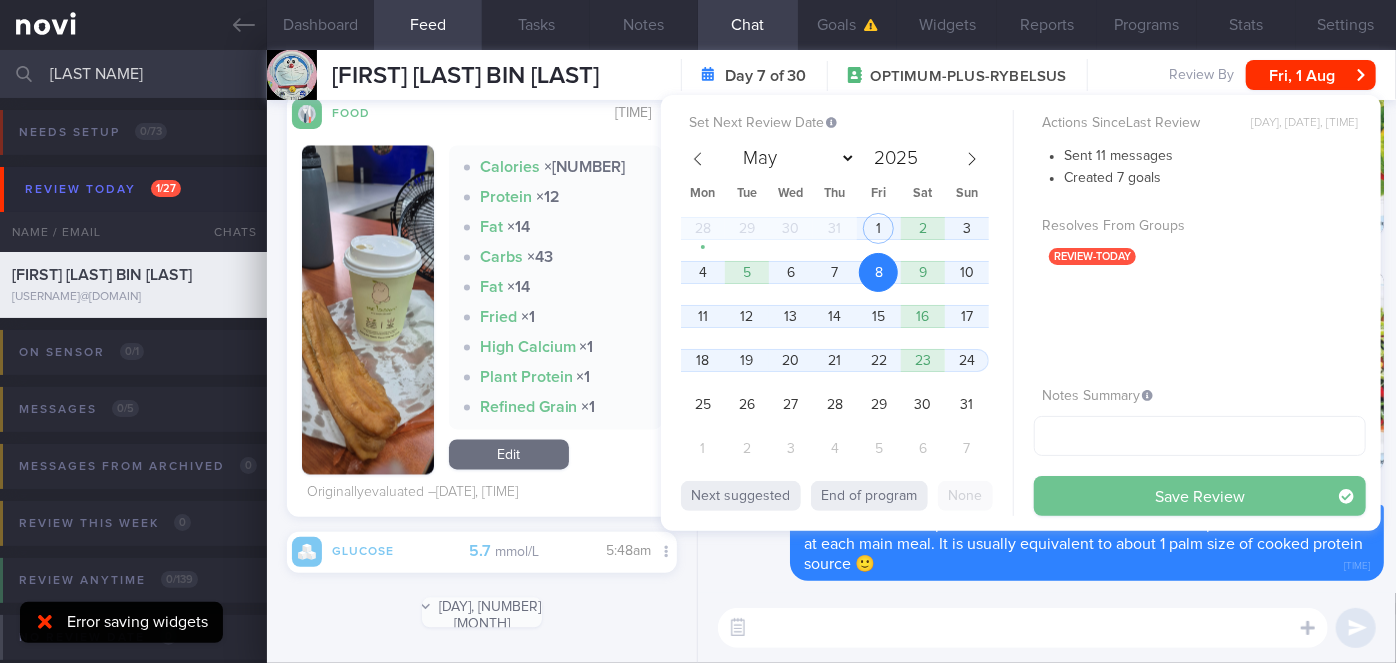 click on "Save Review" at bounding box center (1200, 496) 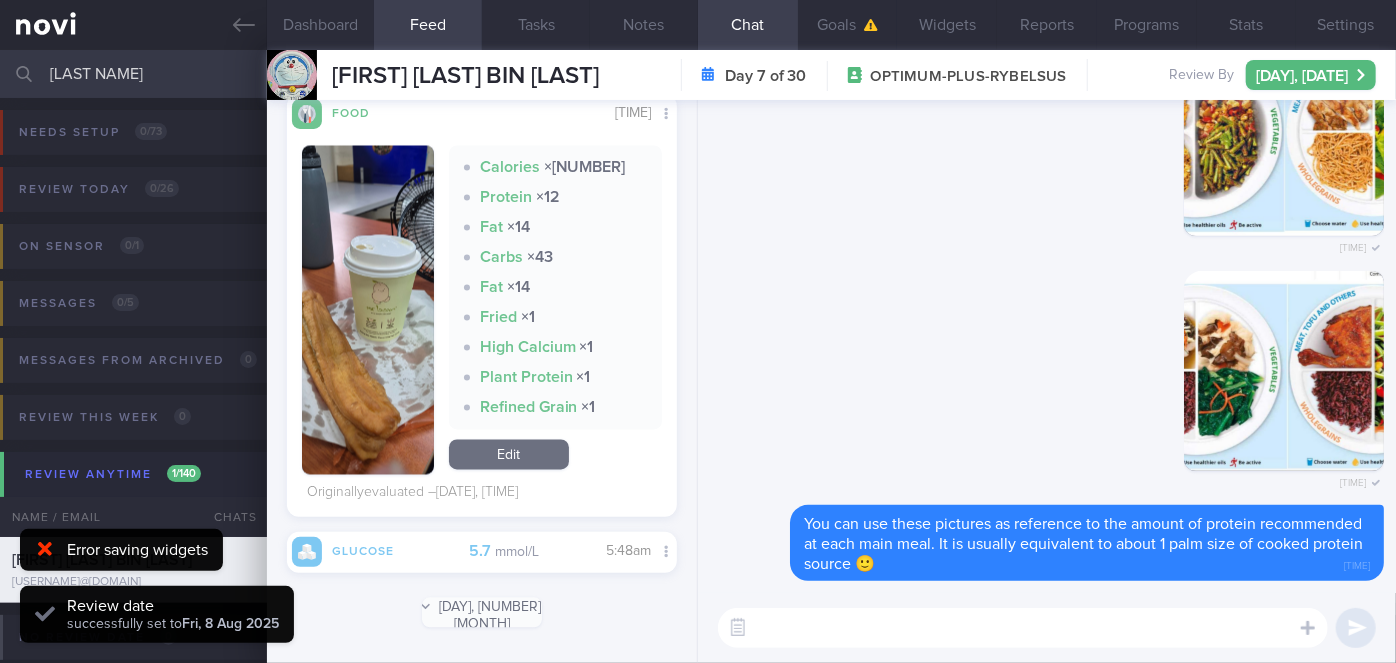 scroll, scrollTop: 999826, scrollLeft: 999650, axis: both 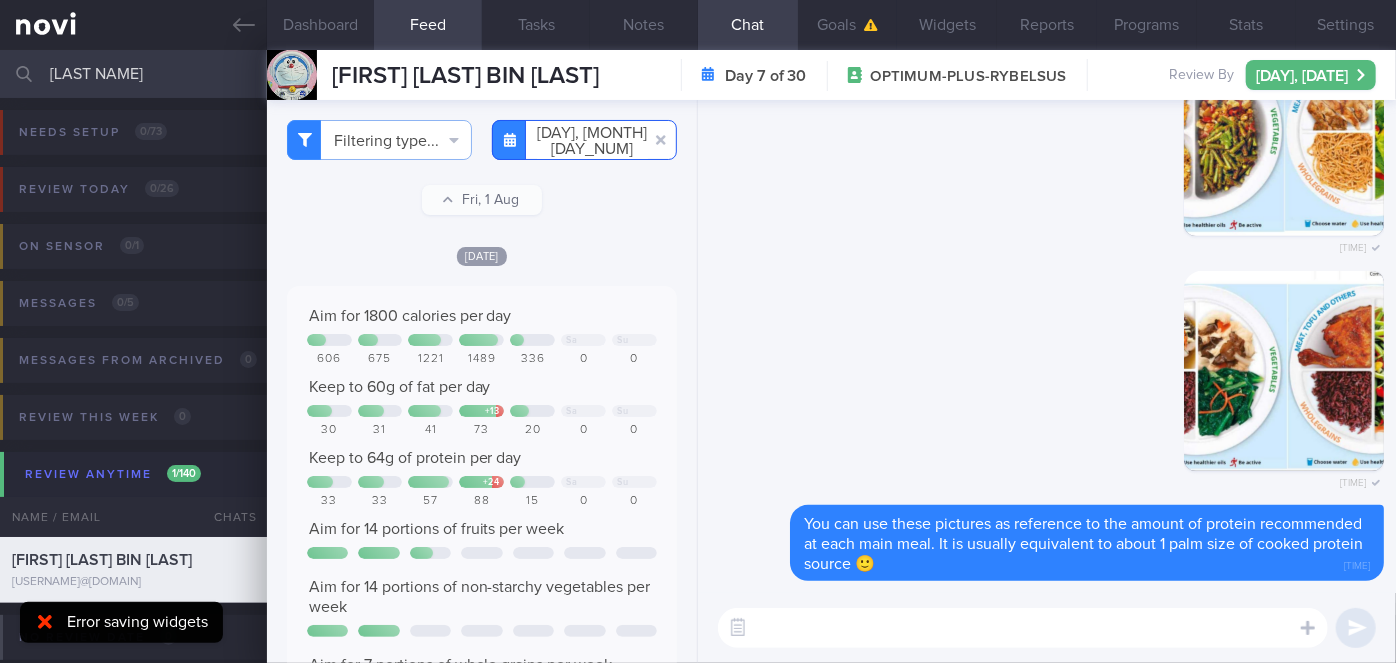 click on "[DATE]" at bounding box center (584, 140) 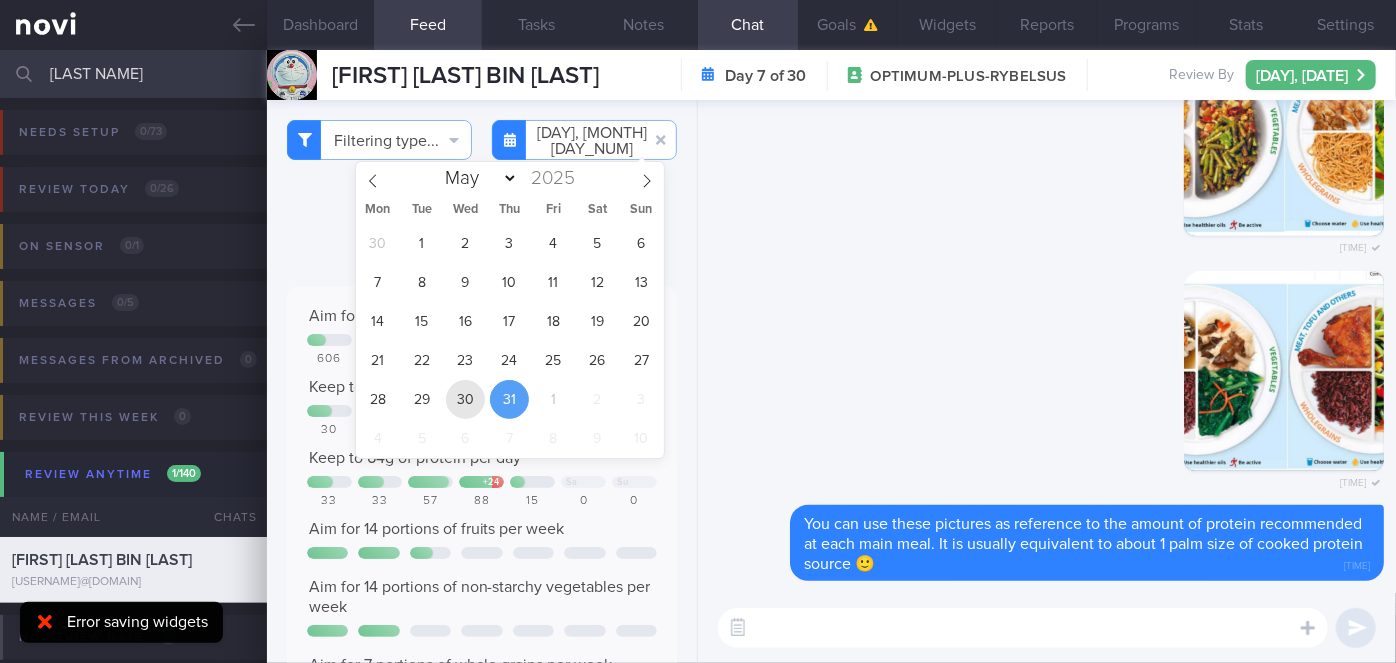 click on "30" at bounding box center (465, 399) 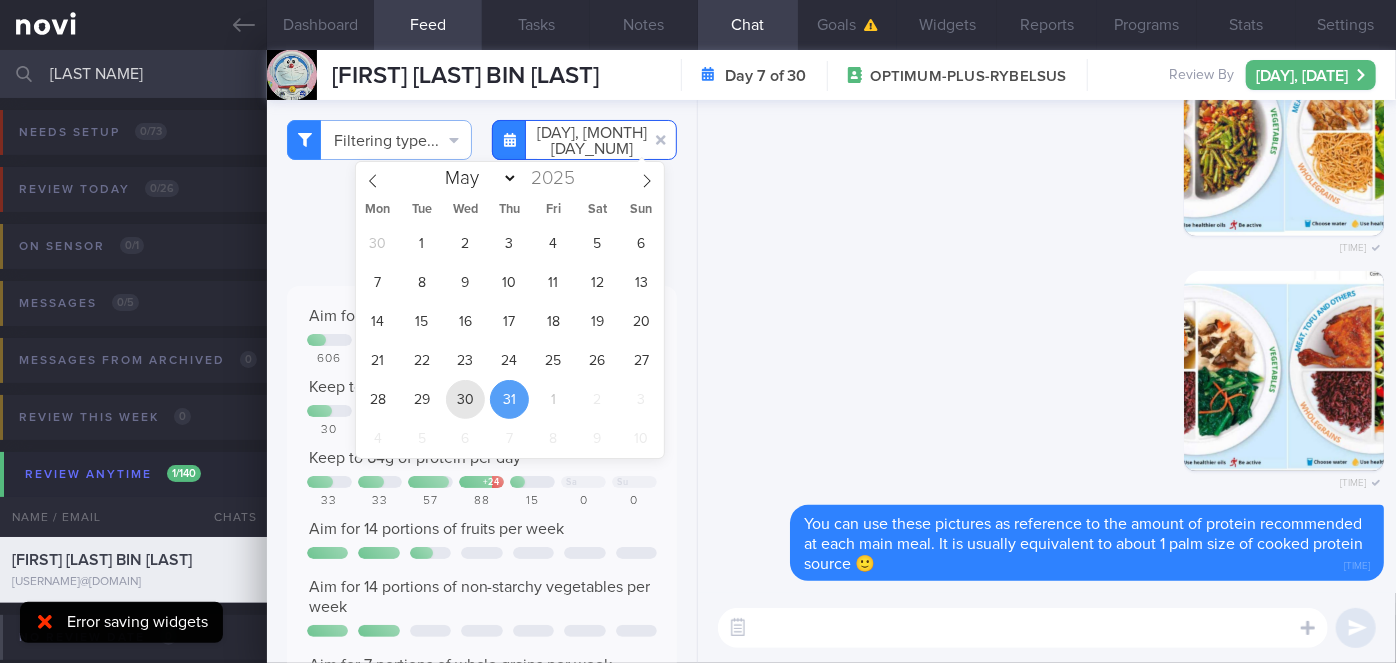type on "2025-07-30" 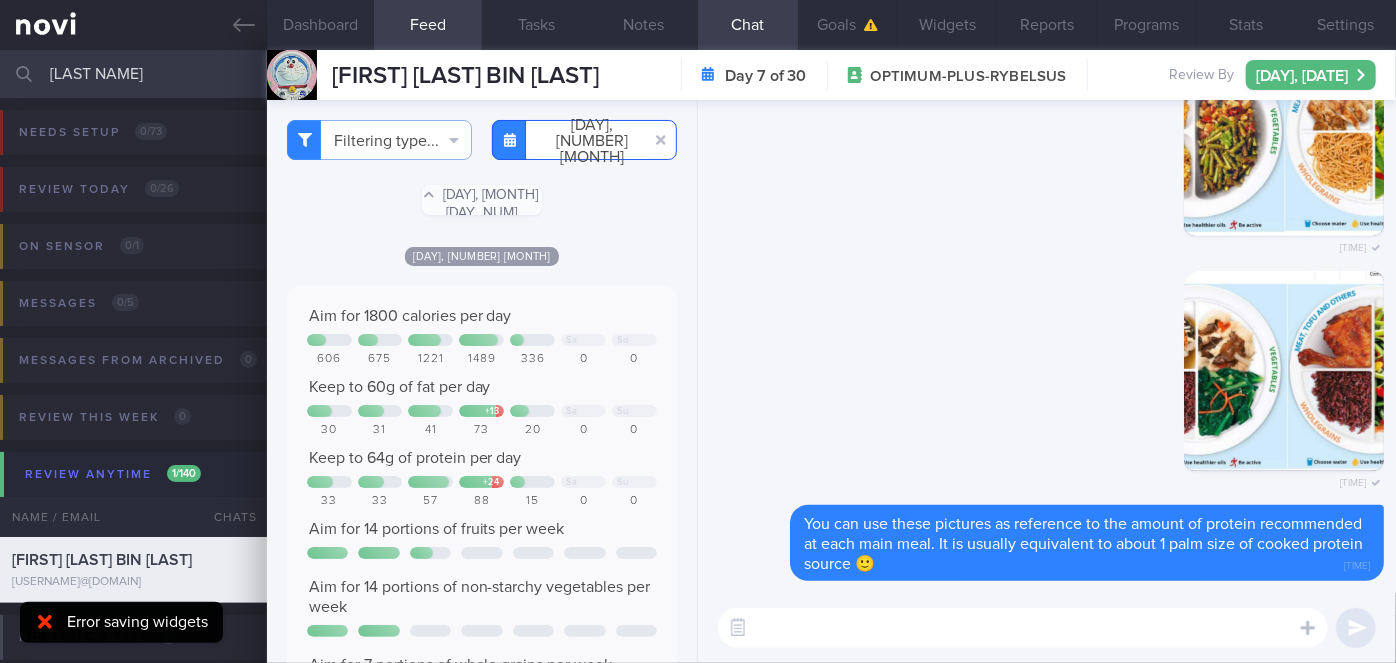 scroll, scrollTop: 999797, scrollLeft: 999640, axis: both 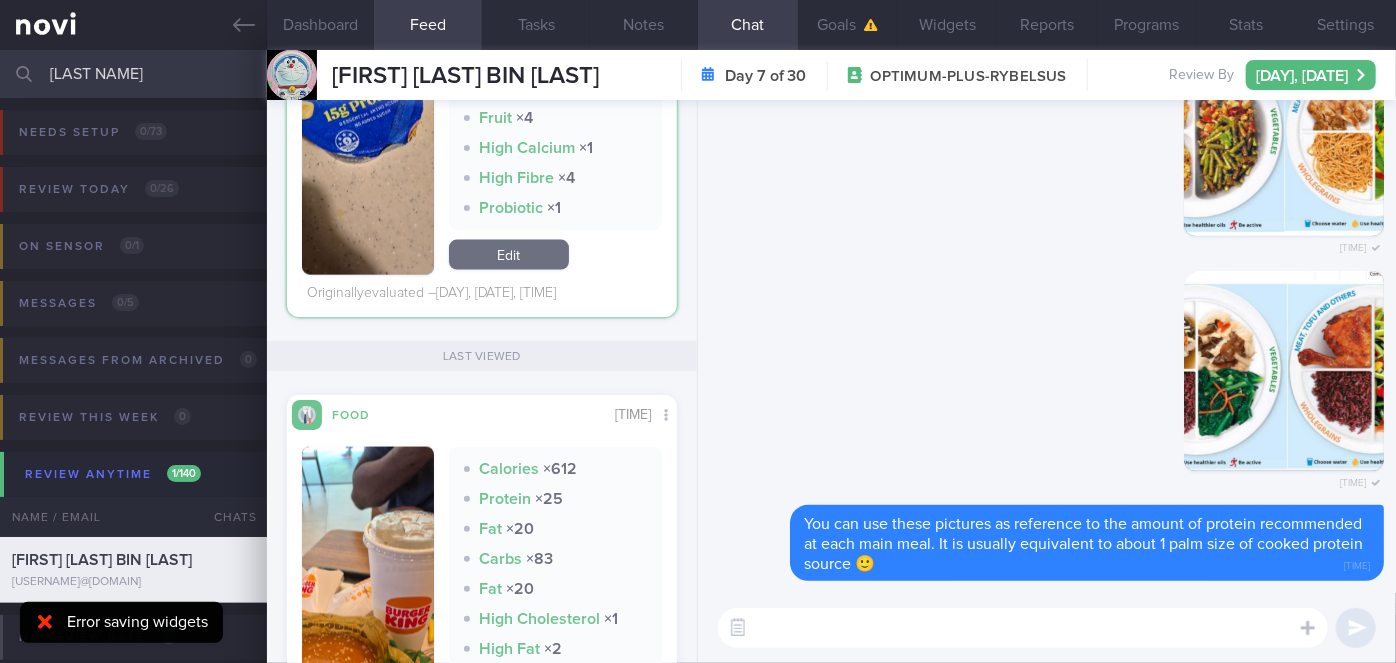 click on "zat" at bounding box center (698, 74) 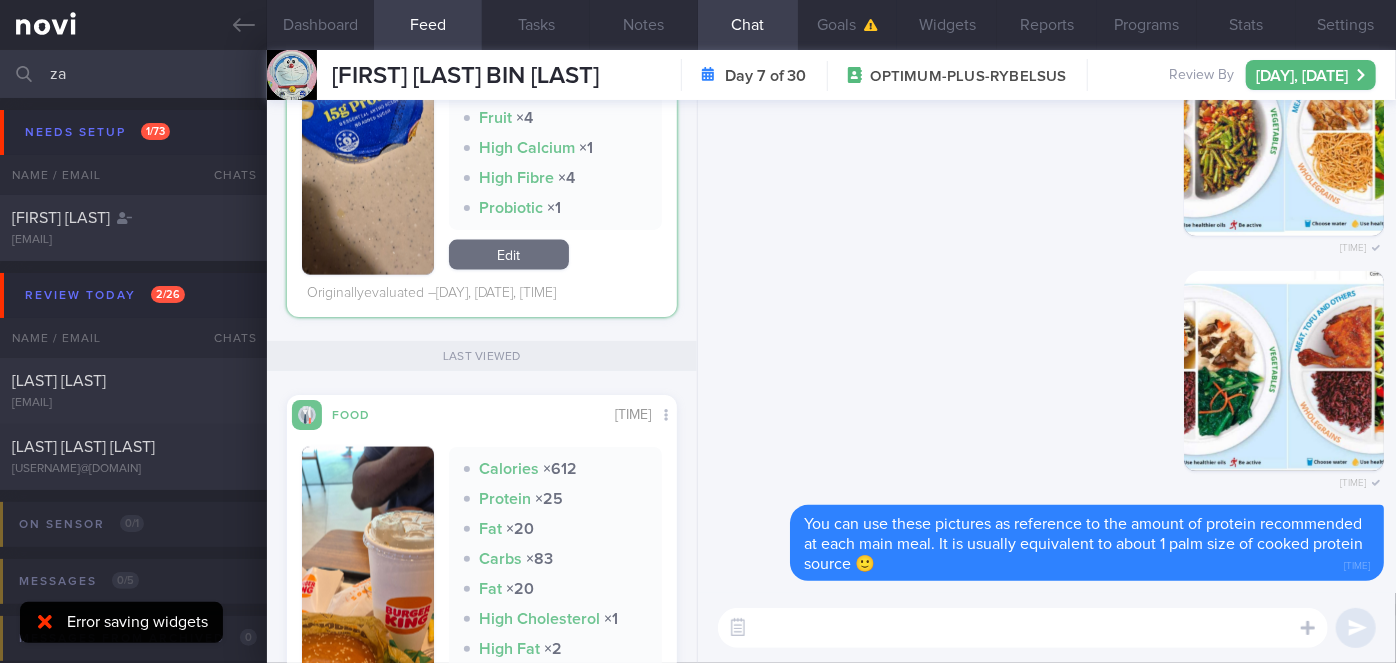 type on "z" 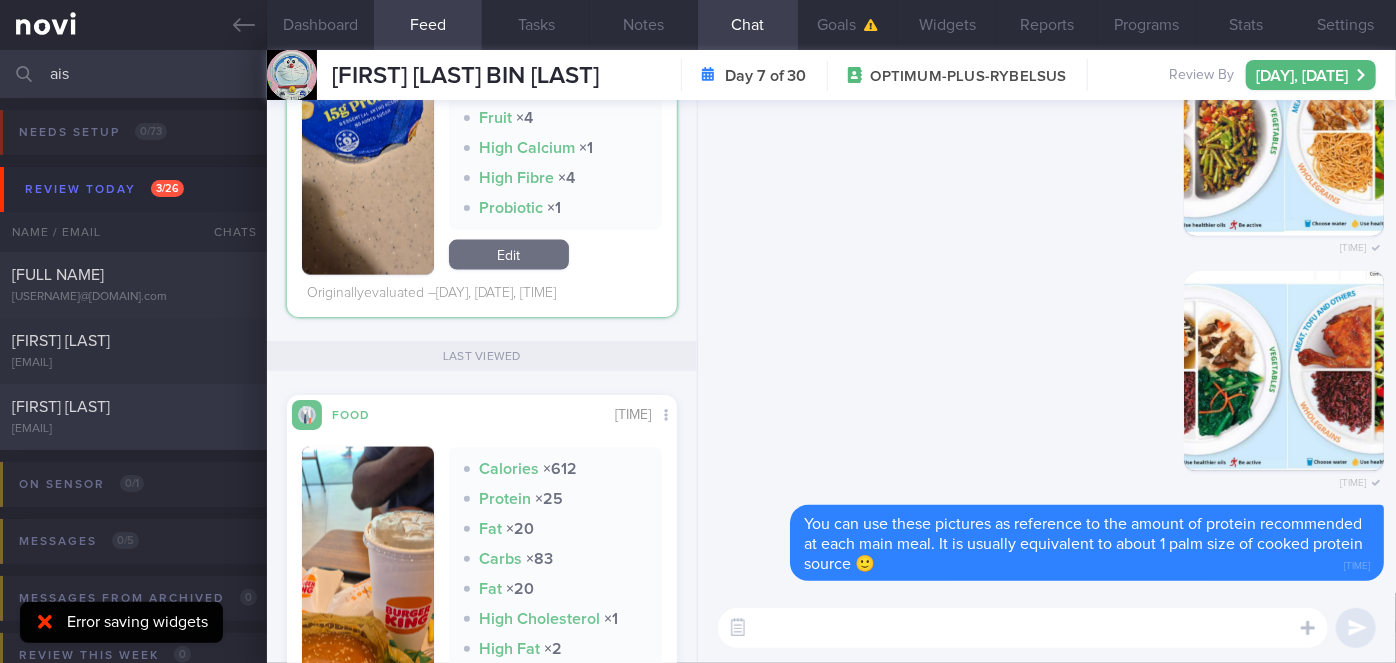 type on "ais" 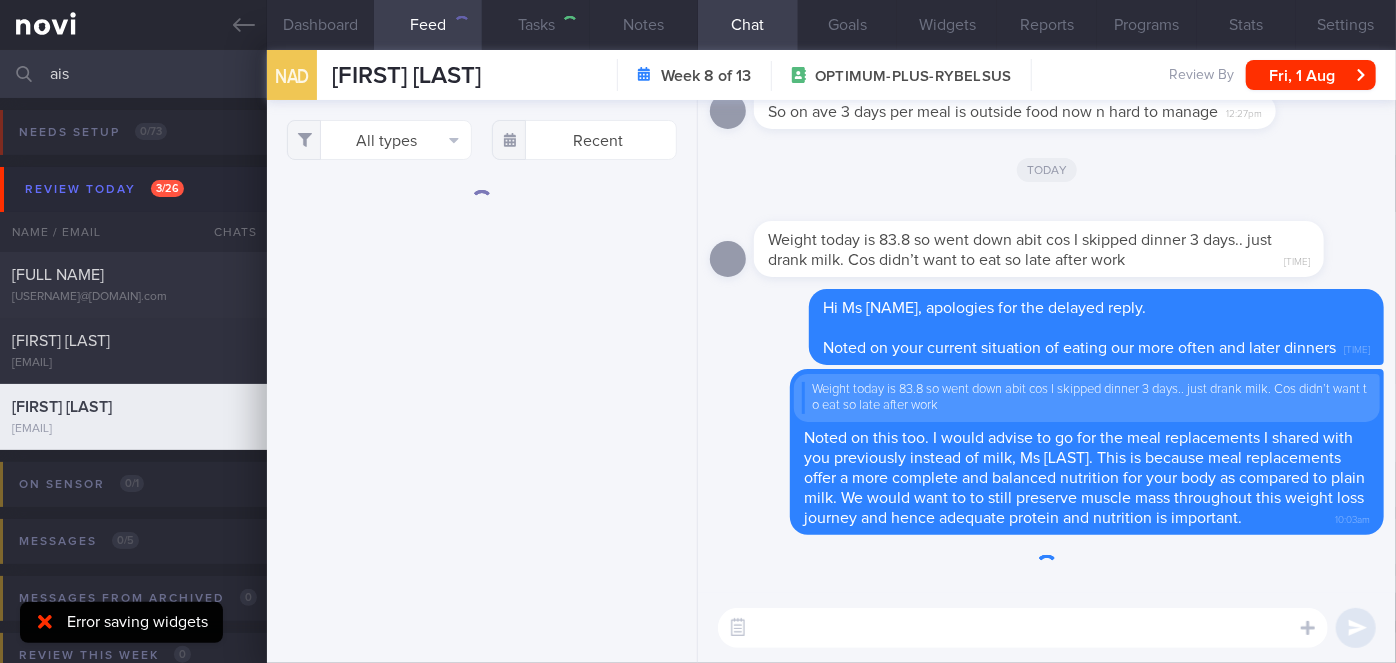 scroll, scrollTop: 0, scrollLeft: 0, axis: both 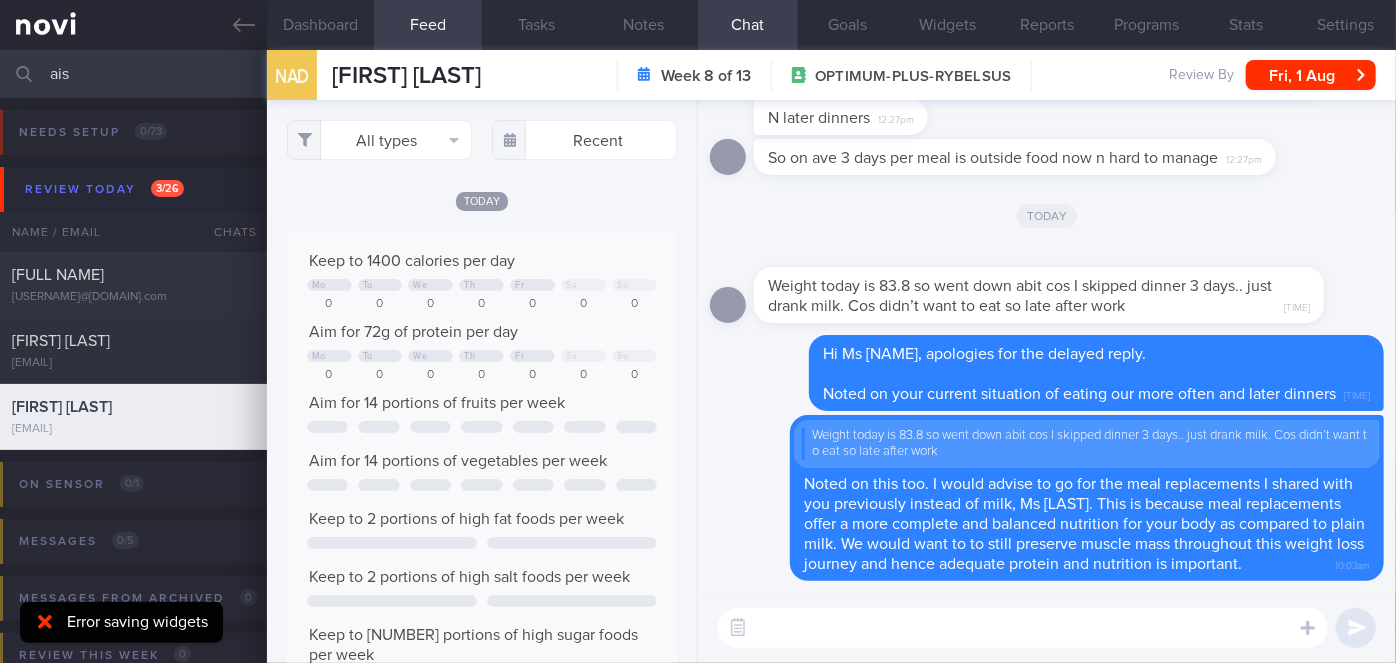 click at bounding box center [1023, 628] 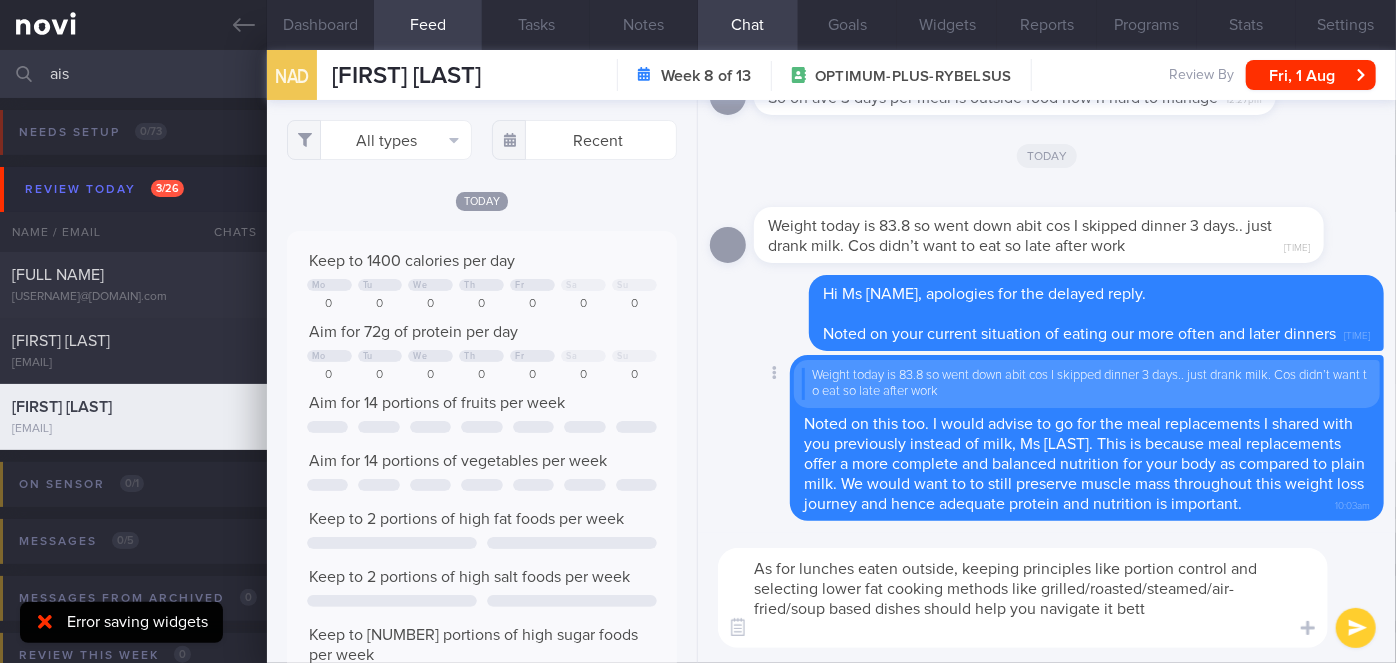scroll, scrollTop: 0, scrollLeft: 0, axis: both 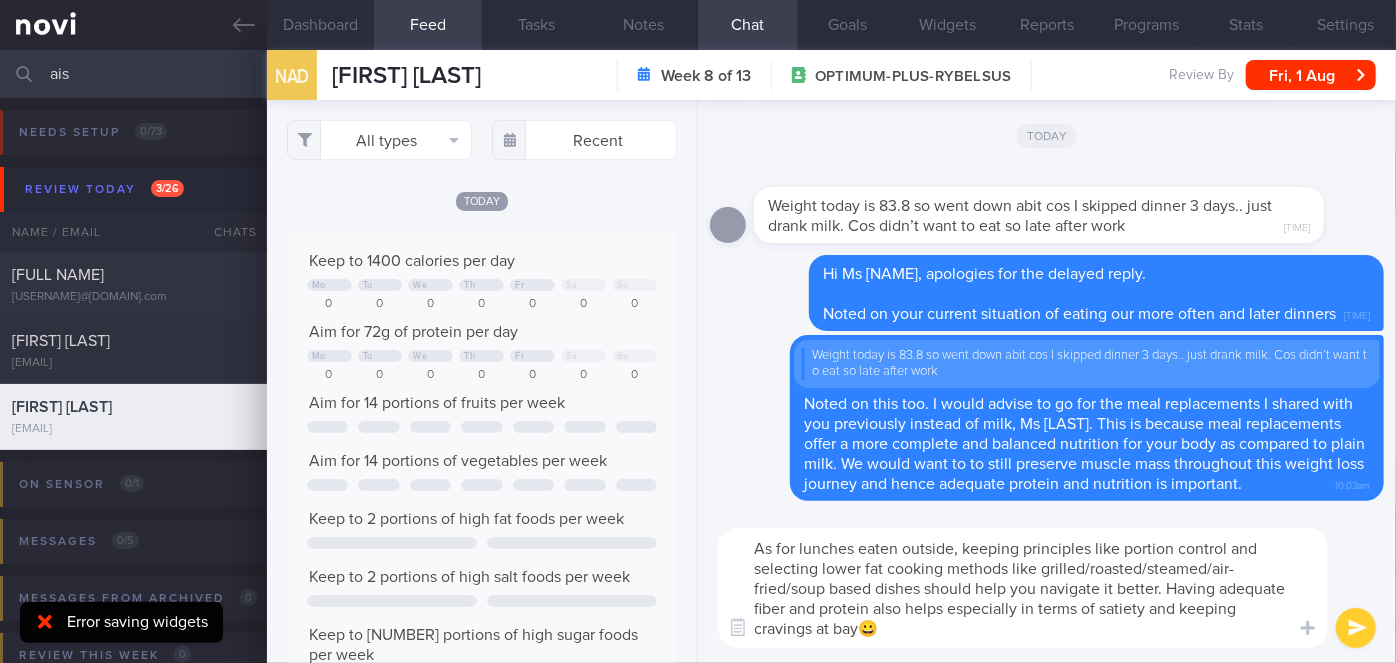 click on "As for lunches eaten outside, keeping principles like portion control and selecting lower fat cooking methods like grilled/roasted/steamed/air-fried/soup based dishes should help you navigate it better. Having adequate fiber and protein also helps especially in terms of satiety and keeping cravings at bay😀" at bounding box center (1023, 588) 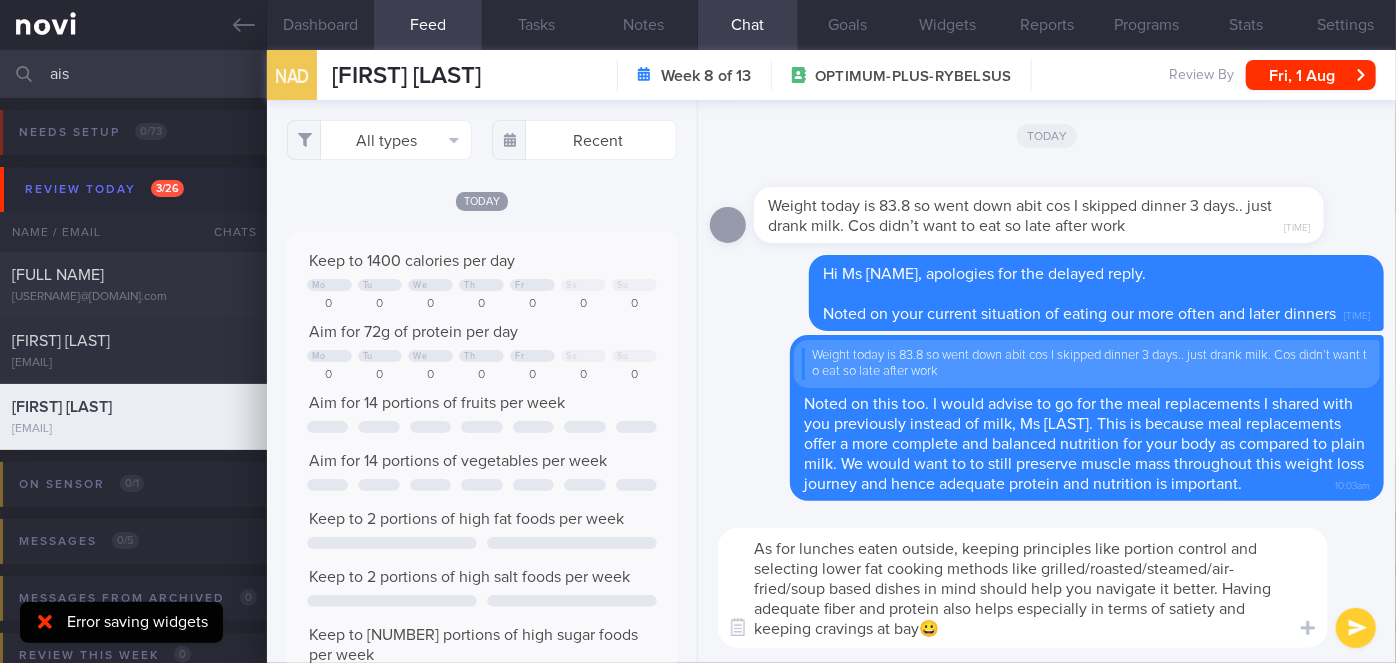 type on "As for lunches eaten outside, keeping principles like portion control and selecting lower fat cooking methods like grilled/roasted/steamed/air-fried/soup based dishes in mind should help you navigate it better. Having adequate fiber and protein also helps especially in terms of satiety and keeping cravings at bay😀" 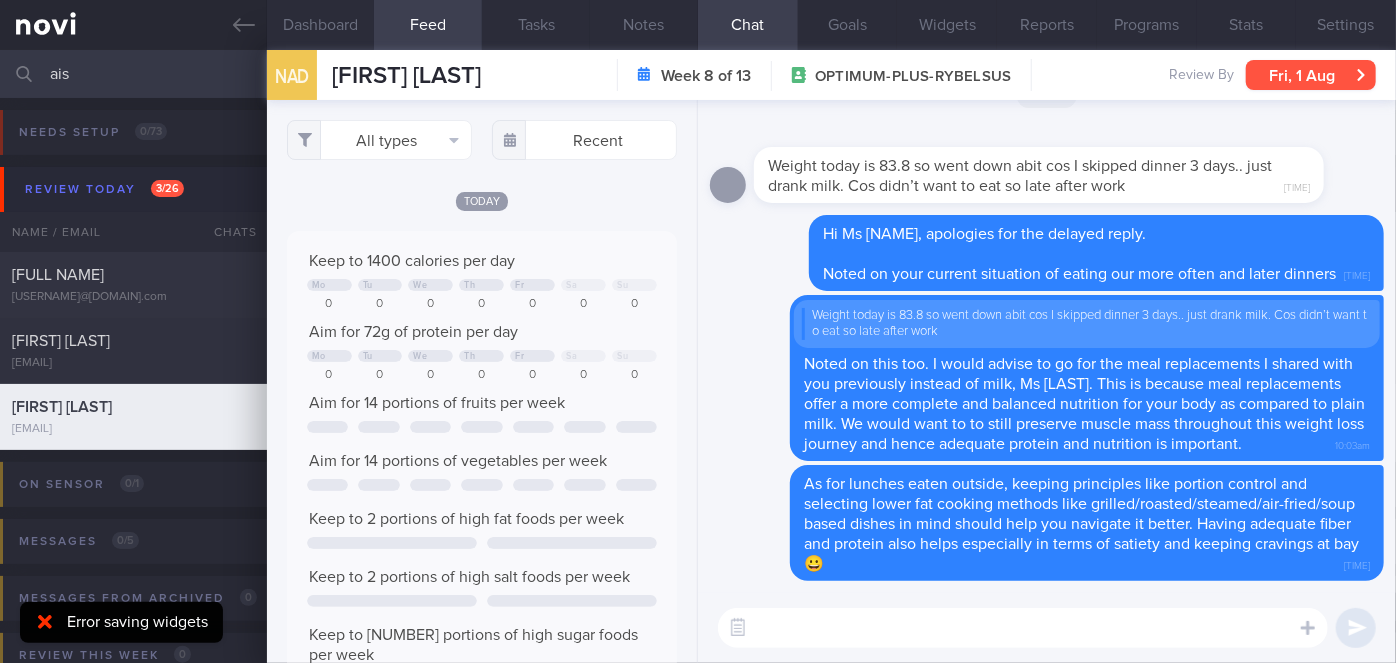 click on "[DAY], [DATE]" at bounding box center [1311, 75] 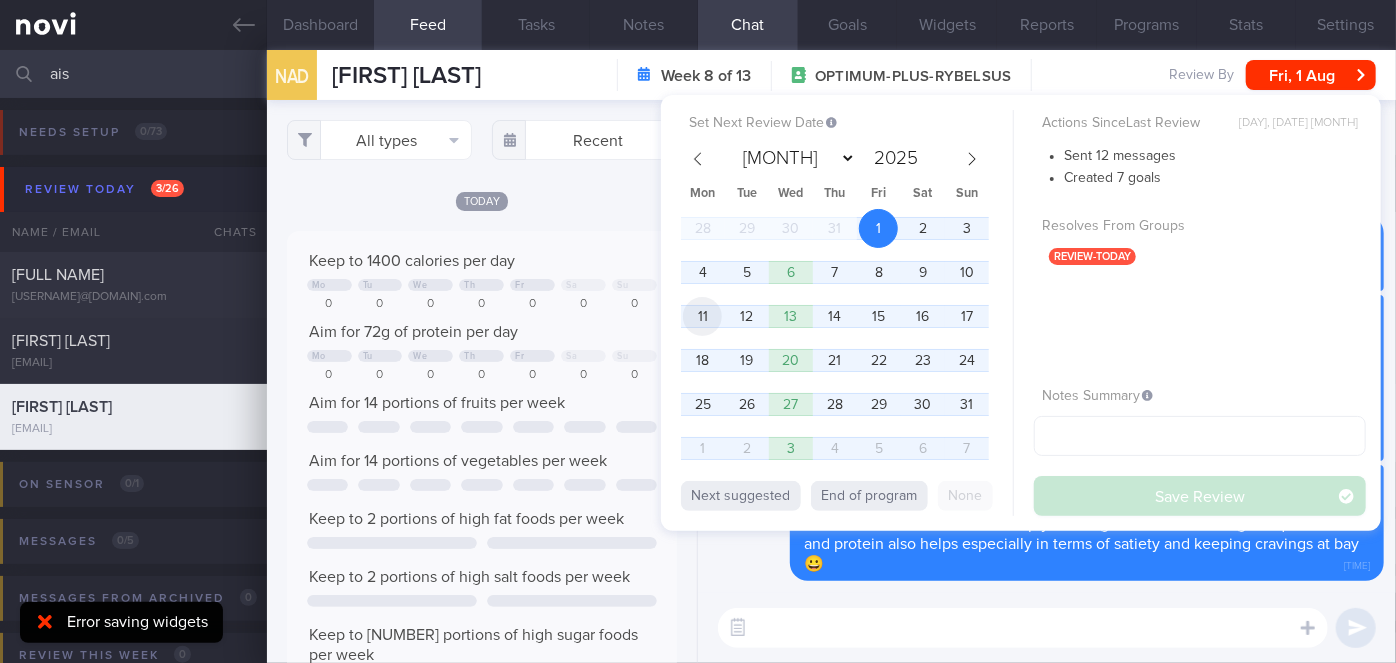 click on "11" at bounding box center [702, 316] 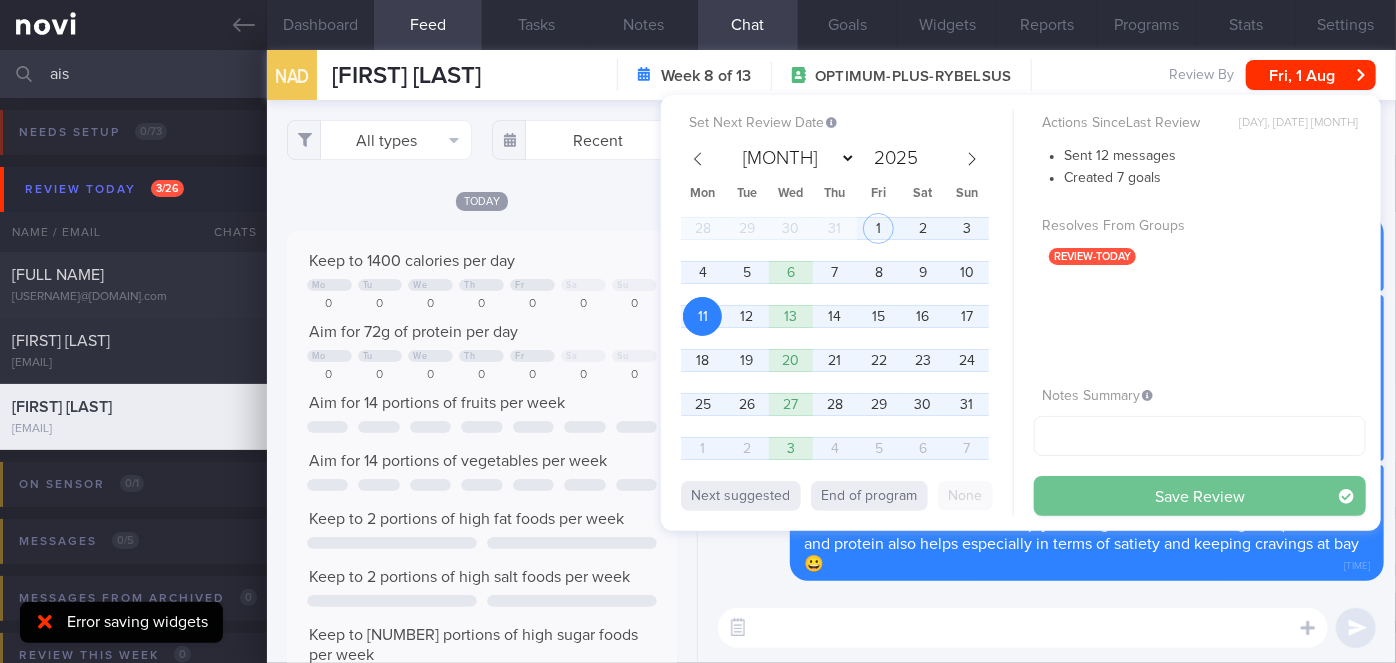 click on "Save Review" at bounding box center [1200, 496] 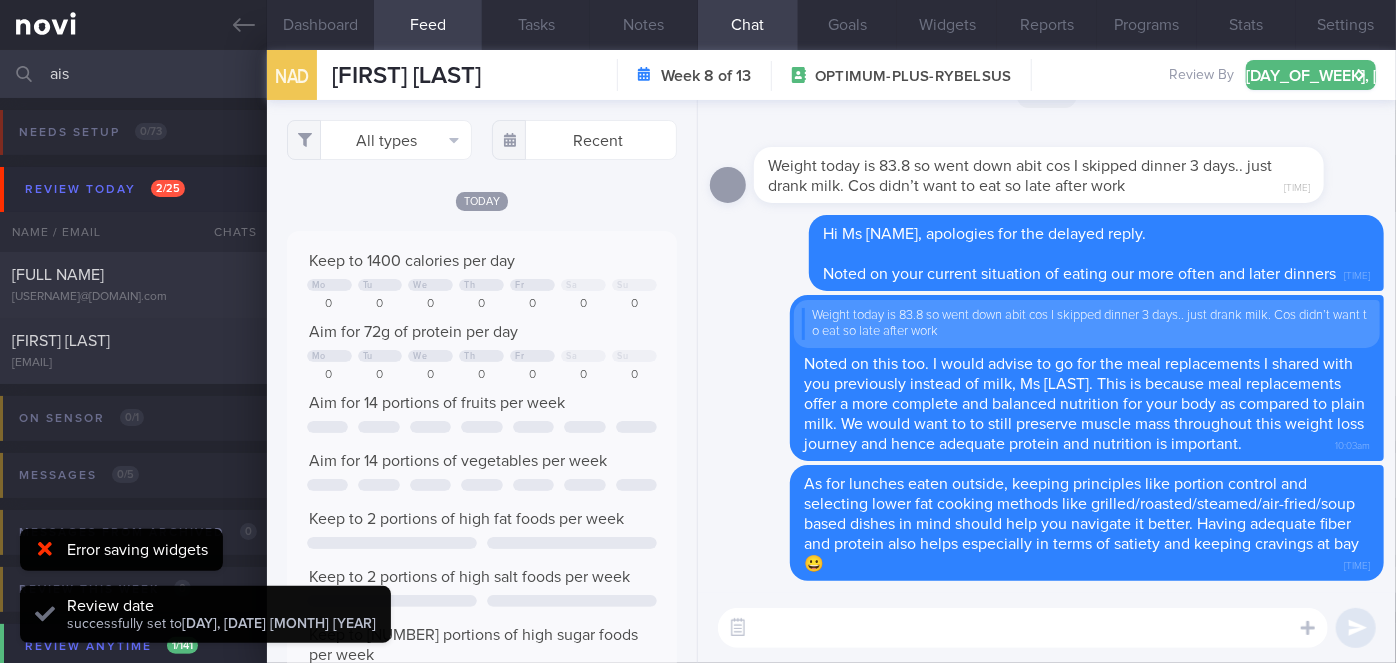 click on "ais" at bounding box center [698, 74] 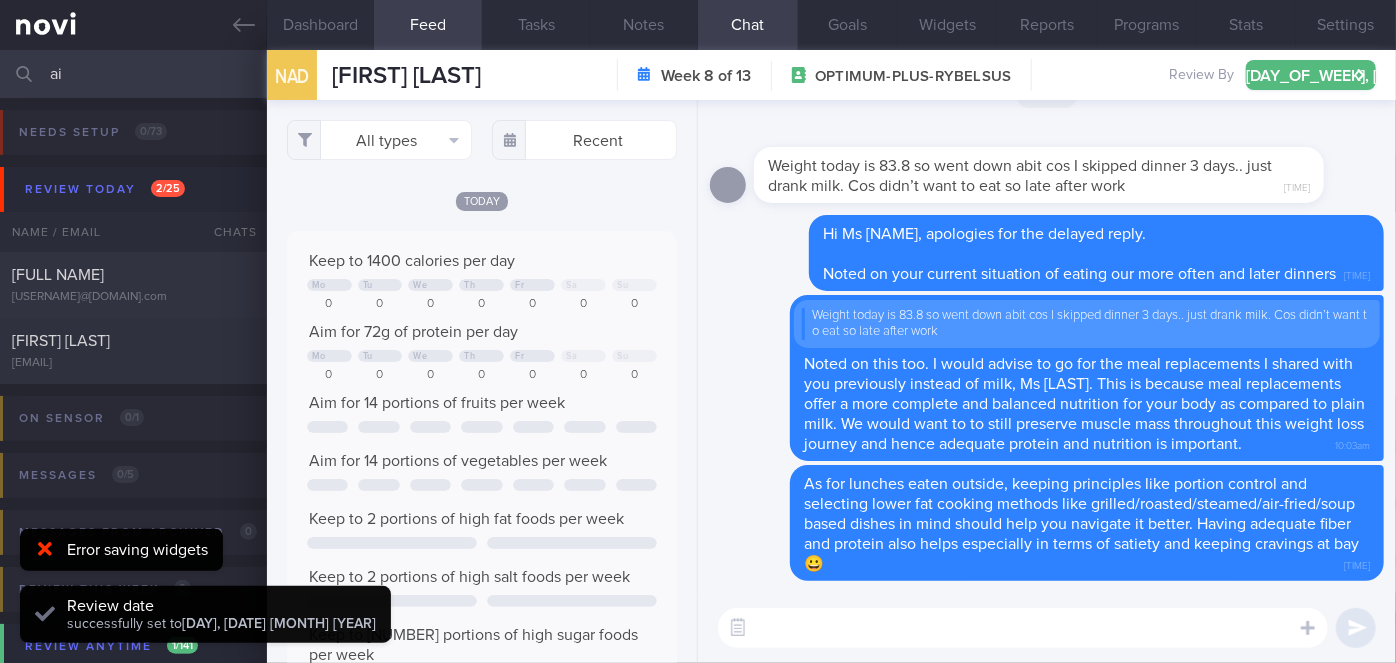 type on "a" 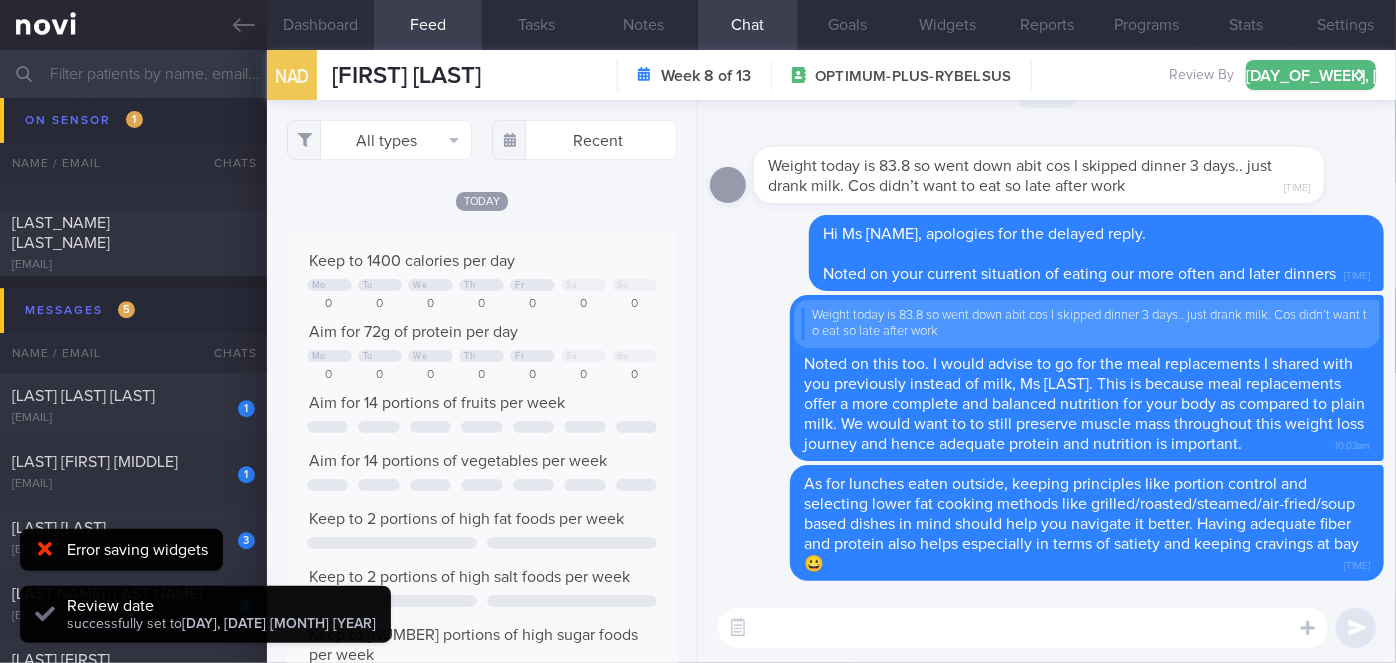 scroll, scrollTop: 6818, scrollLeft: 0, axis: vertical 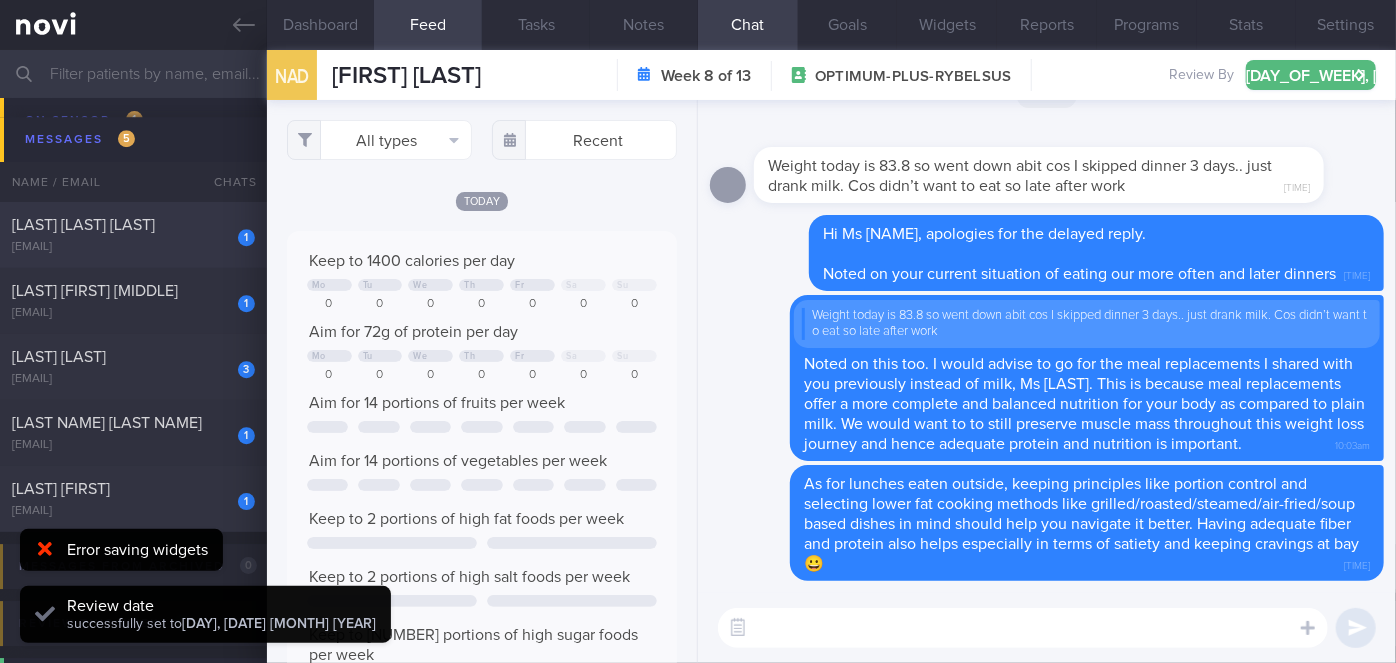 type 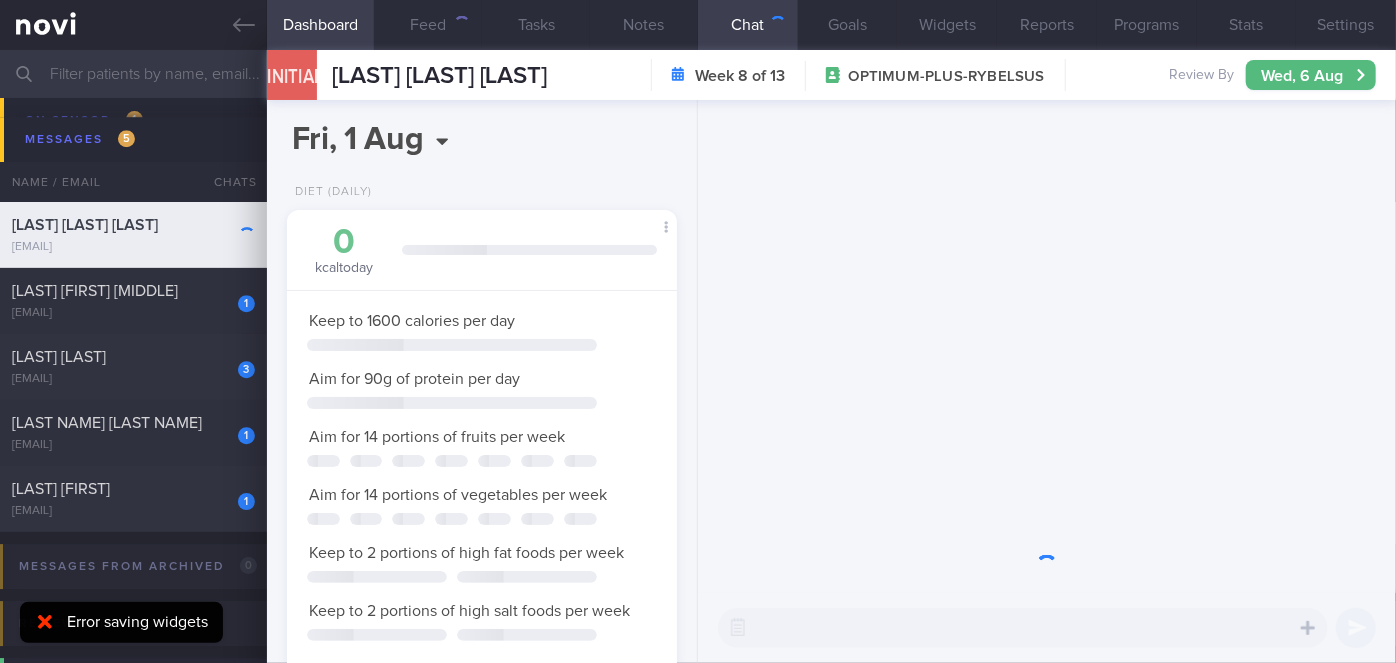 scroll, scrollTop: 999829, scrollLeft: 999658, axis: both 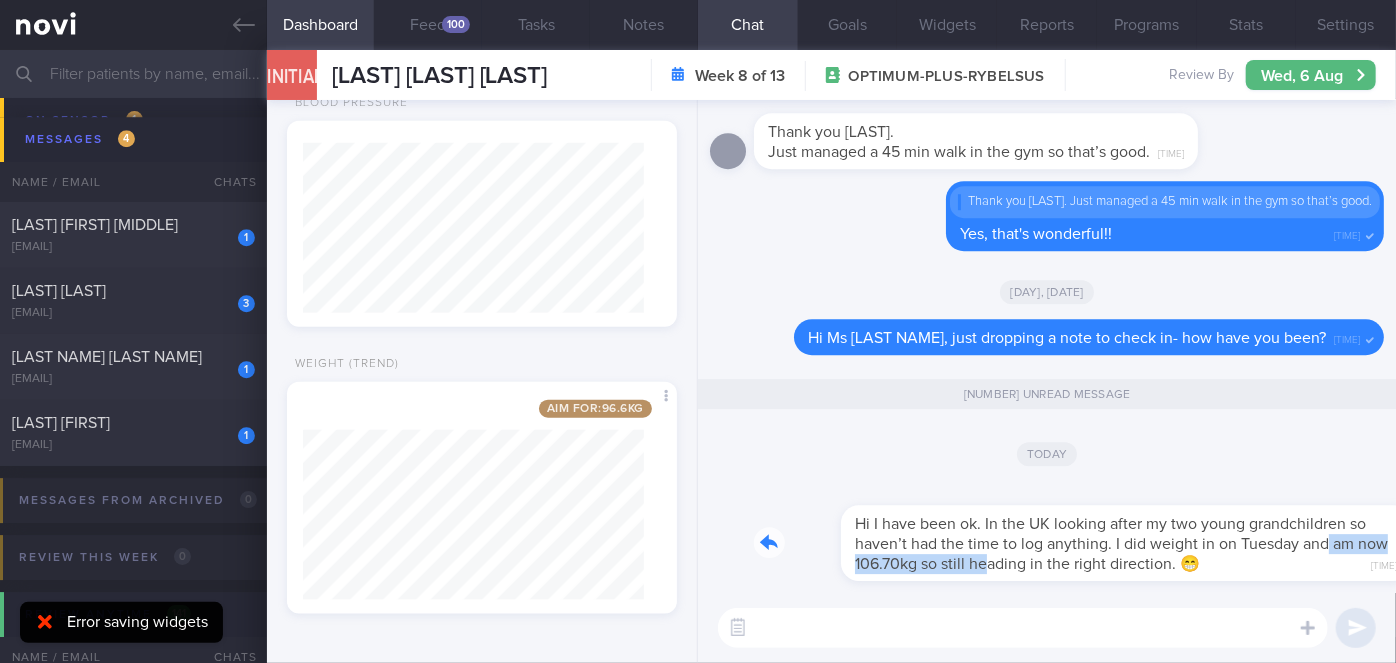 drag, startPoint x: 933, startPoint y: 579, endPoint x: 1246, endPoint y: 546, distance: 314.7348 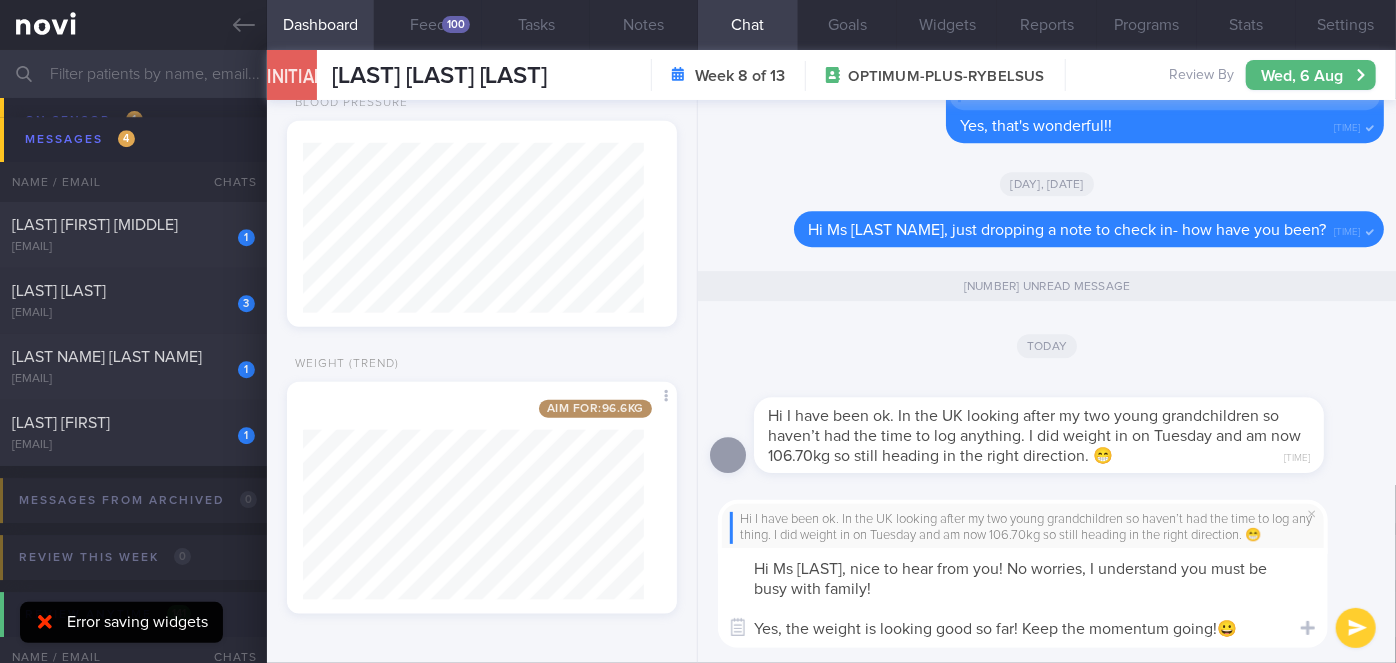 scroll, scrollTop: 0, scrollLeft: 0, axis: both 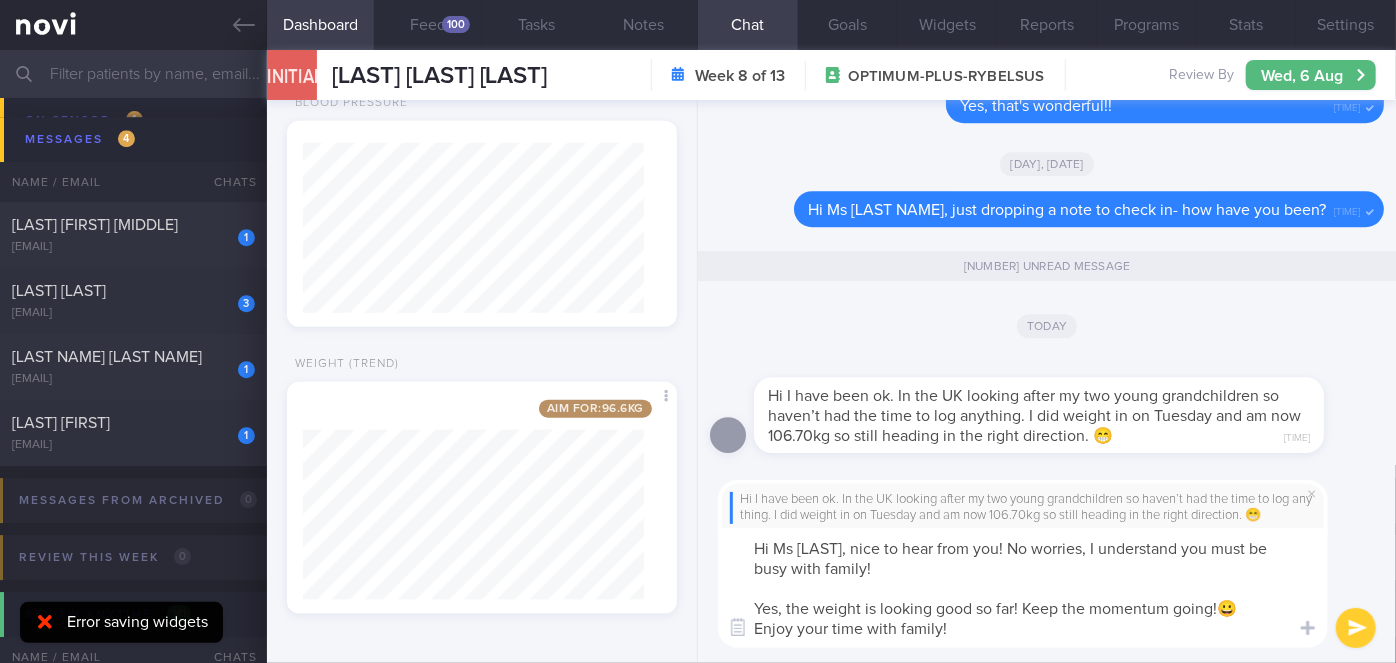 type on "Hi Ms Jacqueline, nice to hear from you! No worries, I understand you must be busy with family!
Yes, the weight is looking good so far! Keep the momentum going!😀
Enjoy your time with family!" 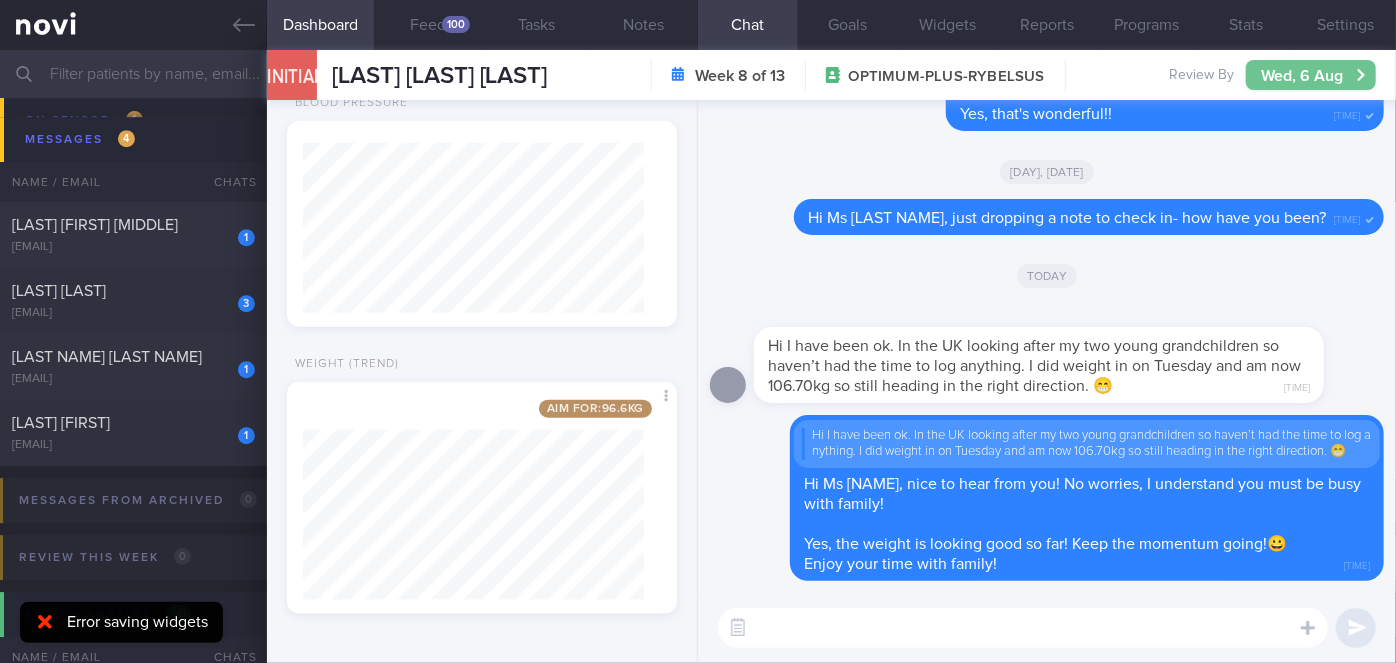 click on "Wed, 6 Aug" at bounding box center [1311, 75] 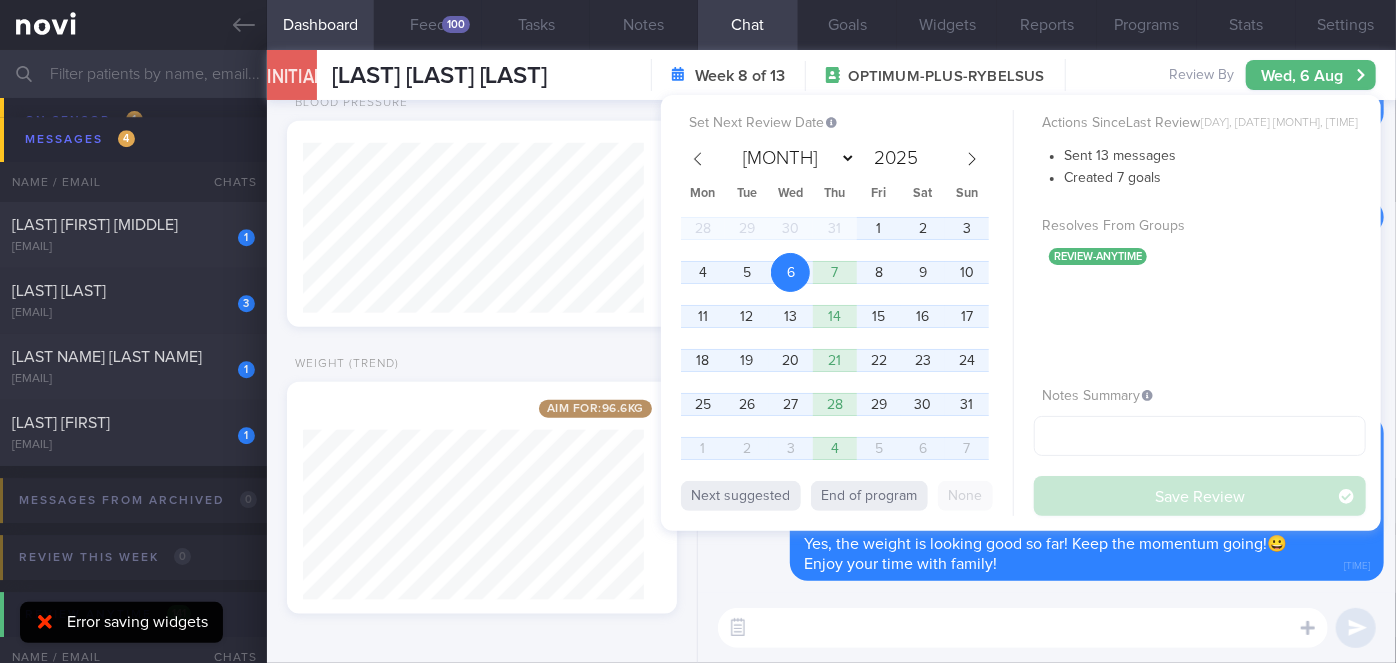 click on "Delete
Hi I have been ok. In the UK looking after my two young grandchildren so haven’t had the time to log anything. I did weight in on Tuesday and am now 106.70kg so still heading in the right direction. 😁
Hi Ms Jacqueline, nice to hear from you! No worries, I understand you must be busy with family! Yes, the weight is looking good so far! Keep the momentum going!😀 Enjoy your time with family!
10:17am" at bounding box center [1047, 498] 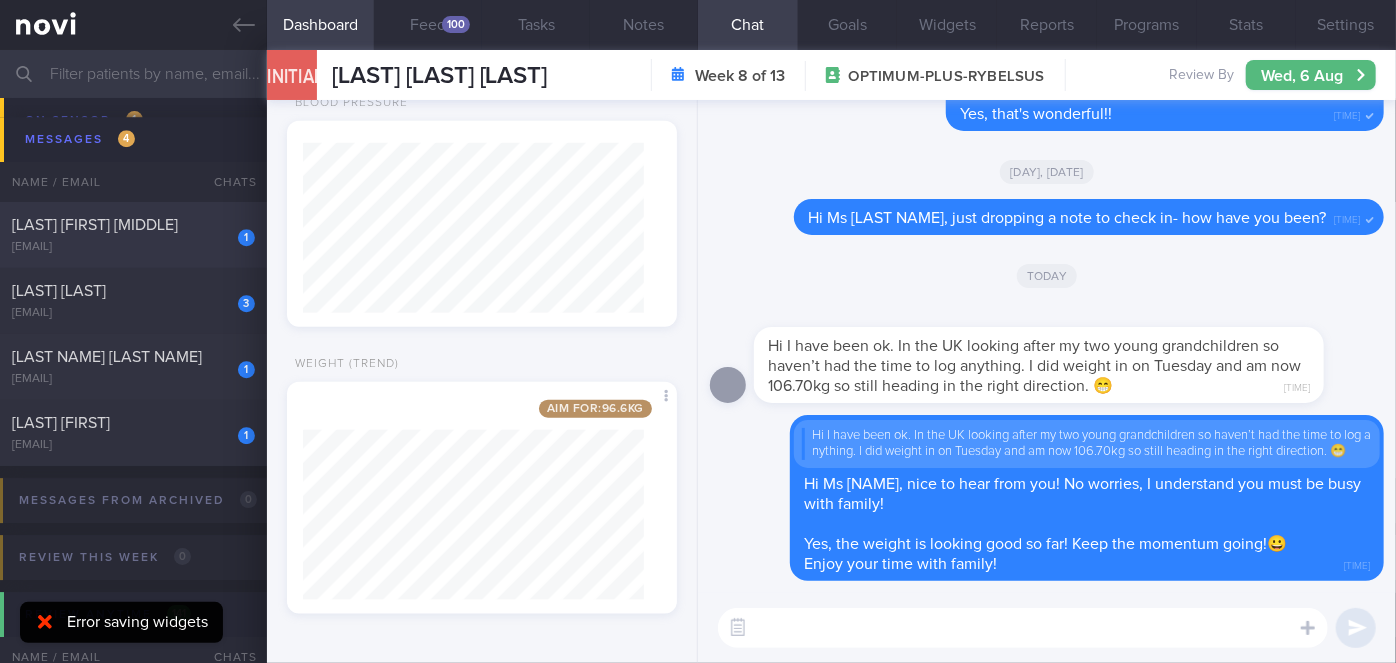 click on "1" at bounding box center [233, 230] 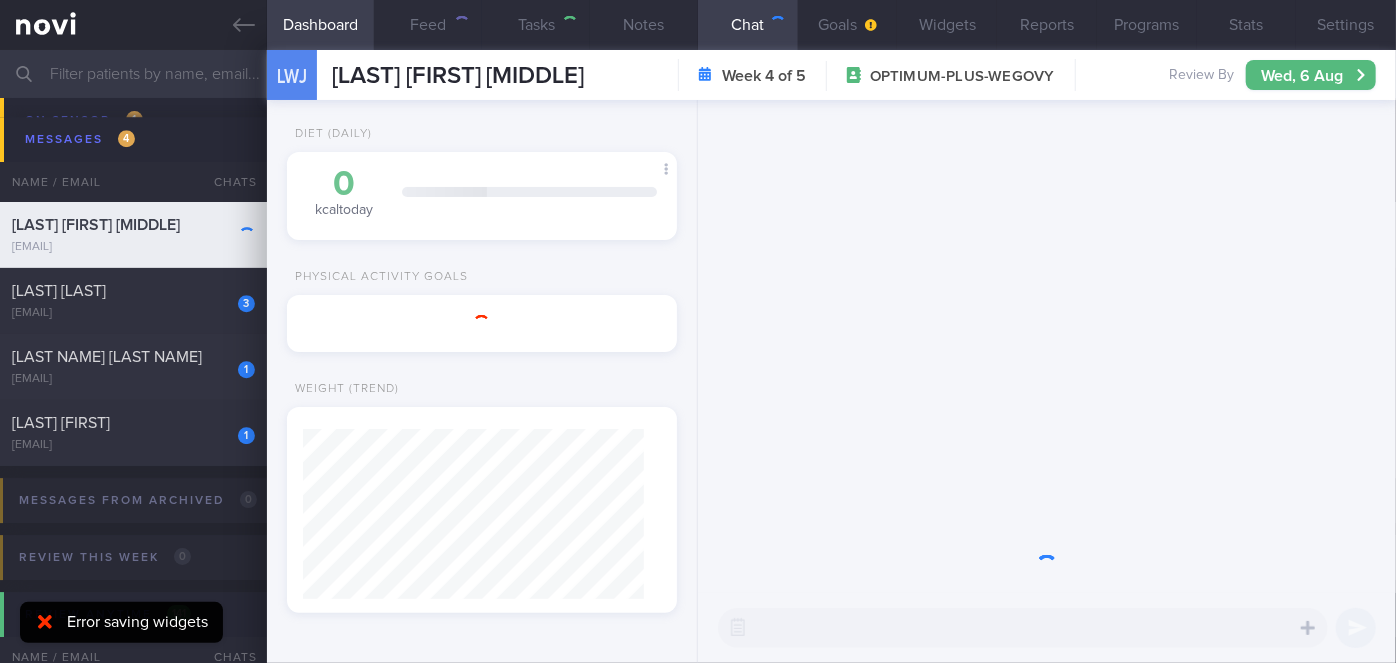 scroll, scrollTop: 56, scrollLeft: 0, axis: vertical 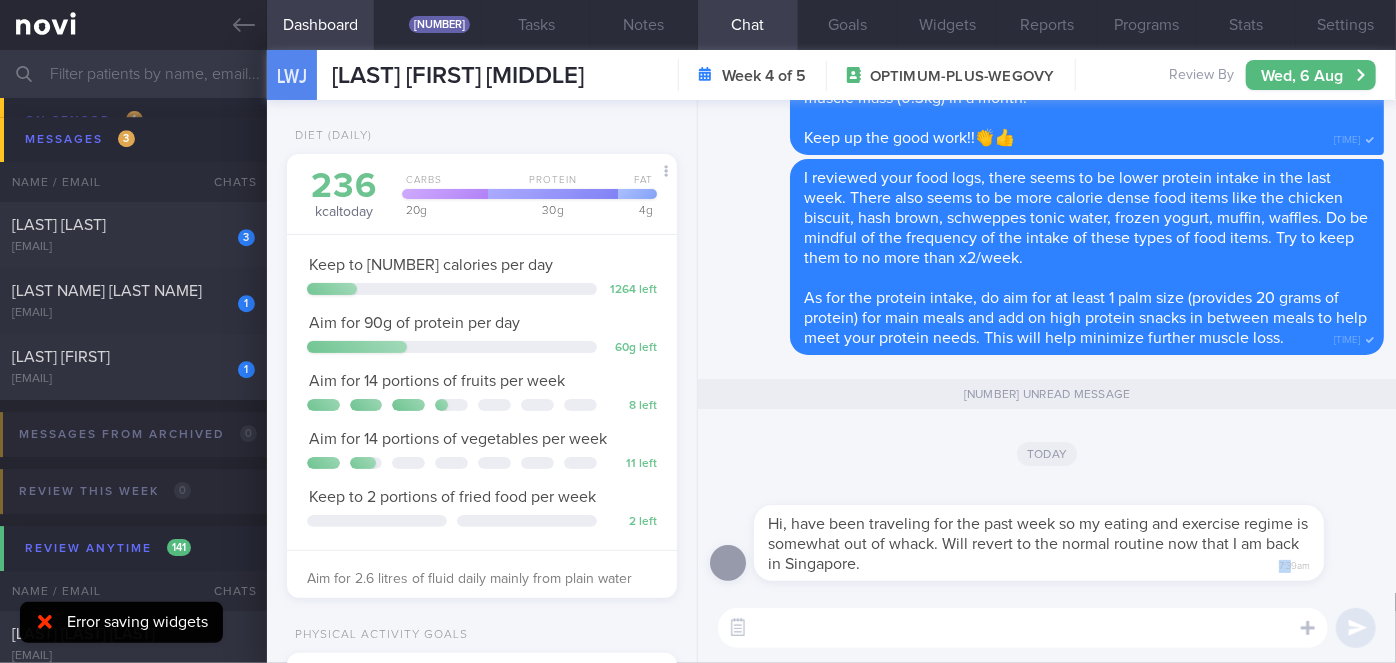 drag, startPoint x: 1067, startPoint y: 566, endPoint x: 1274, endPoint y: 555, distance: 207.29207 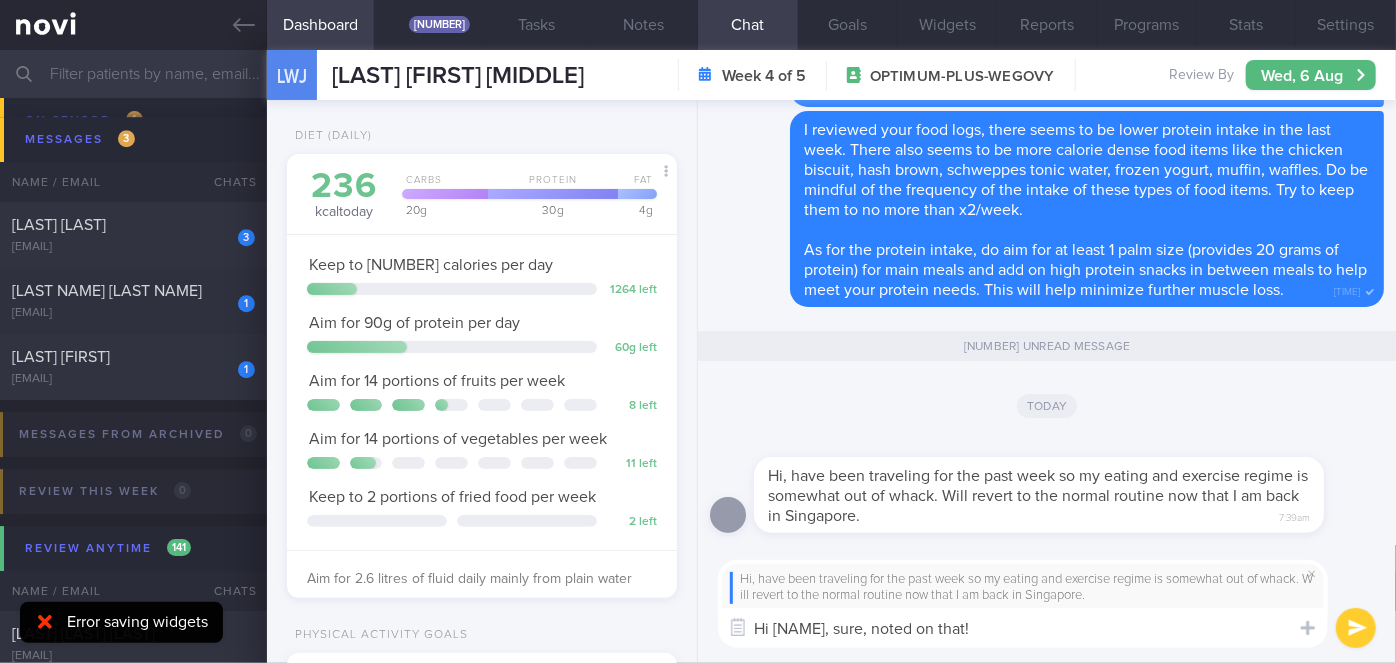 type on "Hi Janus, sure, noted on that!" 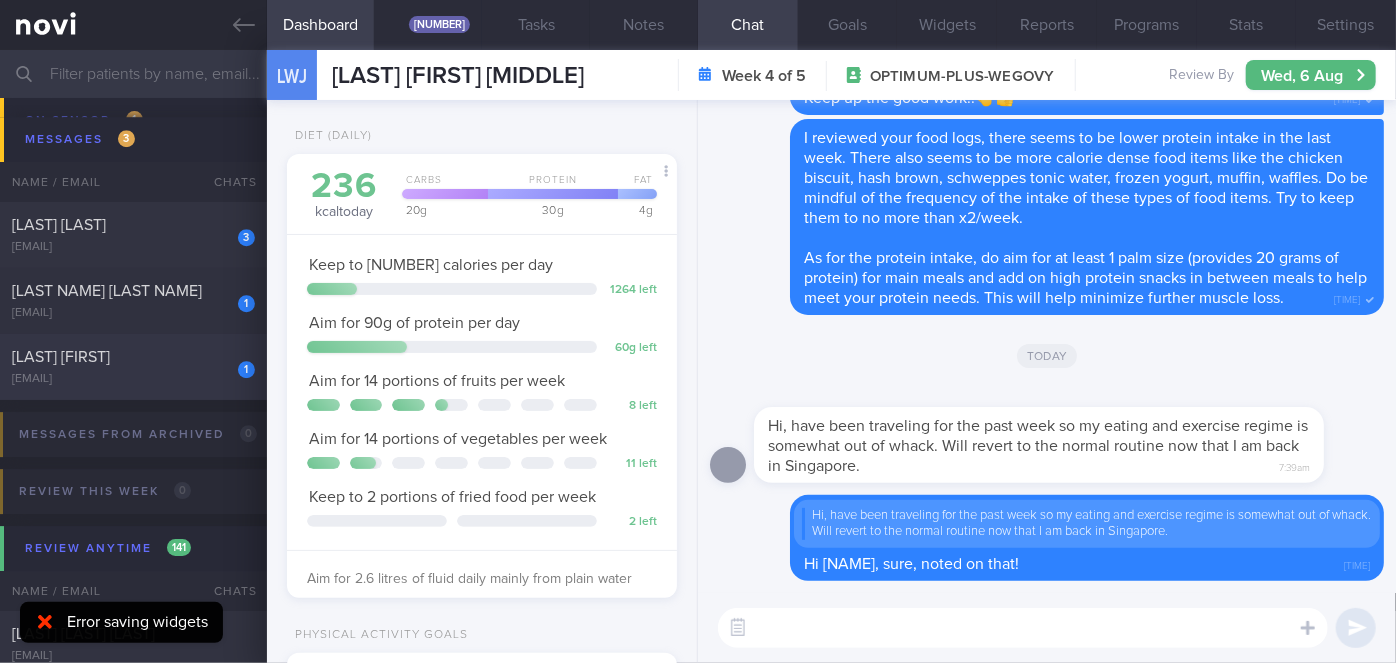 click on "1" at bounding box center [233, 362] 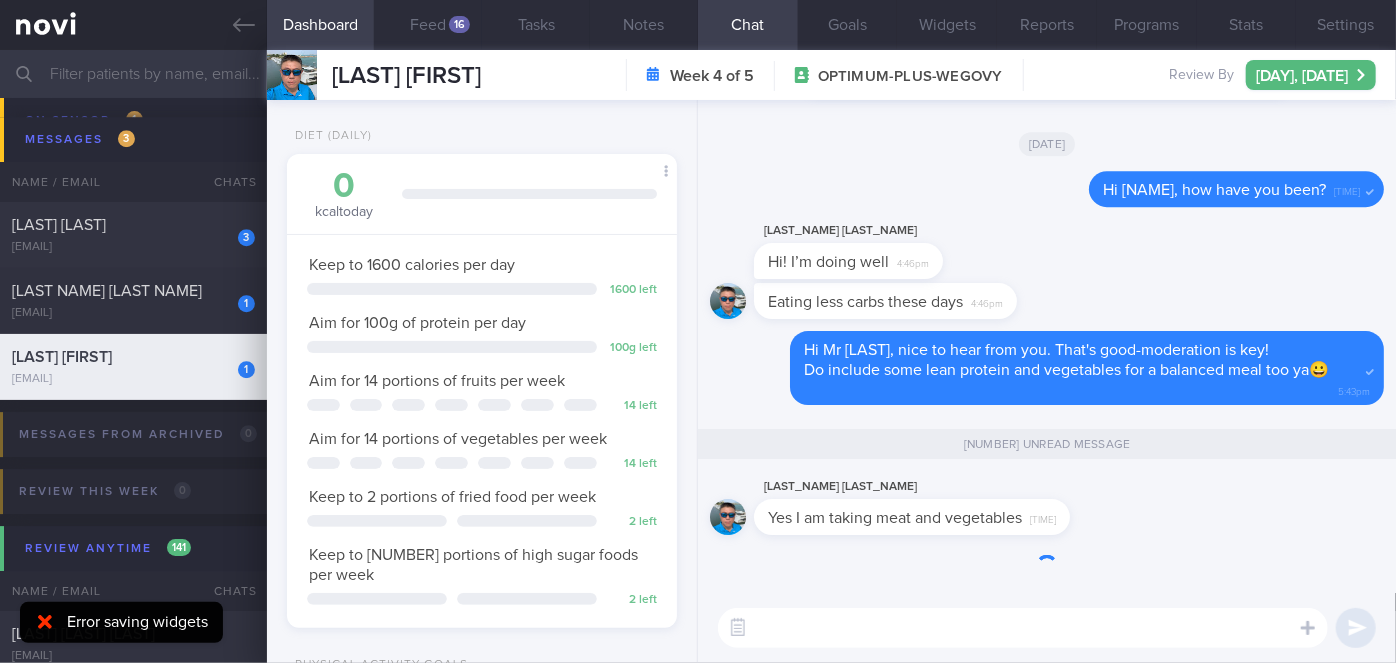 scroll, scrollTop: 999800, scrollLeft: 999658, axis: both 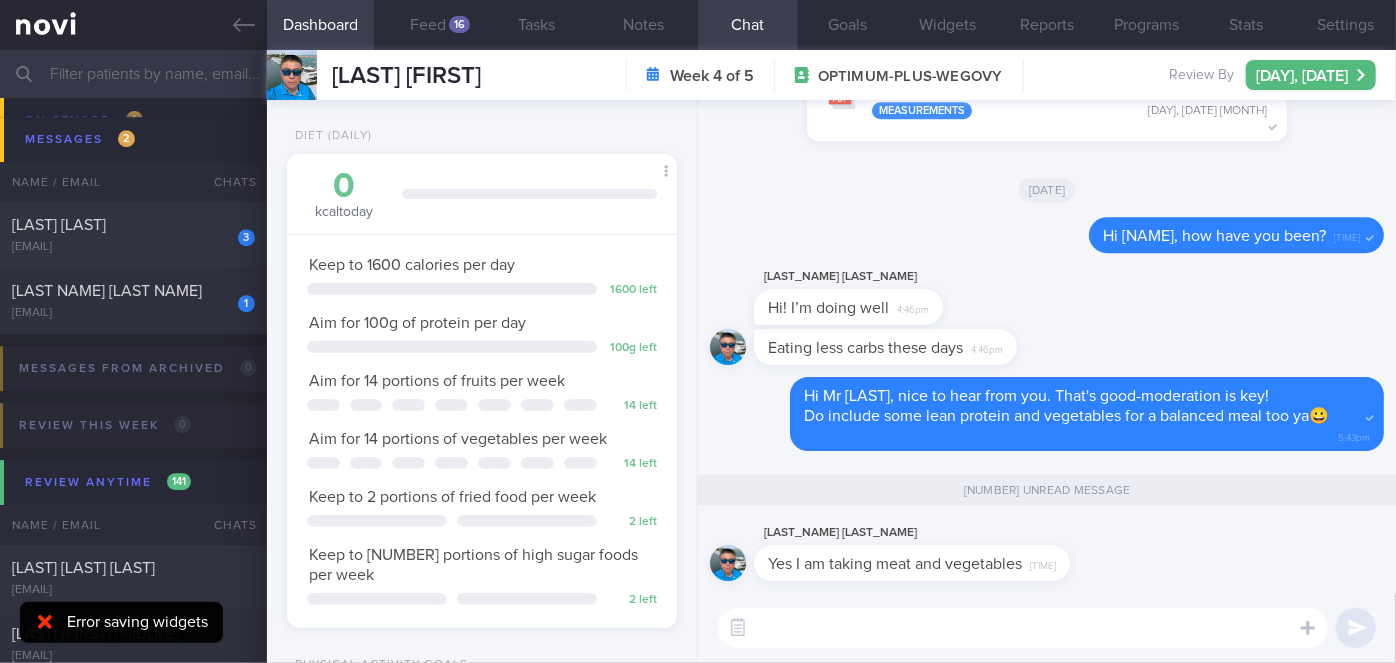 drag, startPoint x: 1059, startPoint y: 620, endPoint x: 1053, endPoint y: 598, distance: 22.803509 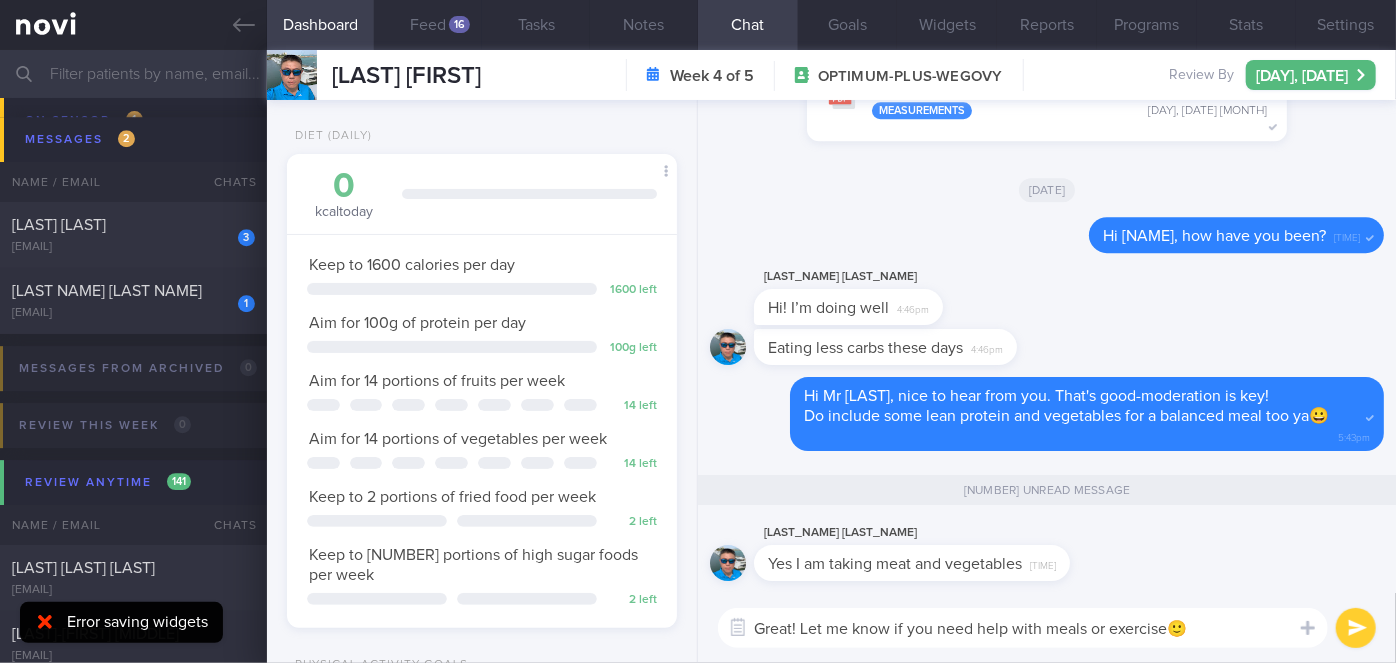 type on "Great! Let me know if you need help with meals or exercise🙂" 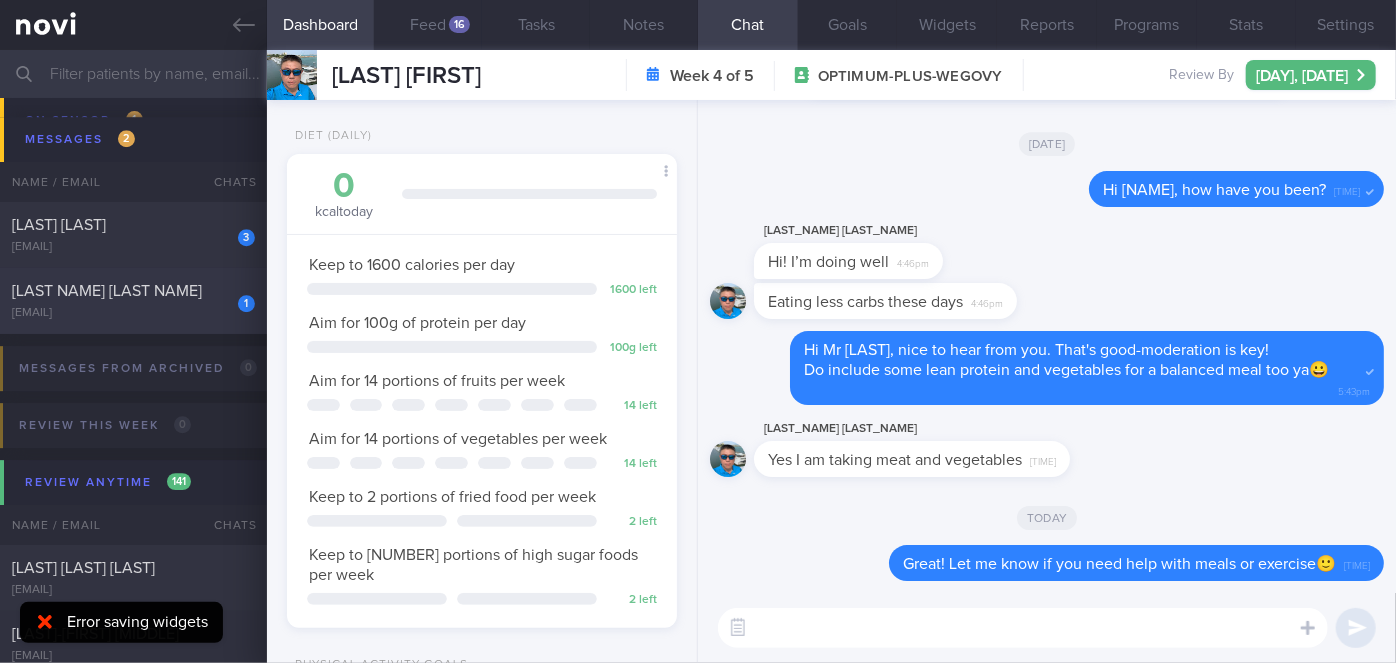 click on "1" at bounding box center (233, 296) 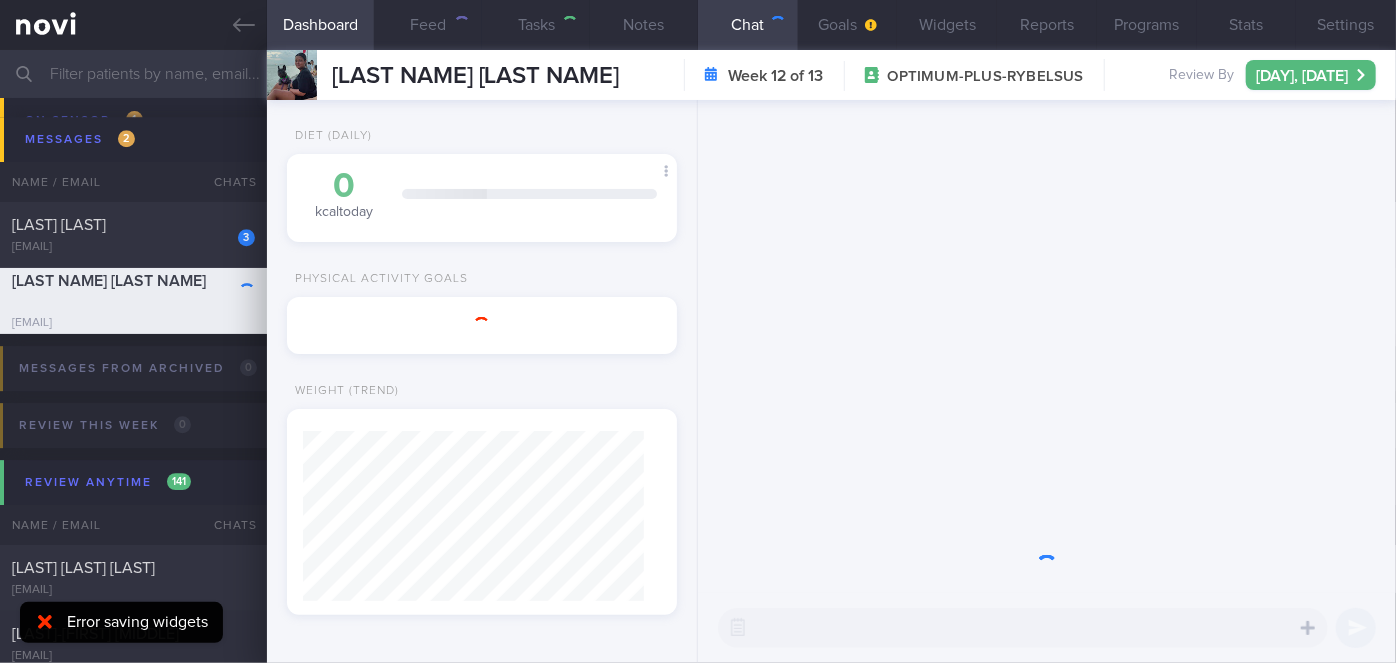 scroll, scrollTop: 0, scrollLeft: 0, axis: both 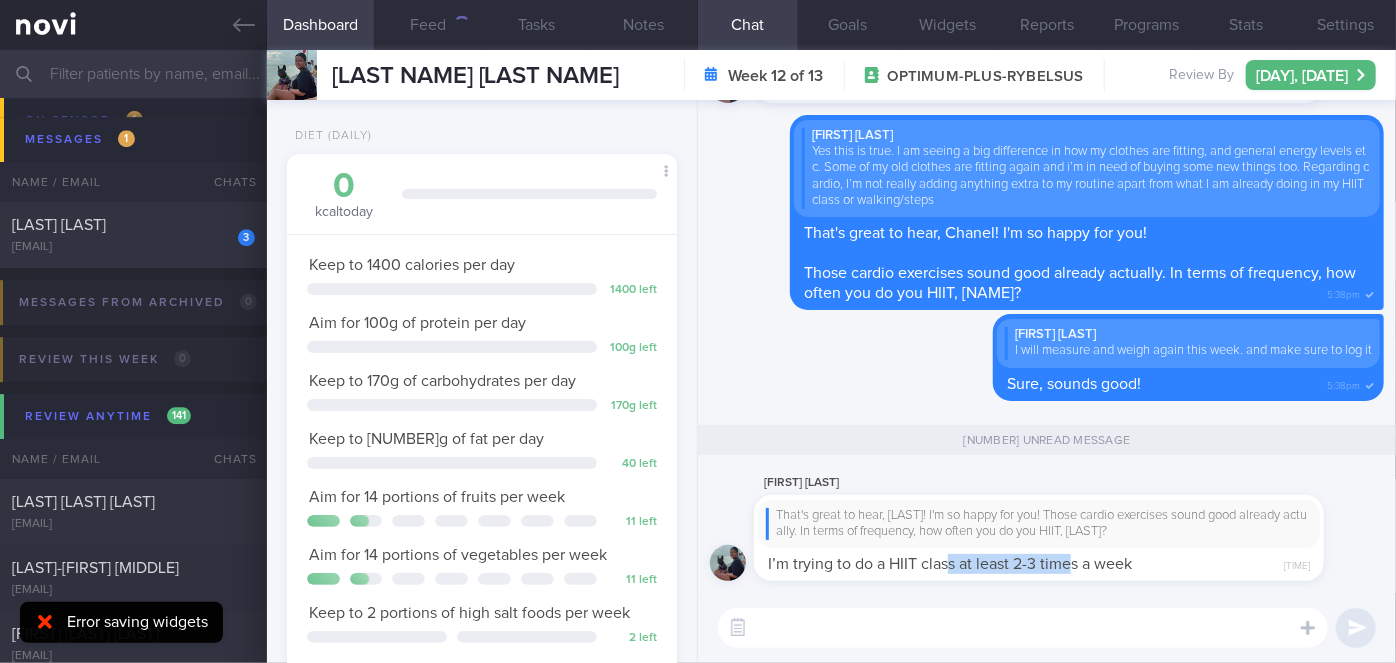 drag, startPoint x: 952, startPoint y: 578, endPoint x: 1072, endPoint y: 574, distance: 120.06665 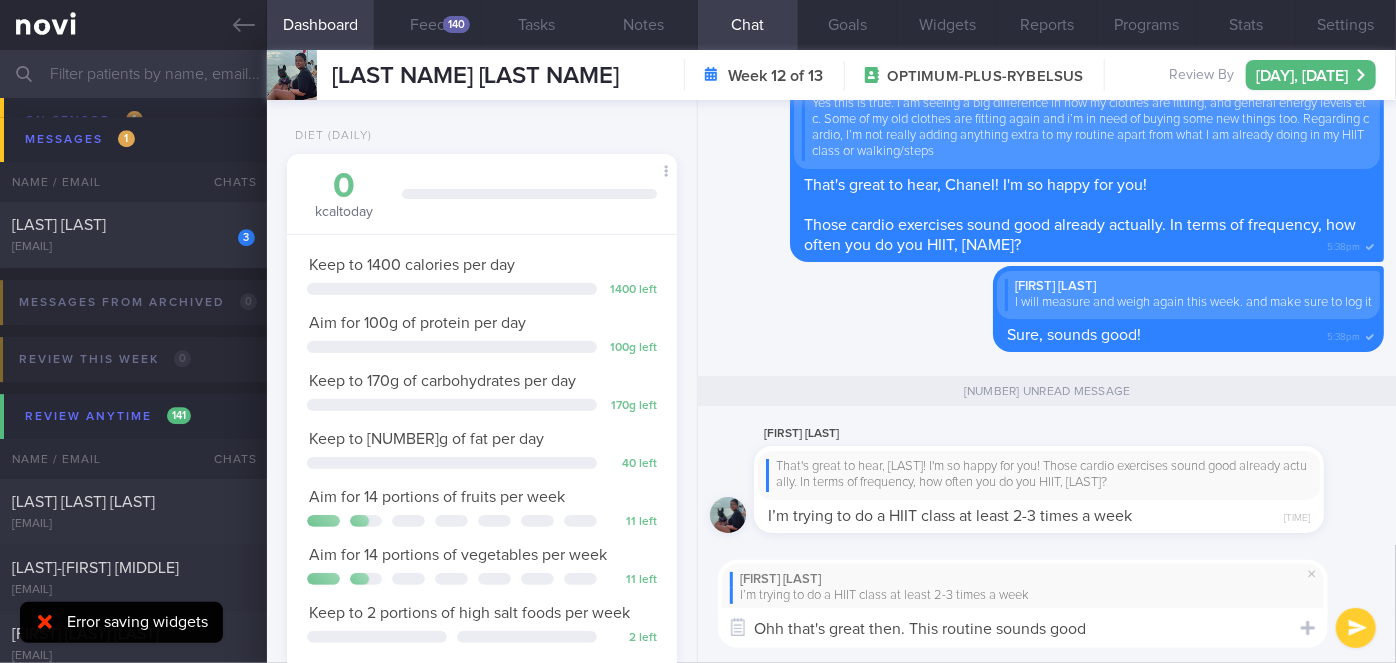type on "Ohh that's great then. This routine sounds good!" 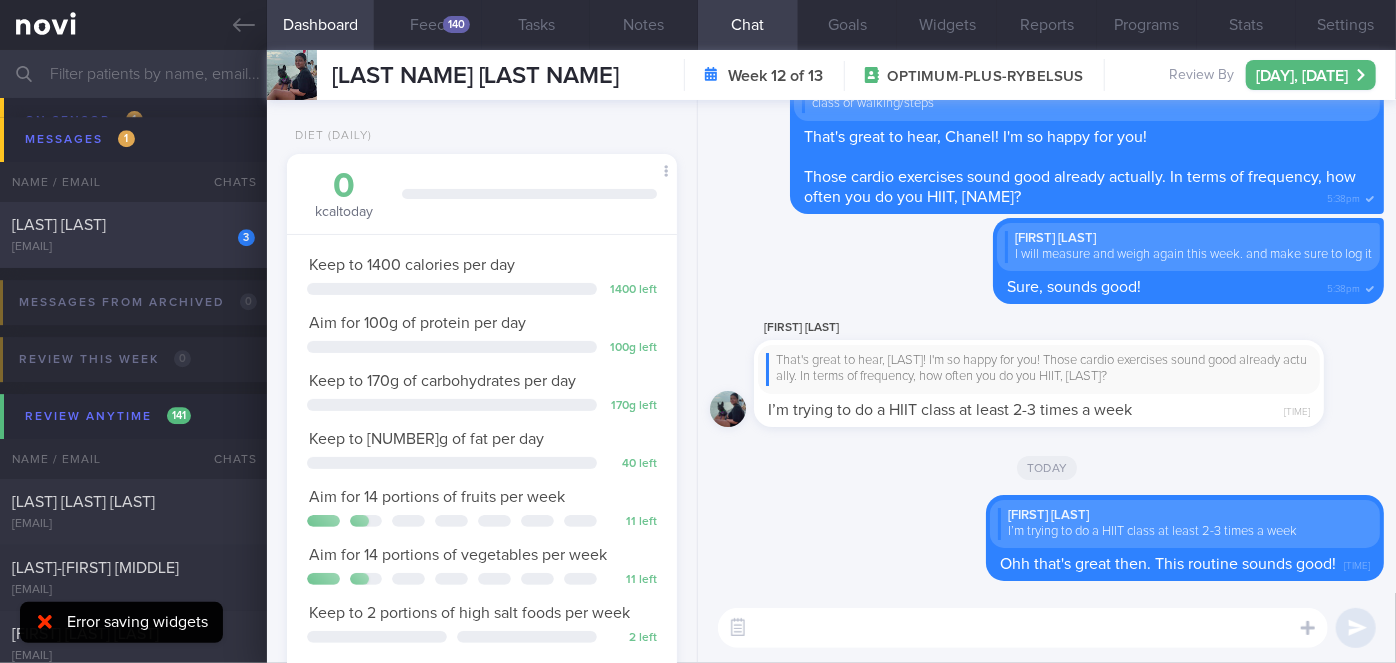 click on "swajit.rath@gmail.com" at bounding box center (133, 247) 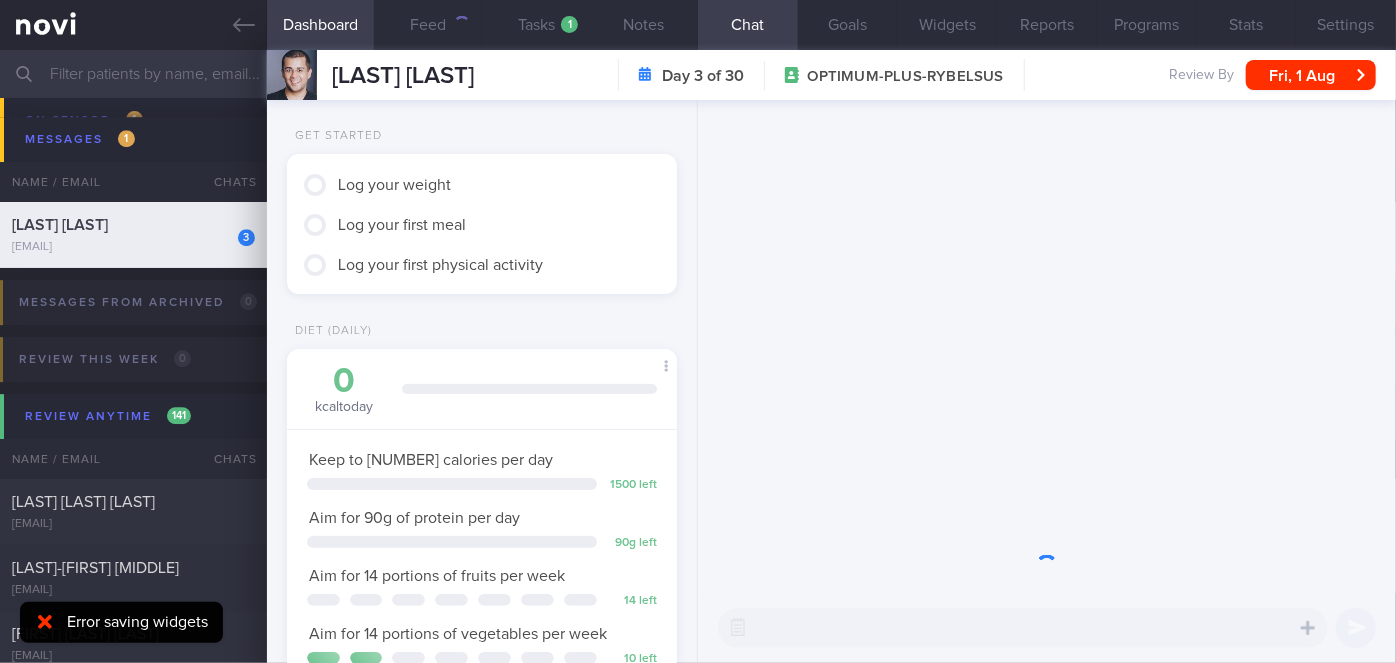 scroll, scrollTop: 999800, scrollLeft: 999658, axis: both 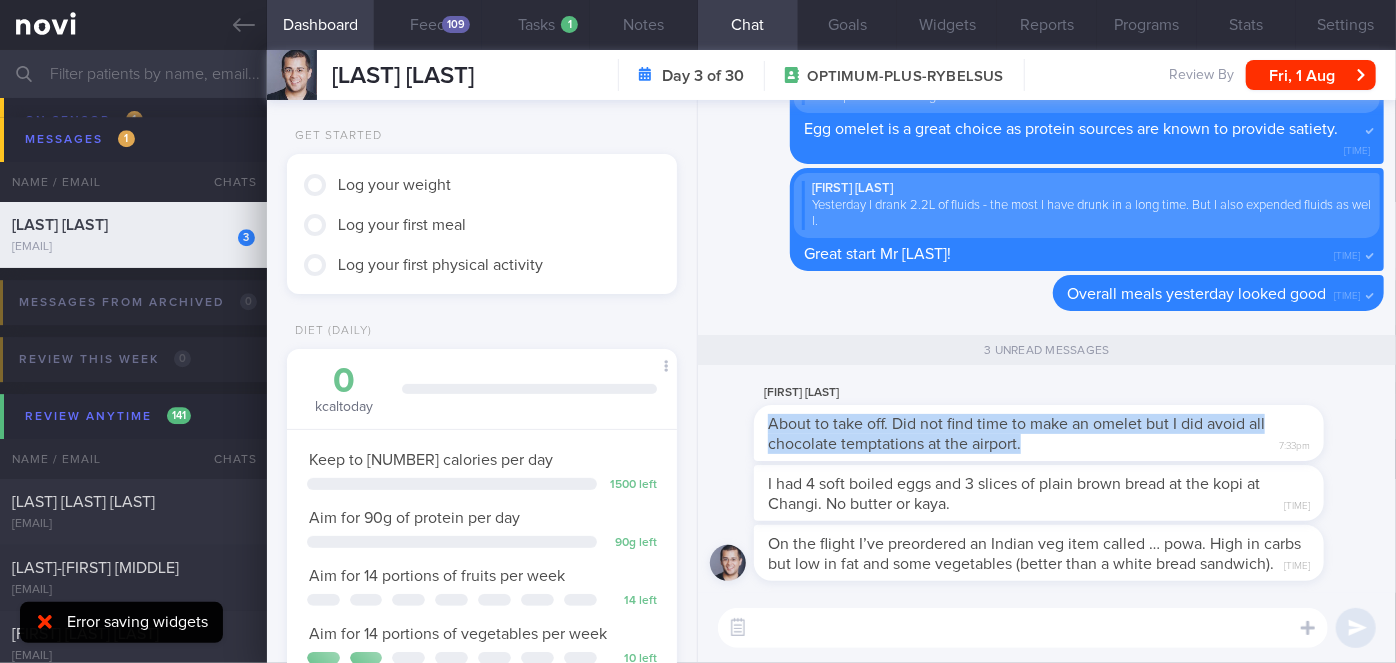 drag, startPoint x: 1149, startPoint y: 425, endPoint x: 1395, endPoint y: 425, distance: 246 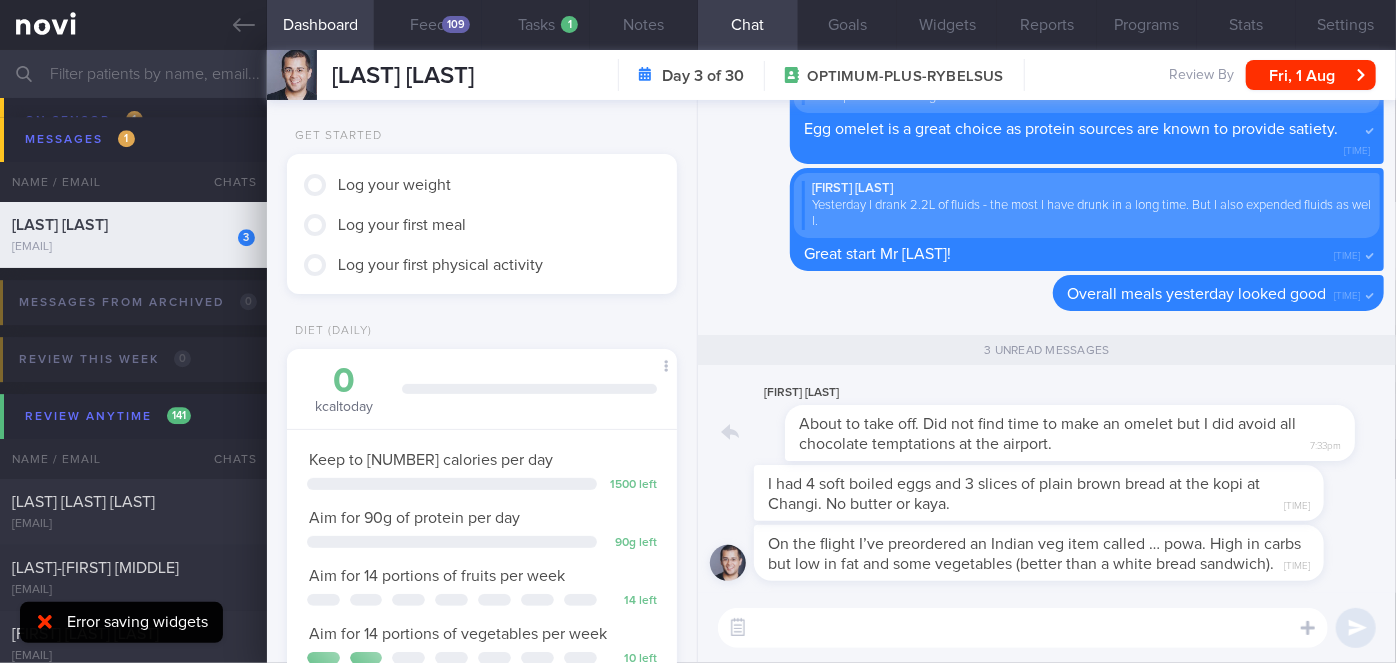 drag, startPoint x: 1114, startPoint y: 440, endPoint x: 1309, endPoint y: 440, distance: 195 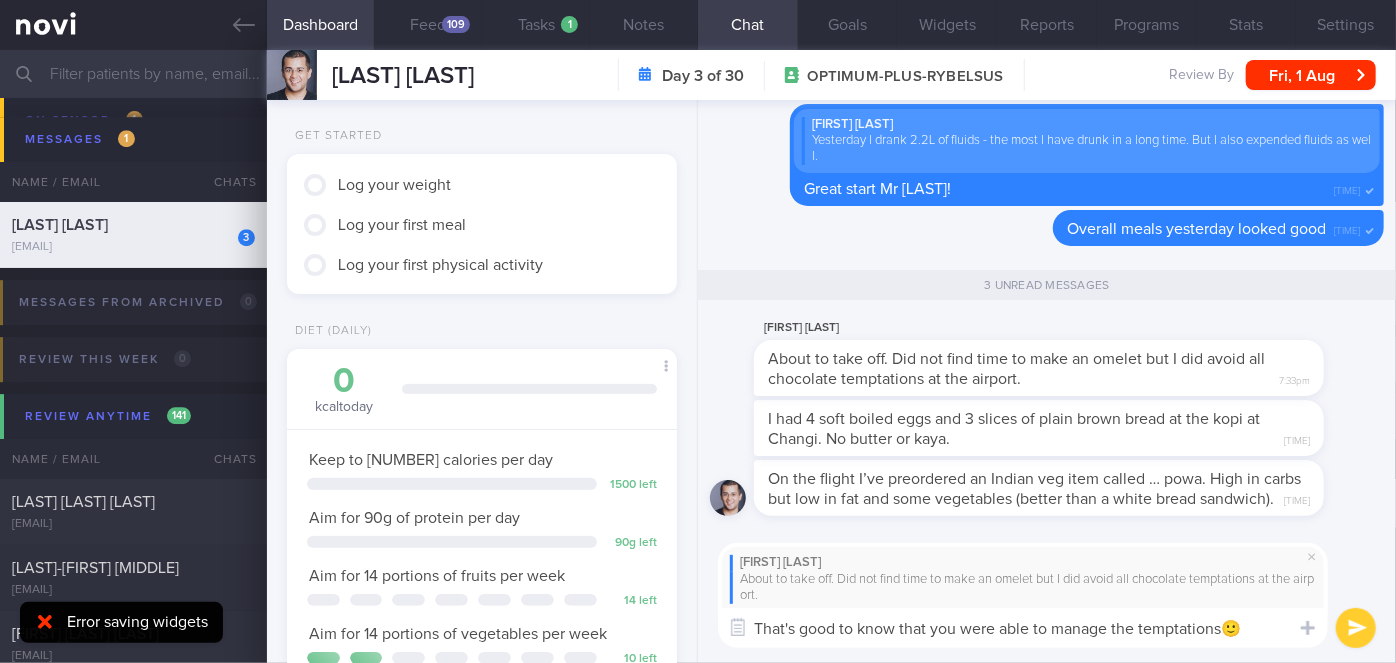 drag, startPoint x: 805, startPoint y: 628, endPoint x: 758, endPoint y: 628, distance: 47 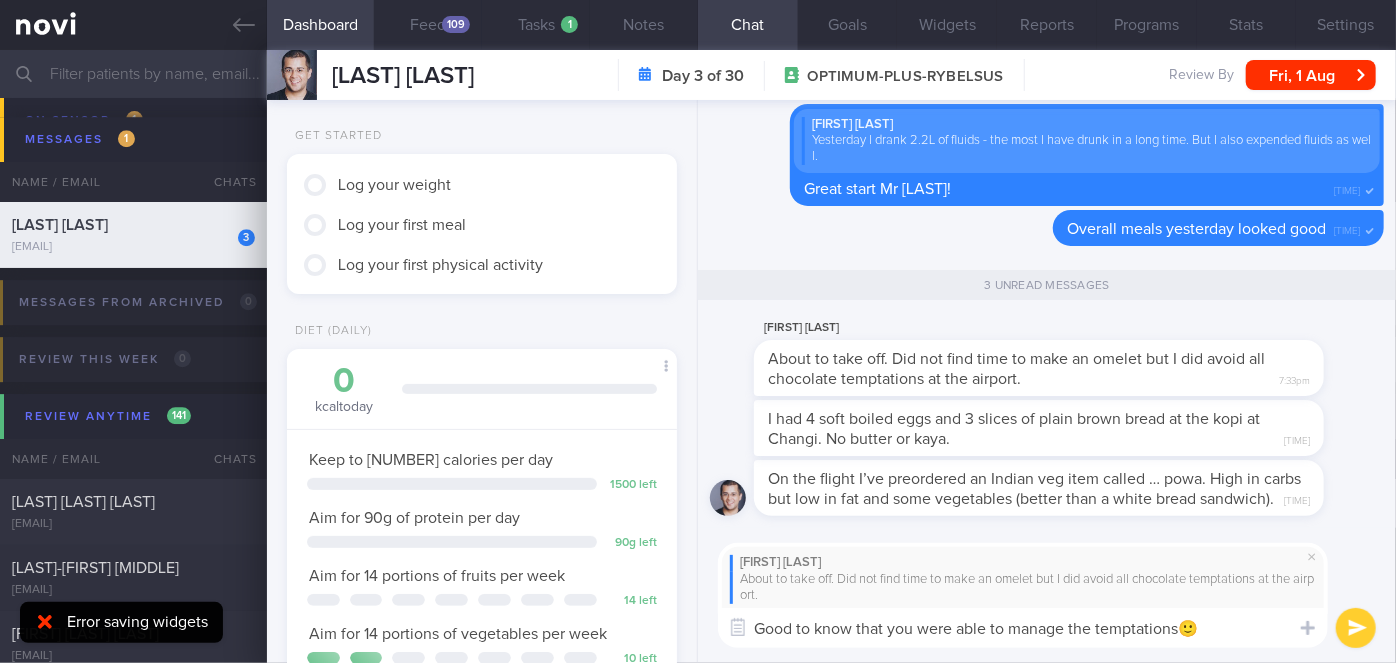type on "Good to know that you were able to manage the temptations🙂" 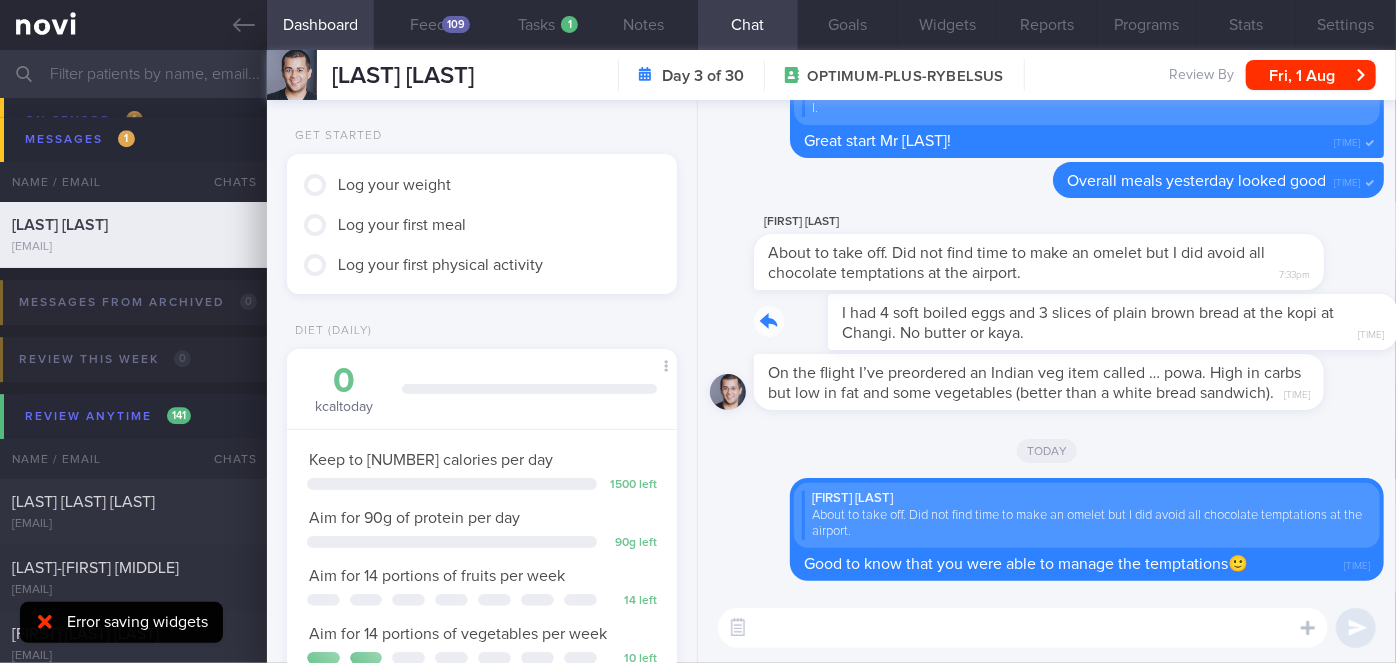 drag, startPoint x: 1093, startPoint y: 326, endPoint x: 1320, endPoint y: 310, distance: 227.56317 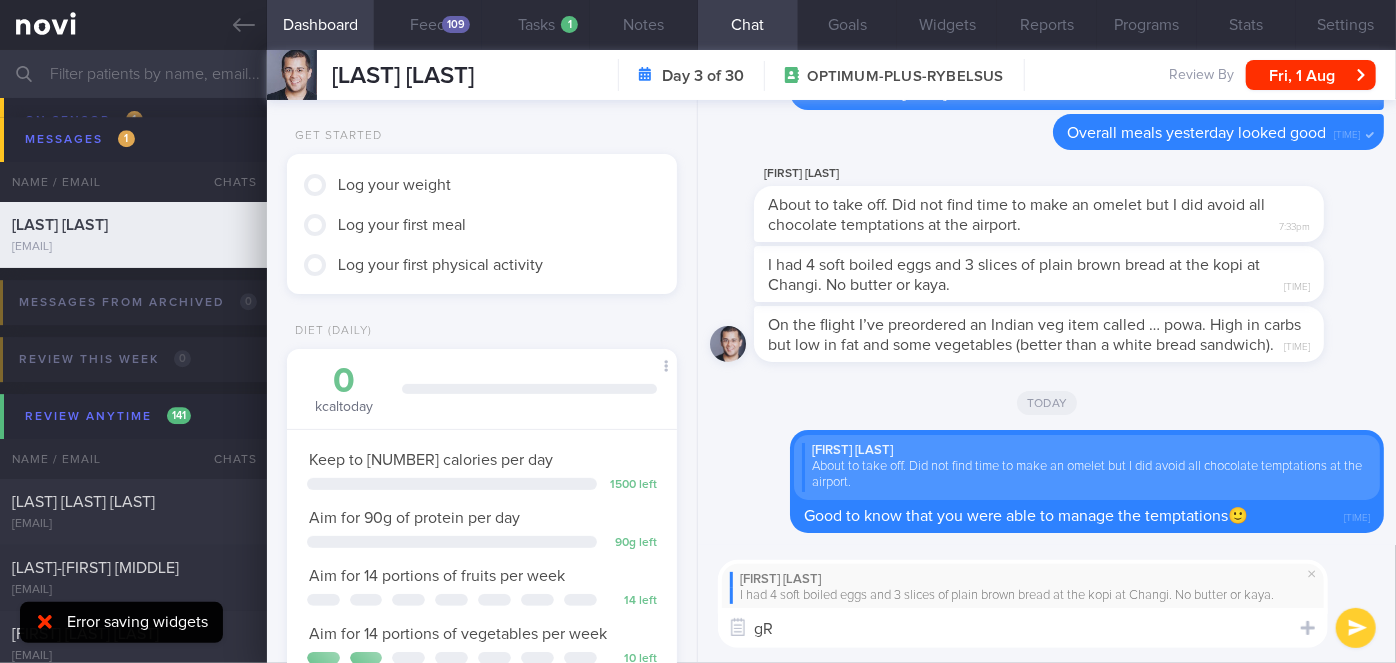 type on "g" 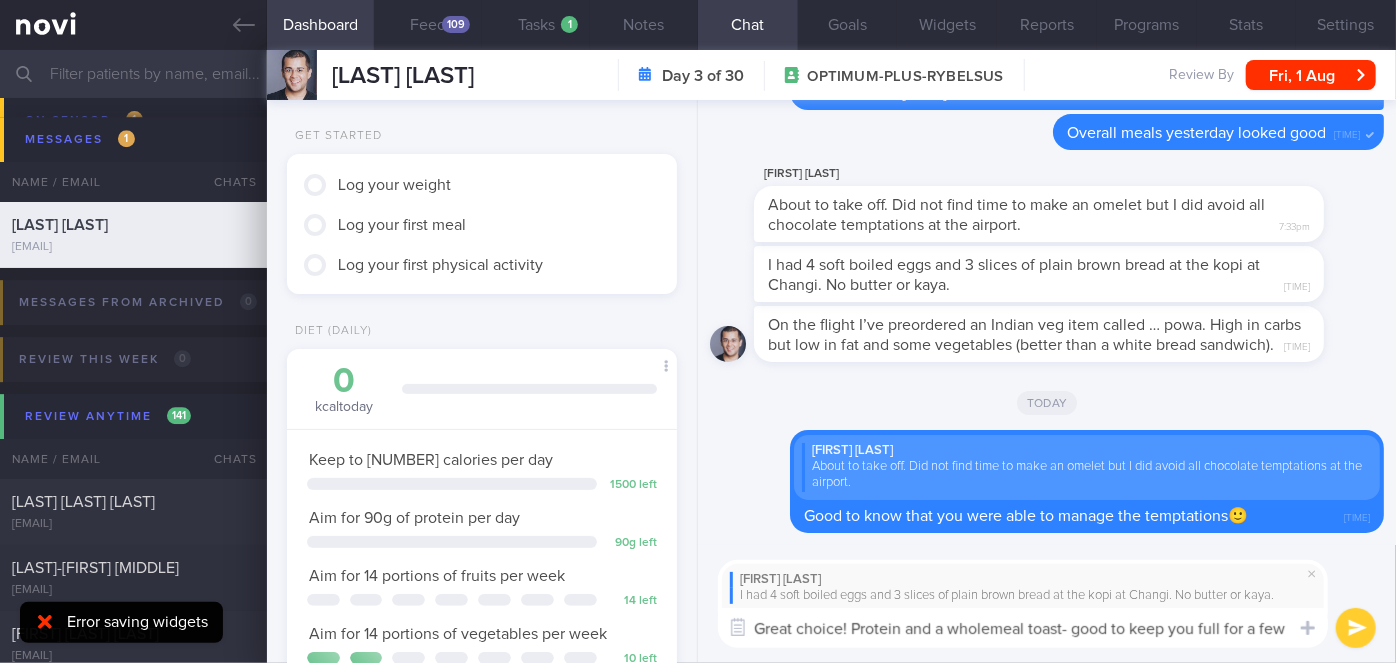 scroll, scrollTop: 0, scrollLeft: 0, axis: both 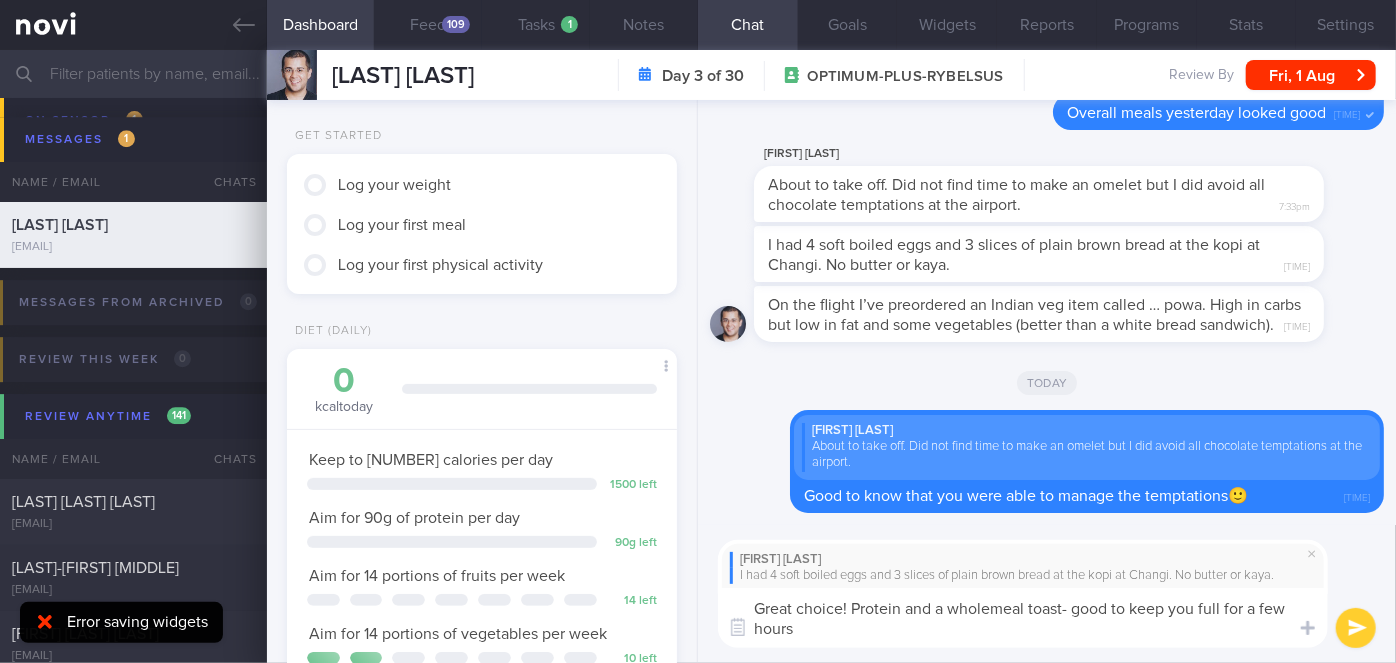 type on "Great choice! Protein and a wholemeal toast- good to keep you full for a few hours!" 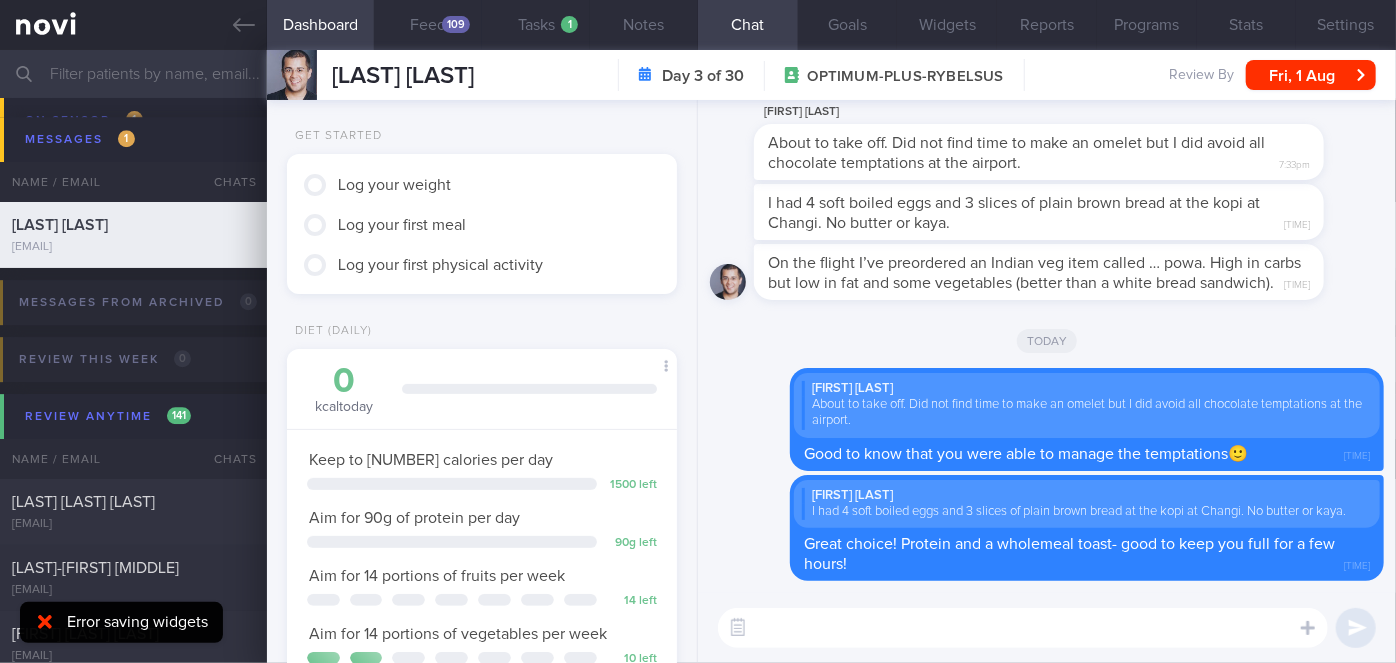 drag, startPoint x: 1118, startPoint y: 275, endPoint x: 1360, endPoint y: 282, distance: 242.10121 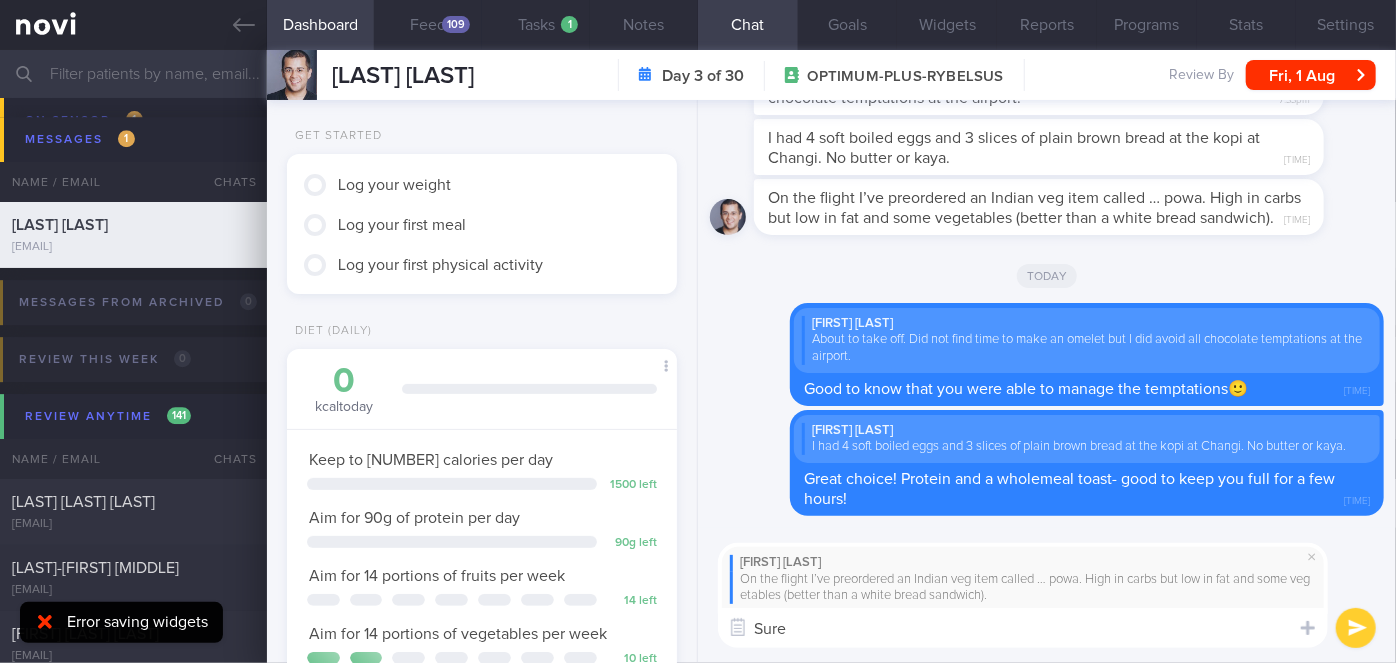 type on "Sure!" 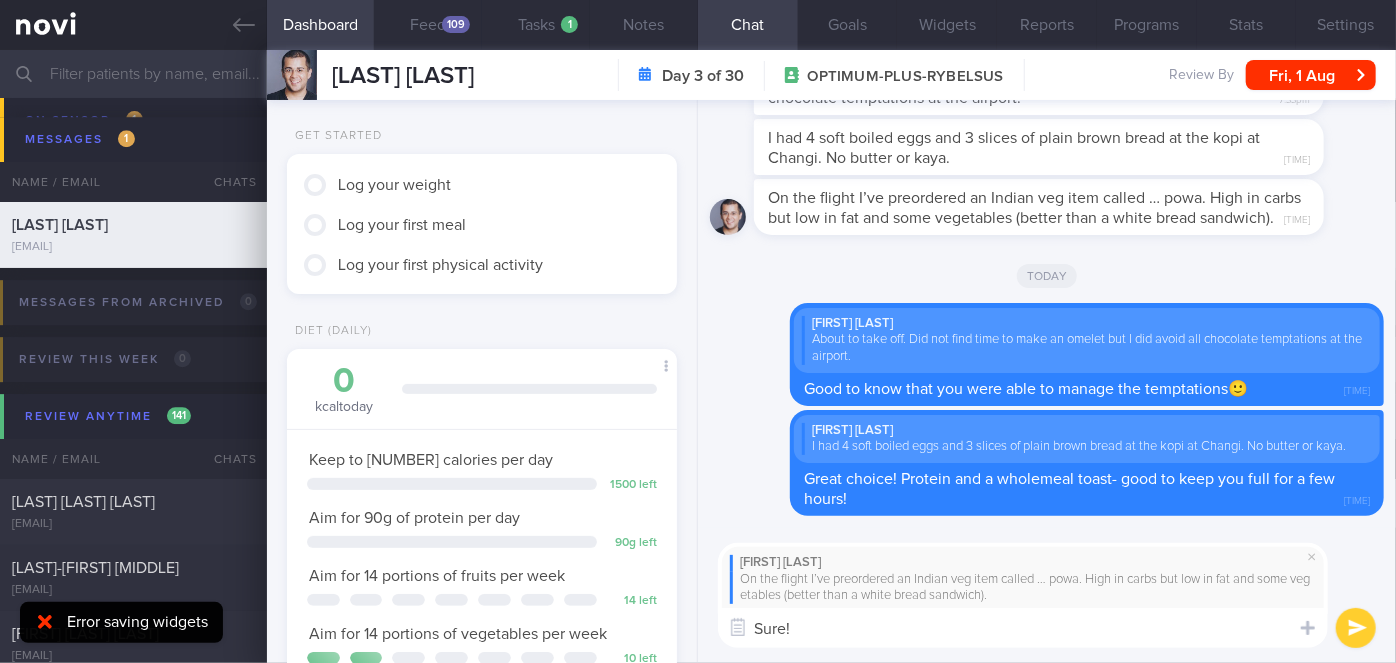 type 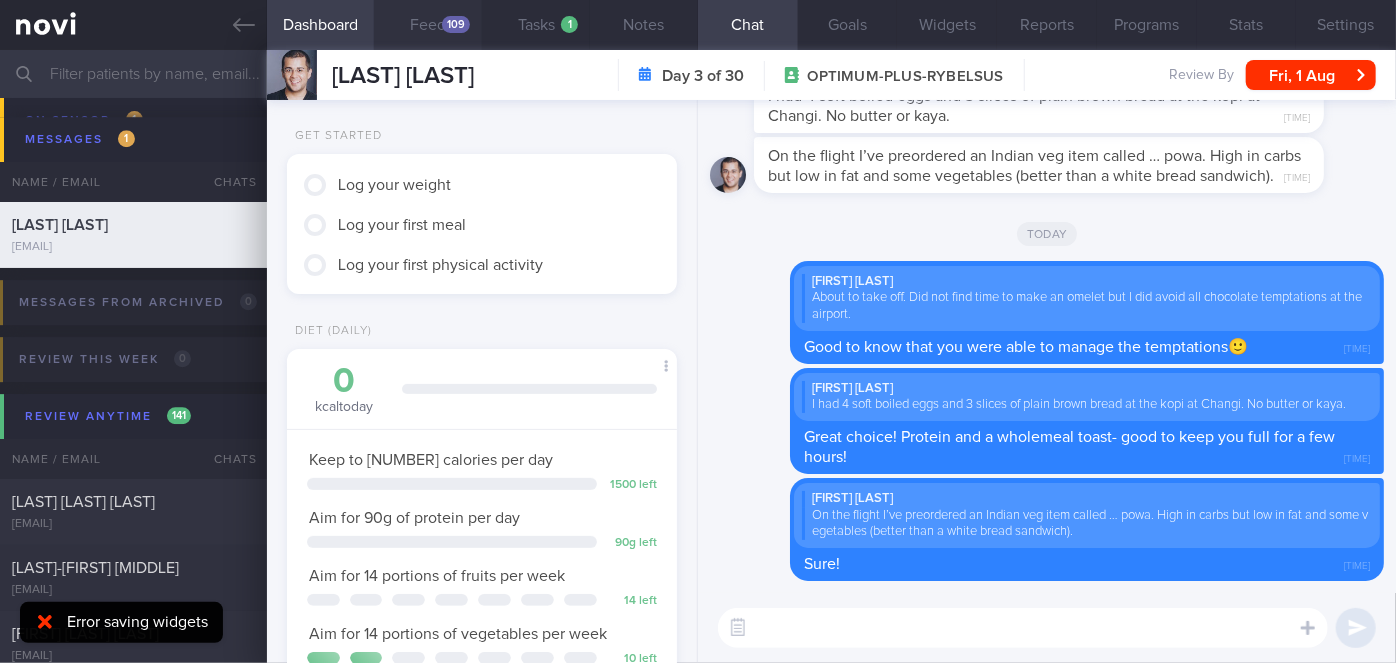 click on "109" at bounding box center [456, 24] 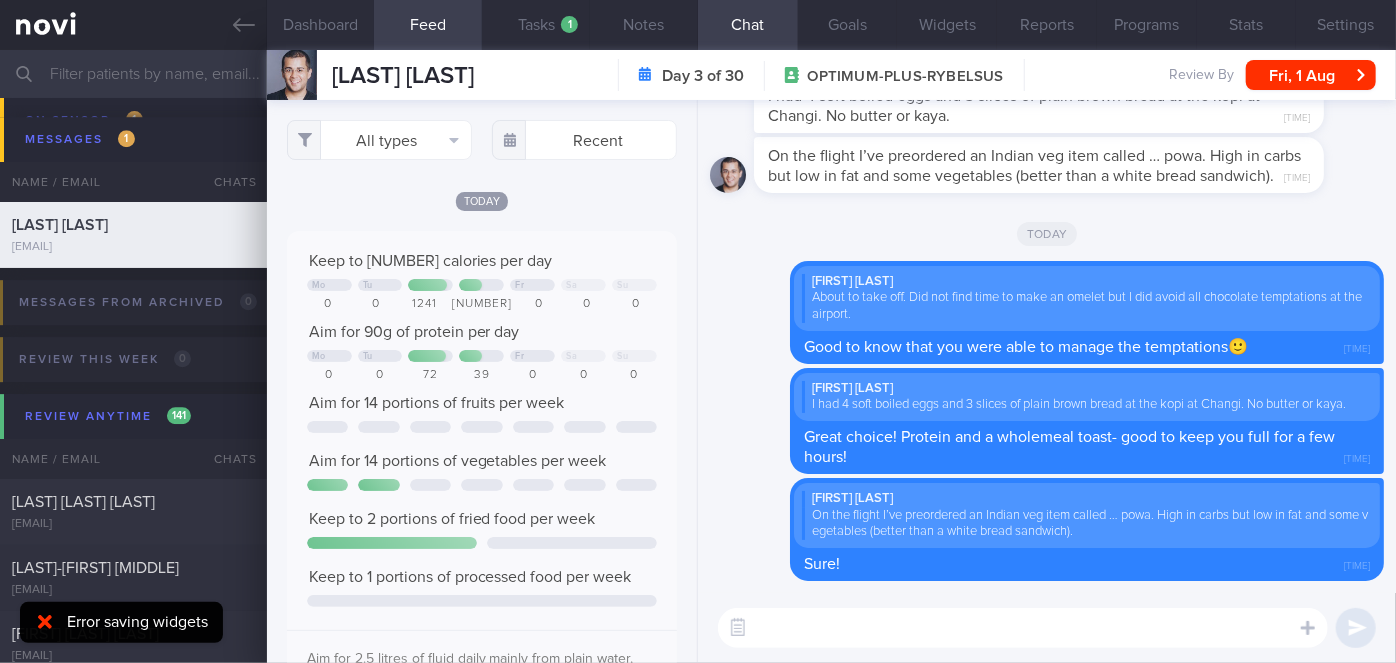 scroll, scrollTop: 999912, scrollLeft: 999648, axis: both 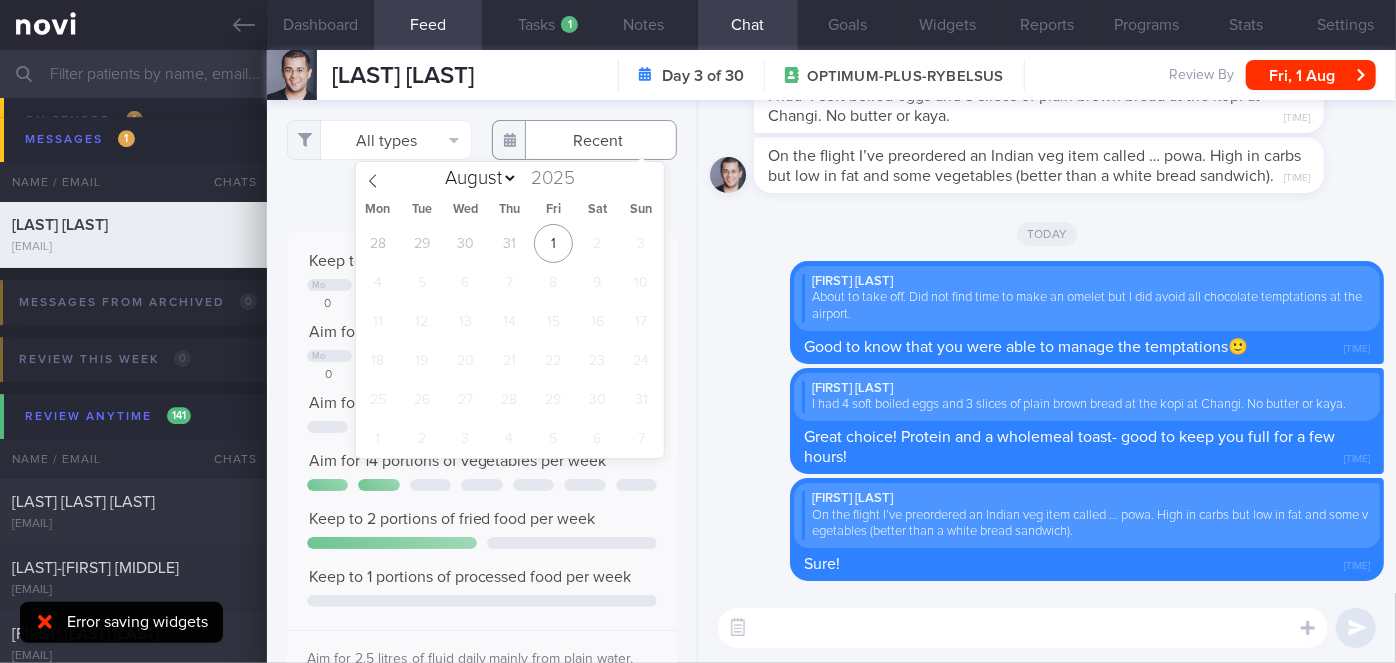 click at bounding box center [584, 140] 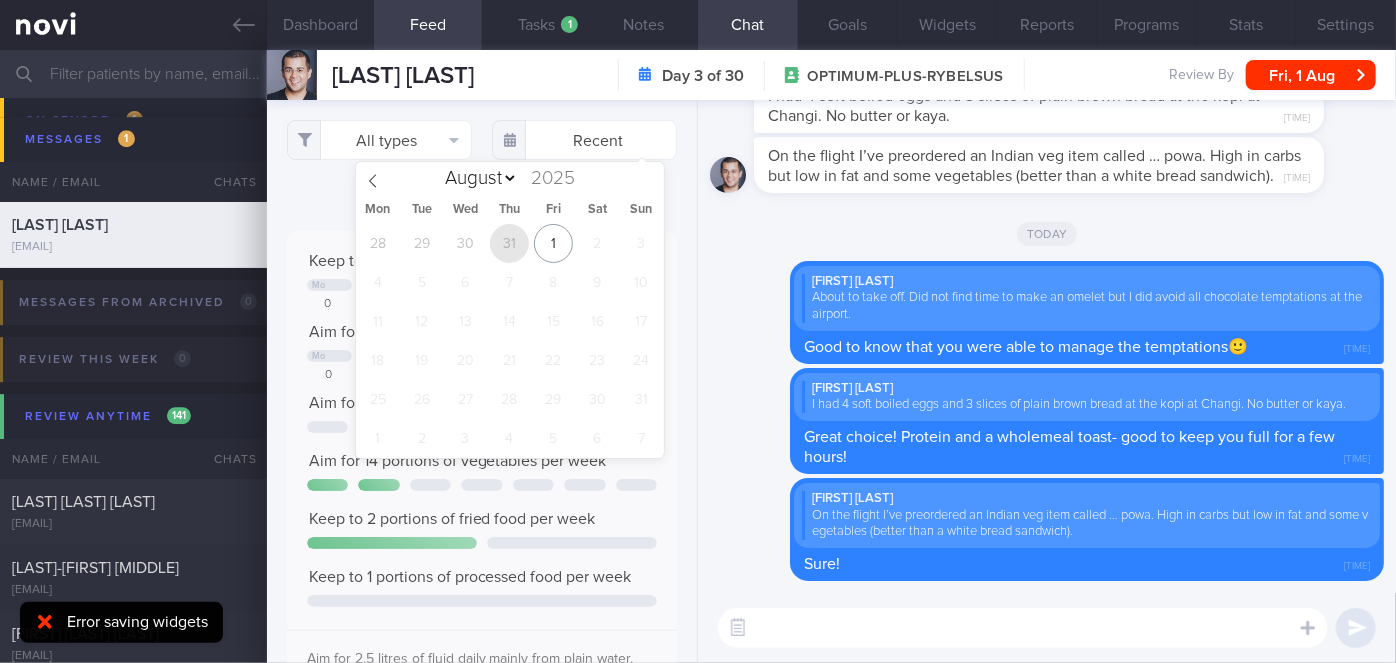 click on "[AGE]" at bounding box center [509, 243] 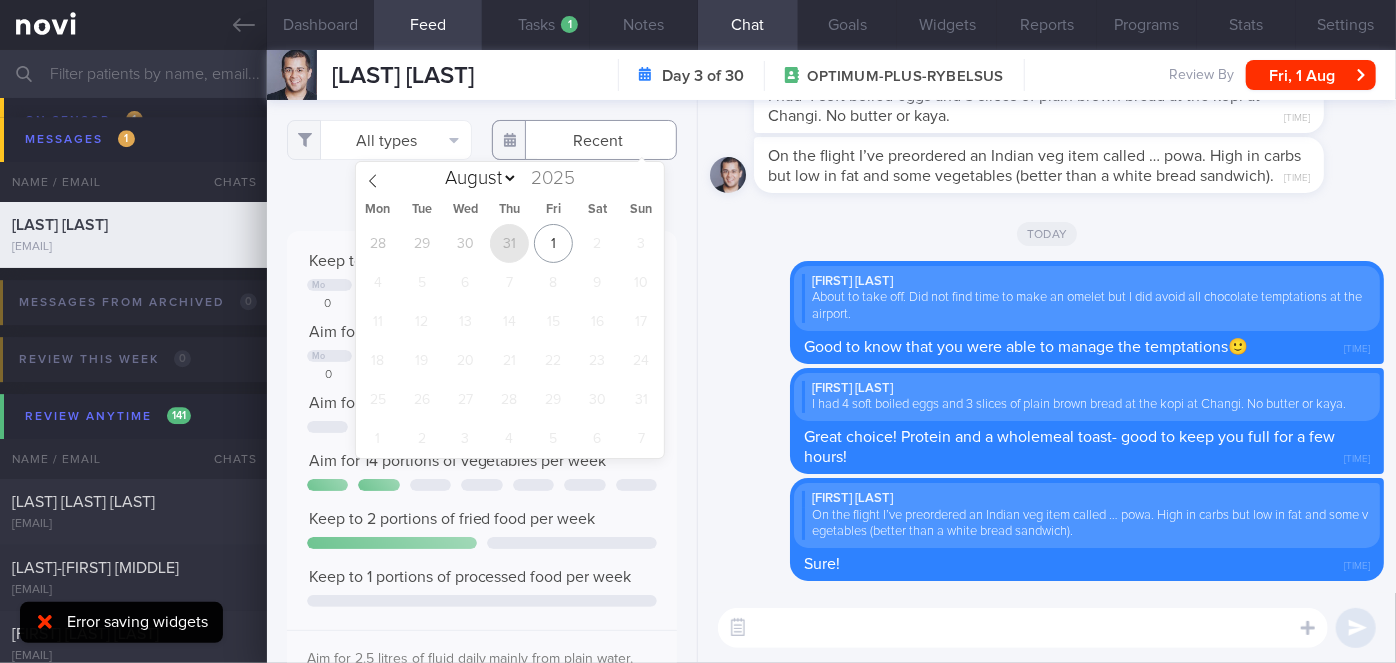 type on "[DATE]" 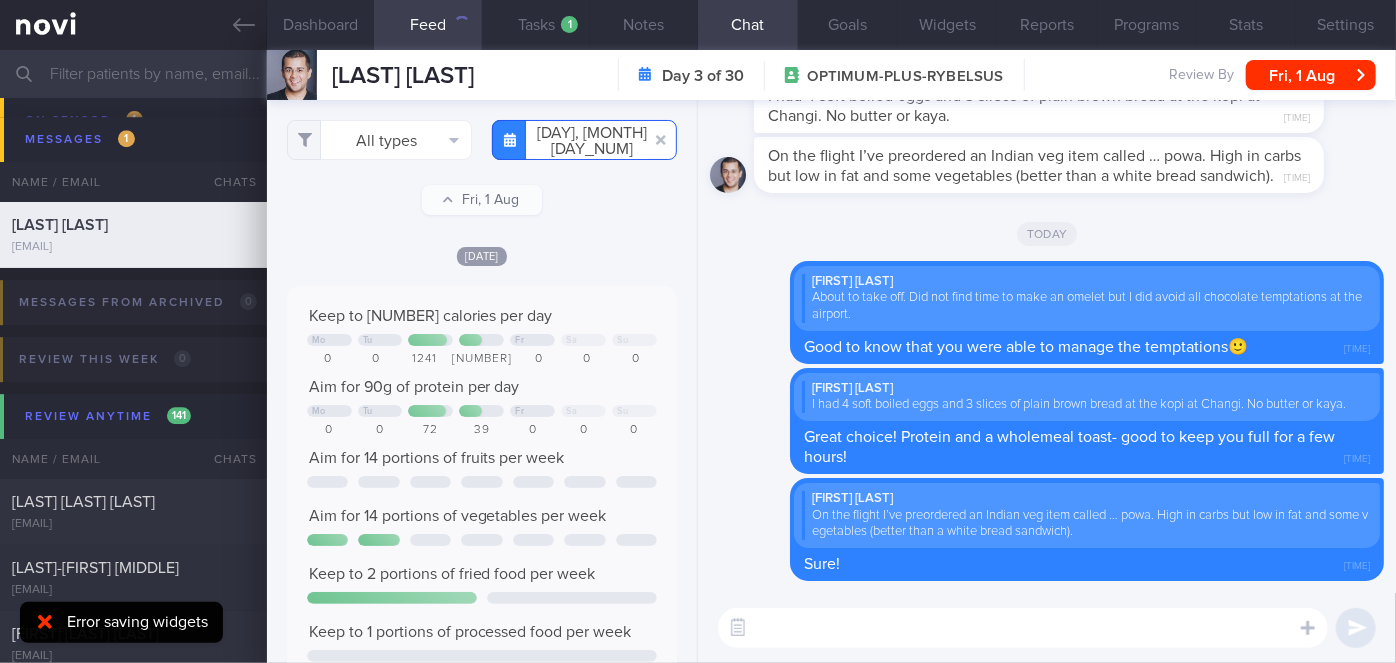 scroll, scrollTop: 999912, scrollLeft: 999648, axis: both 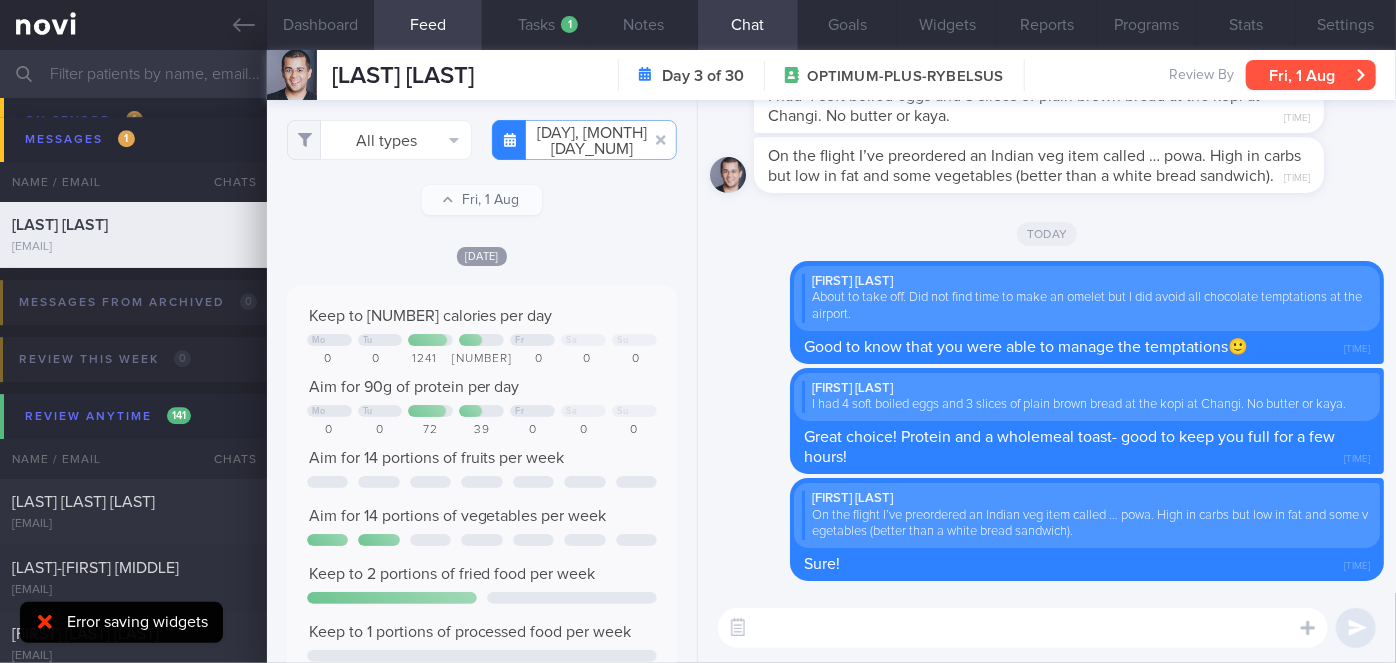 click on "[DAY], [DATE]" at bounding box center (1311, 75) 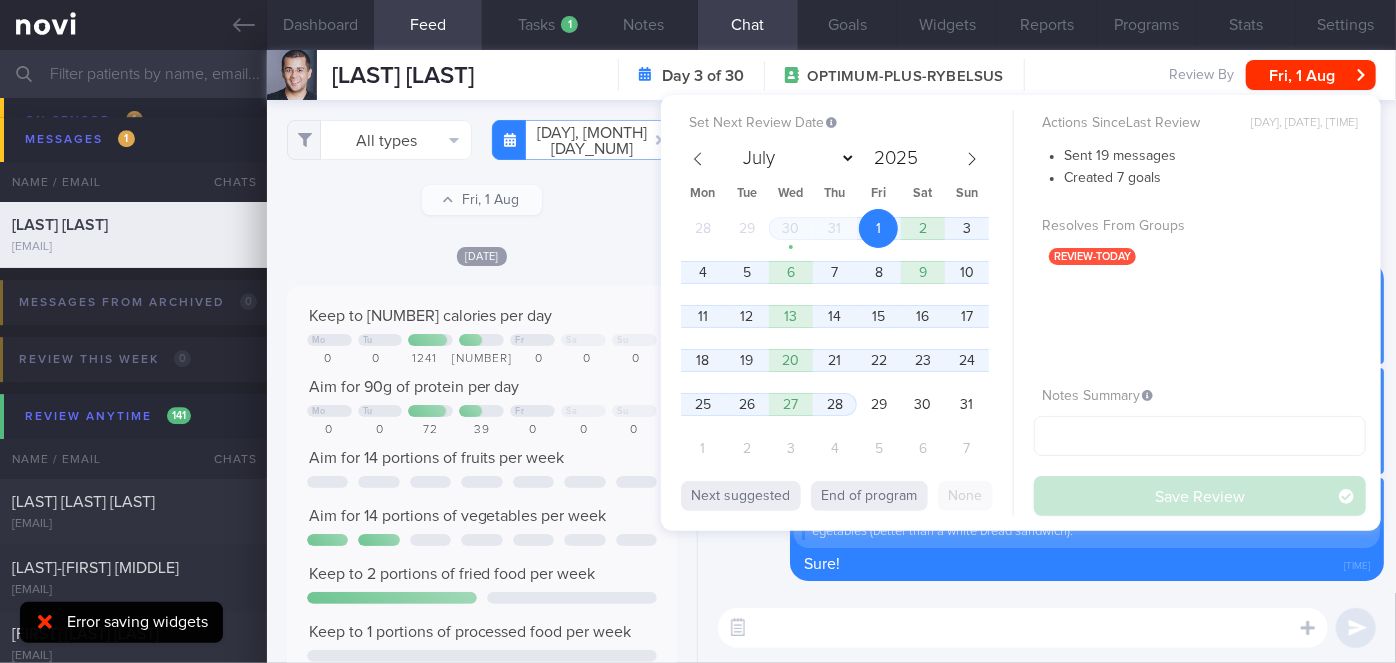 click on "Yesterday" at bounding box center (482, 255) 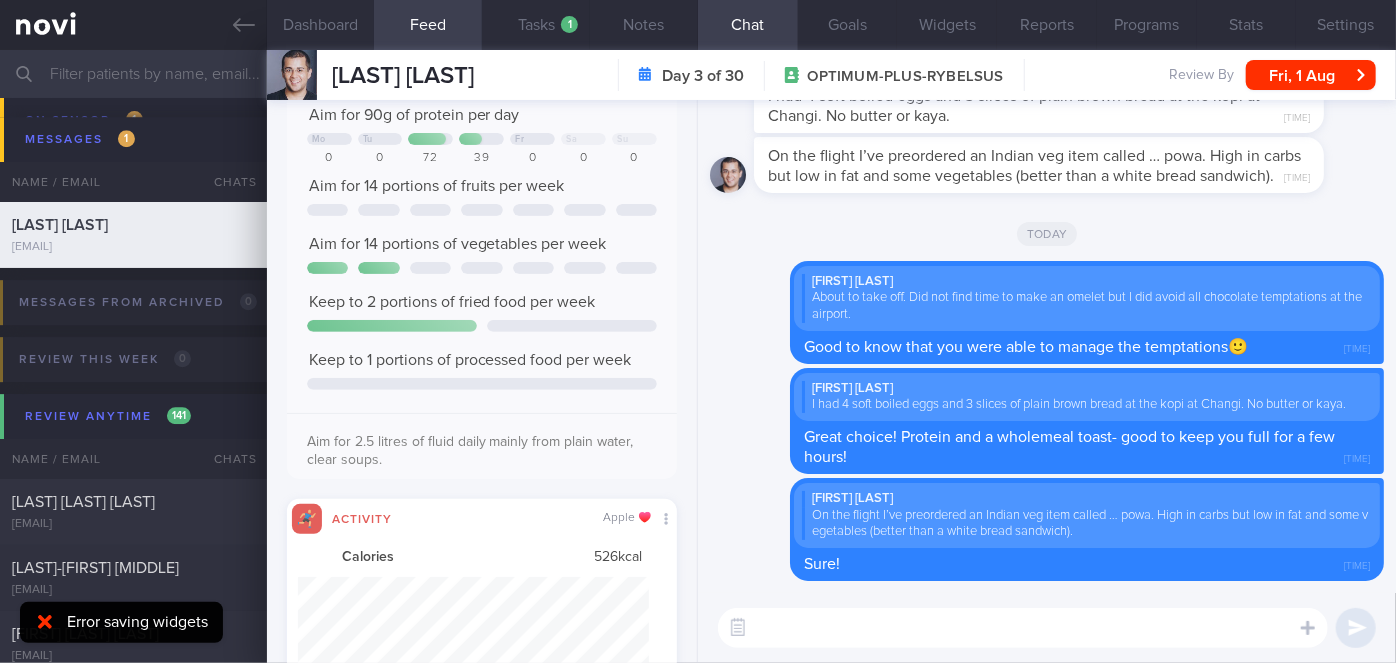 scroll, scrollTop: 40, scrollLeft: 0, axis: vertical 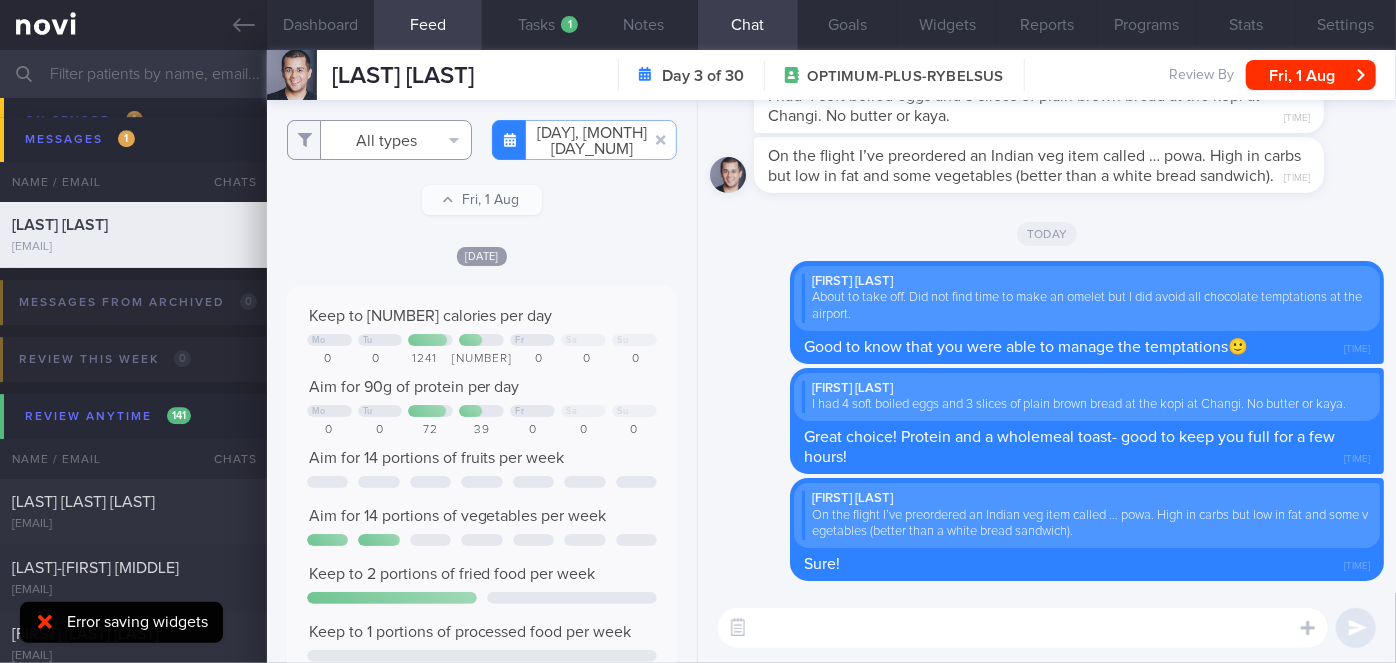 click on "All types" at bounding box center (379, 140) 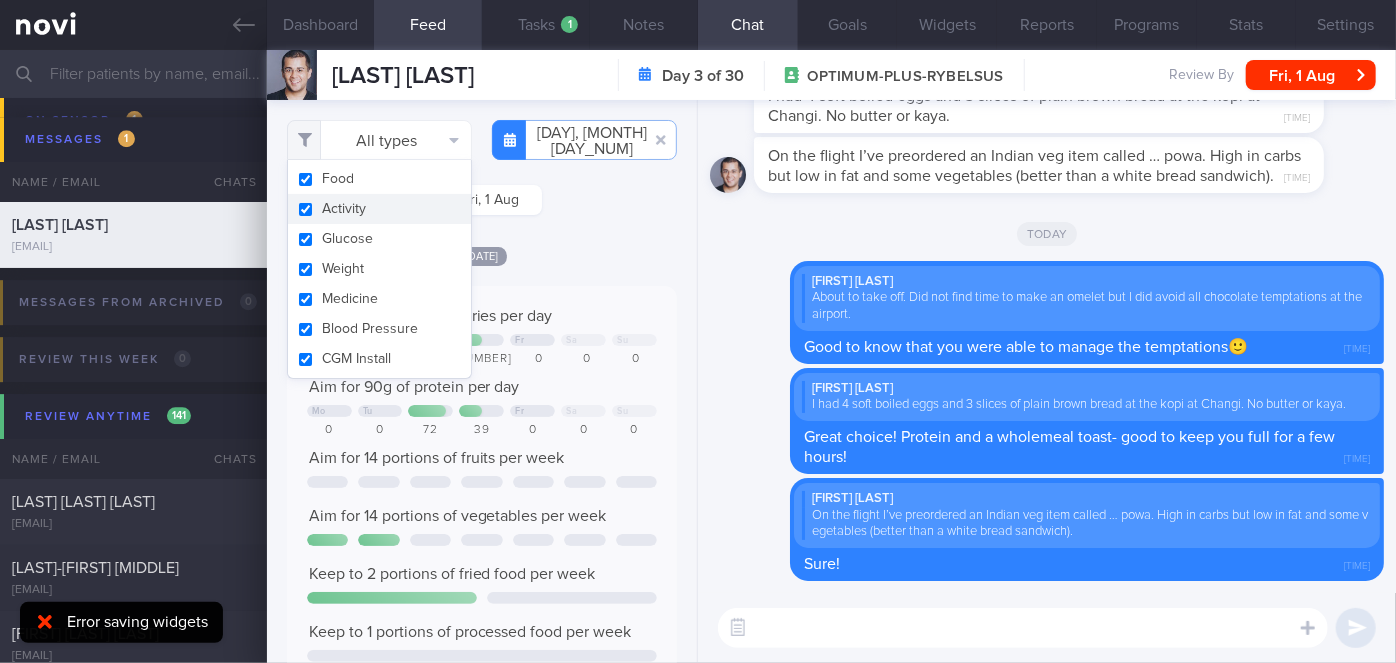 click on "Activity" at bounding box center (379, 209) 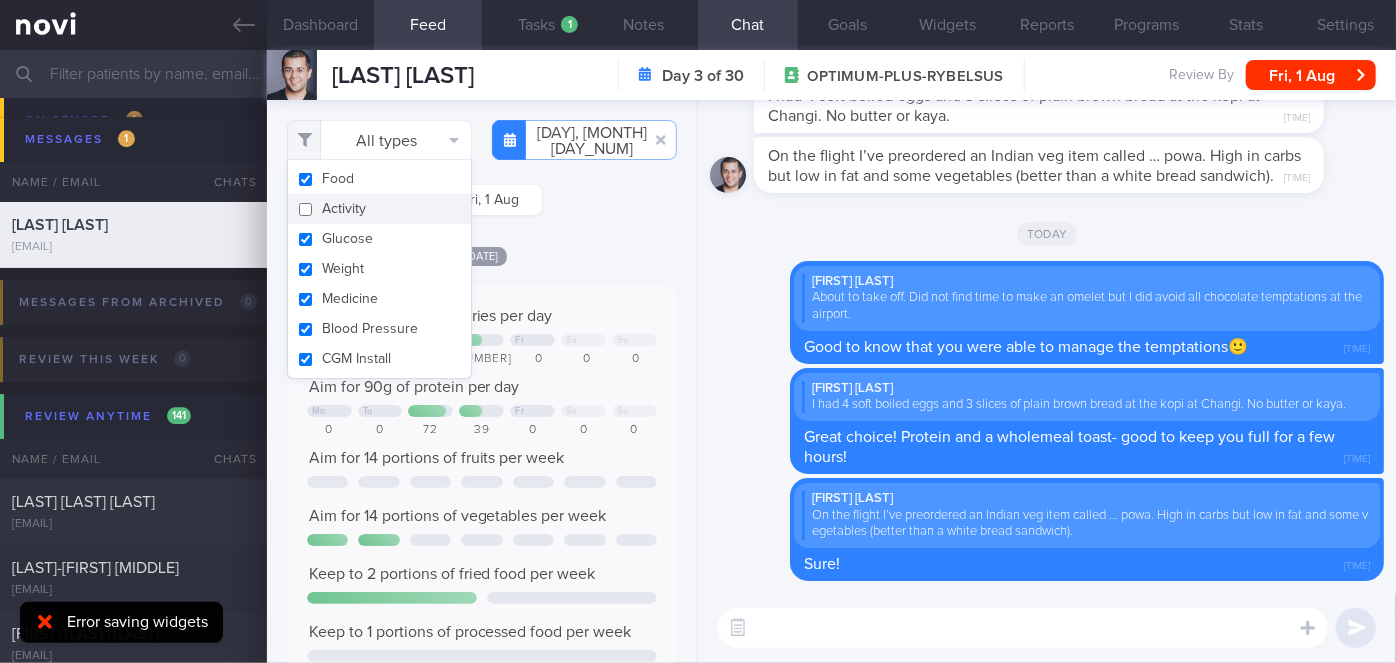 checkbox on "false" 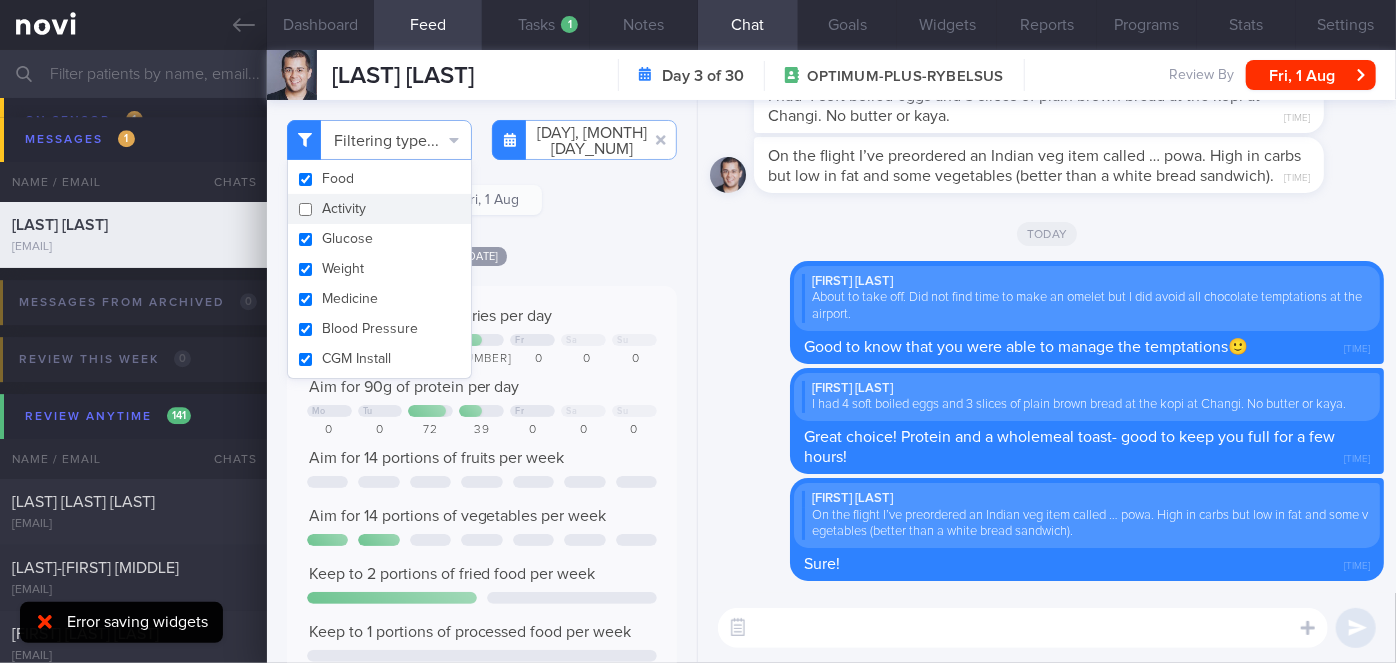 click on "Yesterday" at bounding box center (482, 255) 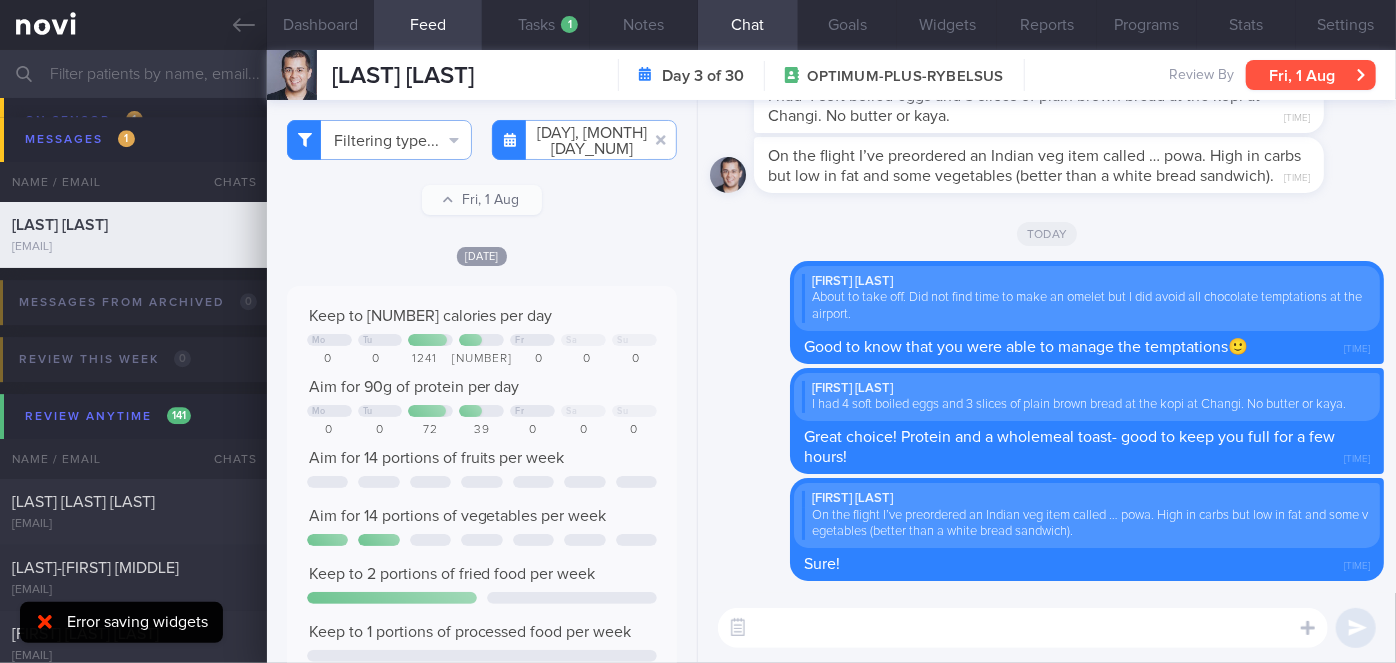 click on "[DAY], [DATE]" at bounding box center [1311, 75] 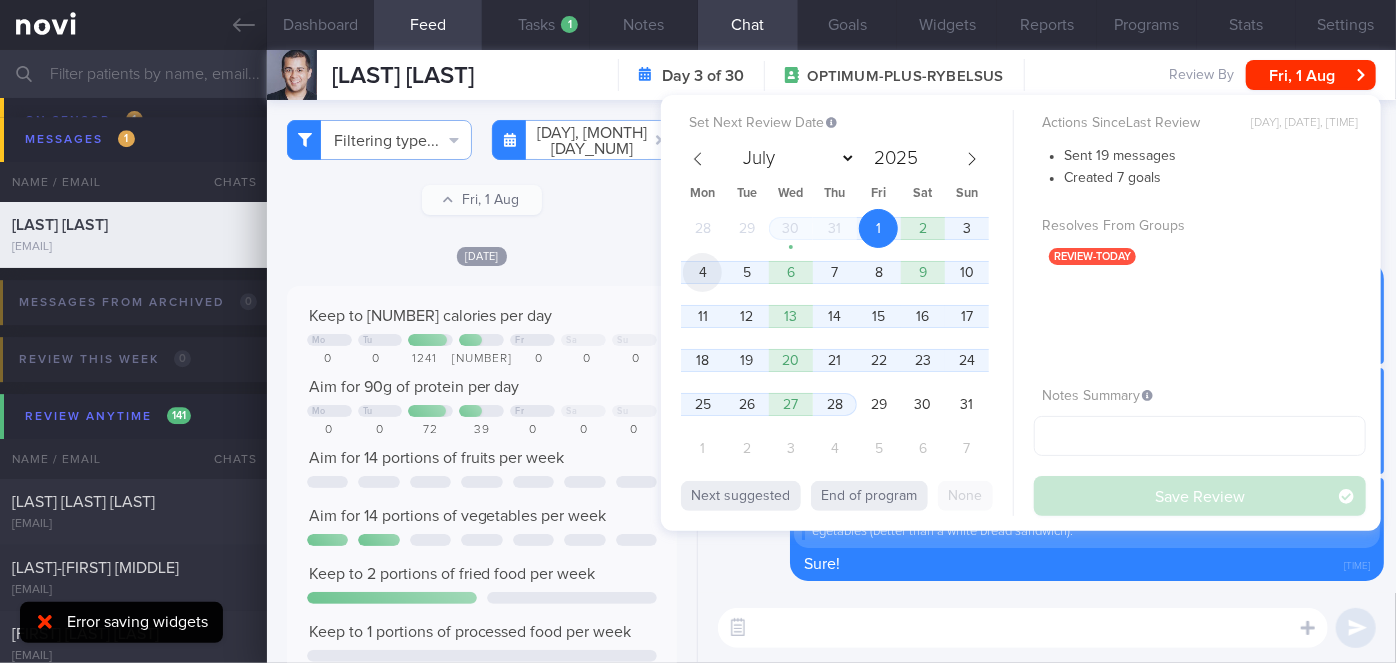 click on "4" at bounding box center [702, 272] 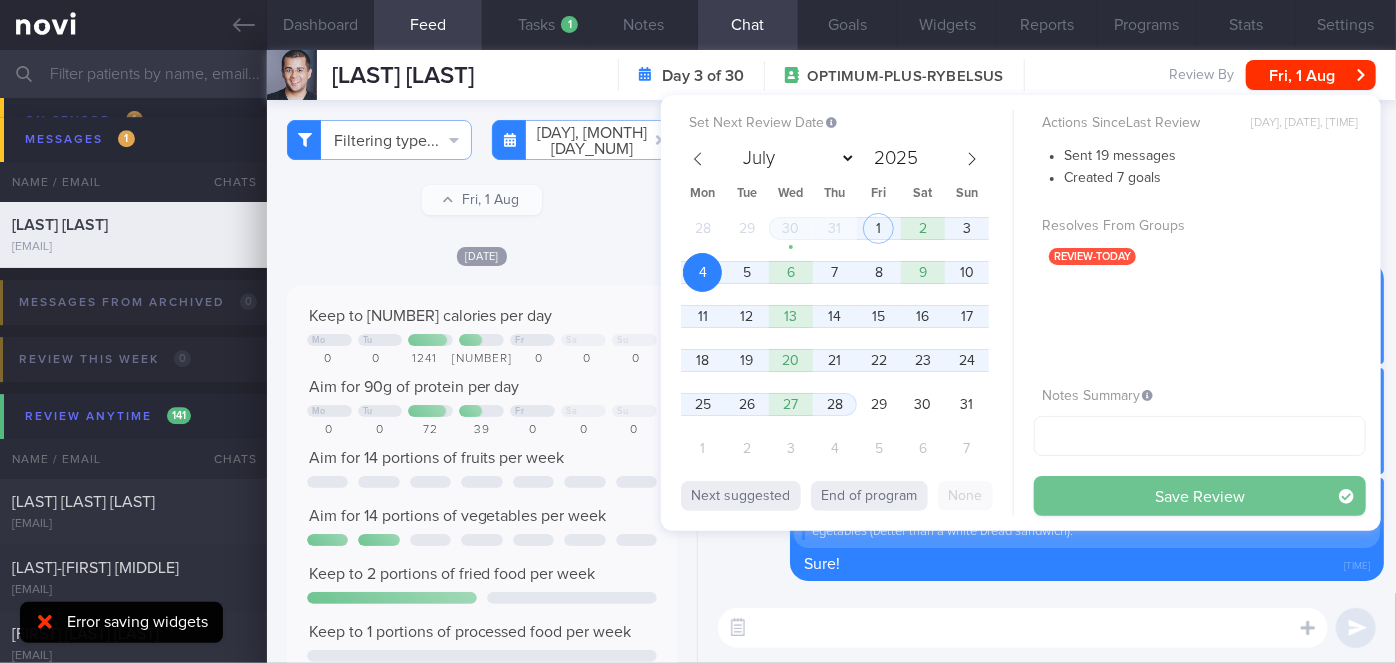 click on "Save Review" at bounding box center [1200, 496] 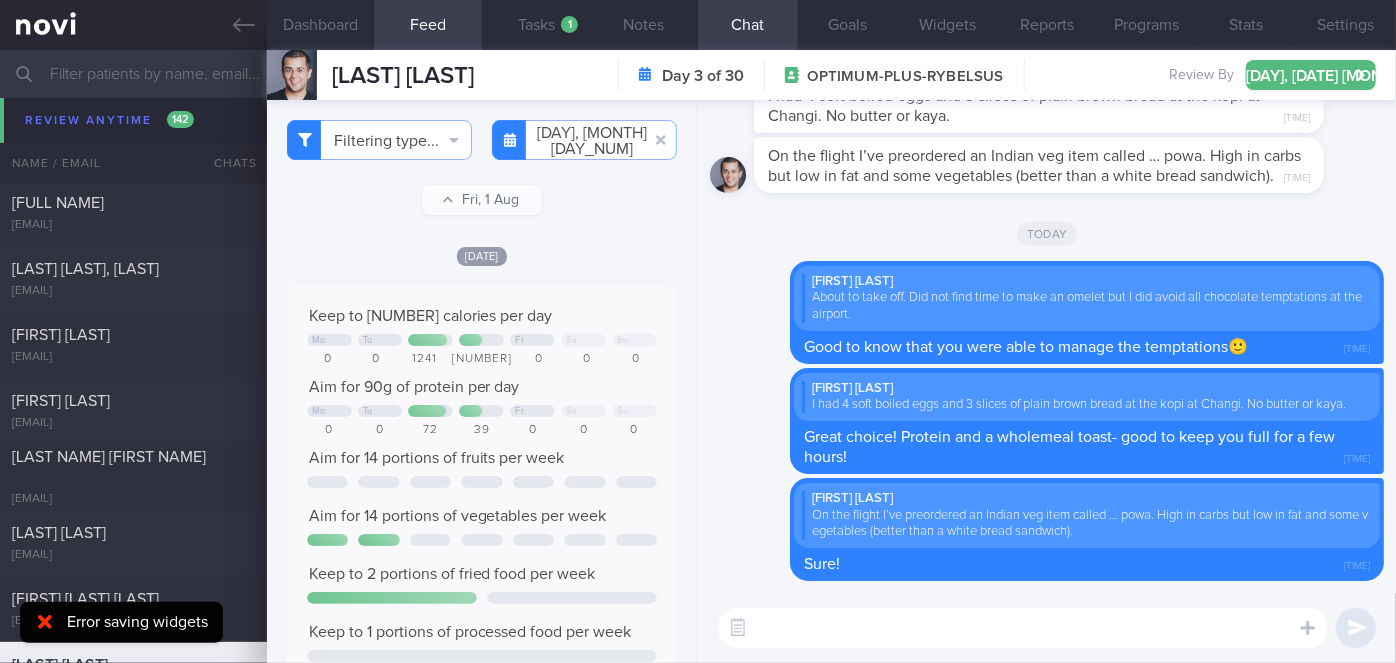 scroll, scrollTop: 7381, scrollLeft: 0, axis: vertical 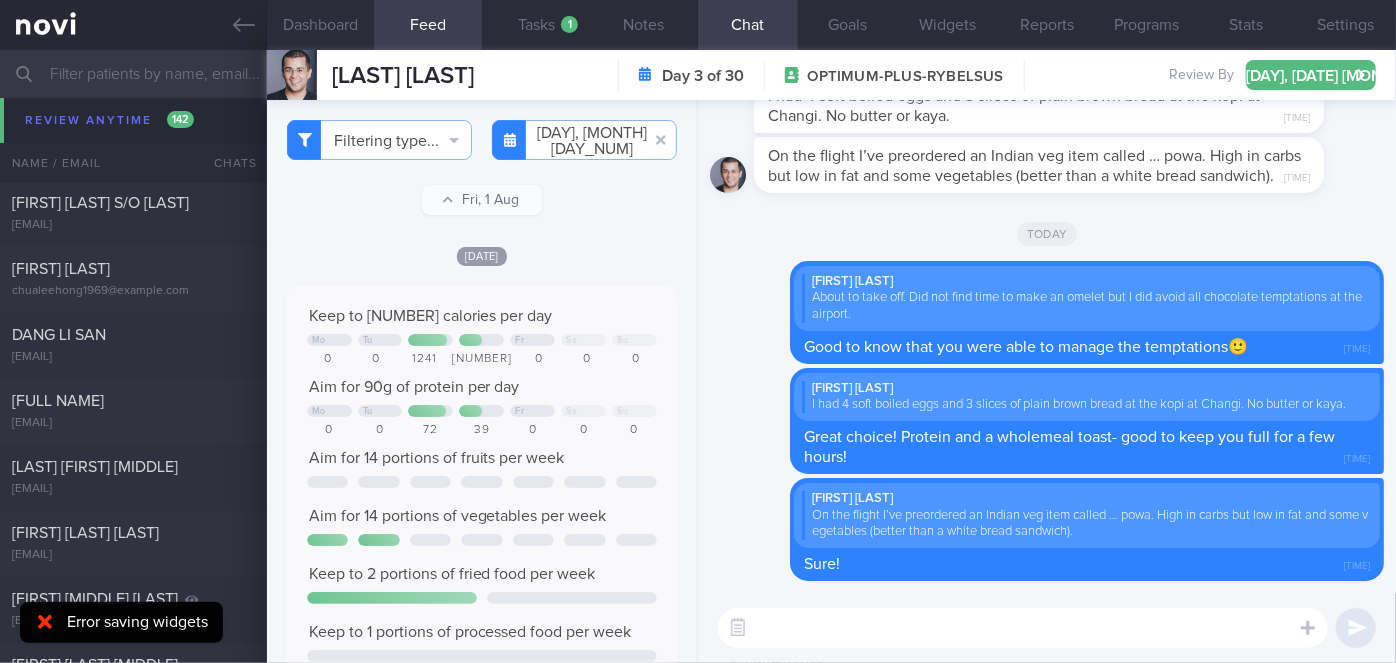 click 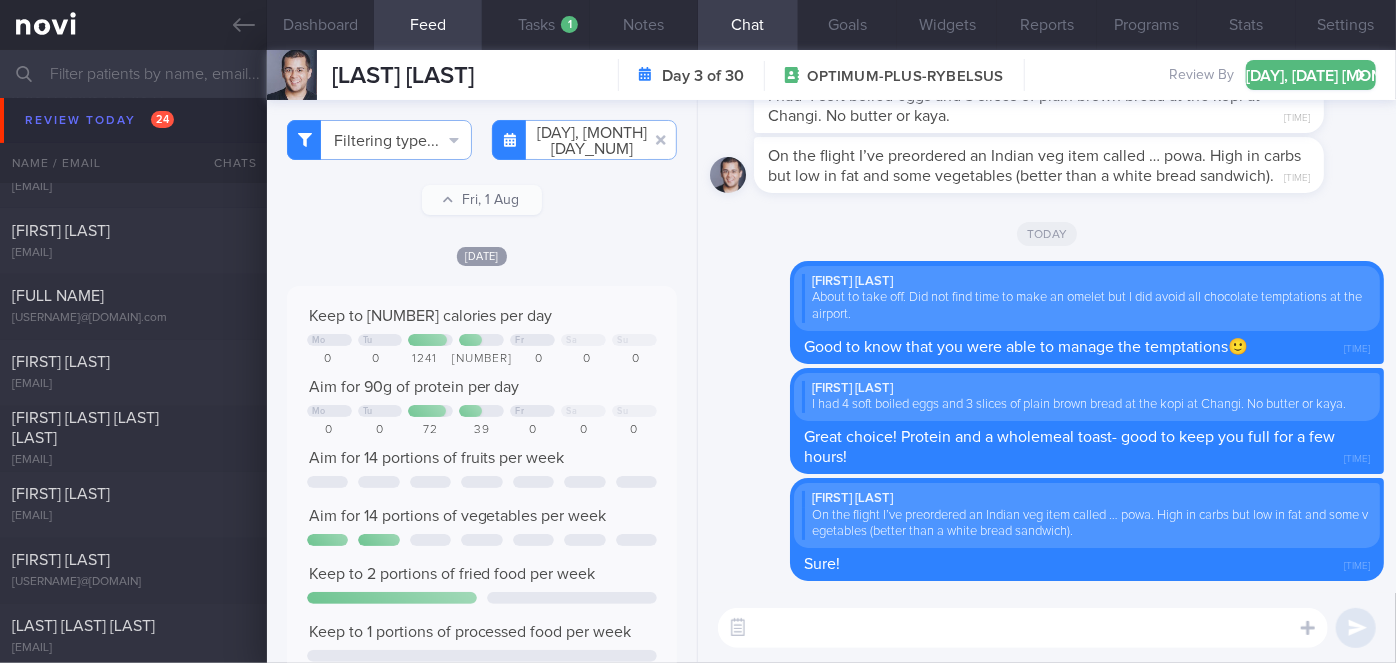 scroll, scrollTop: 5744, scrollLeft: 0, axis: vertical 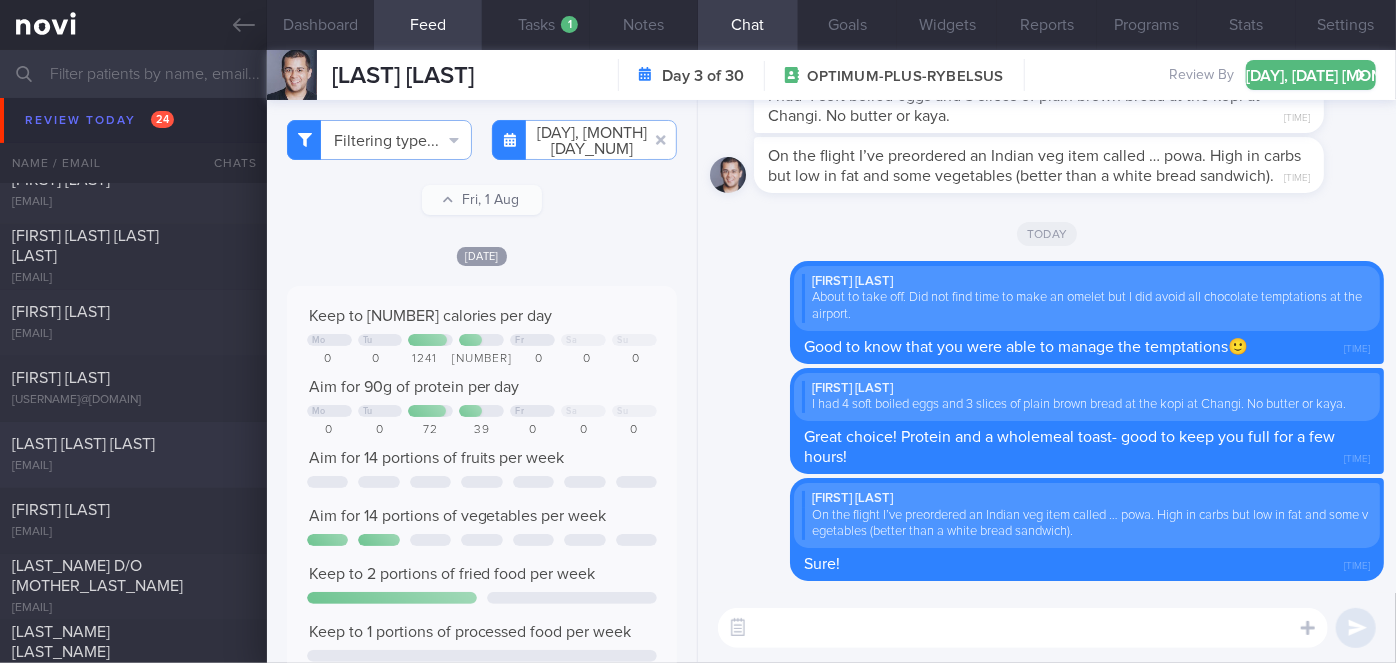 click on "[FIRST] [LAST] [LAST]" at bounding box center [131, 445] 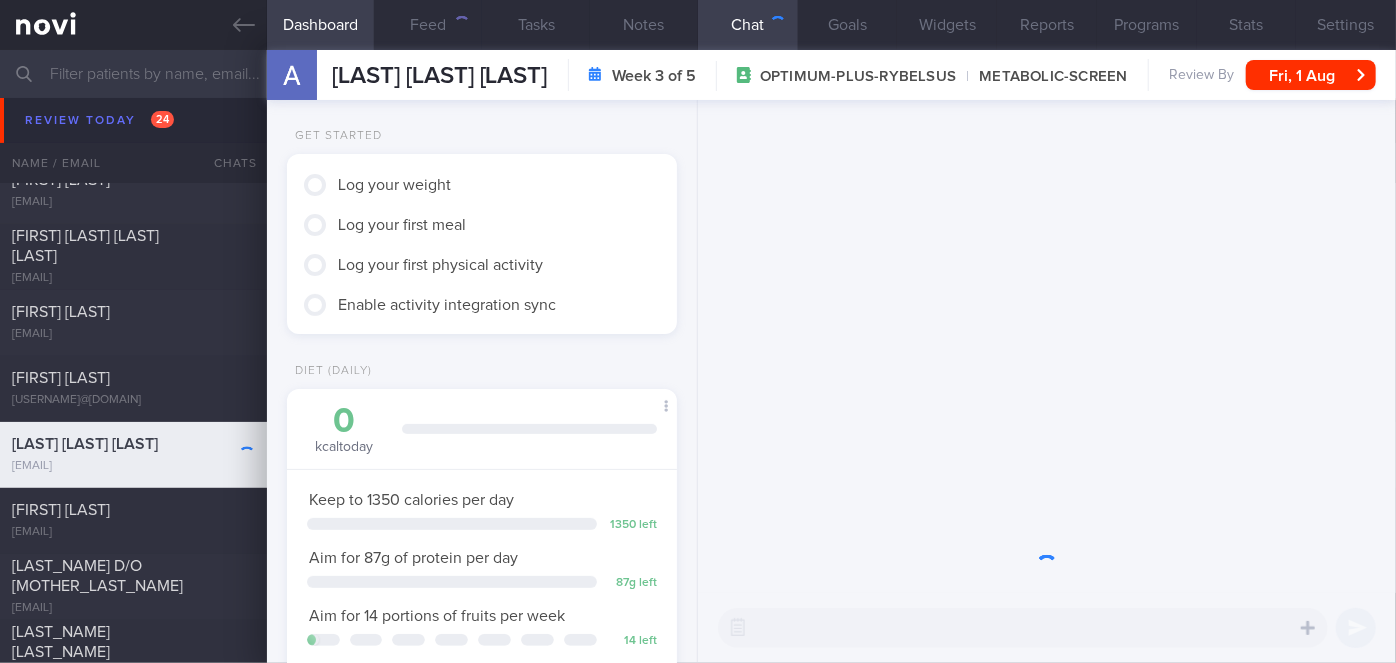 scroll, scrollTop: 999800, scrollLeft: 999658, axis: both 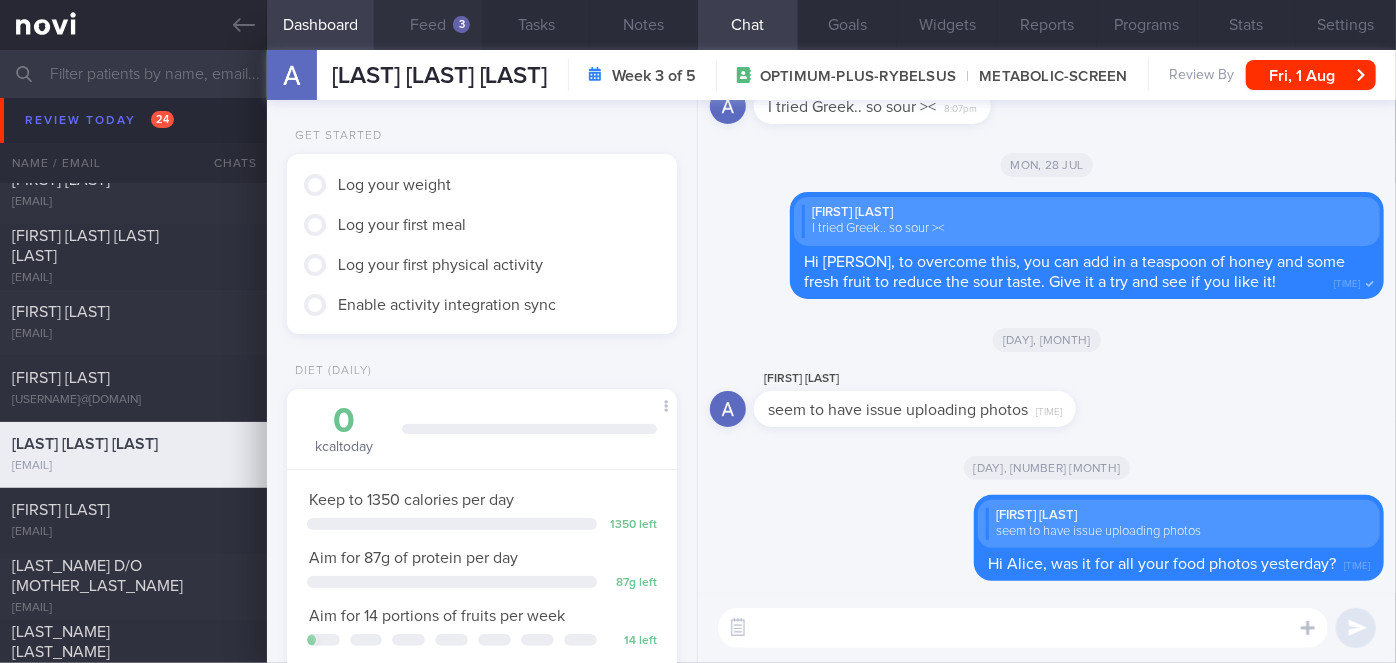 click on "Feed
3" at bounding box center (428, 25) 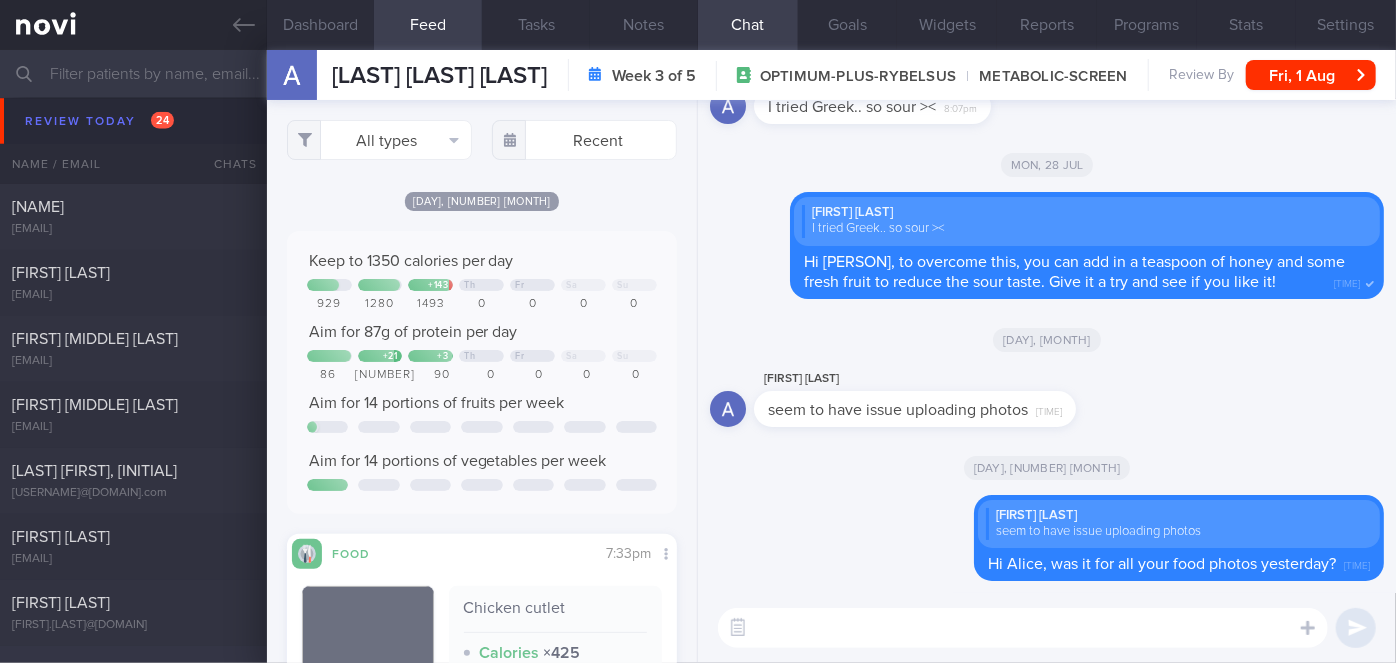 scroll, scrollTop: 5017, scrollLeft: 0, axis: vertical 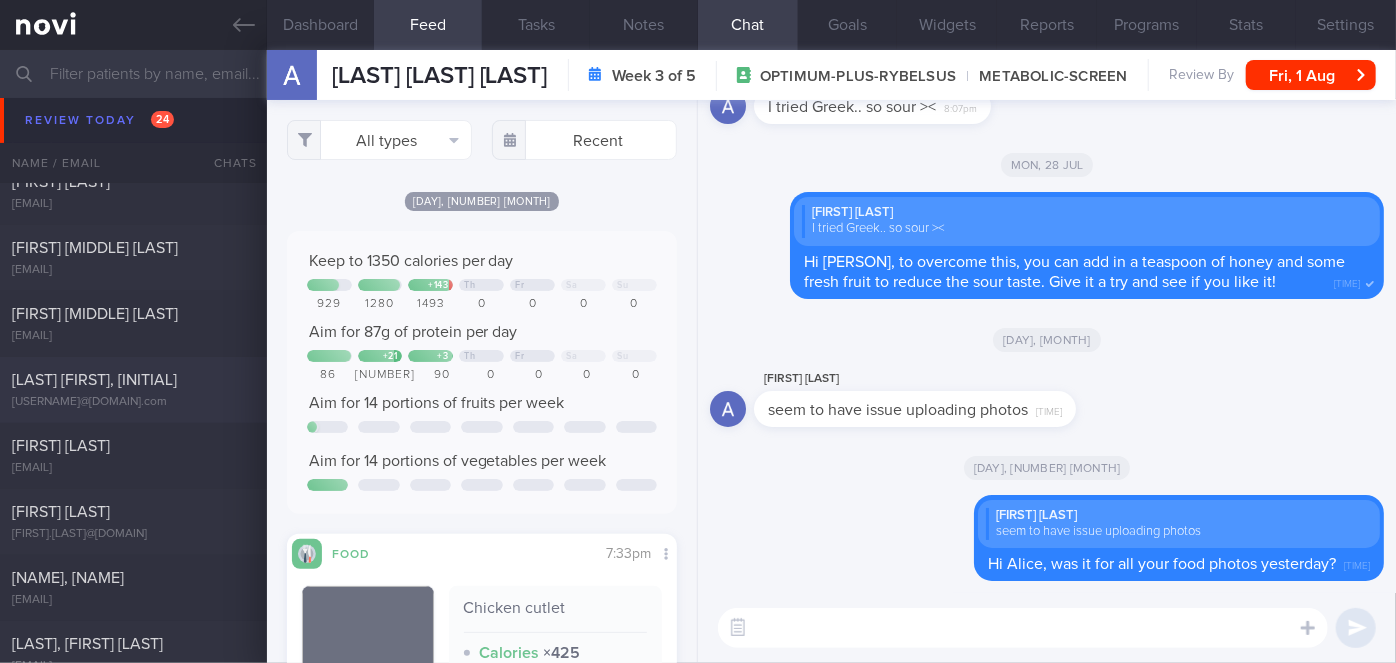 click on "Hong Yueling, Alison
hong_yueling@yahoo.com" at bounding box center (133, 390) 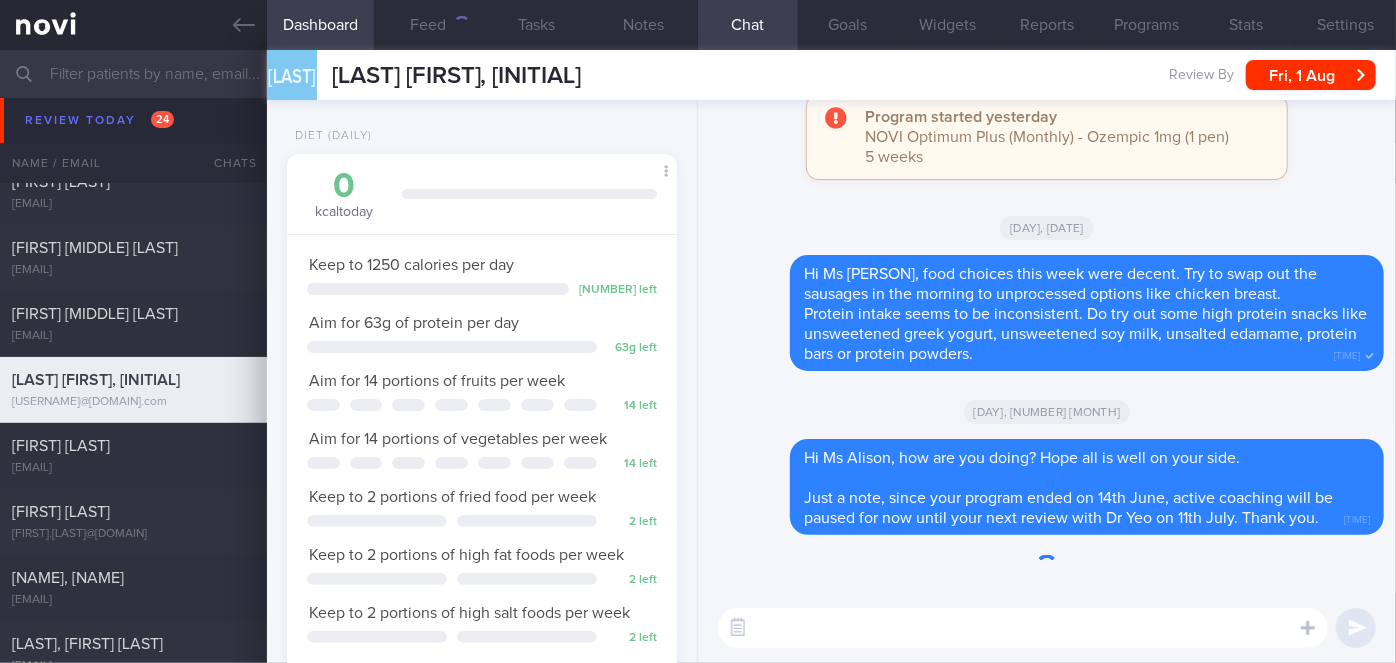 scroll, scrollTop: 999800, scrollLeft: 999658, axis: both 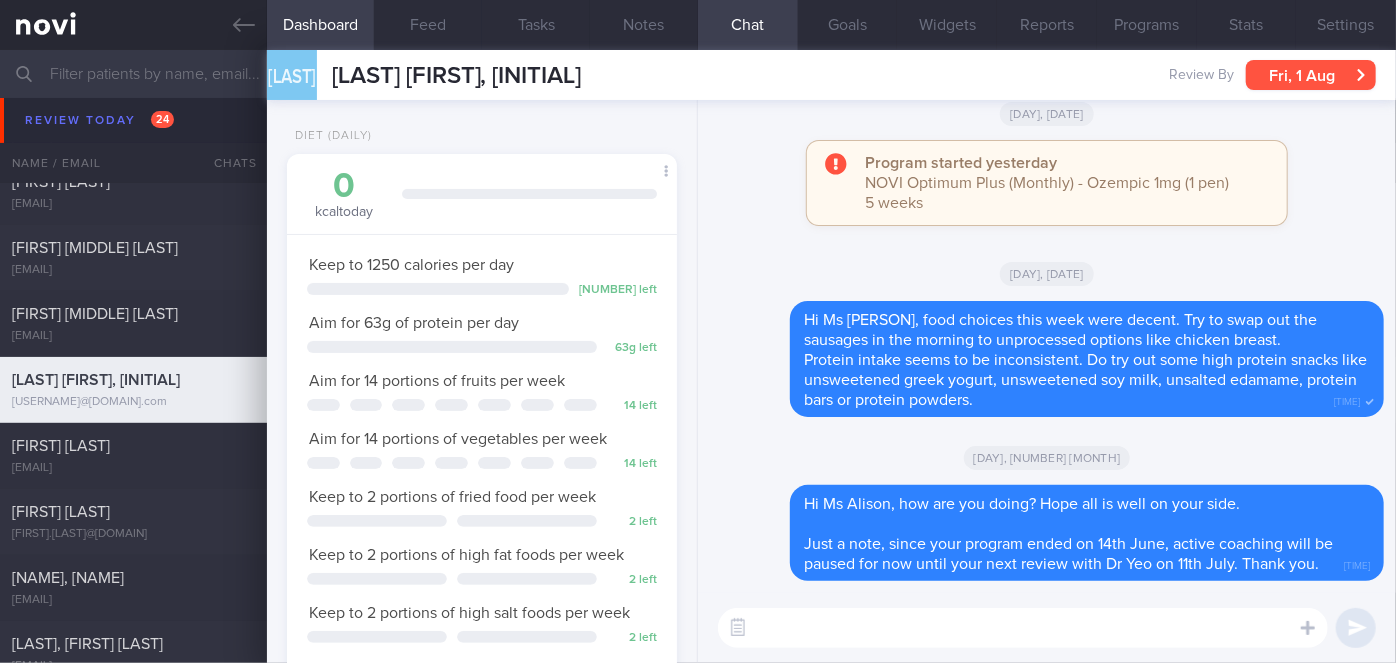 click on "[DAY], [DATE]" at bounding box center (1311, 75) 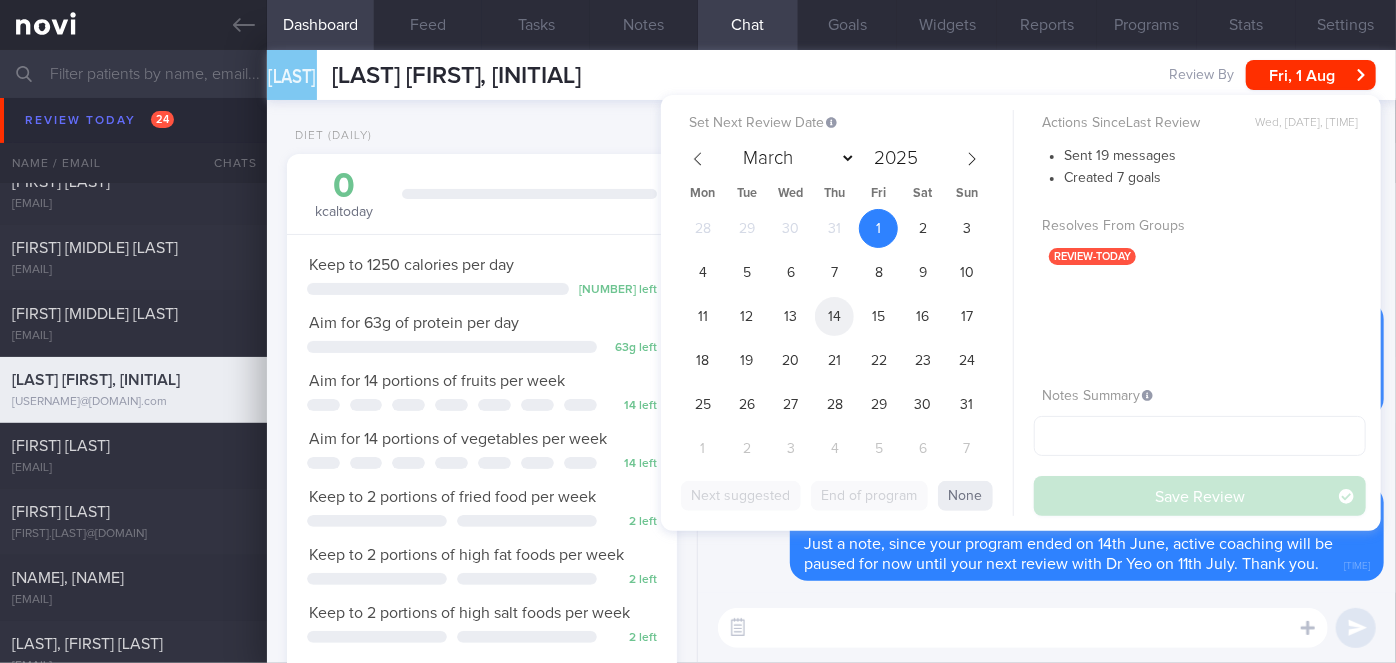 click on "14" at bounding box center [834, 316] 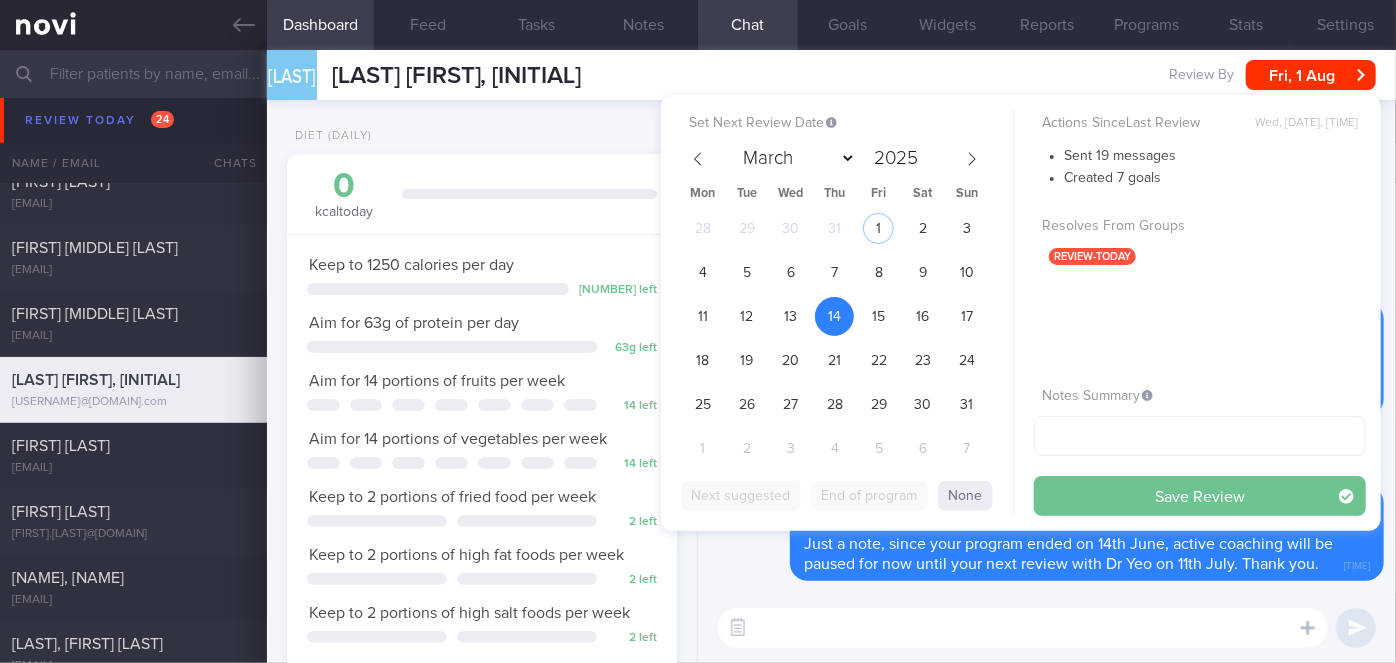 click on "Save Review" at bounding box center [1200, 496] 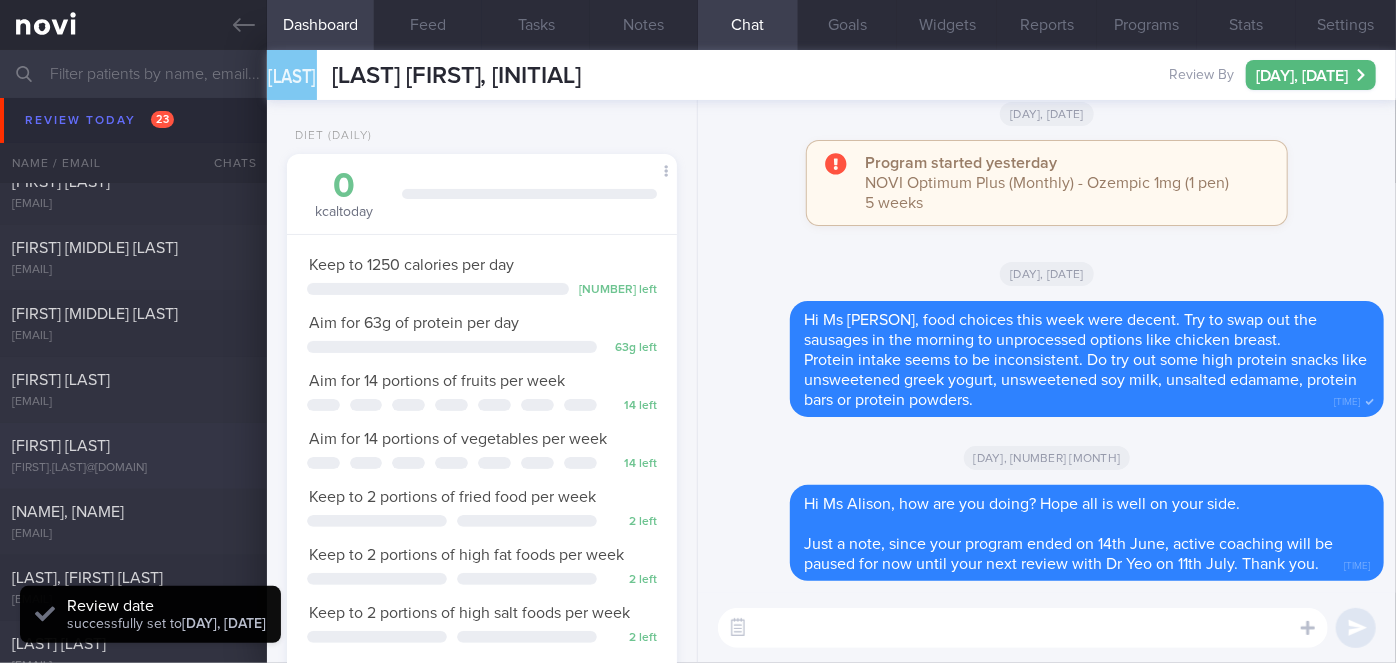 scroll, scrollTop: 4926, scrollLeft: 0, axis: vertical 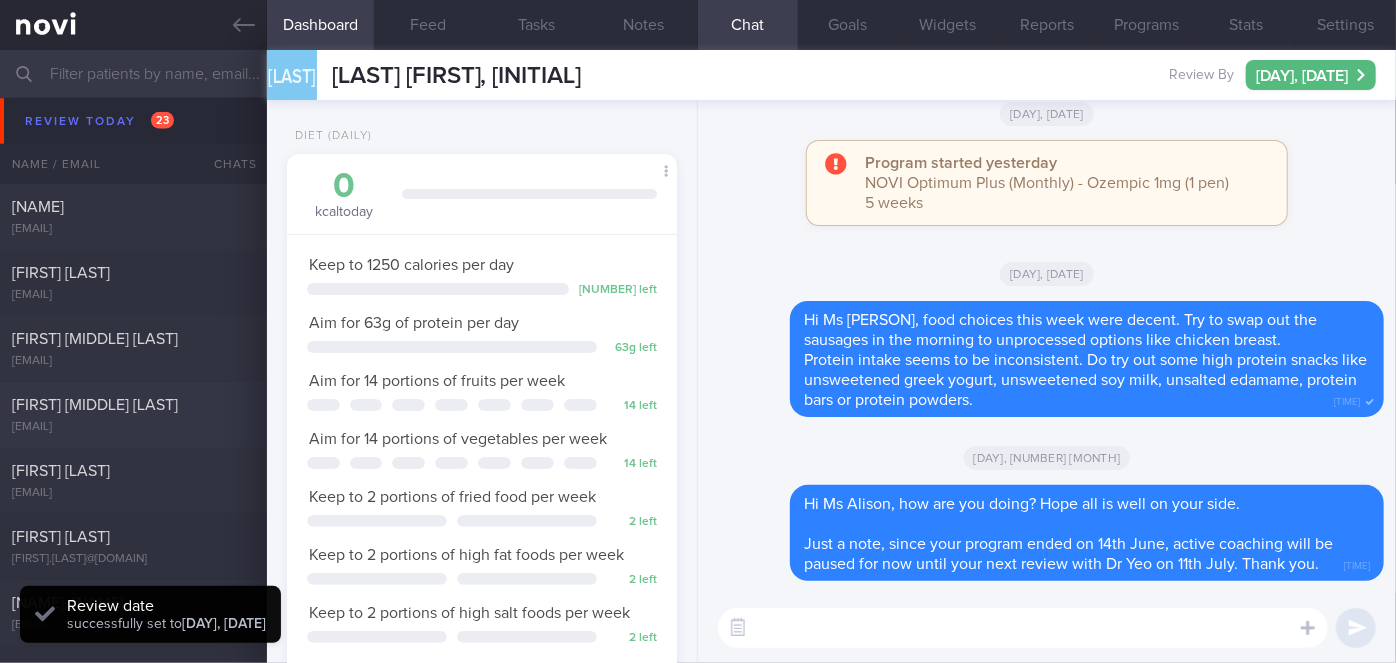click on "LISA GAN TOMLINS" at bounding box center [95, 405] 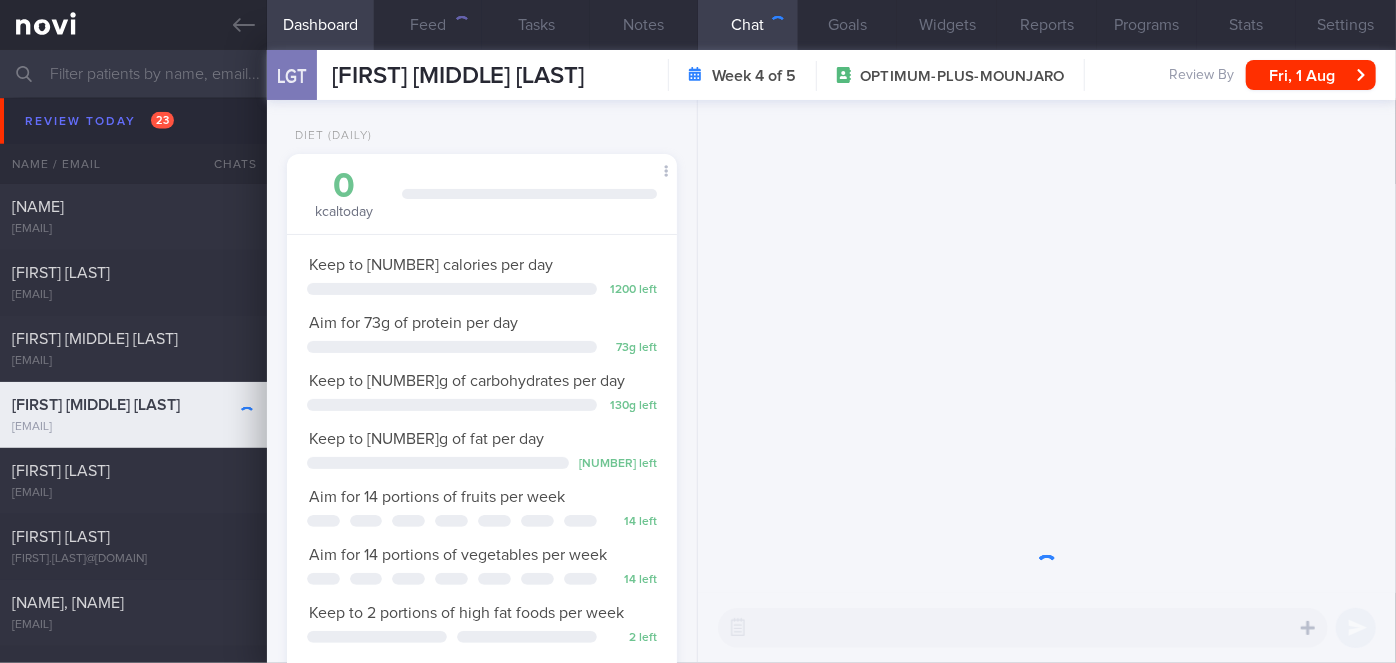 scroll, scrollTop: 999800, scrollLeft: 999658, axis: both 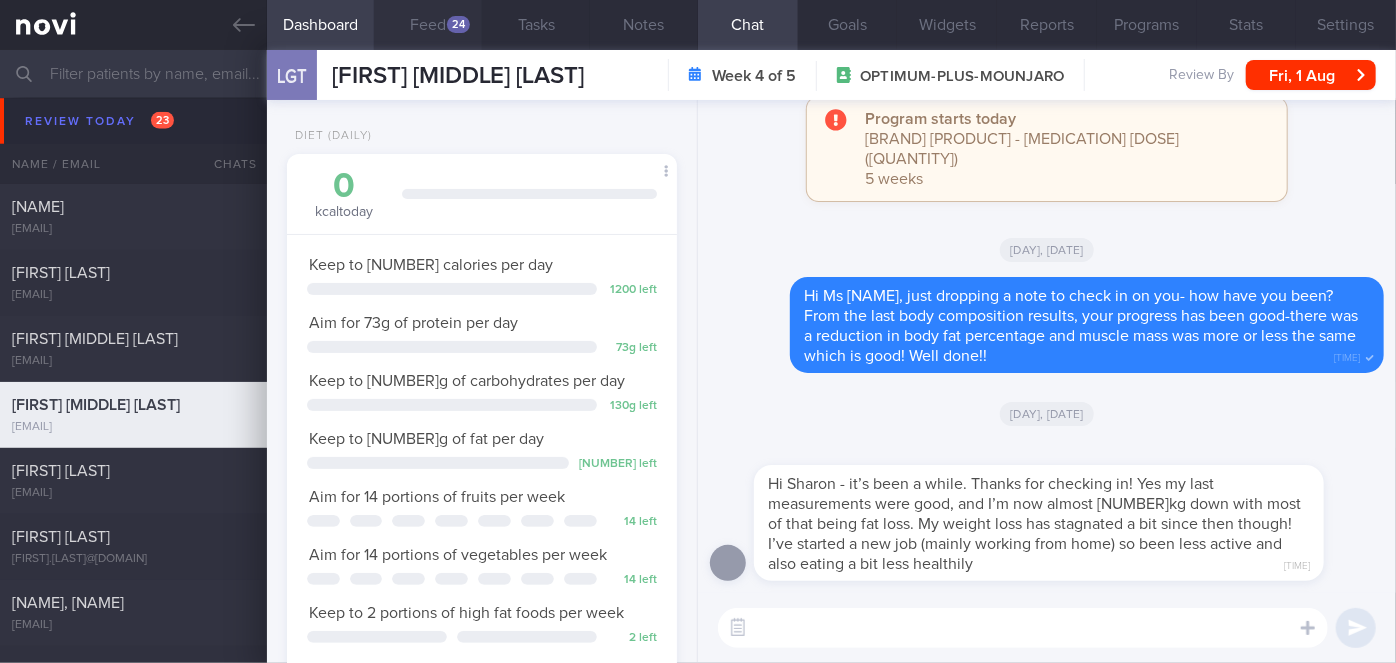 click on "Feed
24" at bounding box center (428, 25) 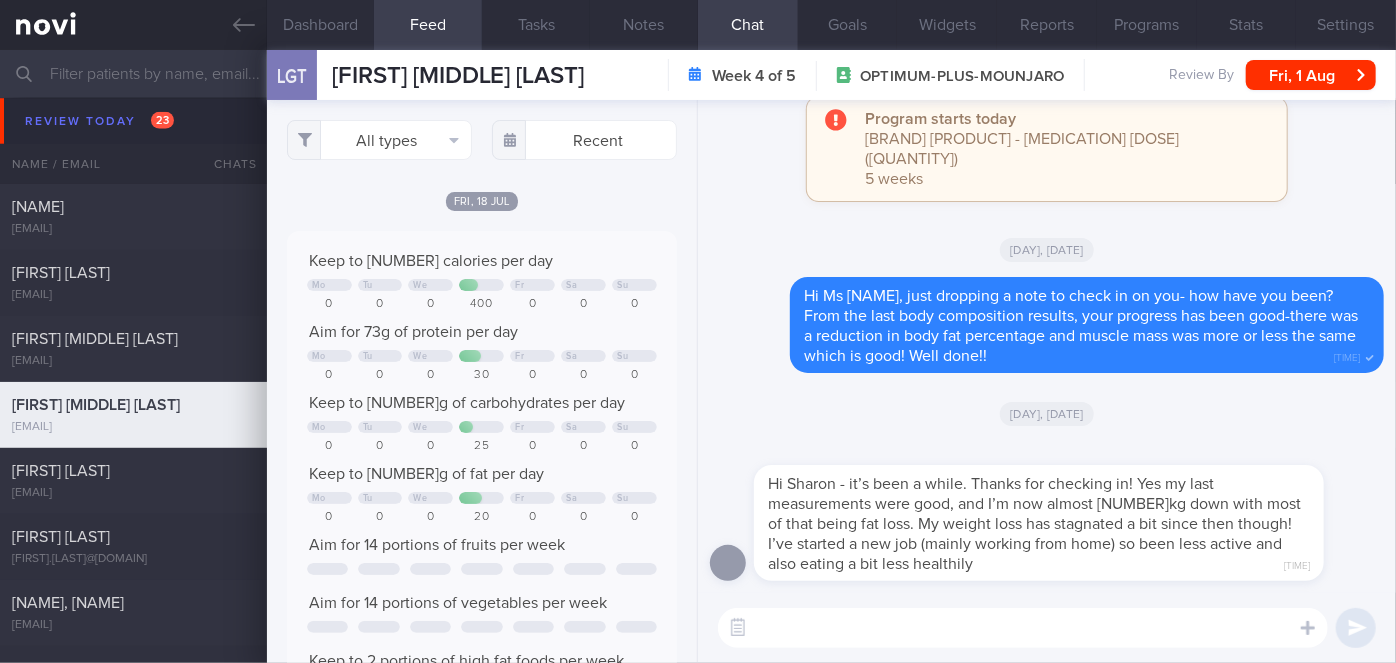 scroll, scrollTop: 999912, scrollLeft: 999648, axis: both 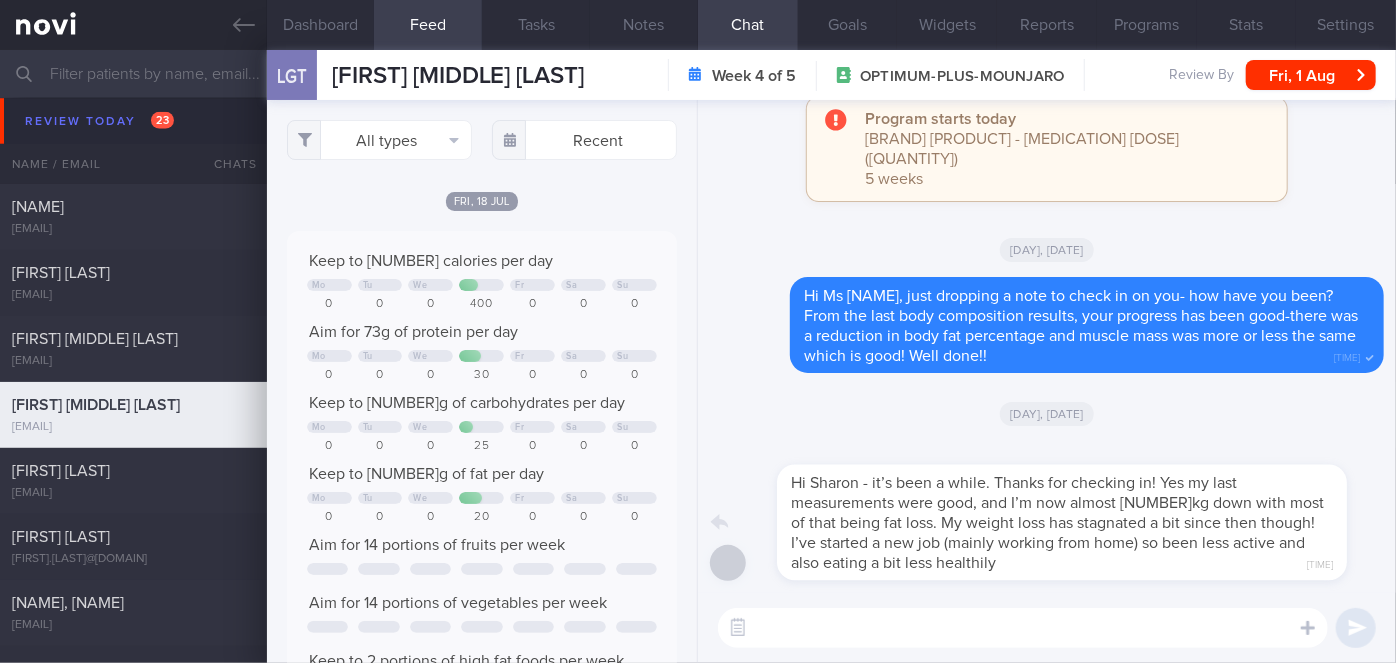 drag, startPoint x: 971, startPoint y: 574, endPoint x: 1097, endPoint y: 570, distance: 126.06348 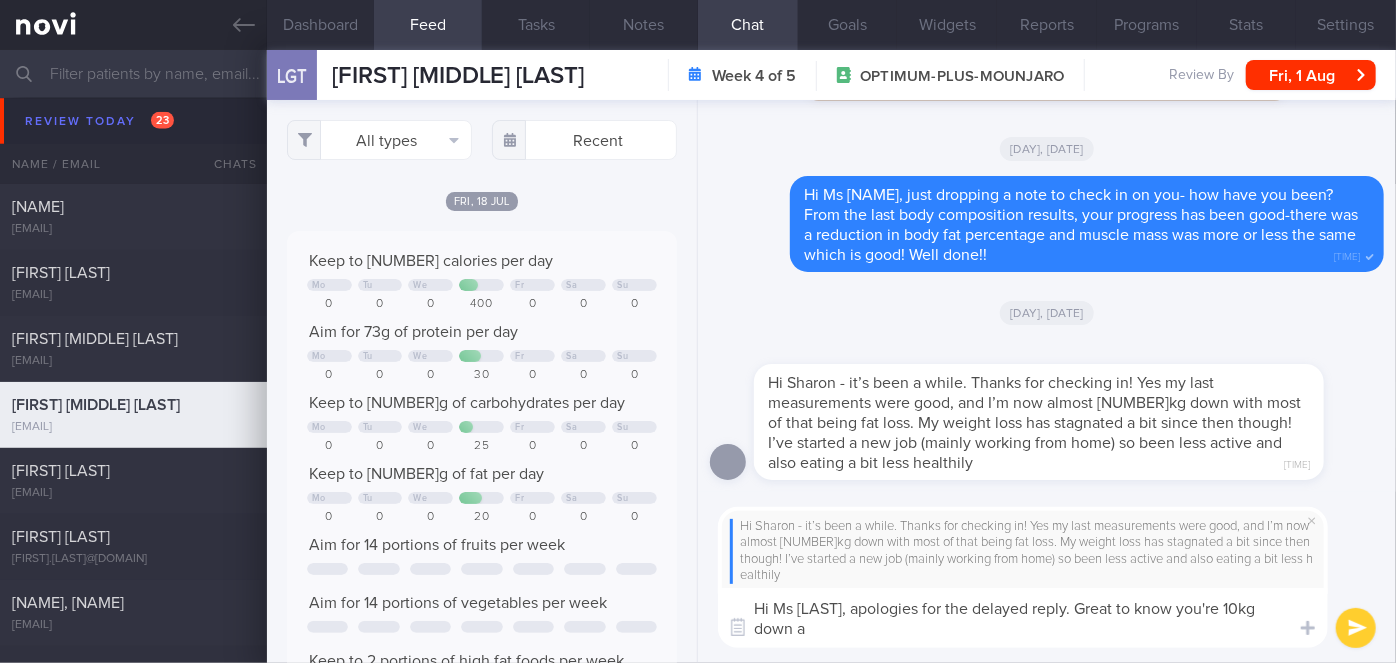scroll, scrollTop: 0, scrollLeft: 0, axis: both 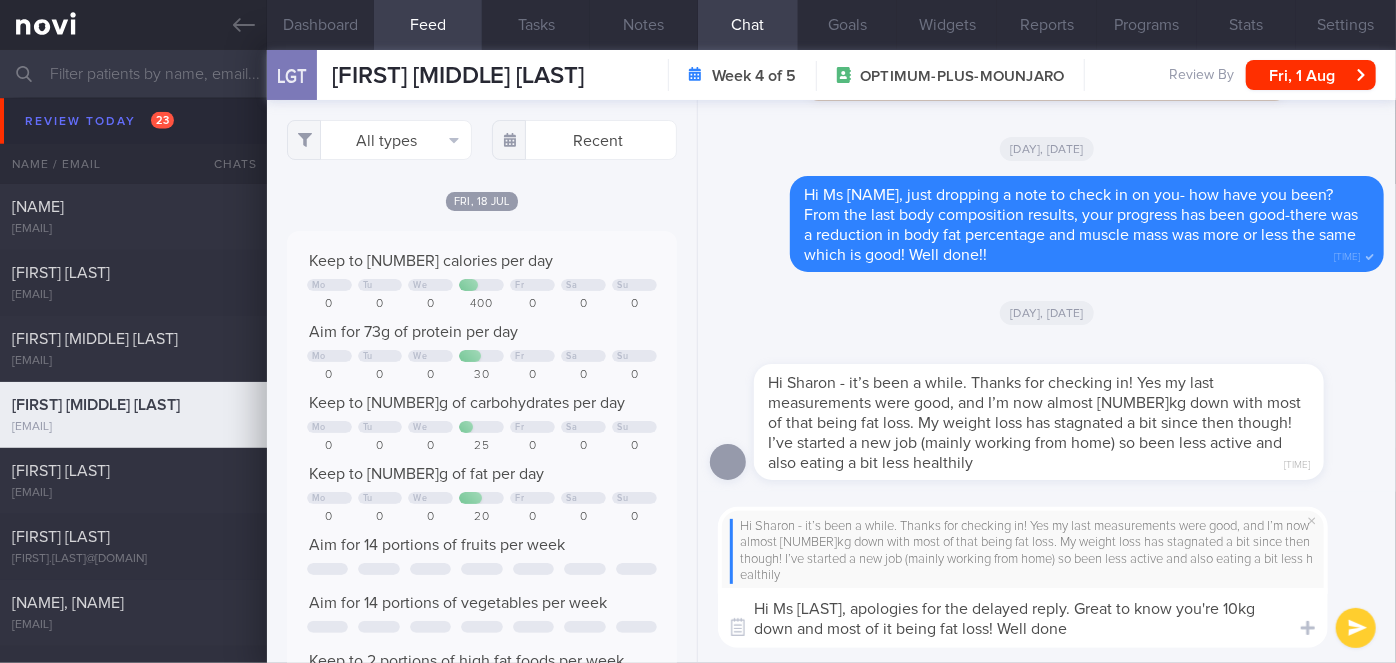 type on "Hi Ms Lisa, apologies for the delayed reply. Great to know you're 10kg down and most of it being fat loss! Well done!" 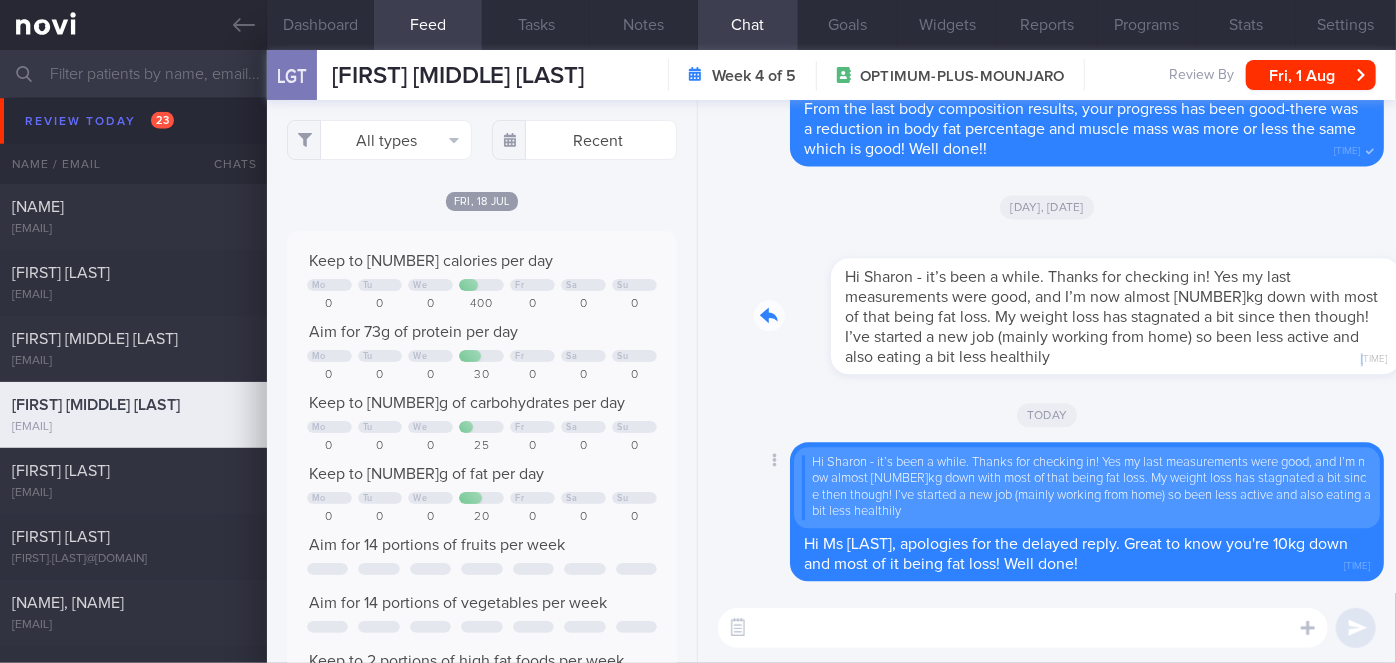 drag, startPoint x: 1107, startPoint y: 367, endPoint x: 1270, endPoint y: 376, distance: 163.24828 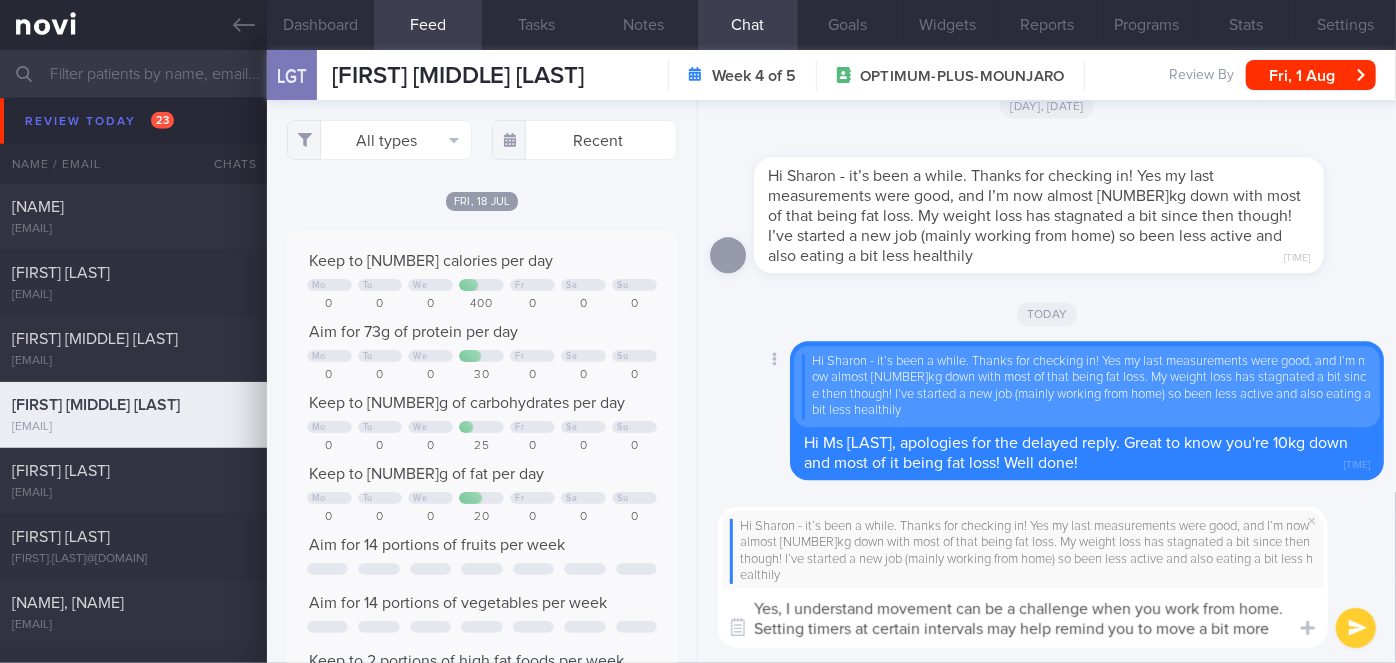 scroll, scrollTop: 0, scrollLeft: 0, axis: both 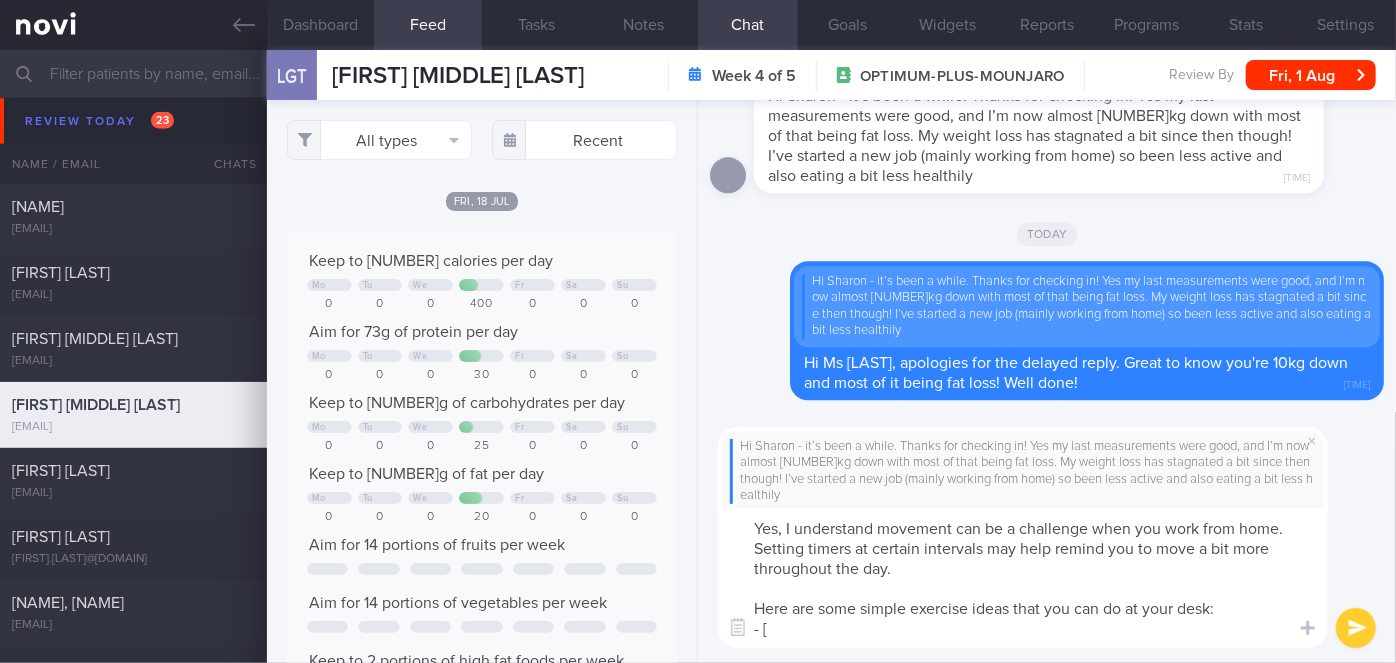 paste on "imple Exercises for Office Workers" 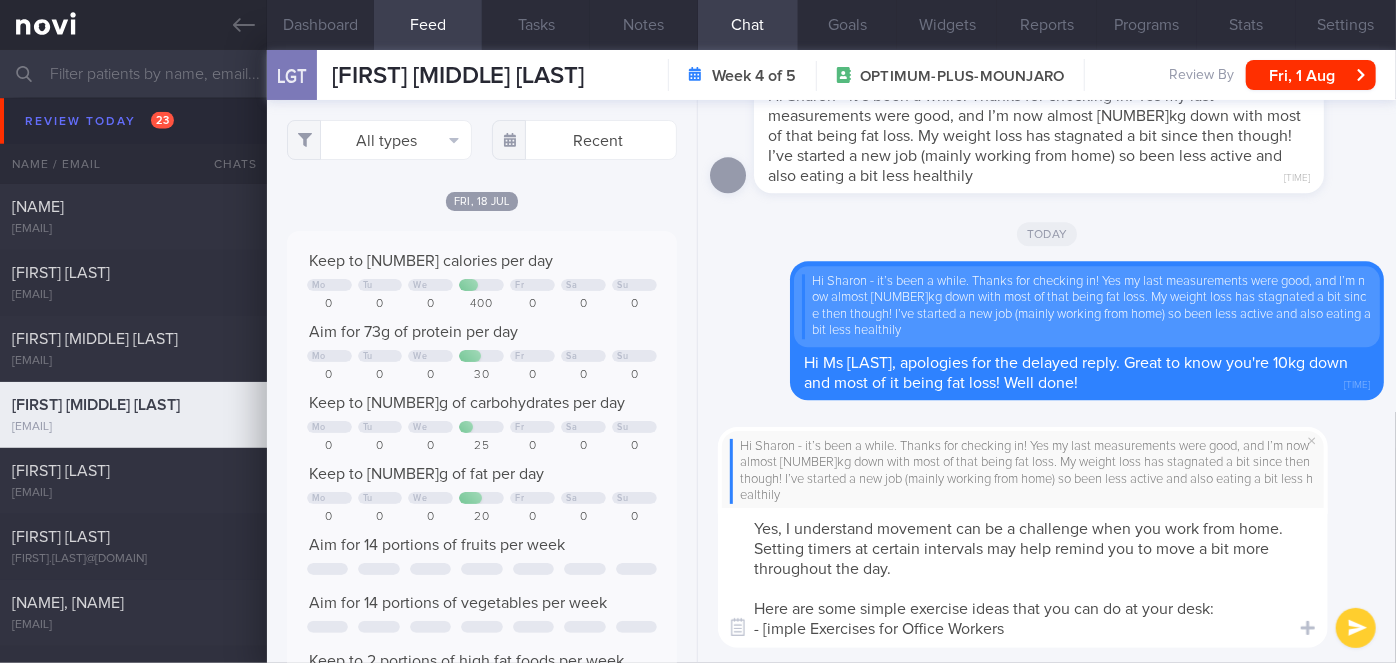 click on "Yes, I understand movement can be a challenge when you work from home. Setting timers at certain intervals may help remind you to move a bit more throughout the day.
Here are some simple exercise ideas that you can do at your desk:
- [imple Exercises for Office Workers" at bounding box center [1023, 578] 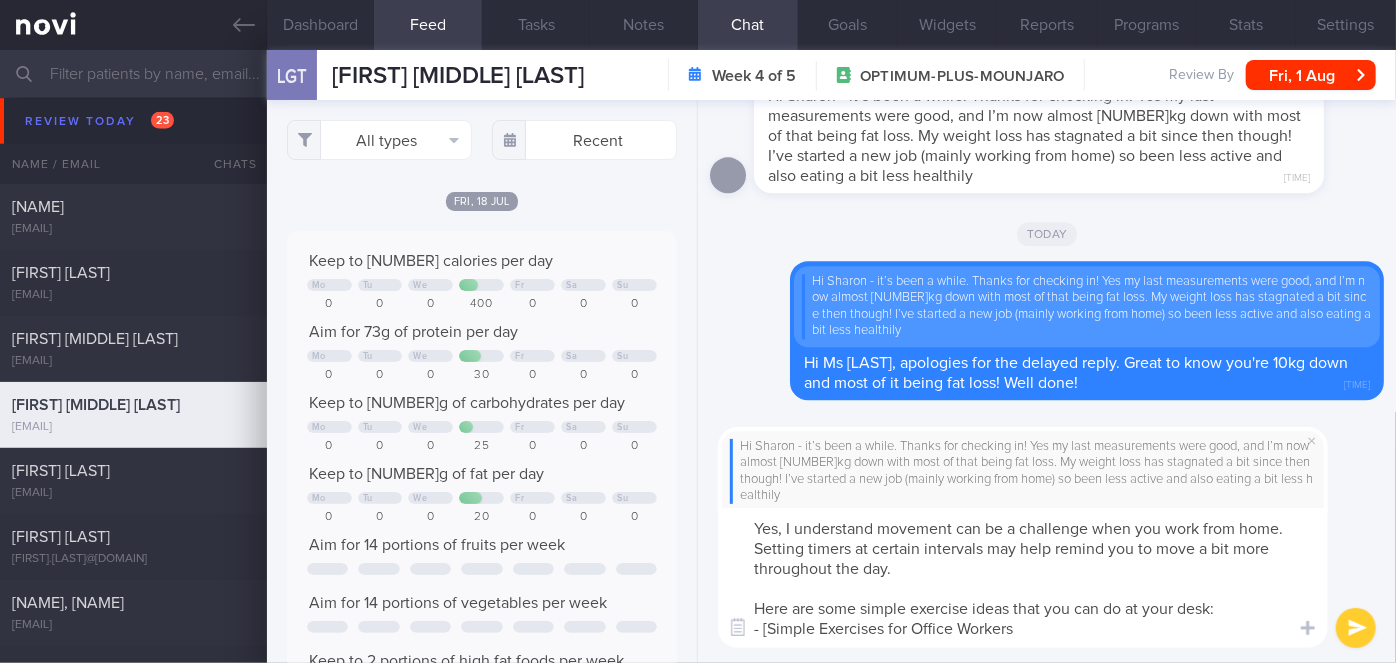 click on "Yes, I understand movement can be a challenge when you work from home. Setting timers at certain intervals may help remind you to move a bit more throughout the day.
Here are some simple exercise ideas that you can do at your desk:
- [Simple Exercises for Office Workers" at bounding box center [1023, 578] 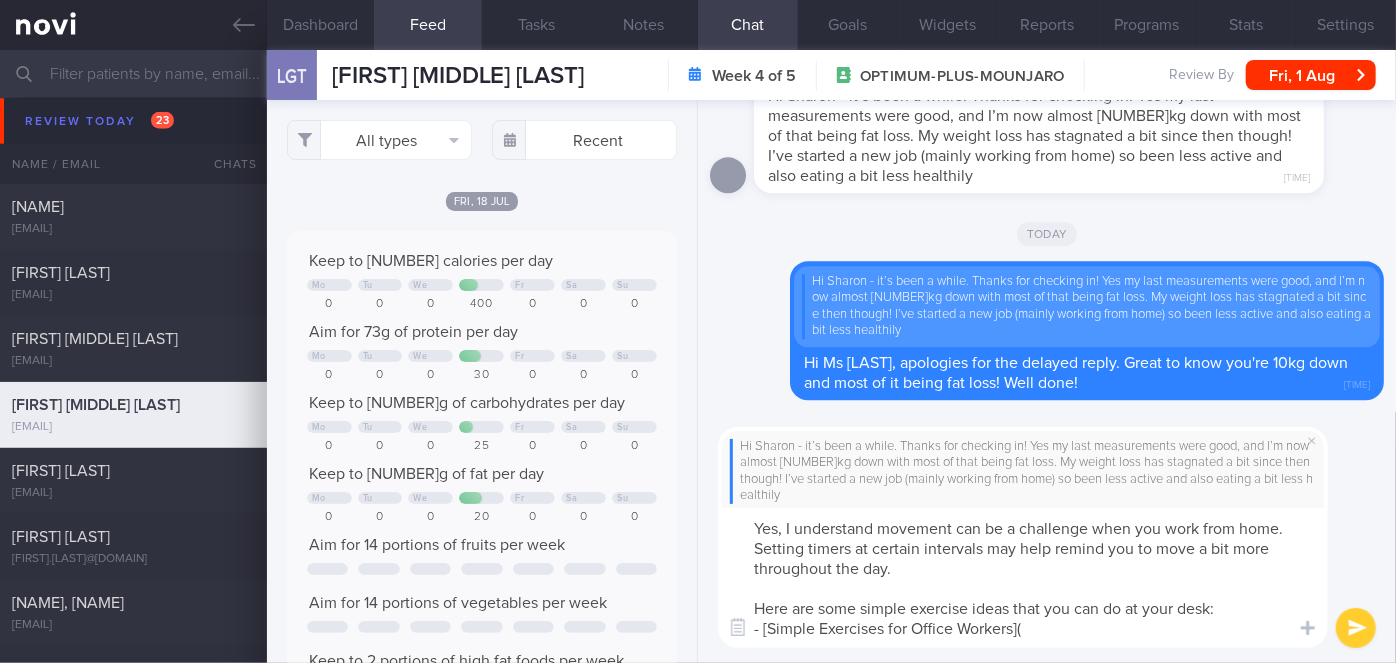 paste on "https://www.healthhub.sg/live-healthy/youre-movable-in-your-cubicle" 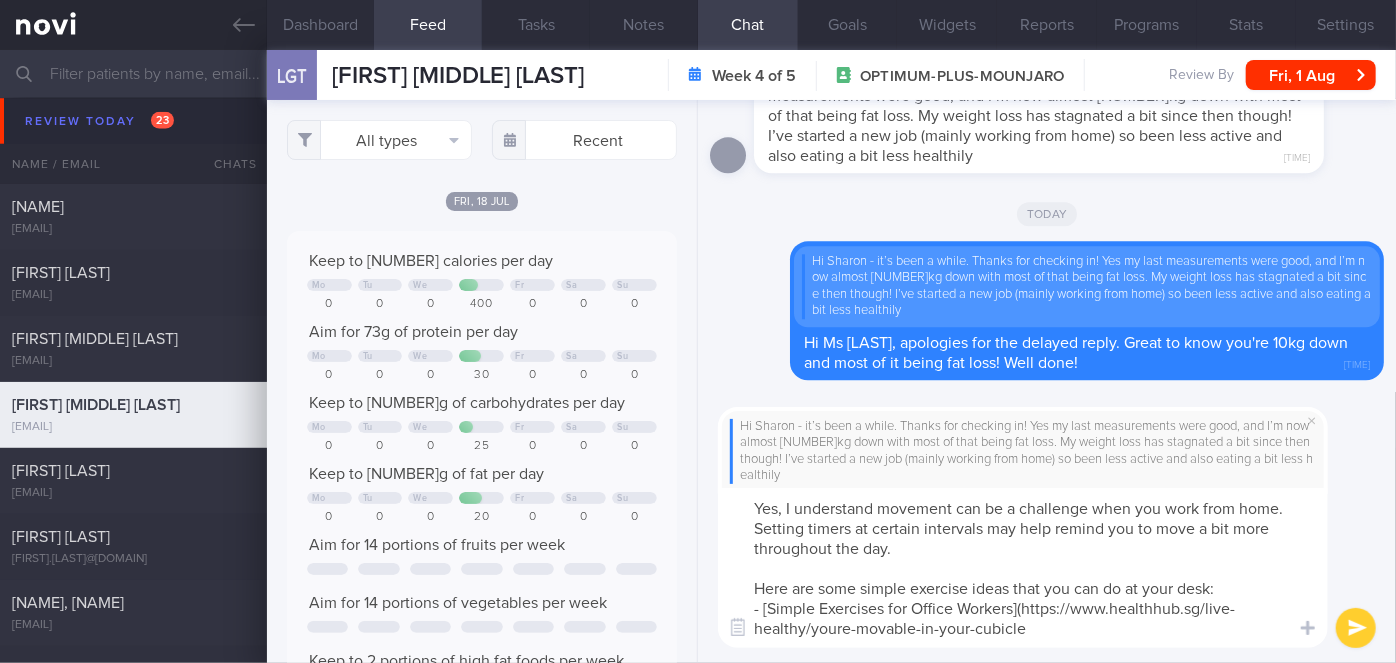 scroll, scrollTop: 0, scrollLeft: 0, axis: both 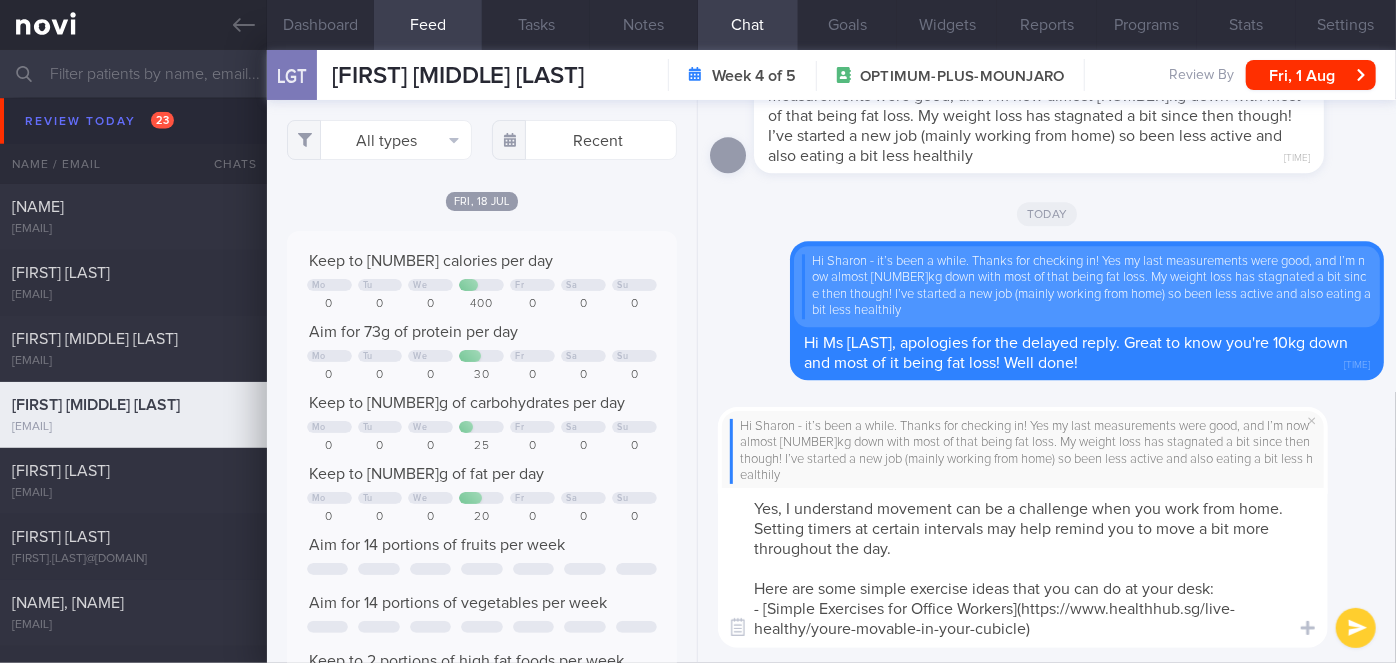 click on "Yes, I understand movement can be a challenge when you work from home. Setting timers at certain intervals may help remind you to move a bit more throughout the day.
Here are some simple exercise ideas that you can do at your desk:
- [Simple Exercises for Office Workers](https://www.healthhub.sg/live-healthy/youre-movable-in-your-cubicle)" at bounding box center [1023, 568] 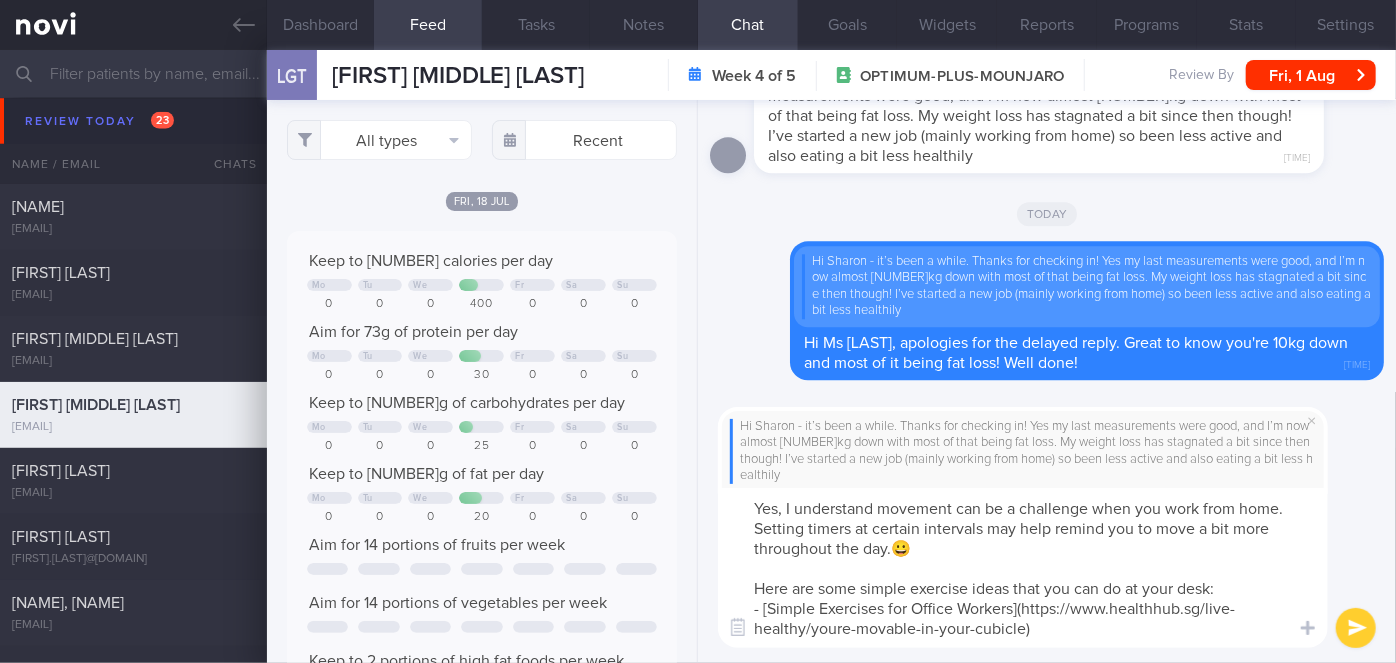 type on "Yes, I understand movement can be a challenge when you work from home. Setting timers at certain intervals may help remind you to move a bit more throughout the day.😀
Here are some simple exercise ideas that you can do at your desk:
- [Simple Exercises for Office Workers](https://www.healthhub.sg/live-healthy/youre-movable-in-your-cubicle)" 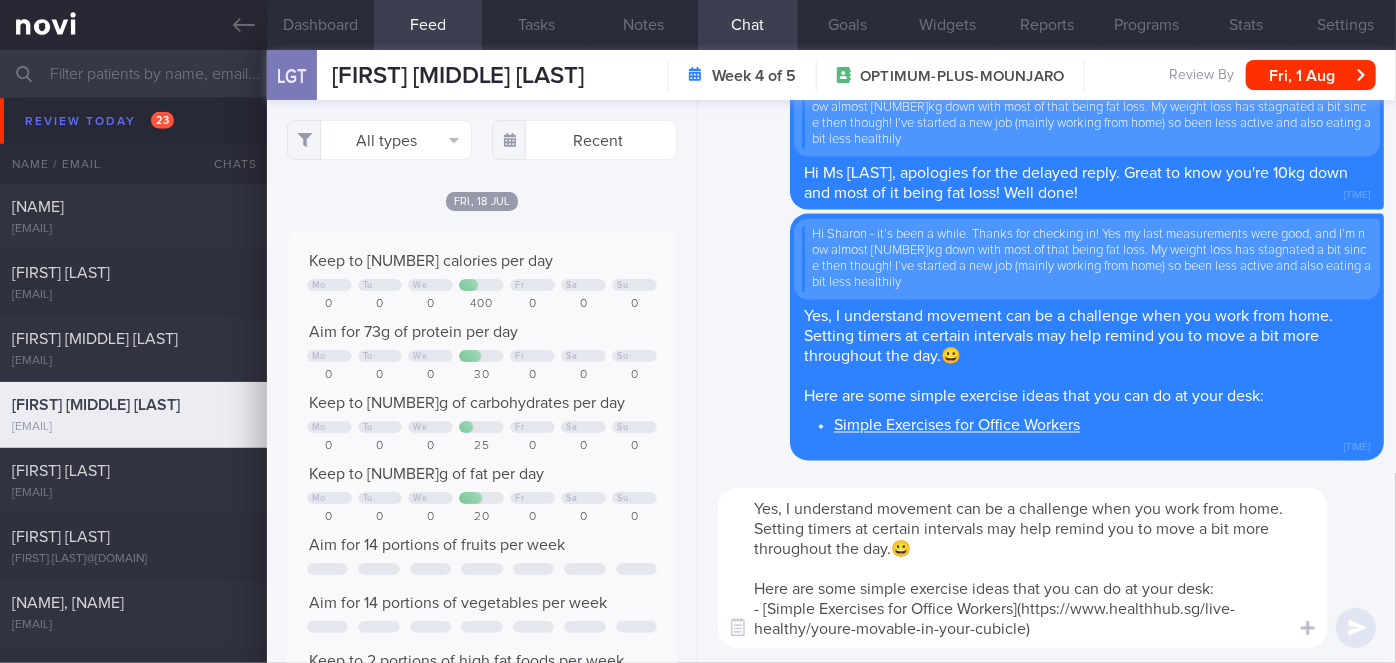 type 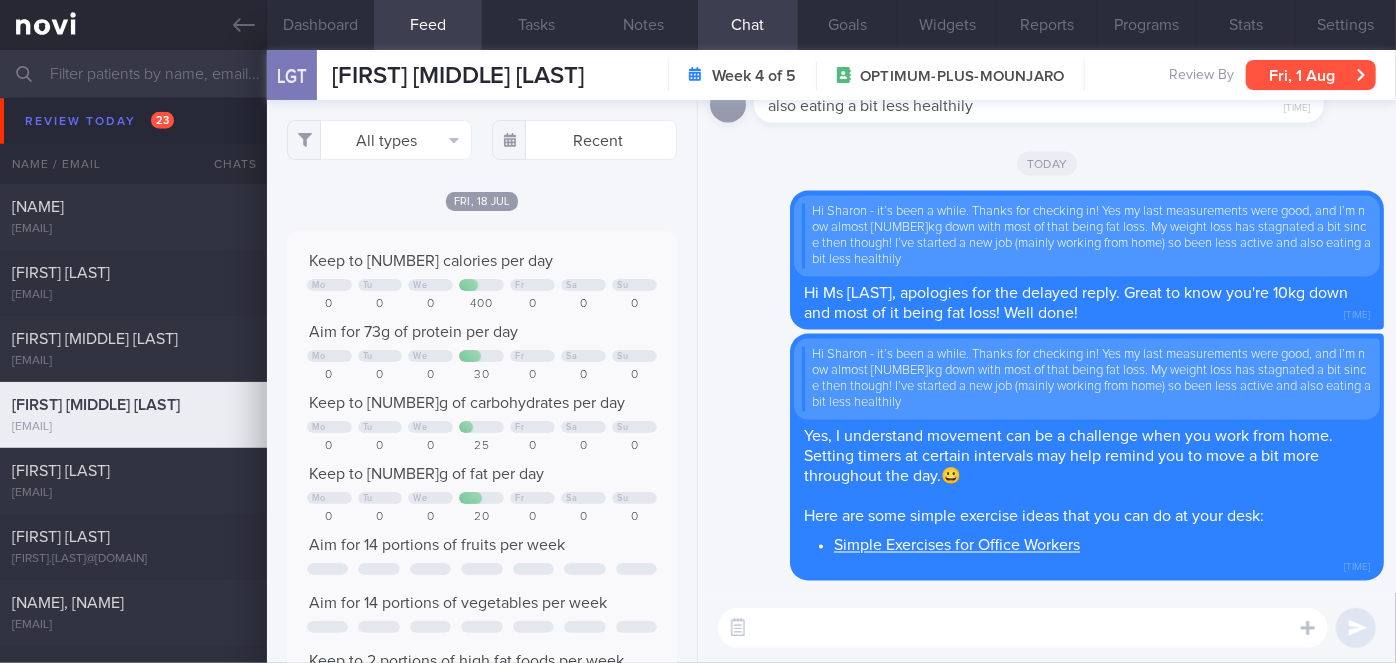 click on "[DAY], [DATE]" at bounding box center [1311, 75] 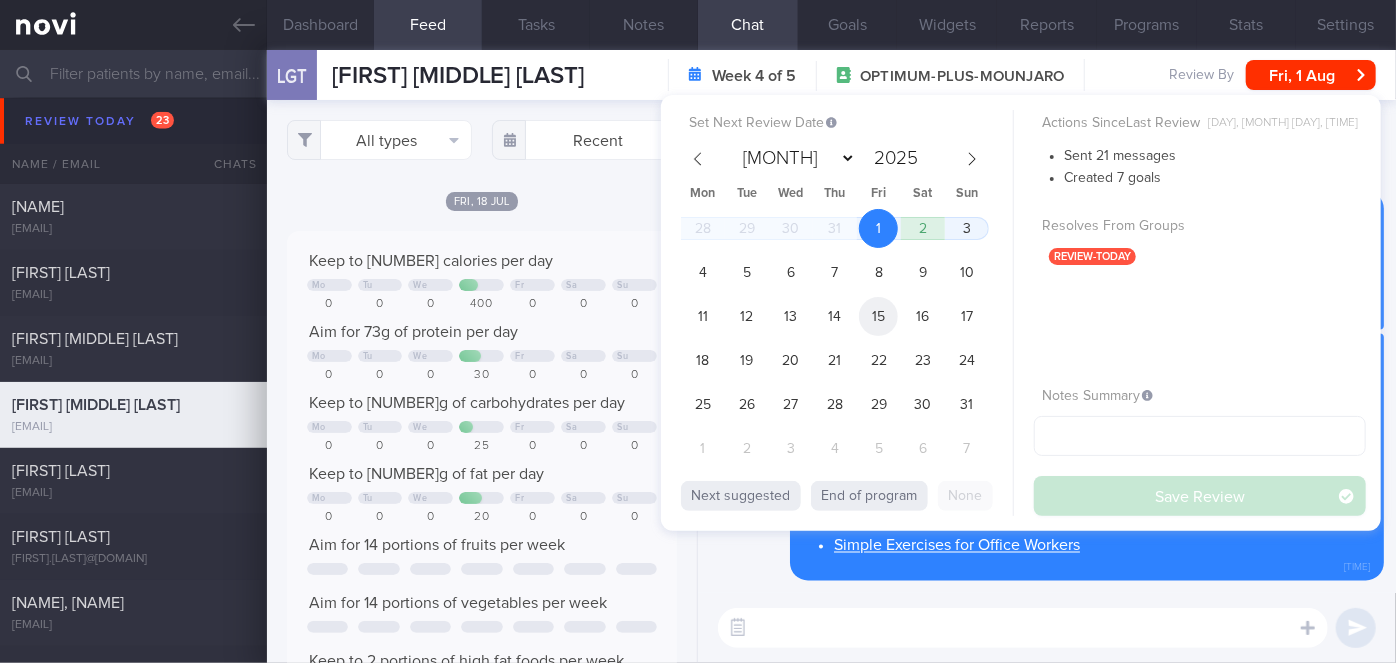 click on "[AGE]" at bounding box center (878, 316) 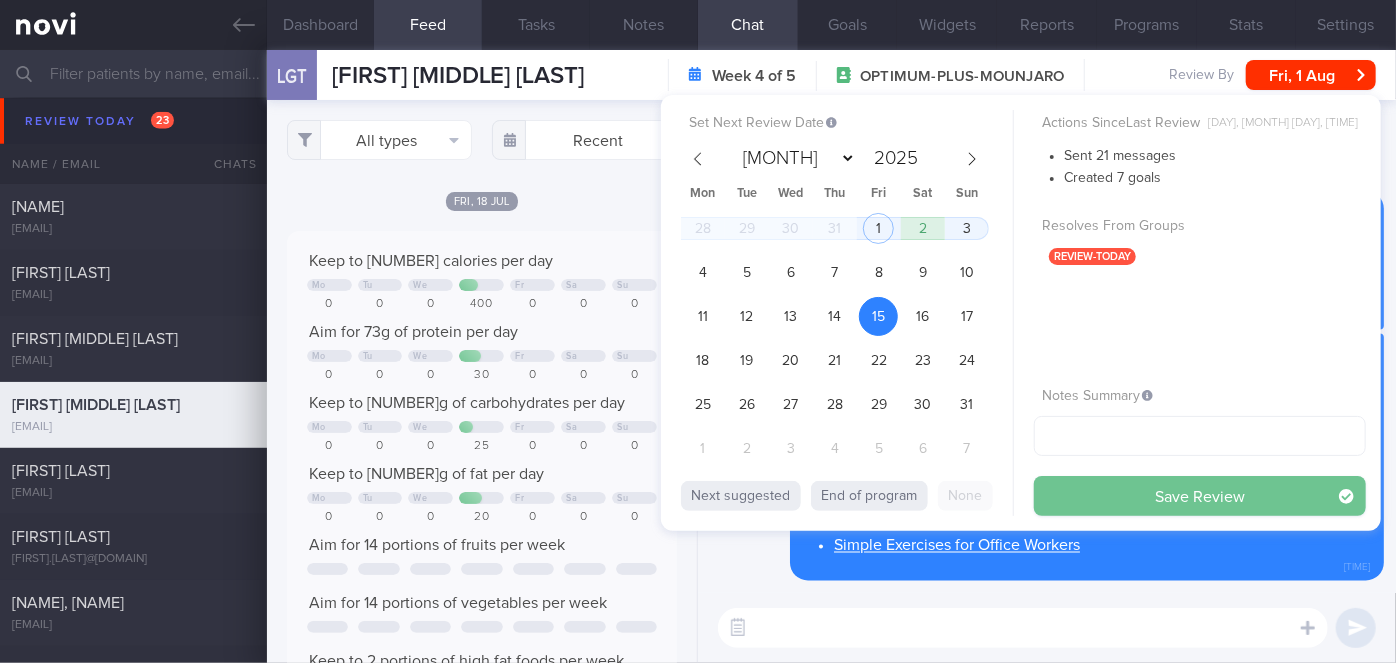 click on "Save Review" at bounding box center [1200, 496] 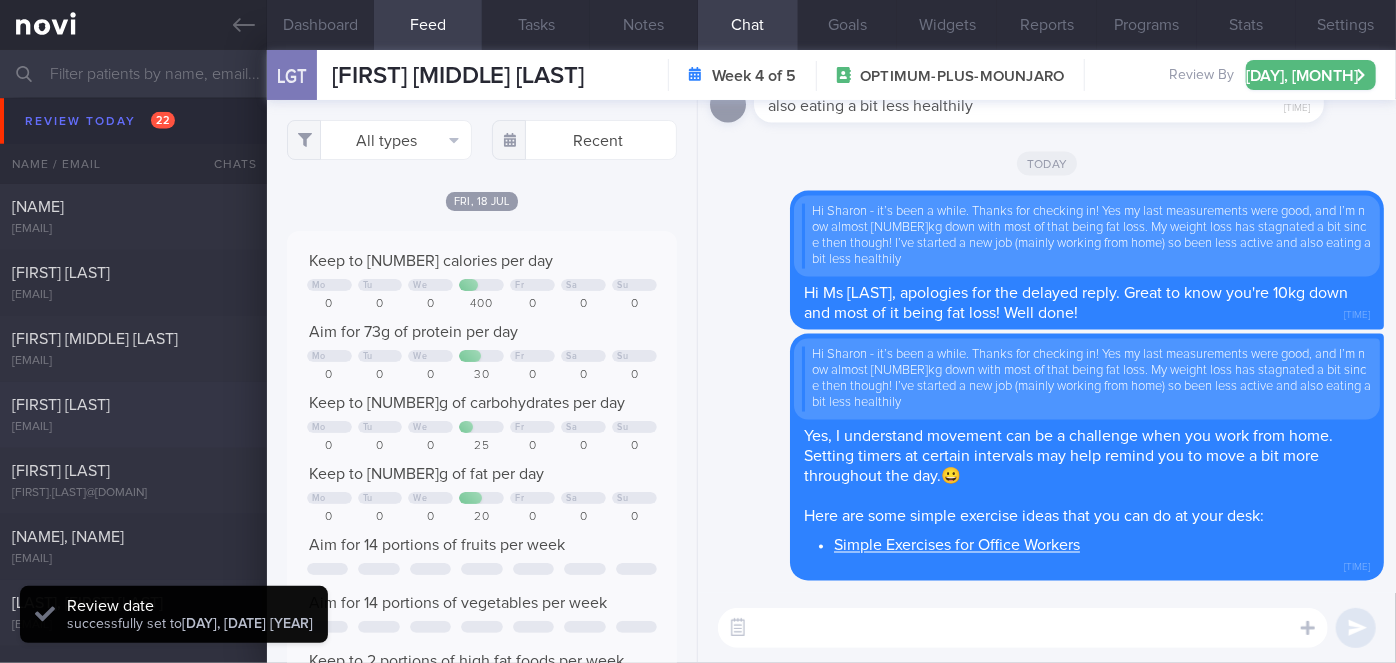 click on "BOURNE ASHA ALISON
ashabourne@gmail.com" at bounding box center (133, 415) 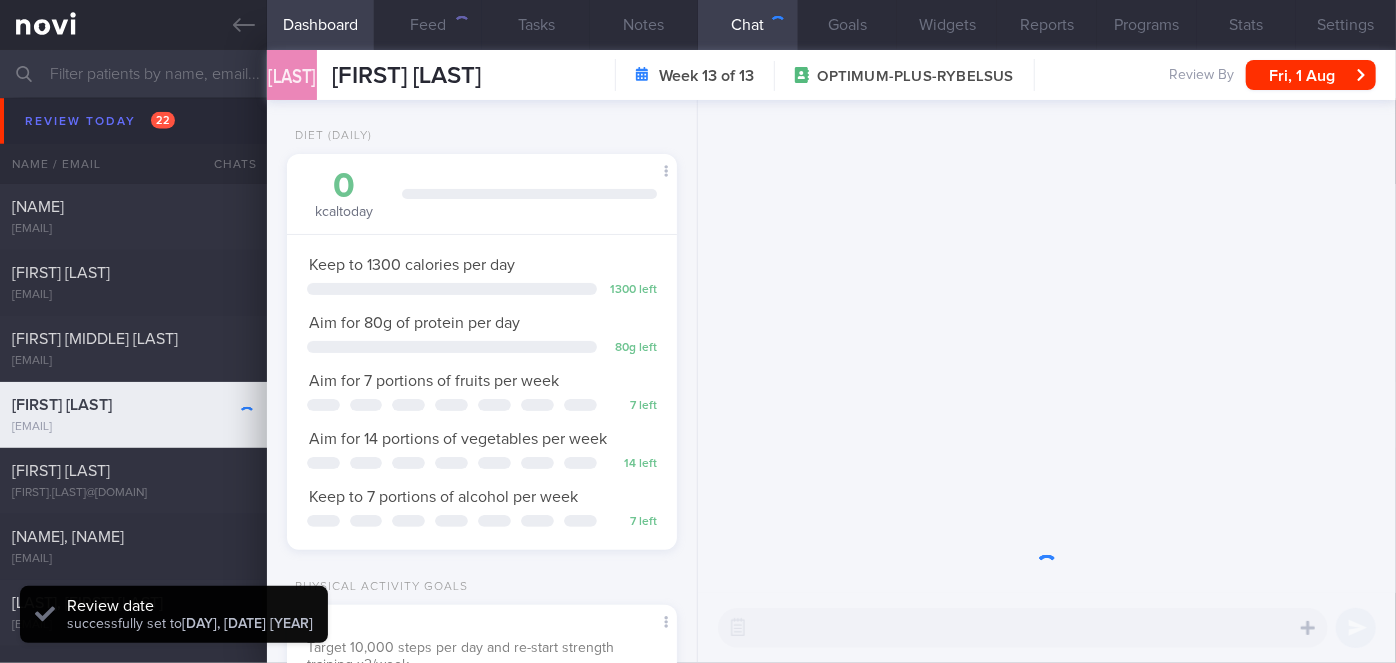 scroll, scrollTop: 999800, scrollLeft: 999658, axis: both 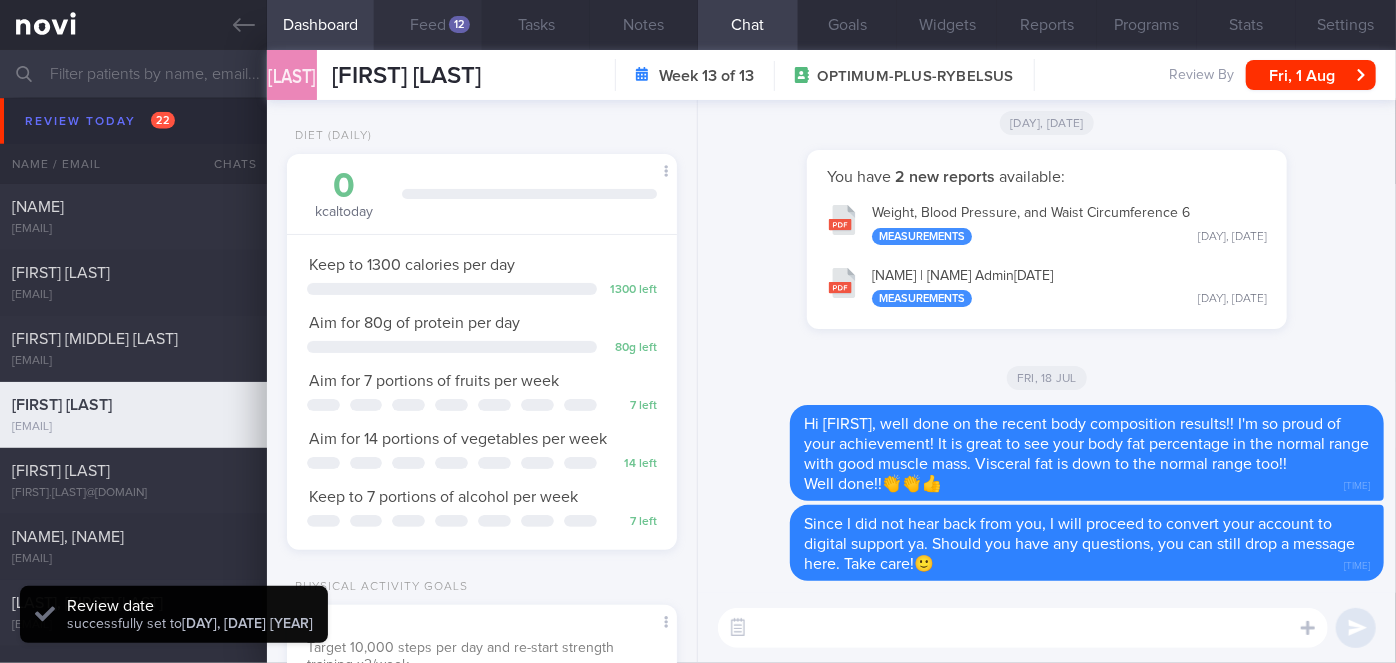 click on "Feed
12" at bounding box center (428, 25) 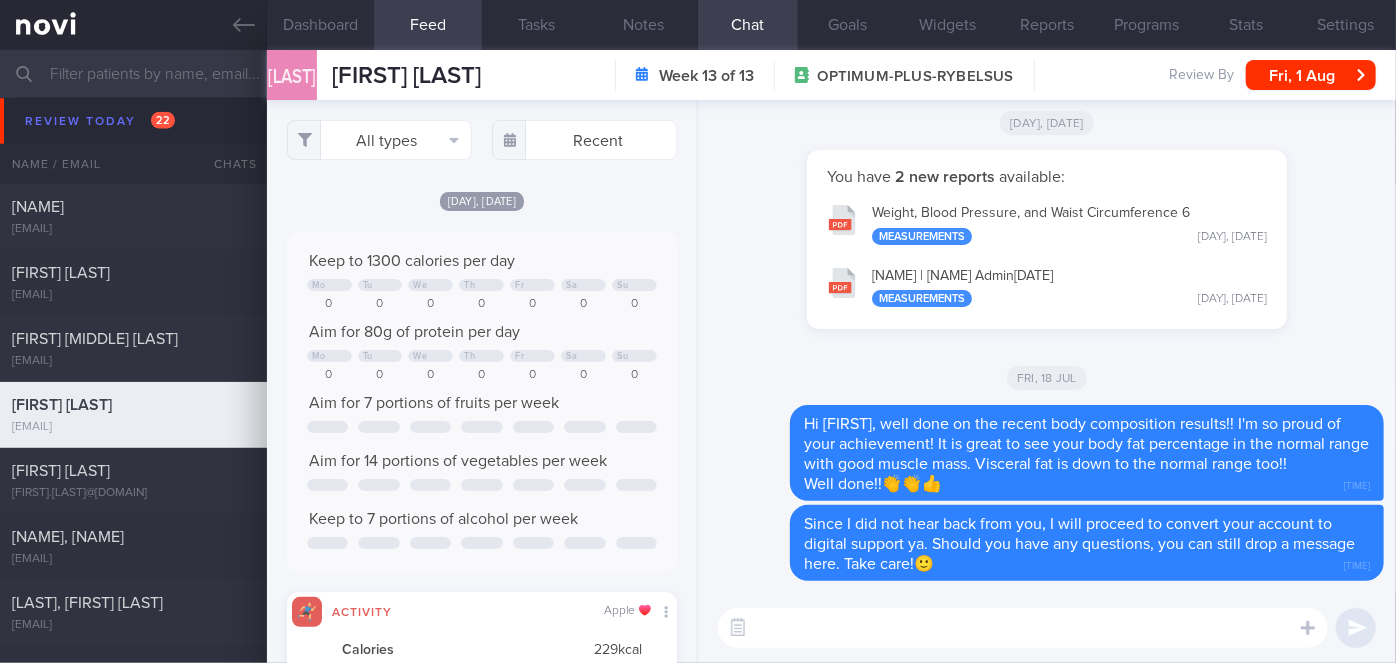 scroll, scrollTop: 999912, scrollLeft: 999648, axis: both 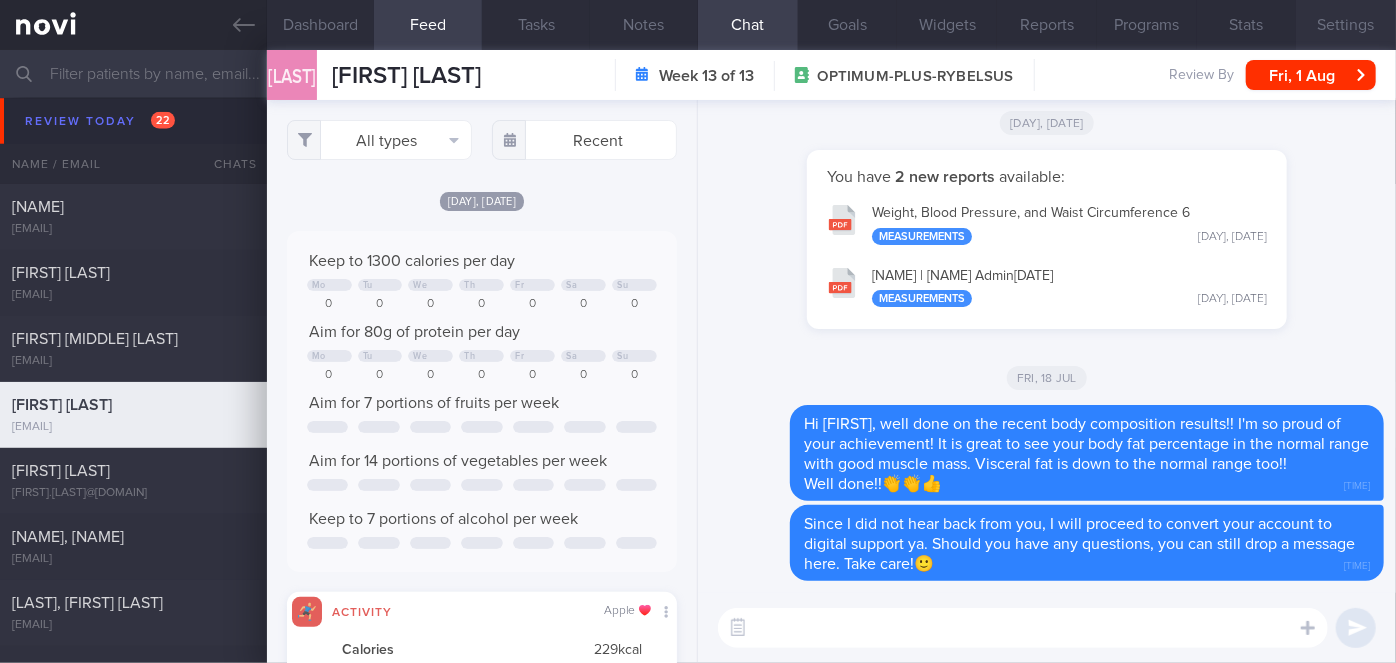 click on "Settings" at bounding box center [1346, 25] 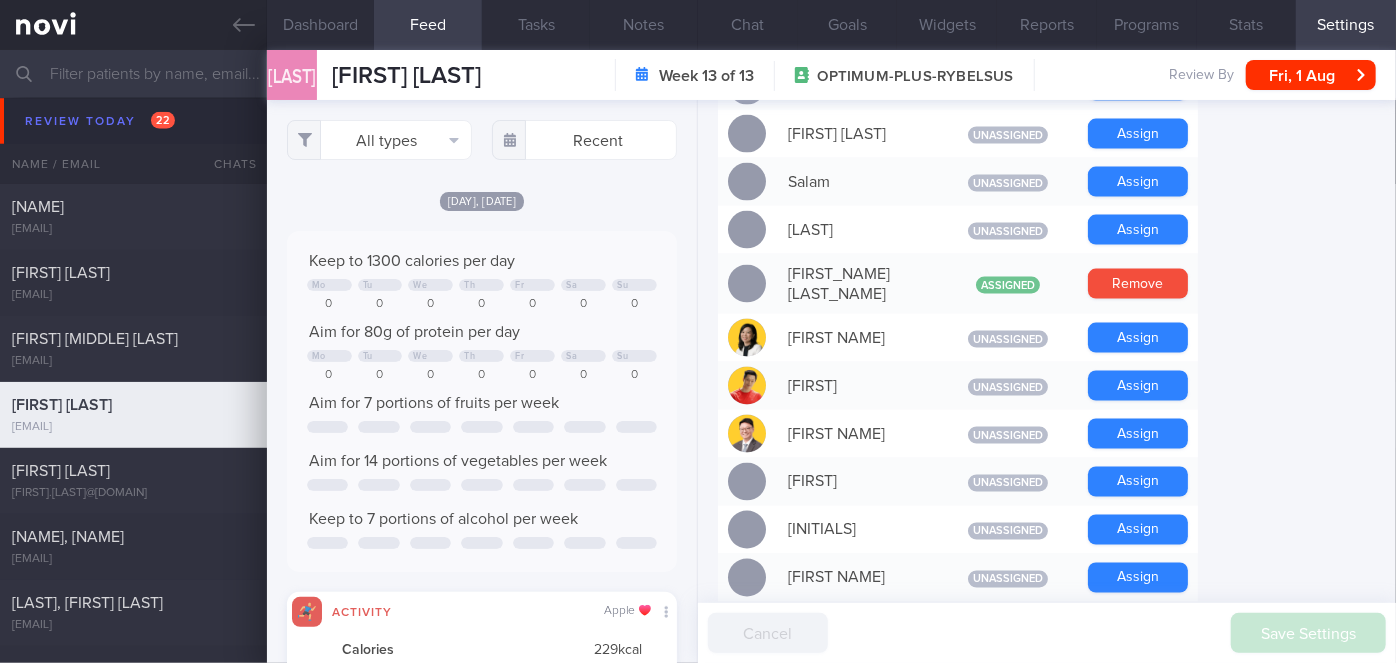 scroll, scrollTop: 1918, scrollLeft: 0, axis: vertical 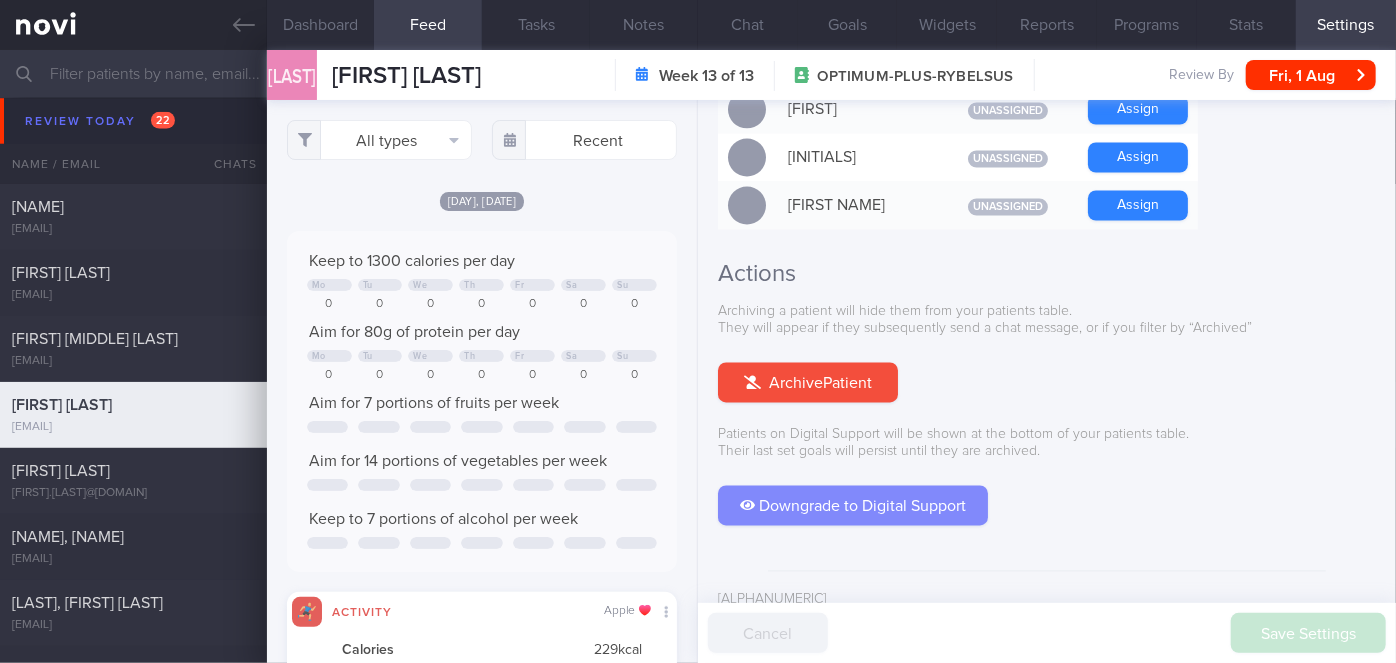 click on "Downgrade to Digital Support" at bounding box center [853, 506] 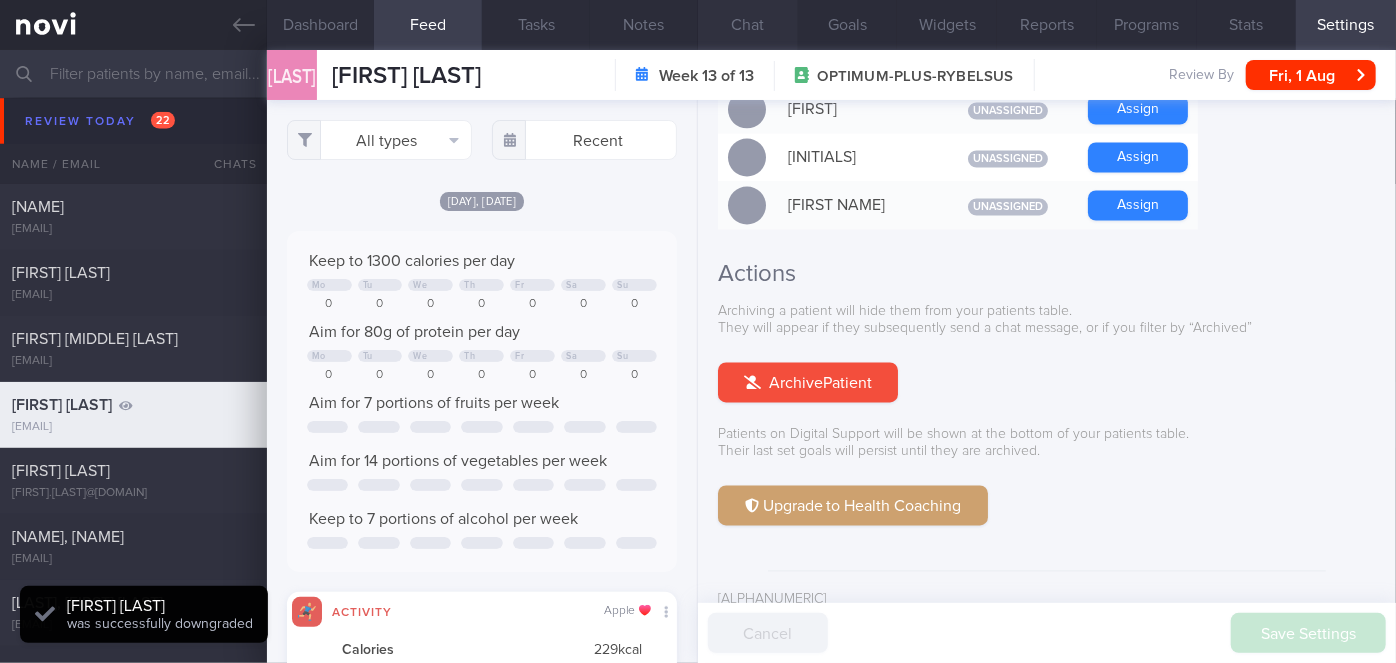 click on "Chat" at bounding box center (748, 25) 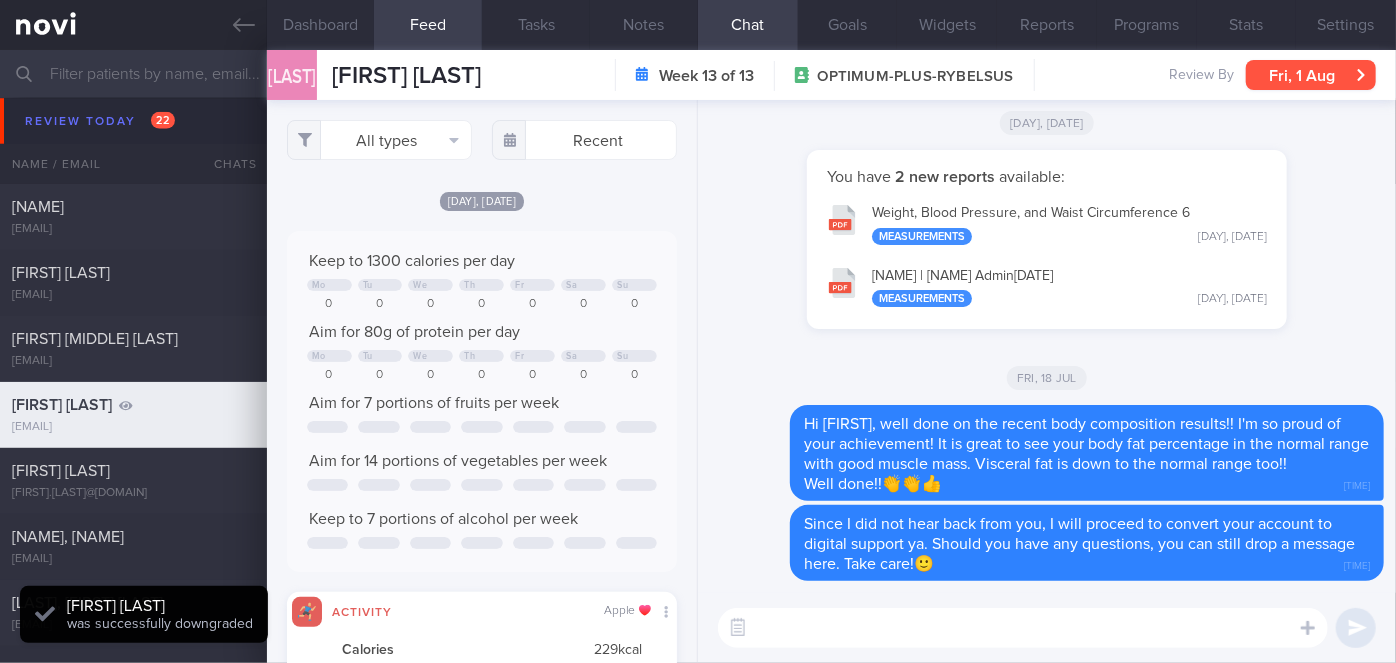 click on "[DAY], [DATE]" at bounding box center (1311, 75) 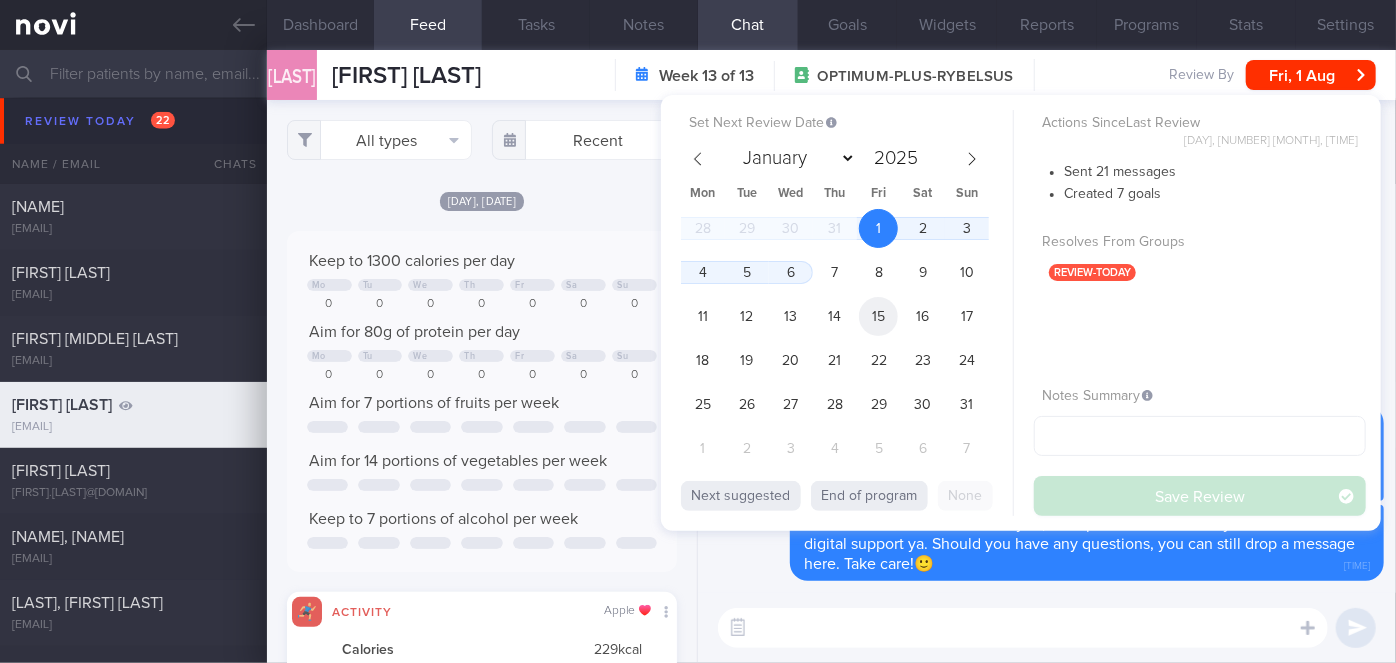 click on "[AGE]" at bounding box center (878, 316) 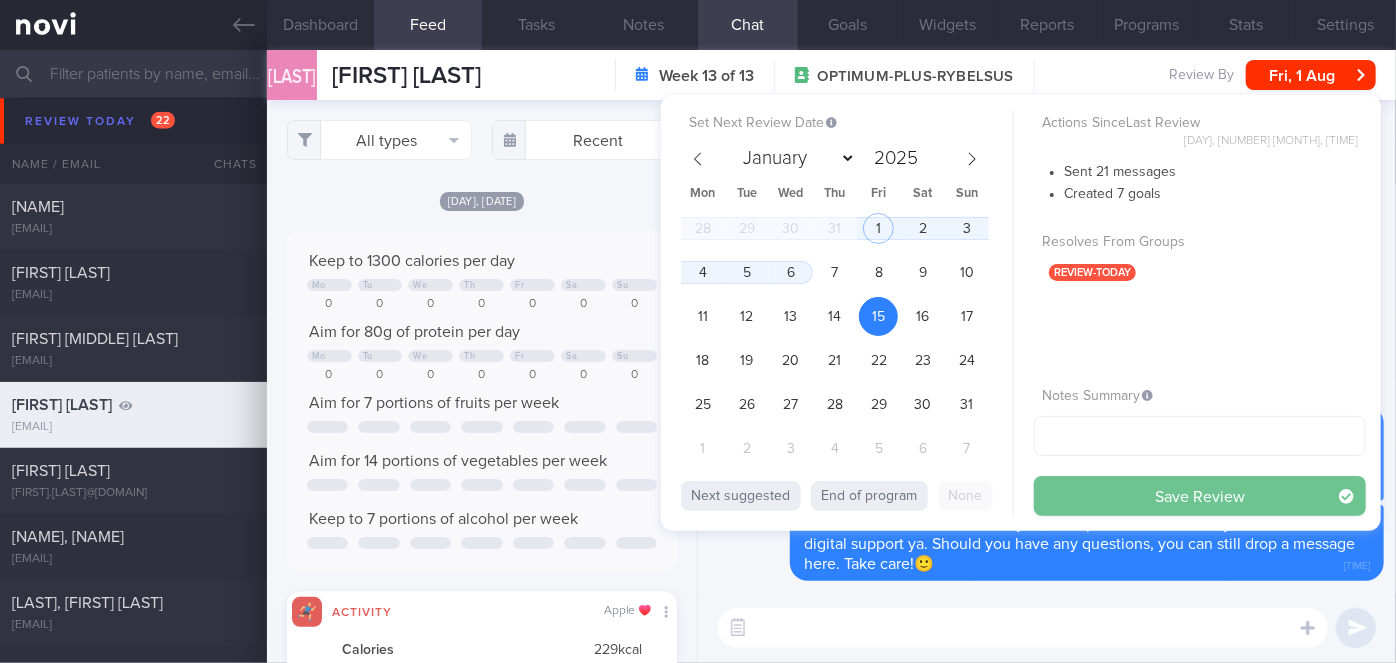 click on "Save Review" at bounding box center [1200, 496] 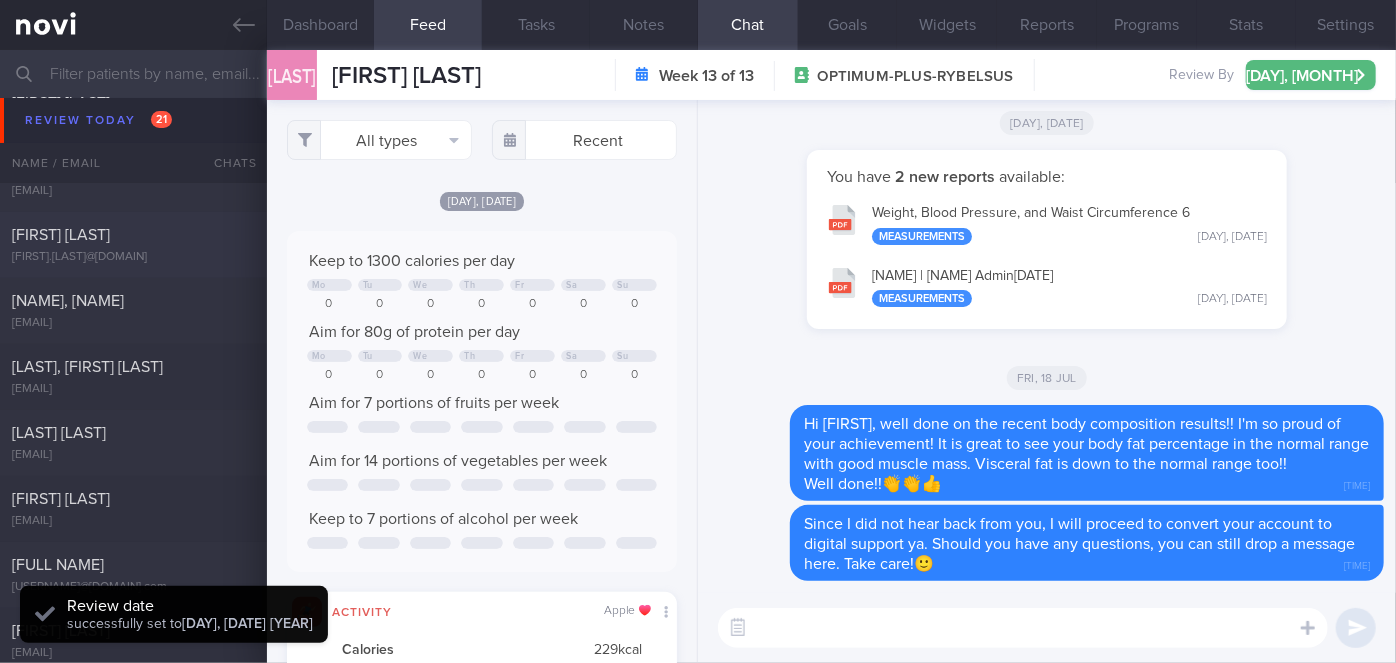 scroll, scrollTop: 5108, scrollLeft: 0, axis: vertical 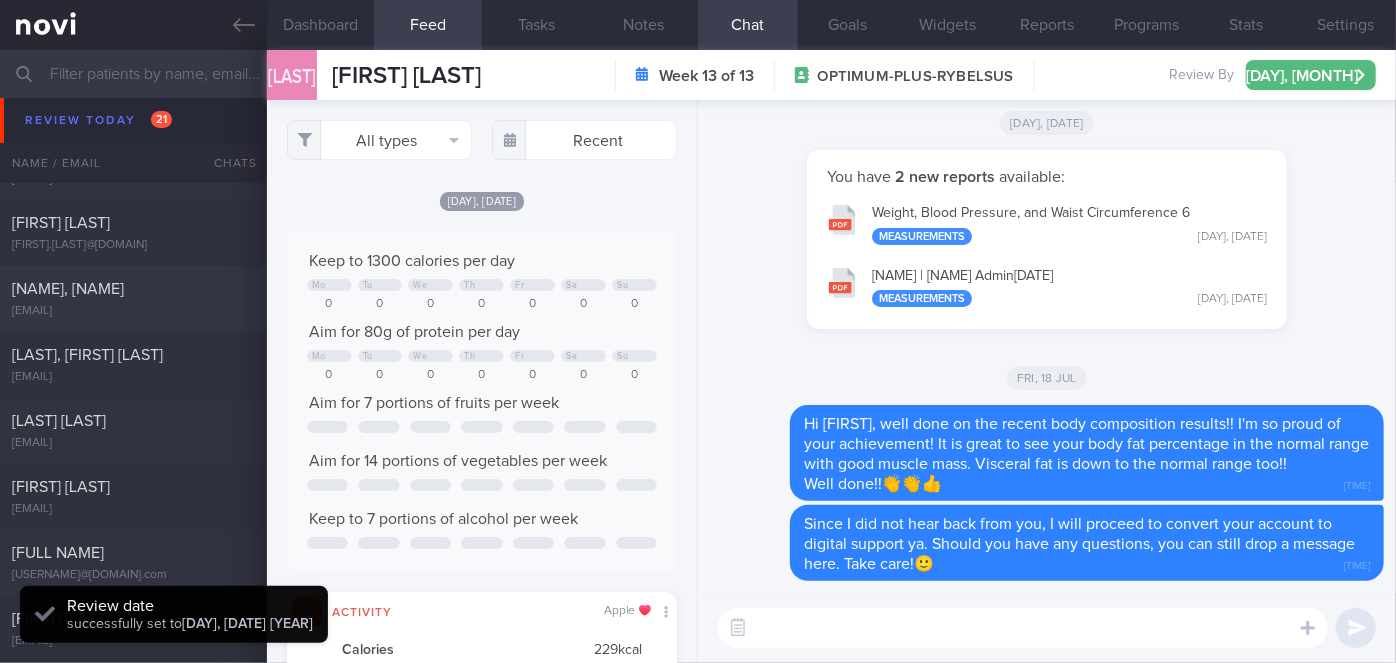 click on "[LAST] [LAST], [LAST]" at bounding box center [131, 289] 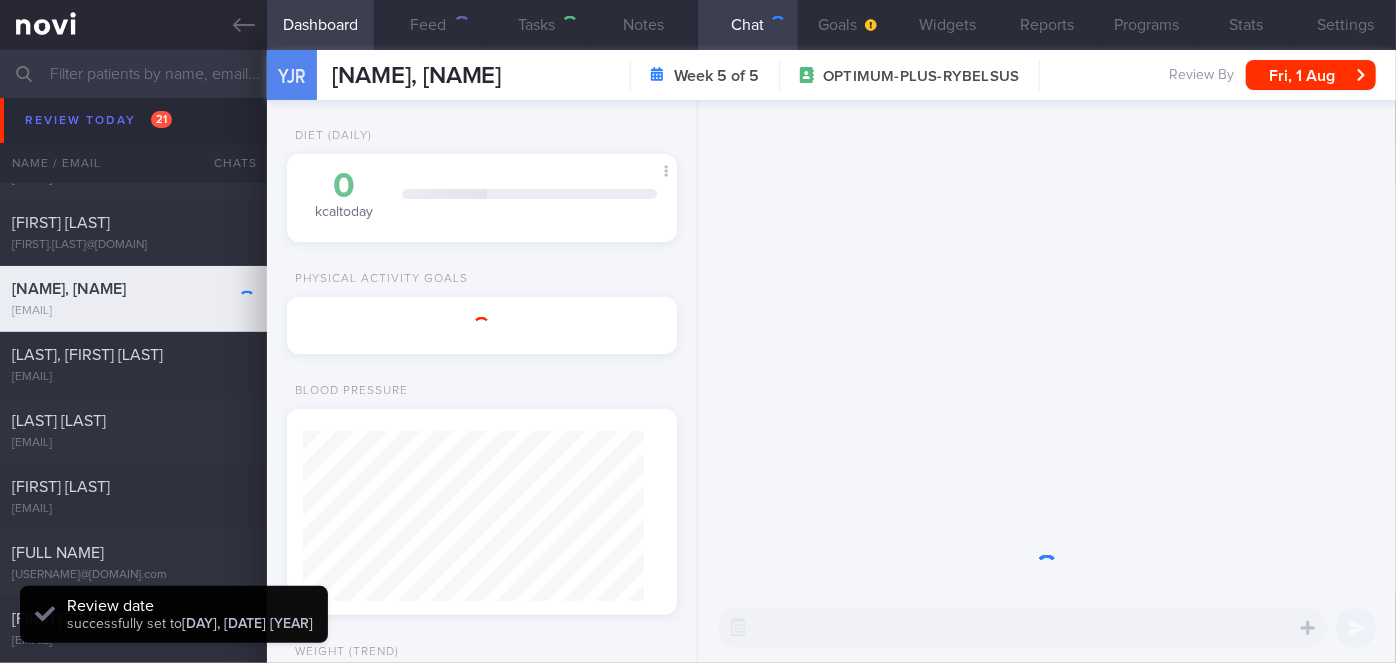 scroll, scrollTop: 0, scrollLeft: 0, axis: both 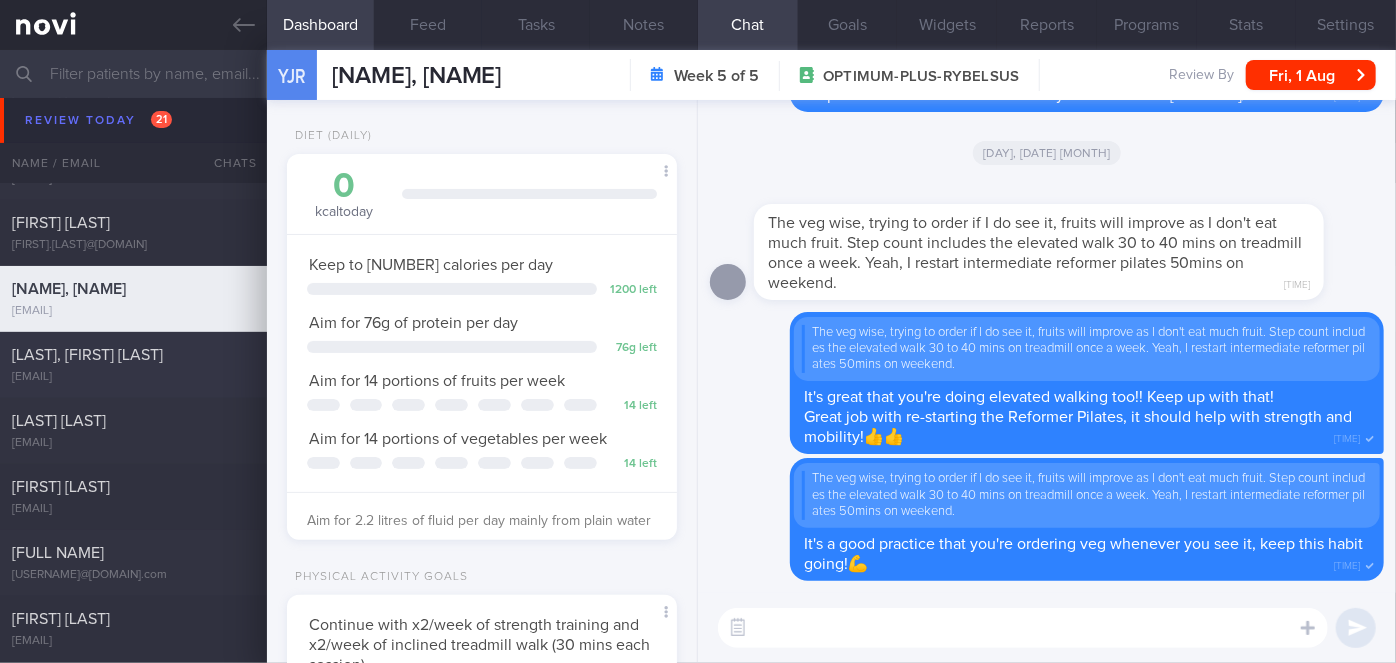 click on "[LAST_NAME] [LAST_NAME], [FIRST_NAME]" at bounding box center [131, 355] 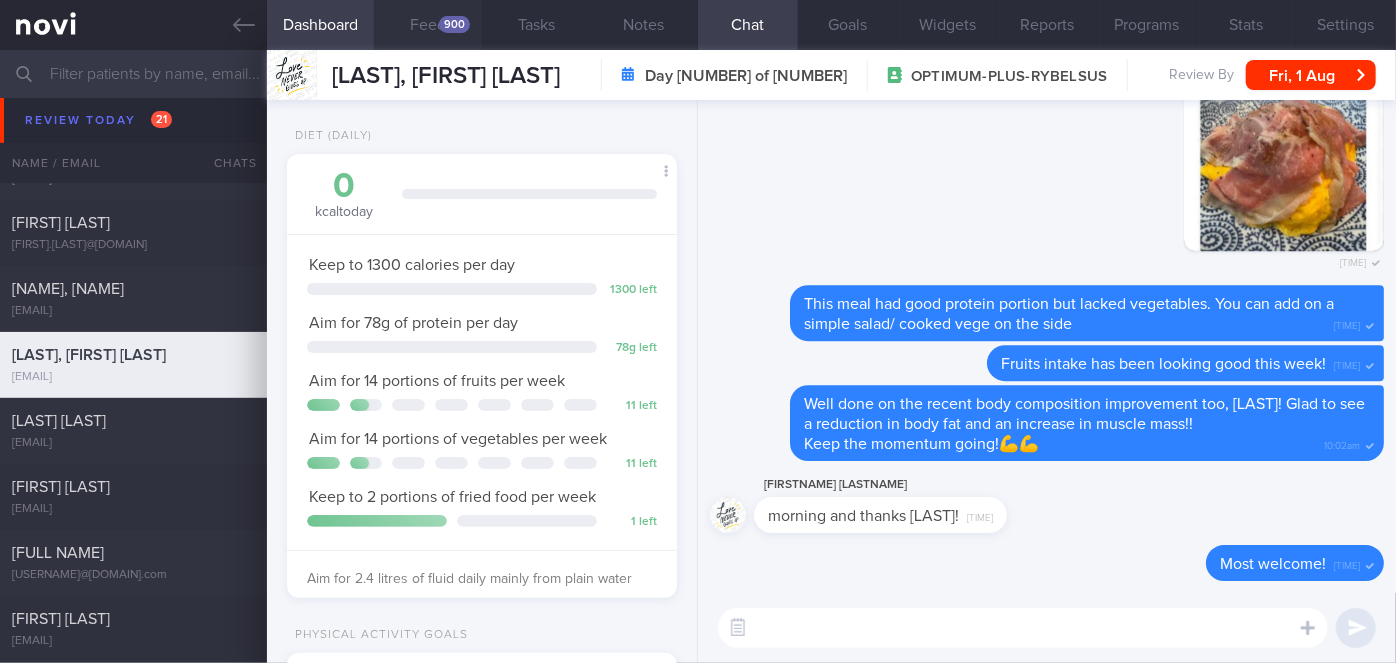 click on "900" at bounding box center (454, 24) 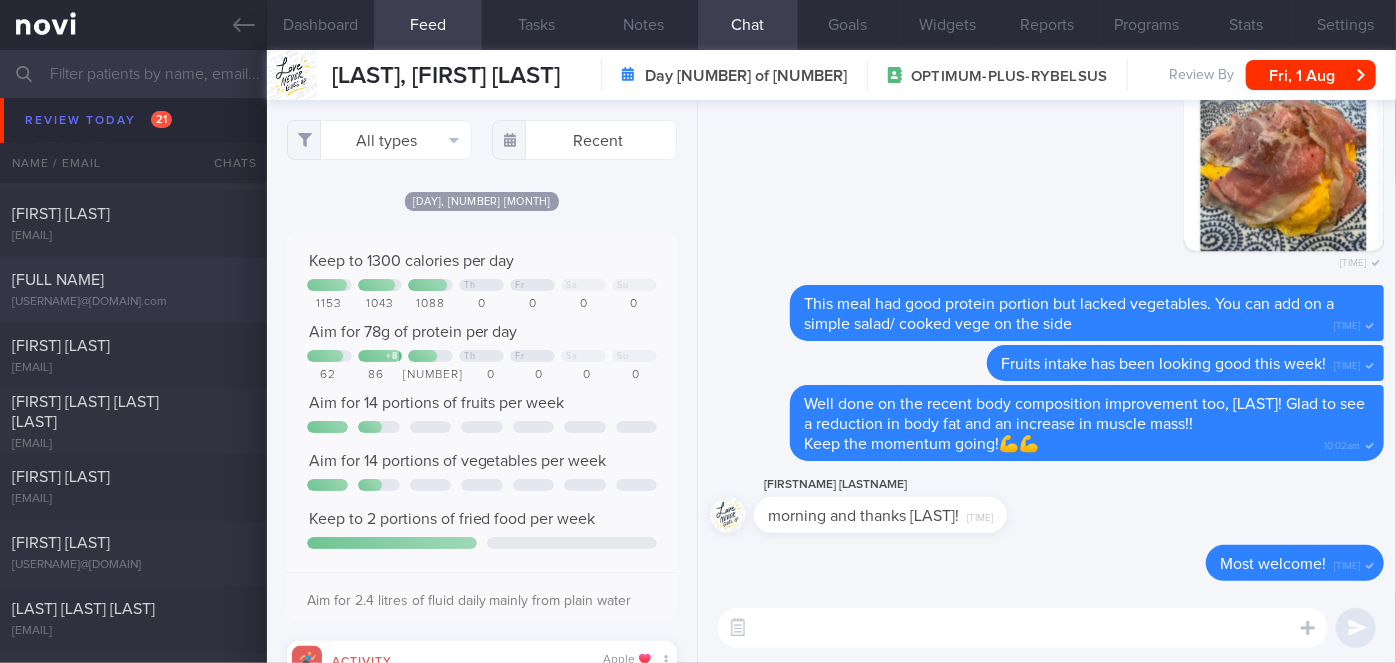 click on "[FIRST] [LAST]" at bounding box center (131, 280) 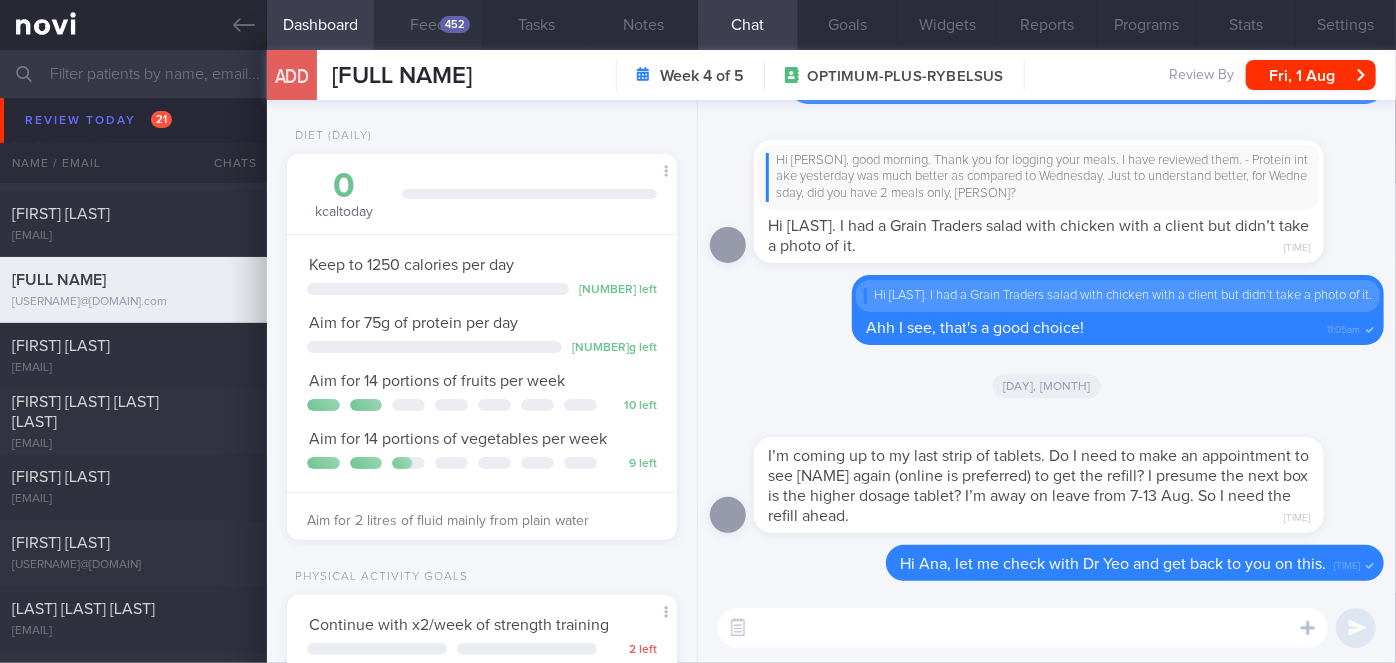 click on "452" at bounding box center [455, 24] 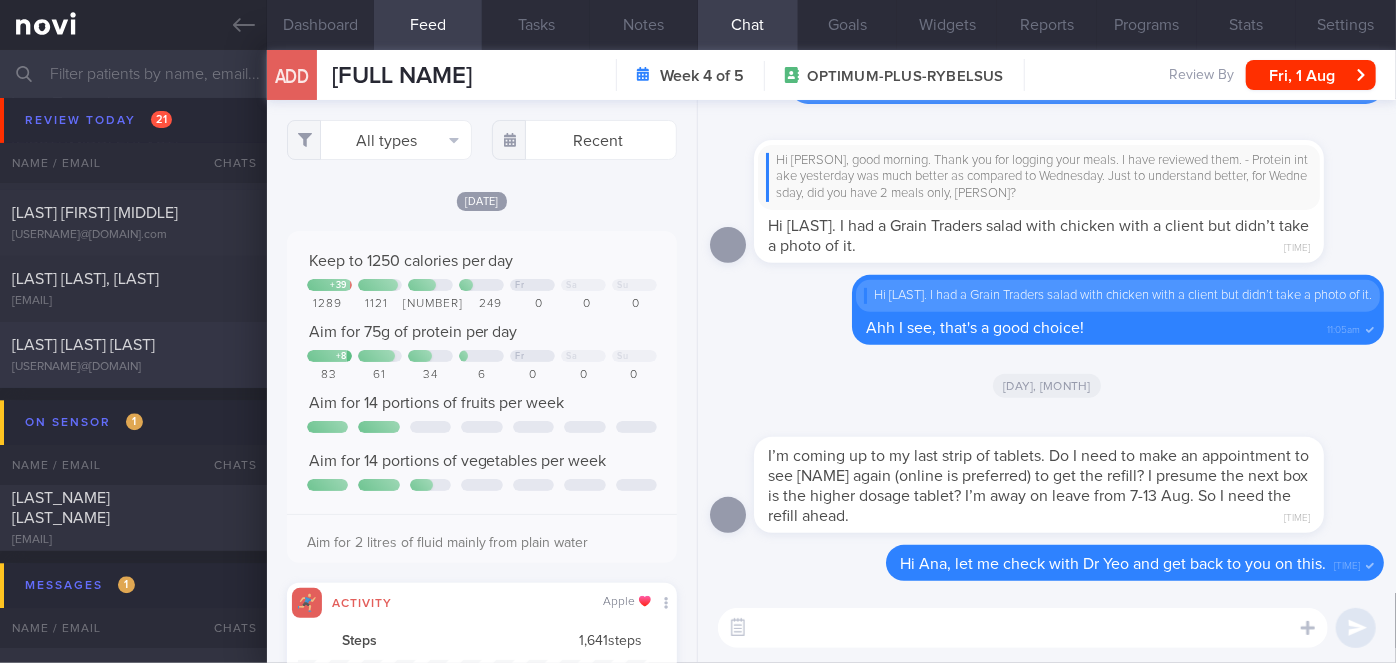 click on "BLACK ALLISON ELIZABETH" at bounding box center (131, 345) 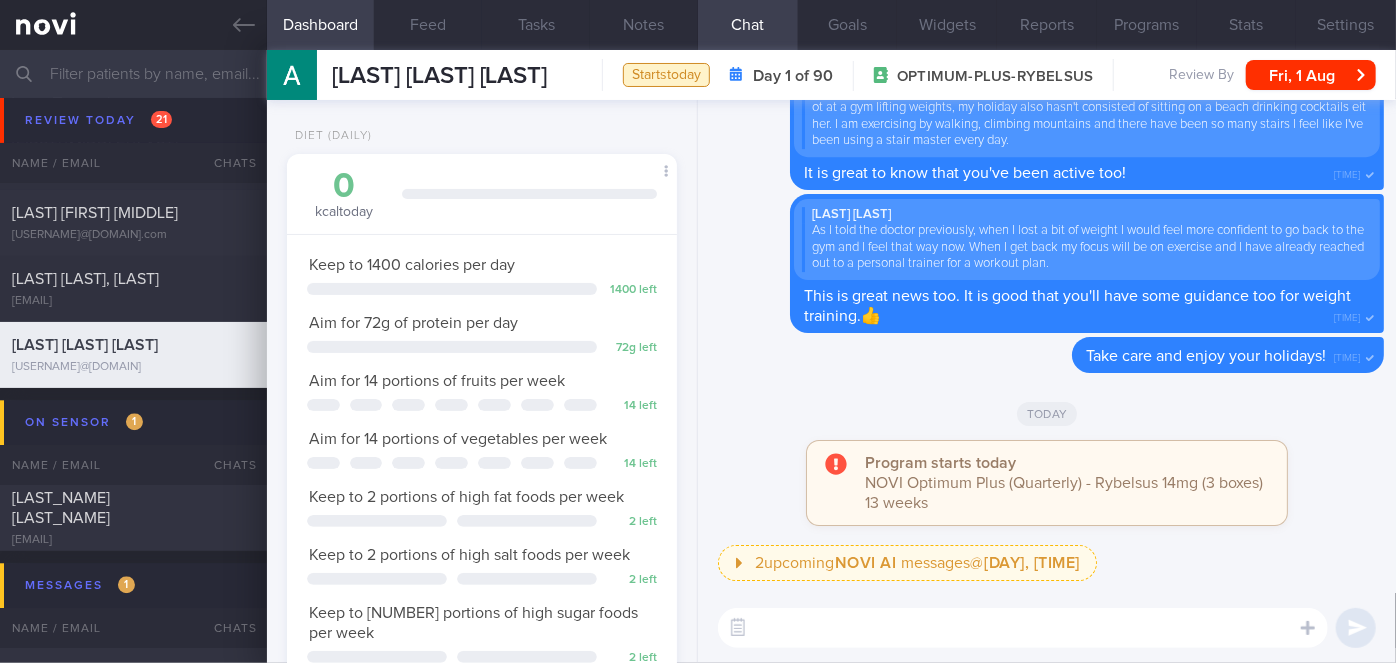 click at bounding box center (698, 74) 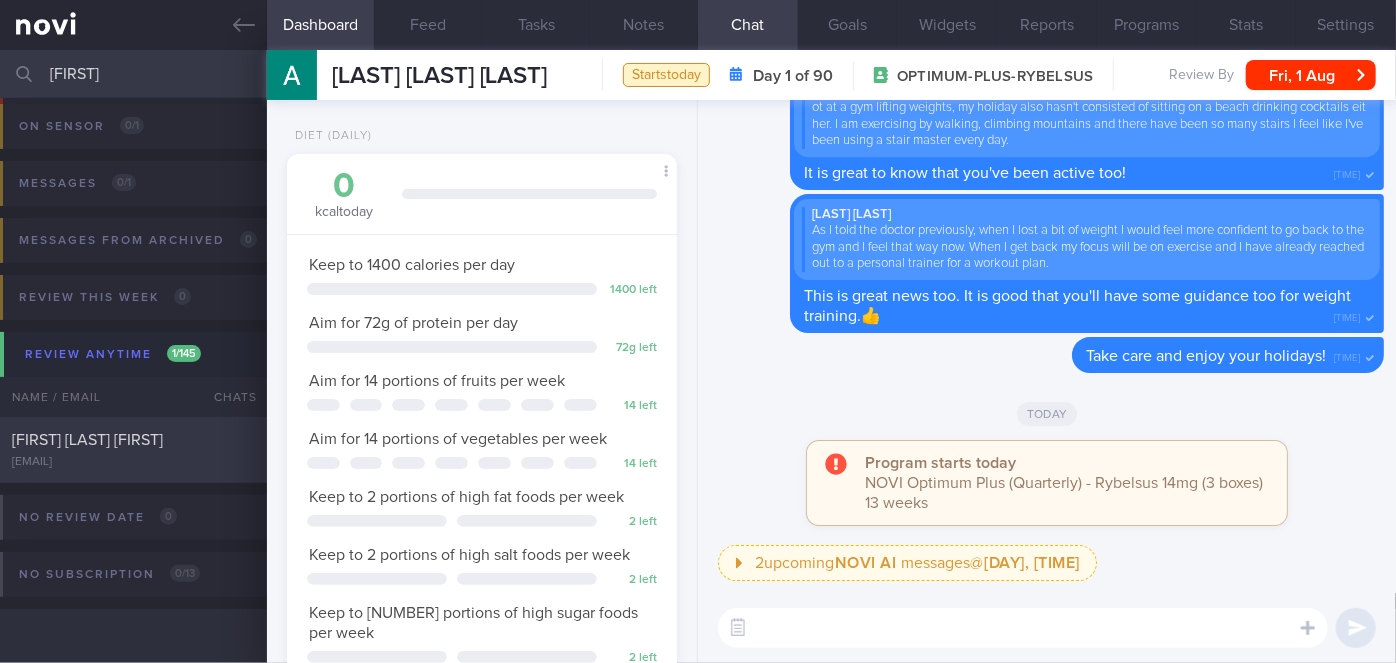 click on "Pembridge Laura Ann" at bounding box center (131, 440) 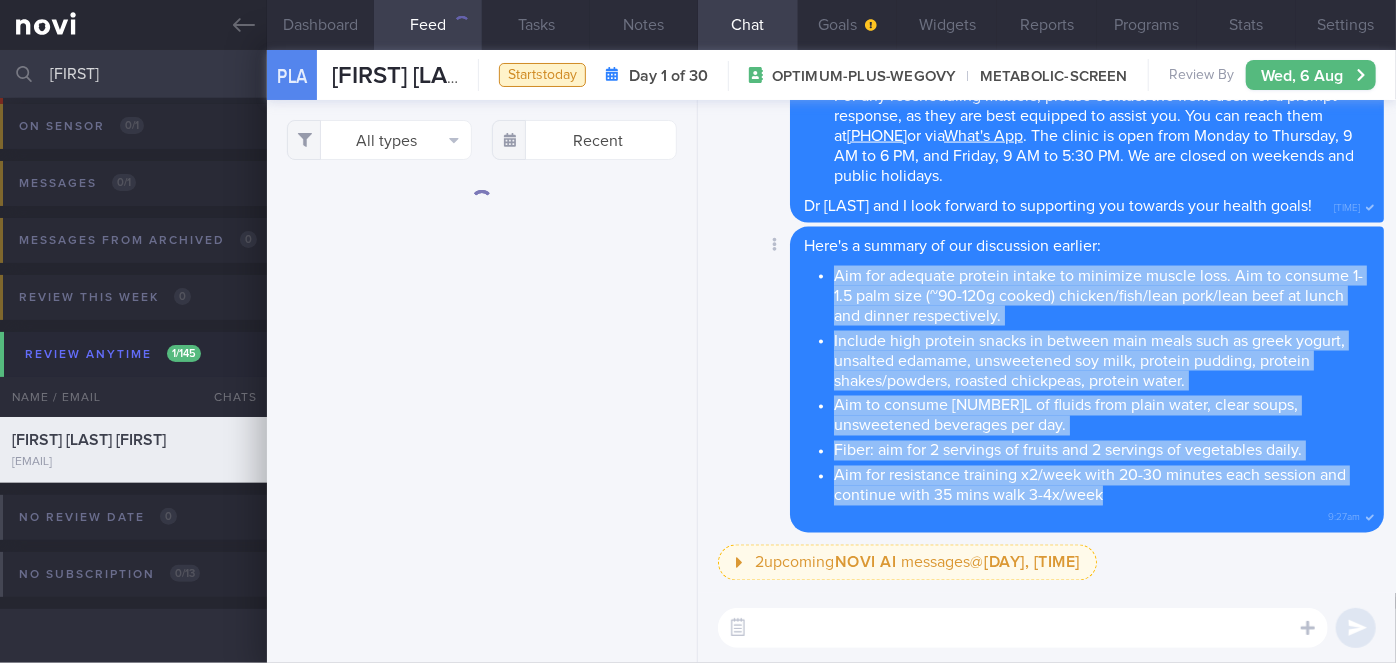 drag, startPoint x: 837, startPoint y: 270, endPoint x: 1130, endPoint y: 493, distance: 368.20917 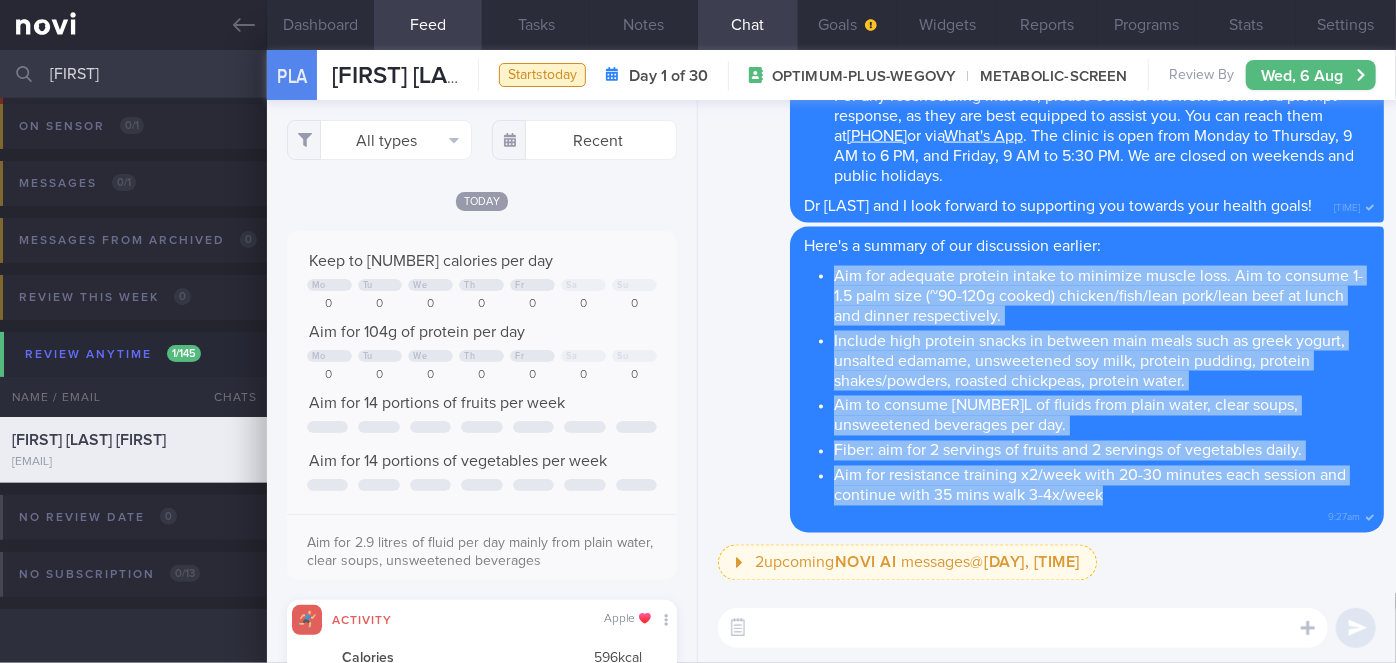 scroll, scrollTop: 999912, scrollLeft: 999648, axis: both 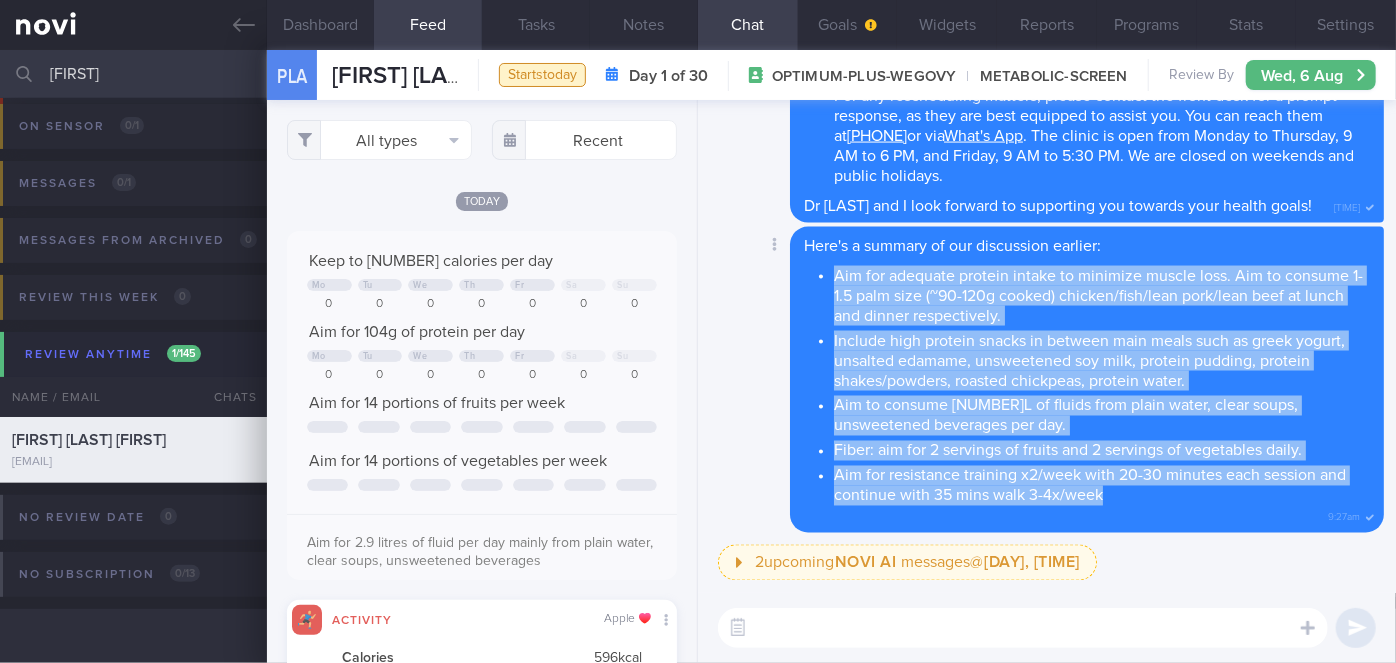 click on "Delete
Here's a summary of our discussion earlier: Aim for adequate protein intake to minimize muscle loss. Aim to consume 1-1.5 palm size (~90-120g cooked) chicken/fish/lean pork/lean beef at lunch and dinner respectively. Include high protein snacks in between main meals such as greek yogurt, unsalted edamame, unsweetened soy milk, protein pudding, protein shakes/powders, roasted chickpeas, protein water. Aim to consume 2.9L of fluids from plain water, clear soups, unsweetened beverages per day. Fiber: aim for 2 servings of fruits and 2 servings of vegetables daily. Aim for resistance training x2/week with 20-30 minutes each session and continue with 35 mins walk 3-4x/week
9:27am" at bounding box center [1047, 380] 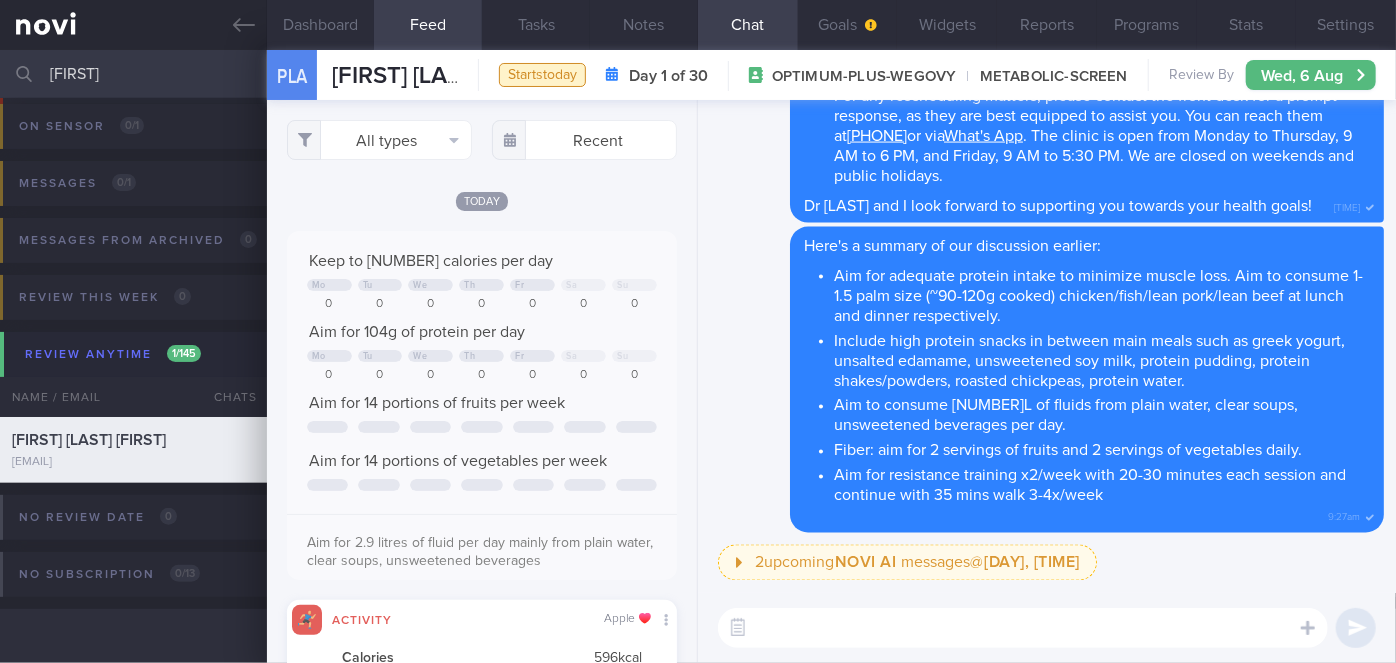 click on "laura" at bounding box center (698, 74) 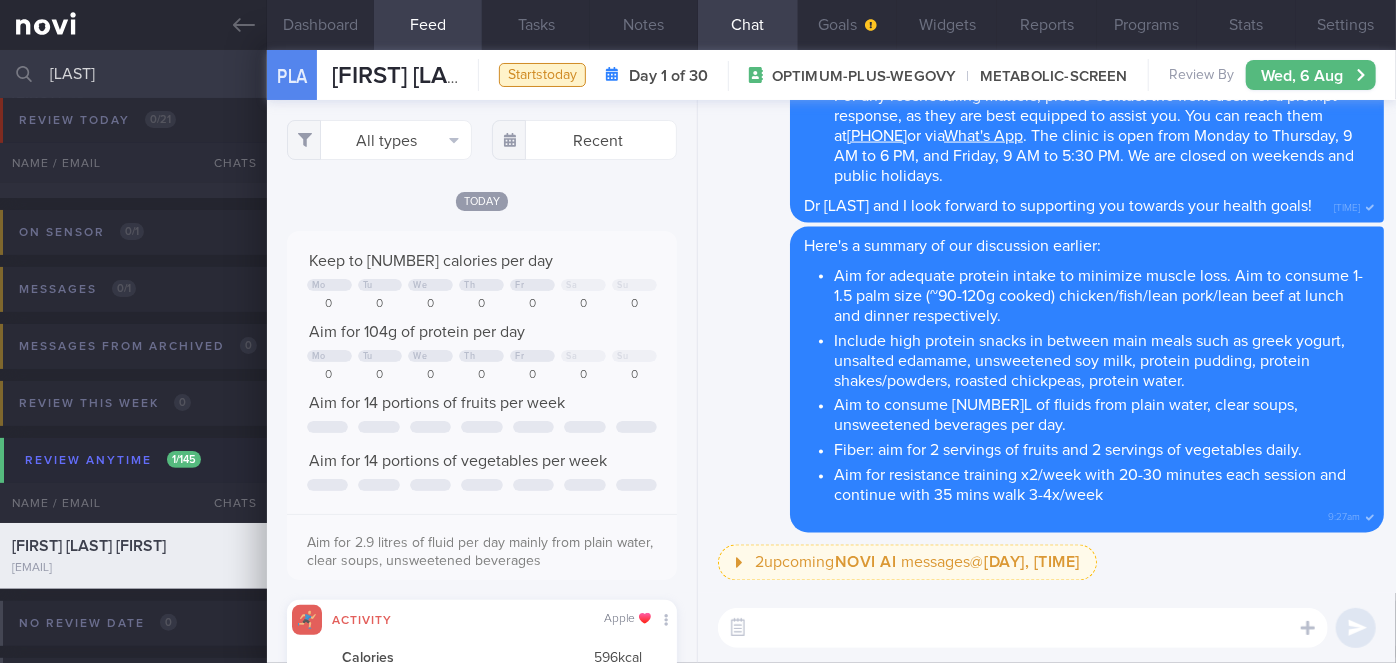 scroll, scrollTop: 160, scrollLeft: 0, axis: vertical 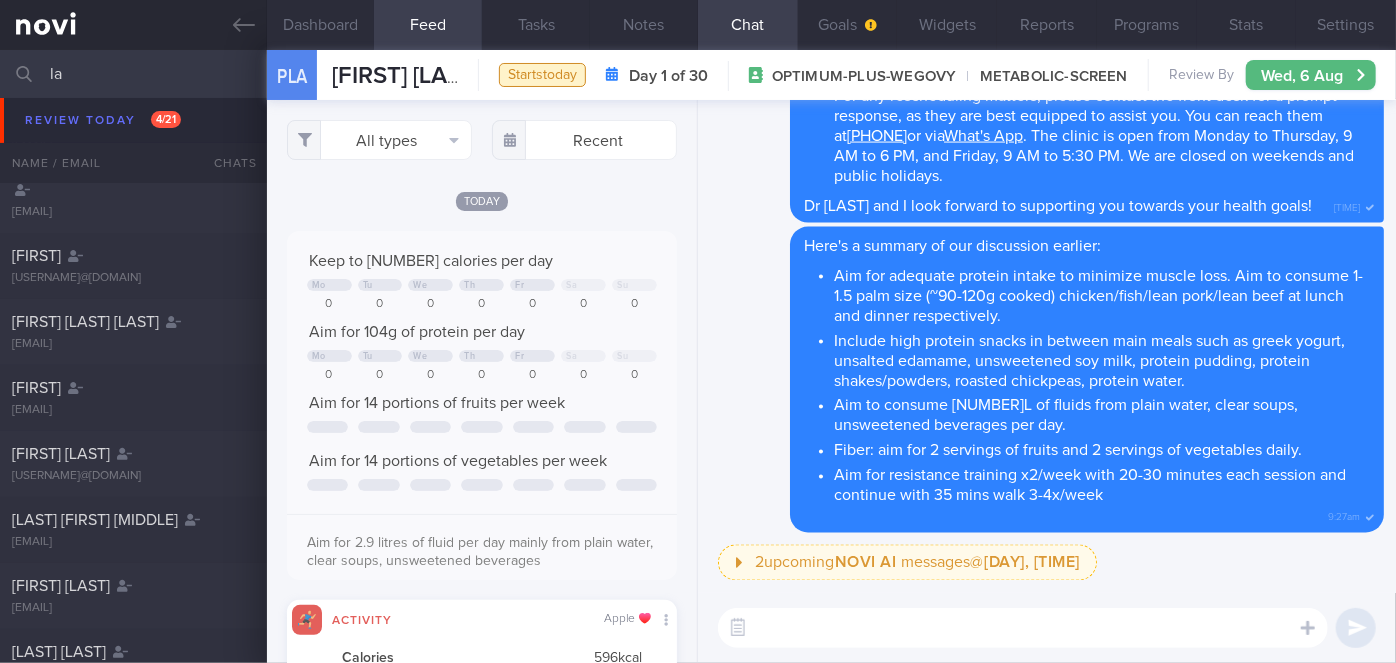 type on "l" 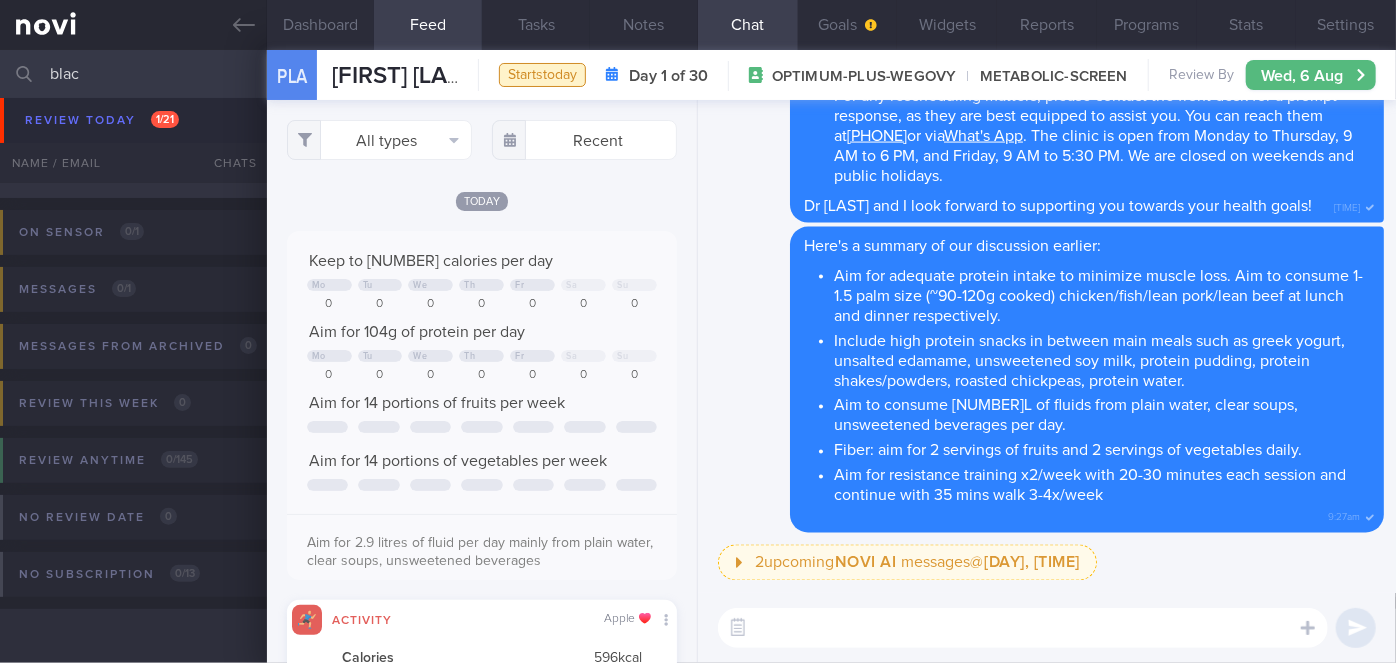 scroll, scrollTop: 120, scrollLeft: 0, axis: vertical 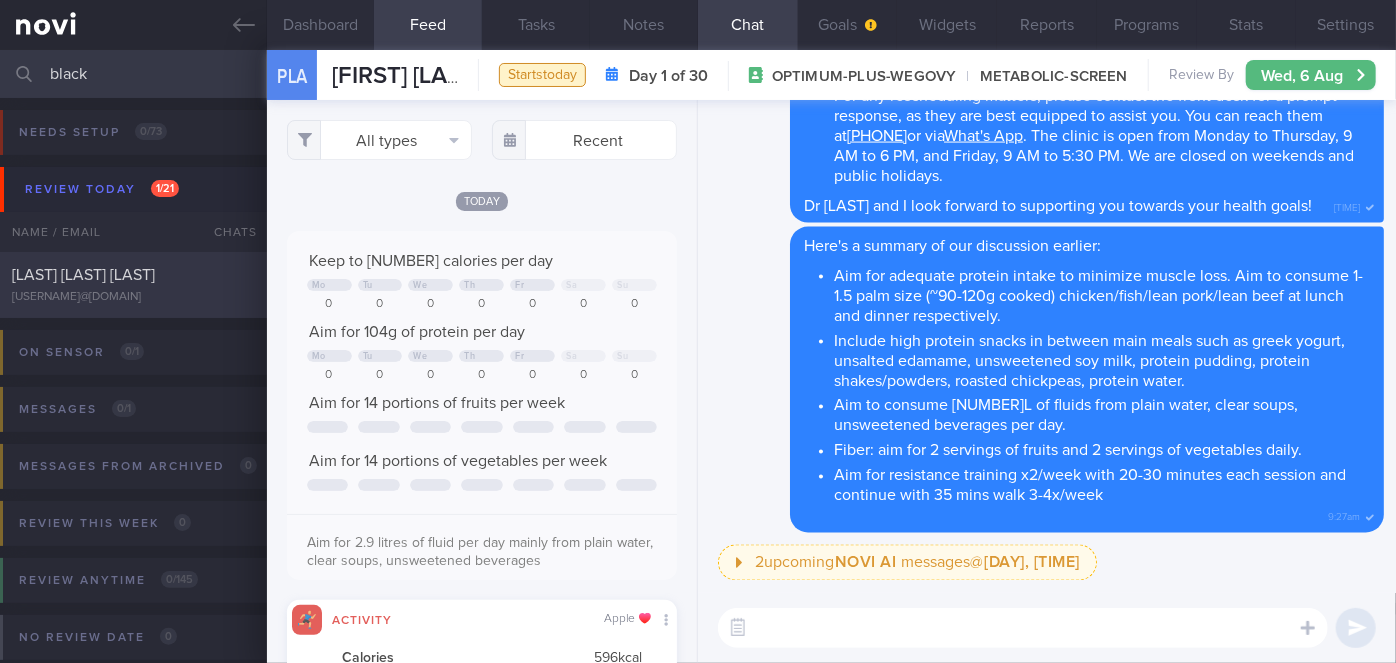 type on "black" 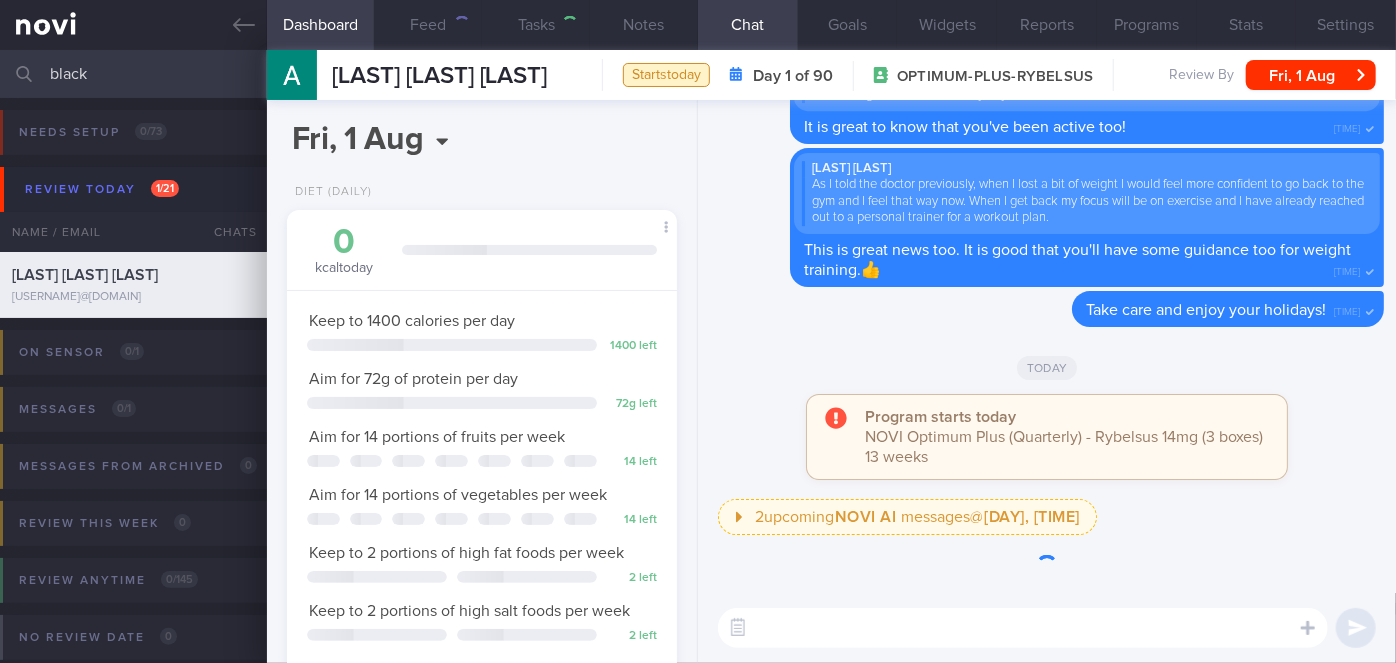 scroll, scrollTop: 999800, scrollLeft: 999658, axis: both 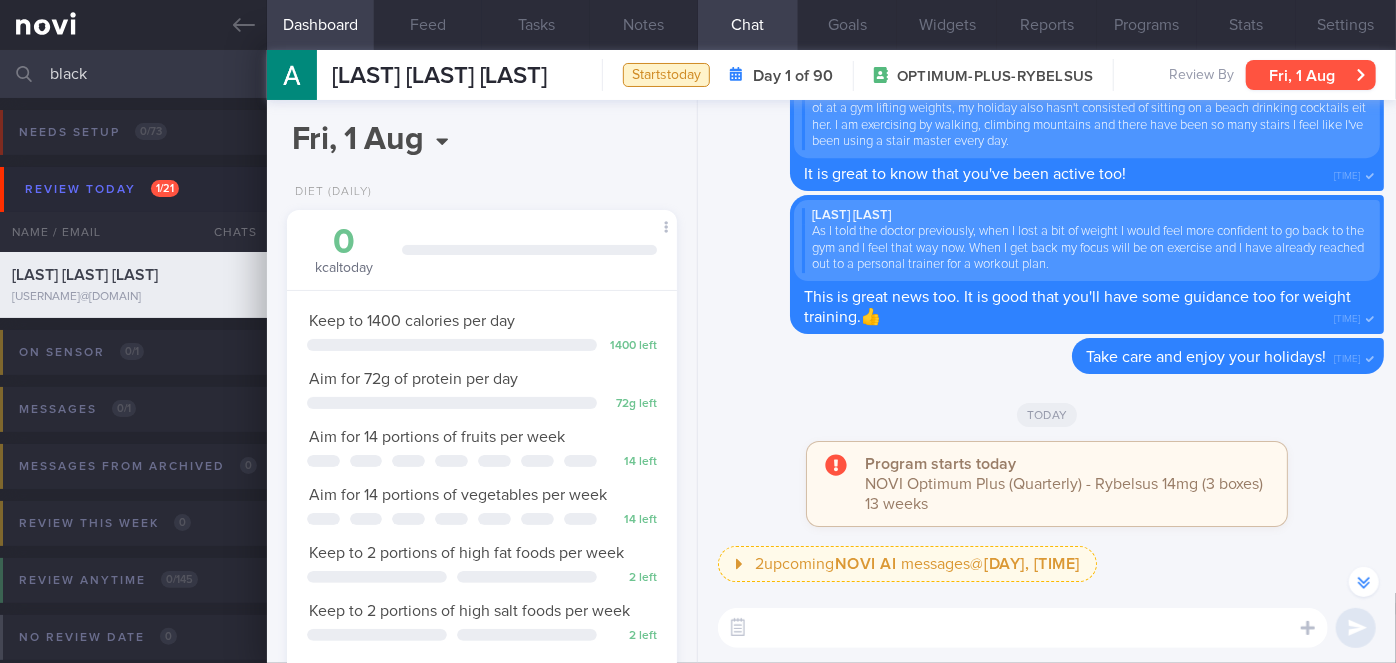 click on "[DAY], [DATE]" at bounding box center [1311, 75] 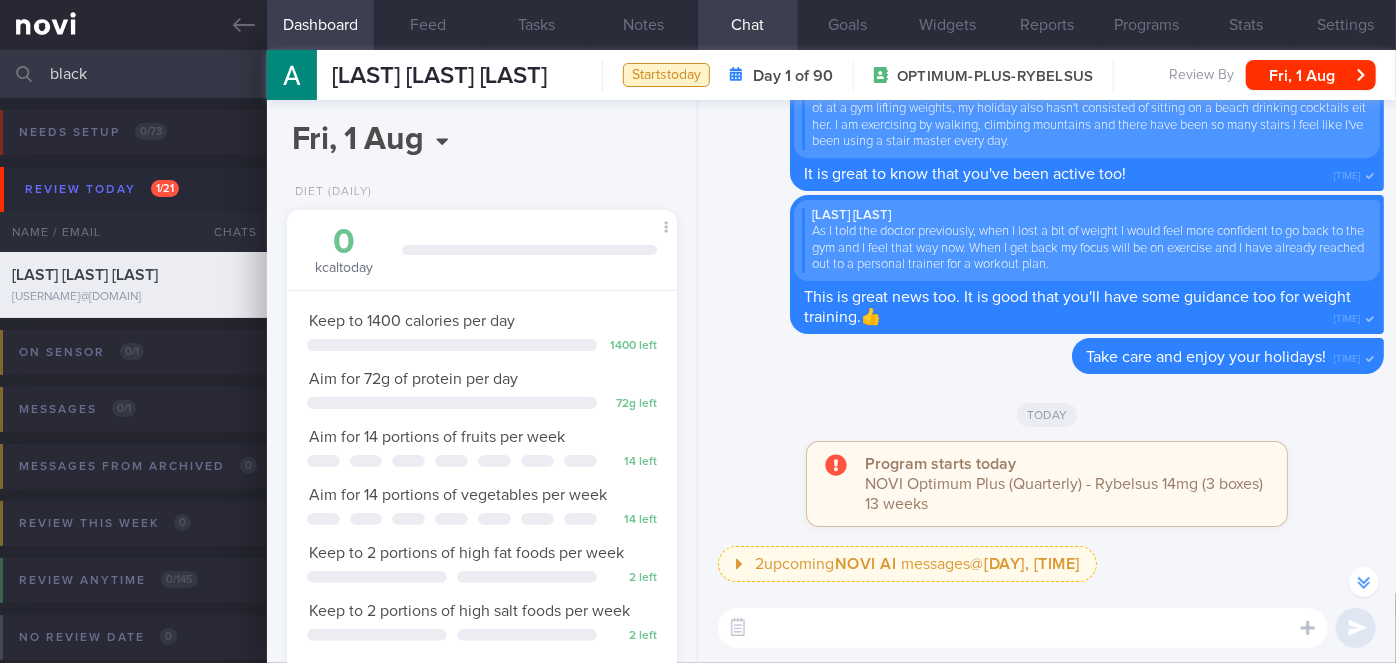 click on "2025-08-01
Fri, 1 Aug
Diet (Daily)
0
kcal  today
Carbs
Protein
Fat
0 g
0 g
0 g
Keep to 1400 calories per day
1400
left
Aim for 72g of protein per day
72 g
left
Aim for 14 portions of fruits per week" at bounding box center [482, 381] 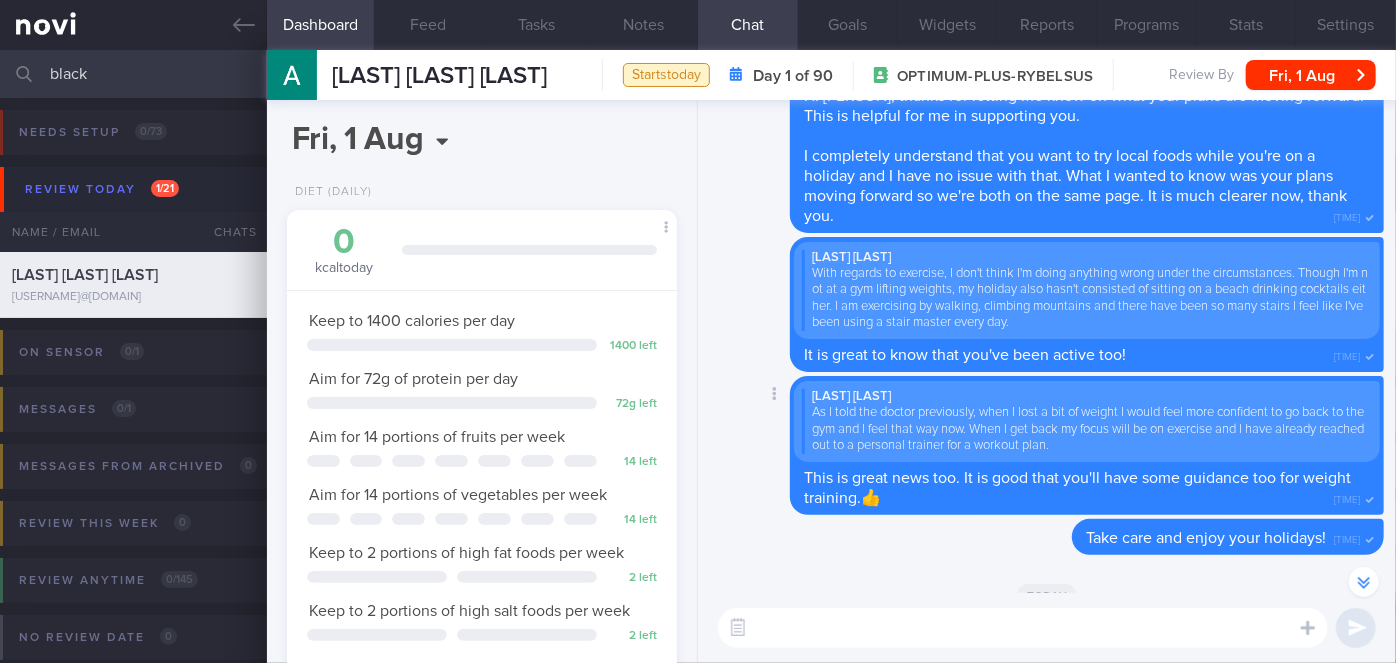 scroll, scrollTop: -272, scrollLeft: 0, axis: vertical 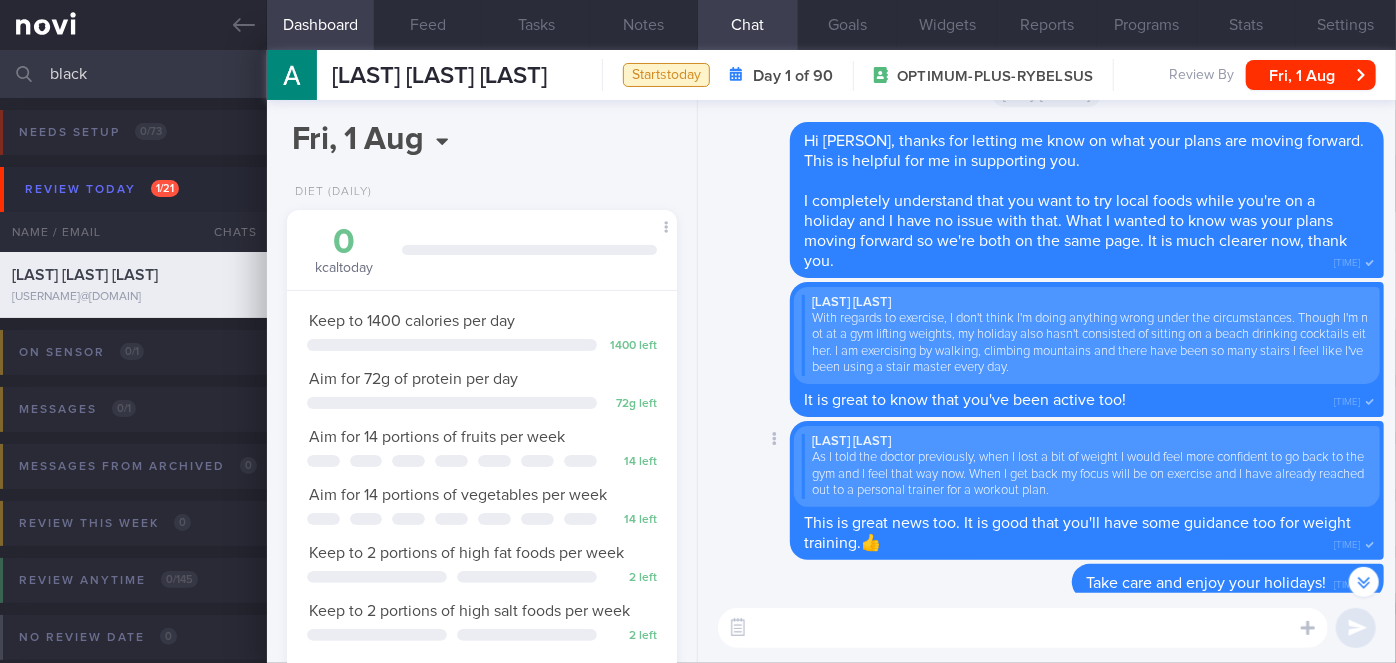 click on "Delete
Allison Black
As I told the doctor previously, when I lost a bit of weight I would feel more confident to go back to the gym and I feel that way now. When I get back my focus will be on exercise and I have already reached out to a personal trainer for a workout plan.
This is great news too. It is good that you'll have some guidance too for weight training.👍
12:12pm" at bounding box center (1047, 490) 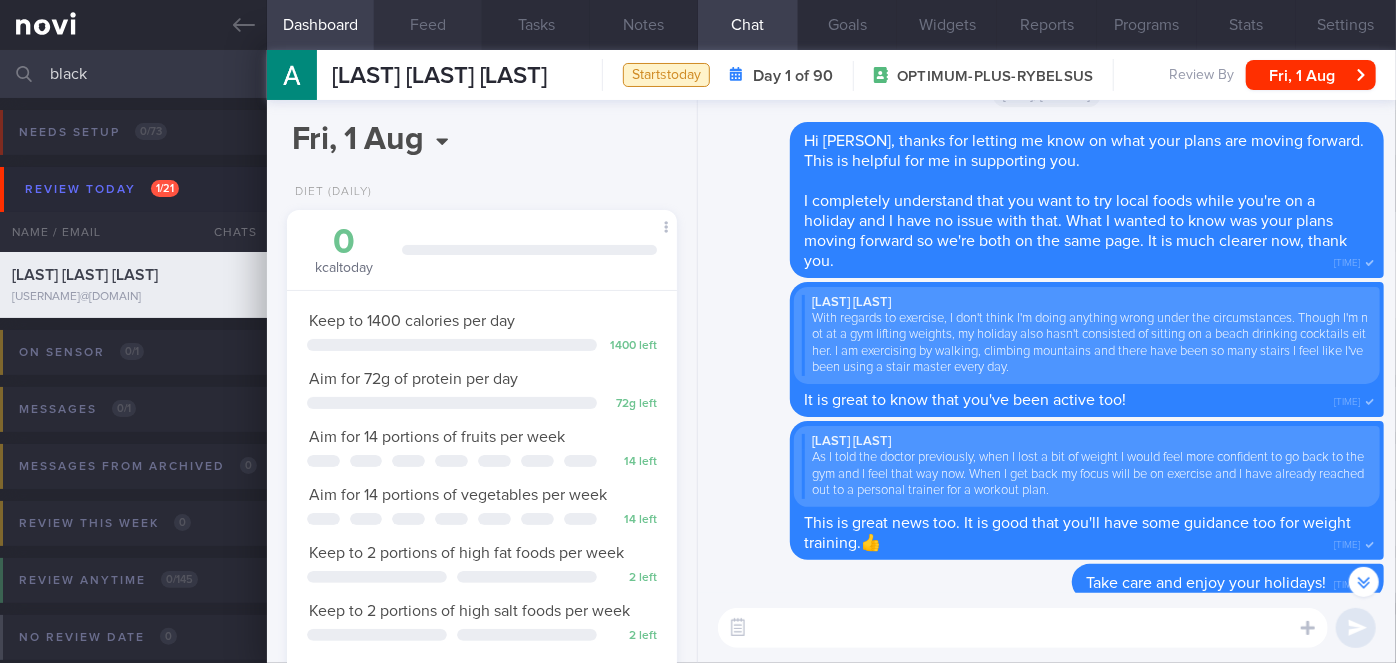 click on "Feed" at bounding box center (428, 25) 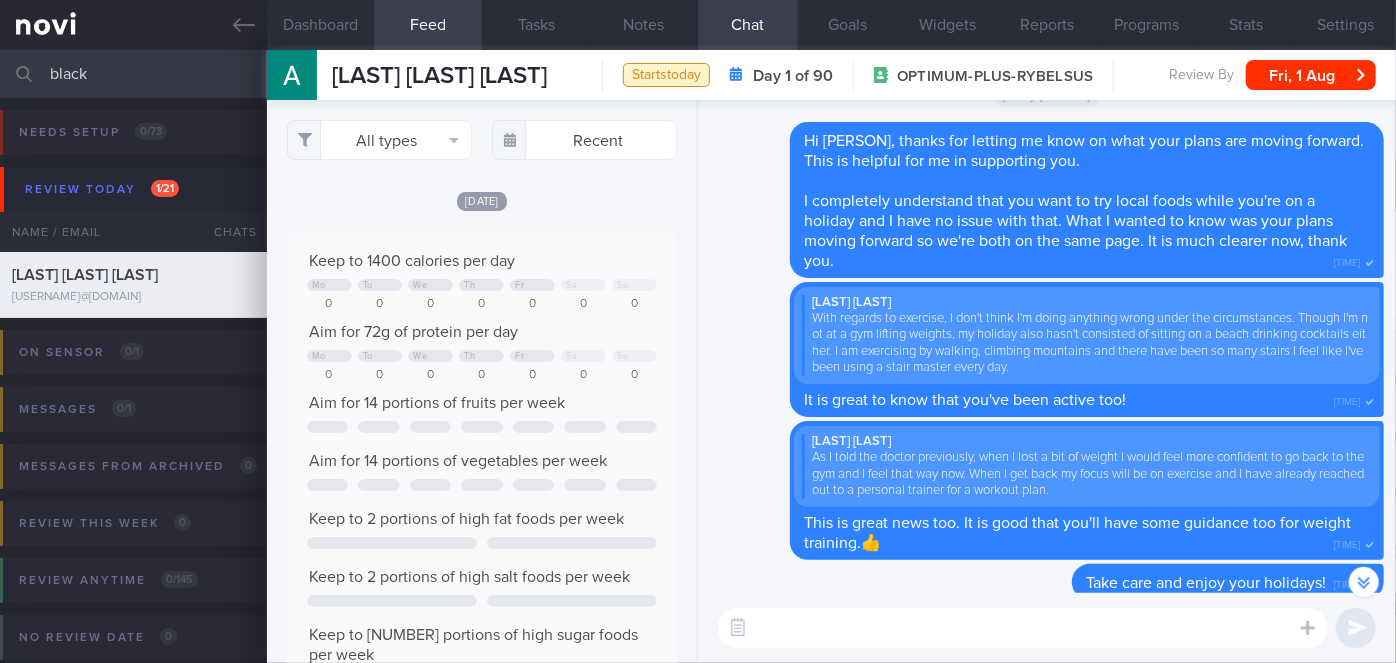 scroll, scrollTop: 999912, scrollLeft: 999648, axis: both 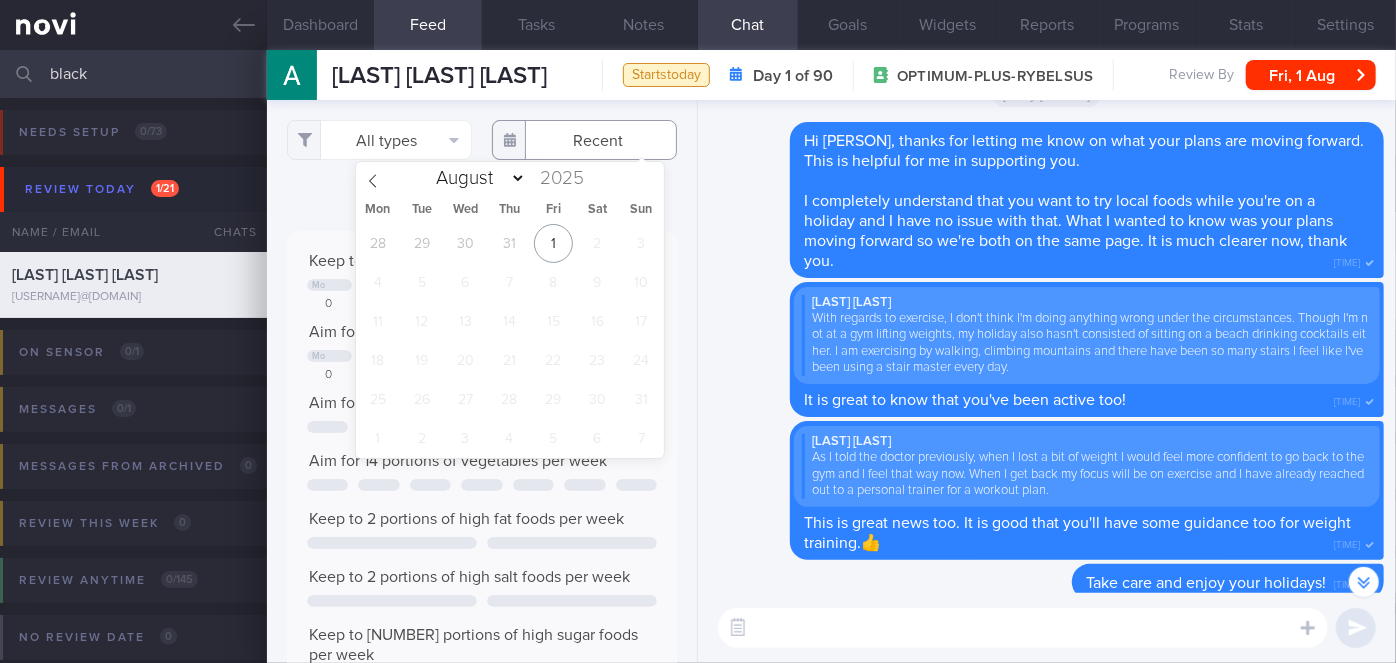 click at bounding box center (584, 140) 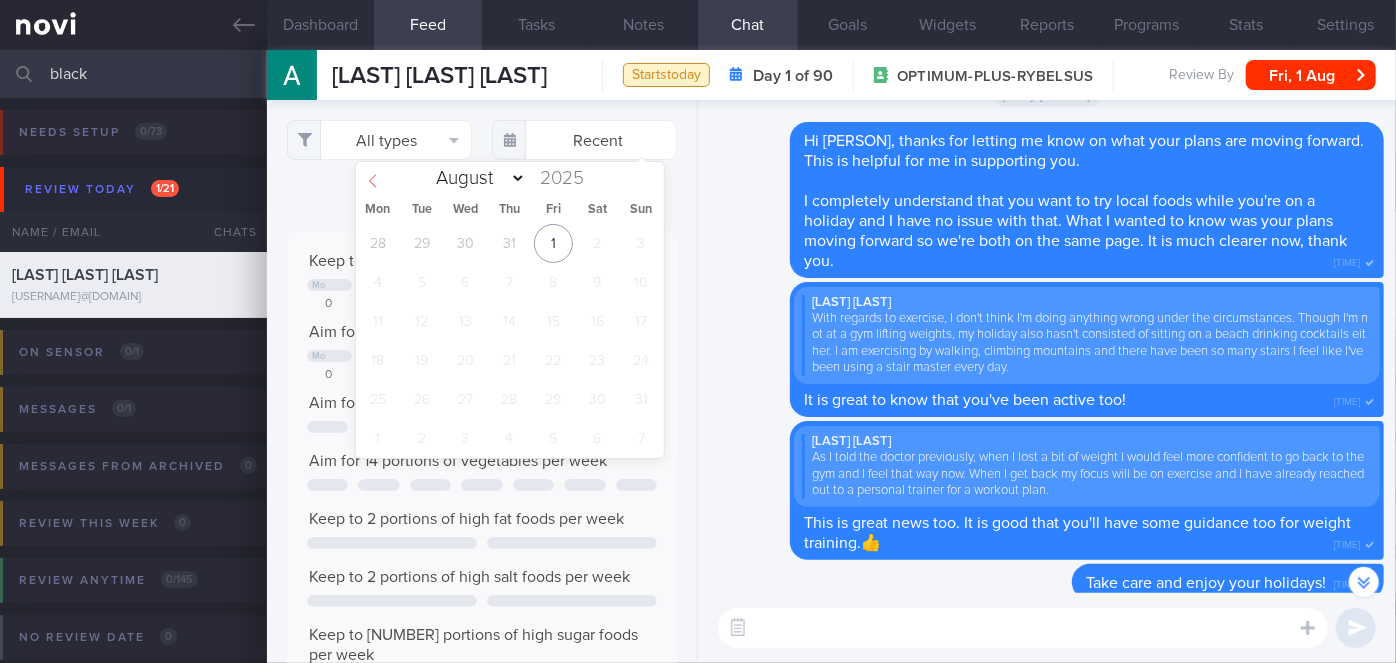 click at bounding box center [373, 179] 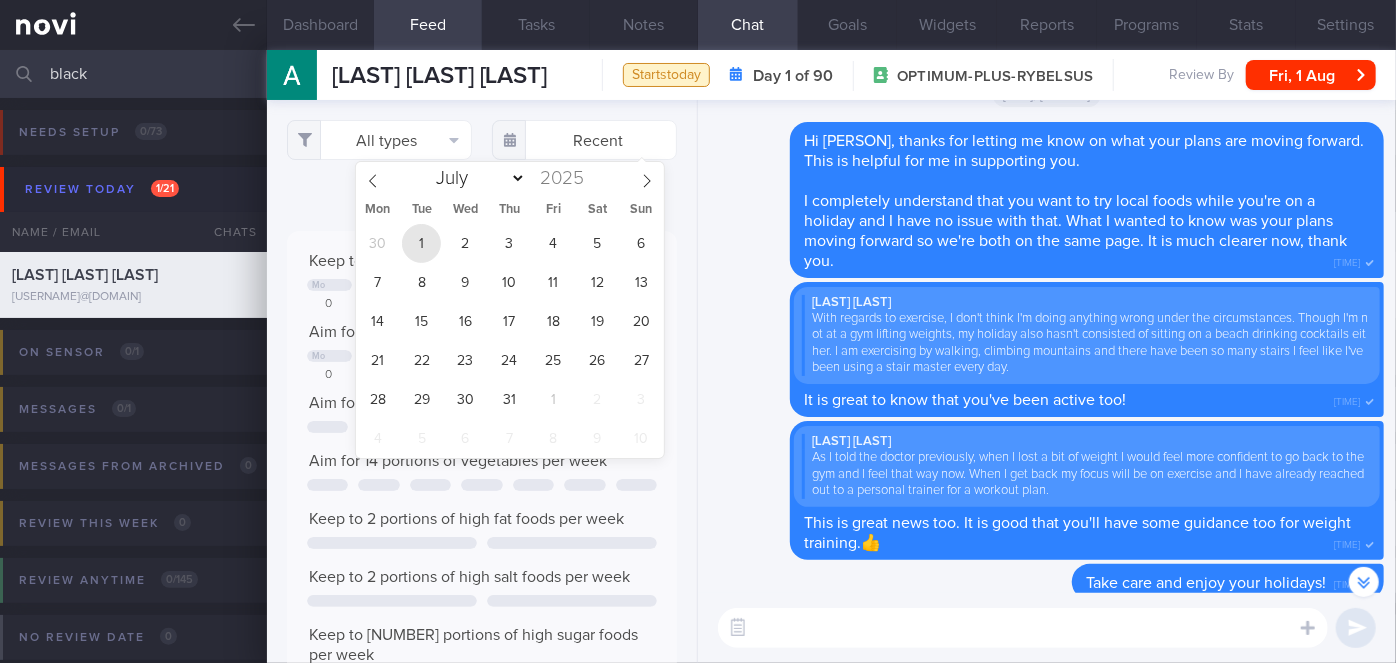 click on "1" at bounding box center (421, 243) 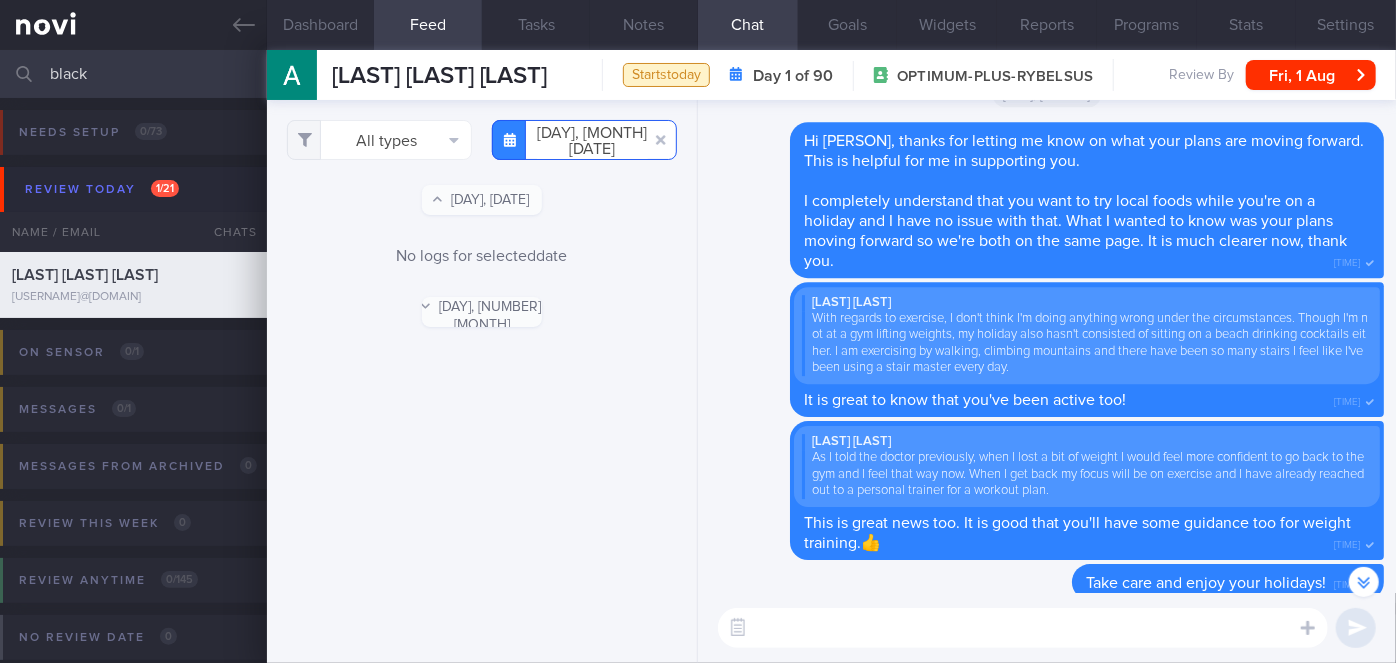 click on "2025-07-01" at bounding box center (584, 140) 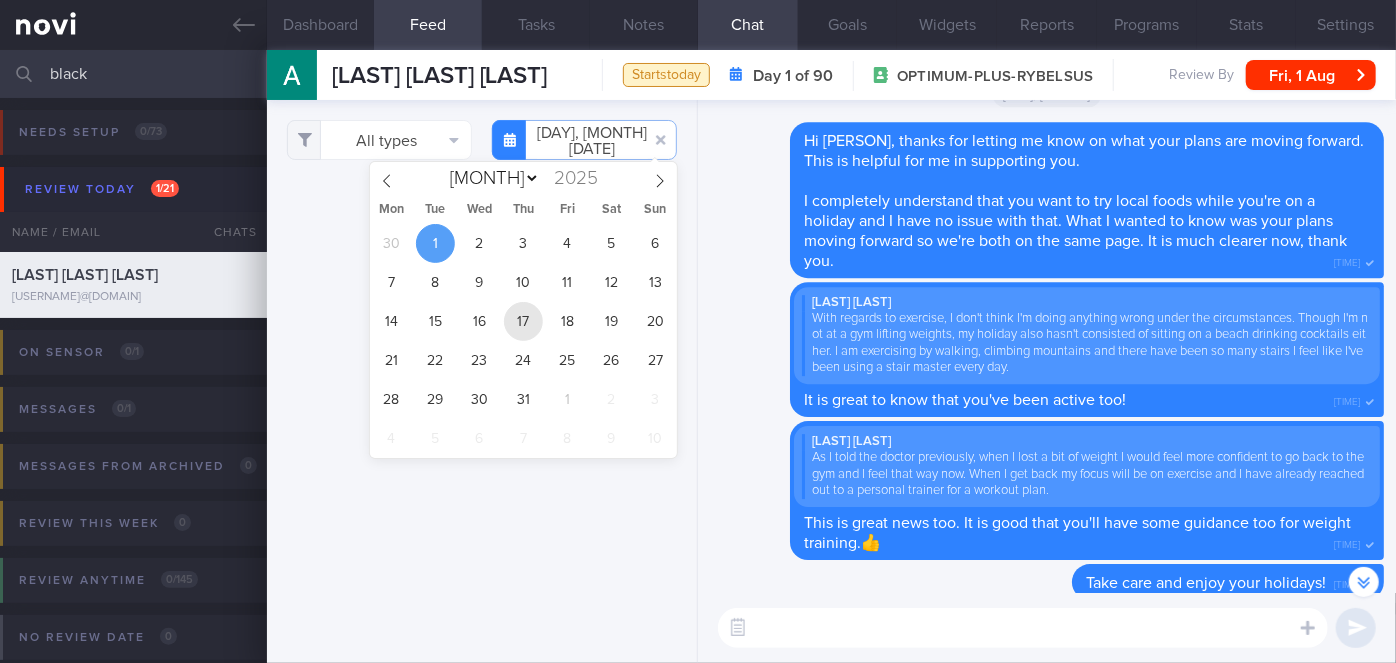 click on "17" at bounding box center [523, 321] 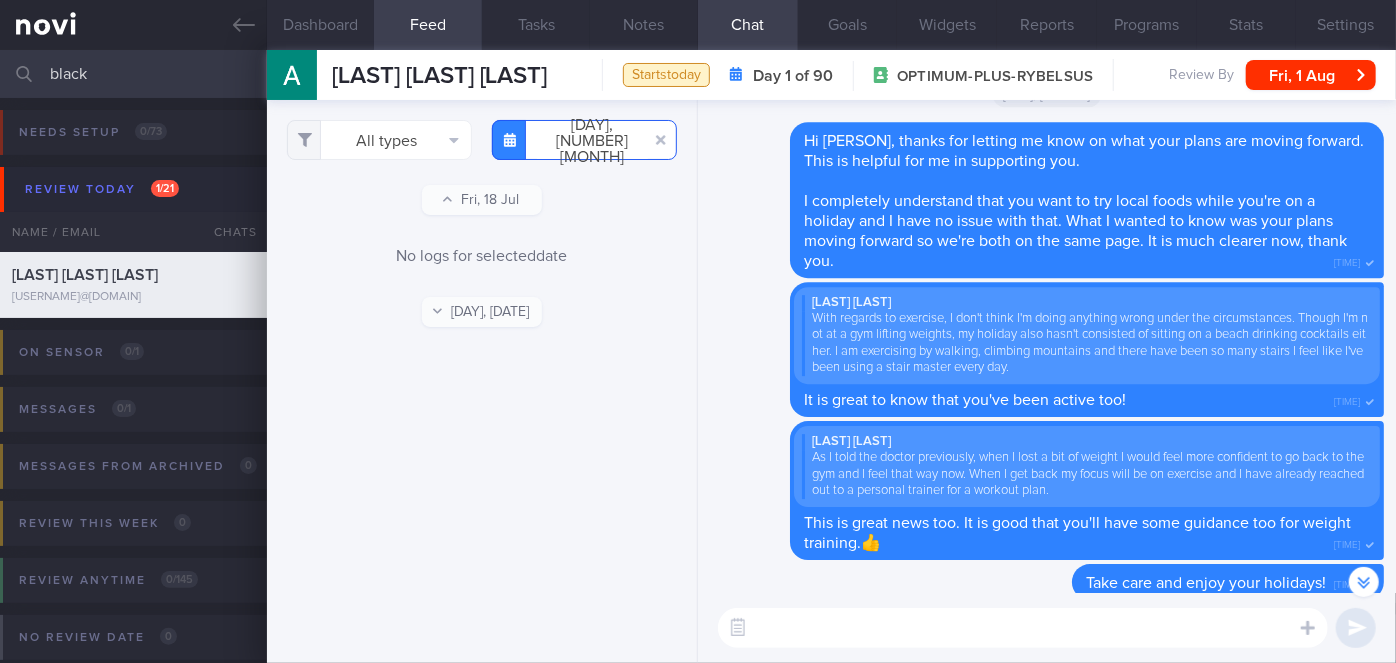 click on "2025-07-17" at bounding box center (584, 140) 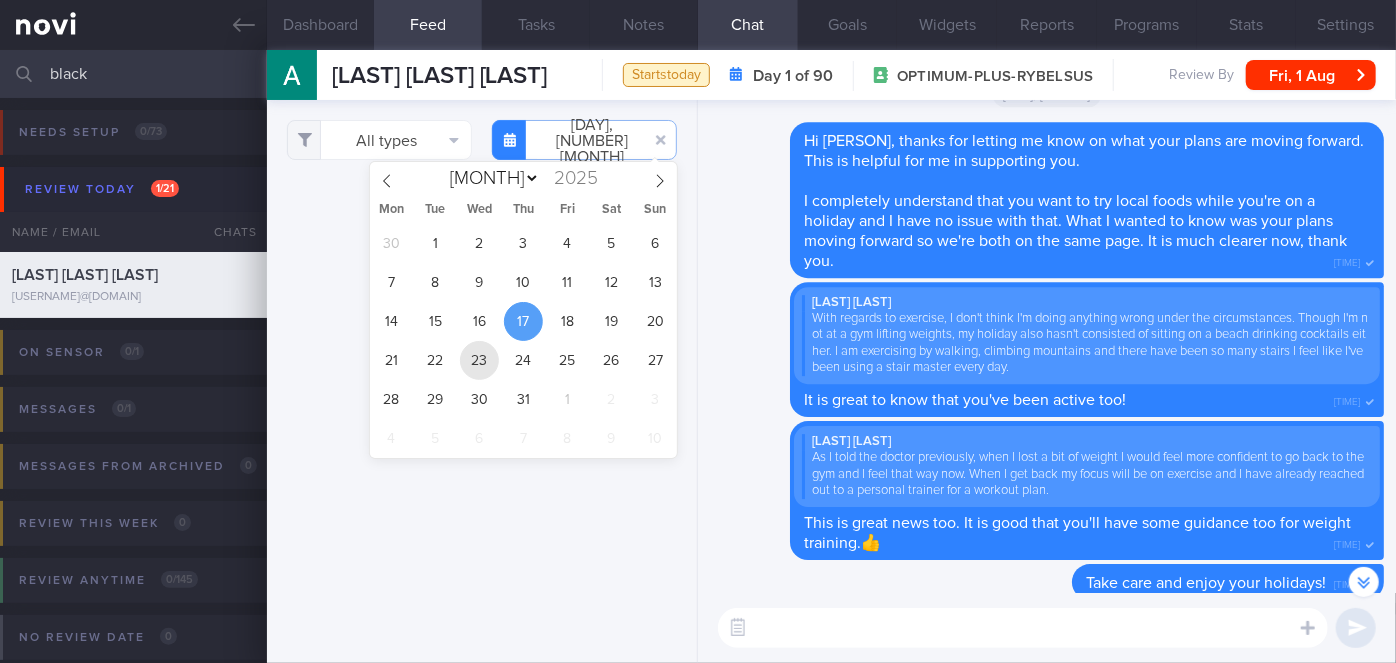 click on "23" at bounding box center [479, 360] 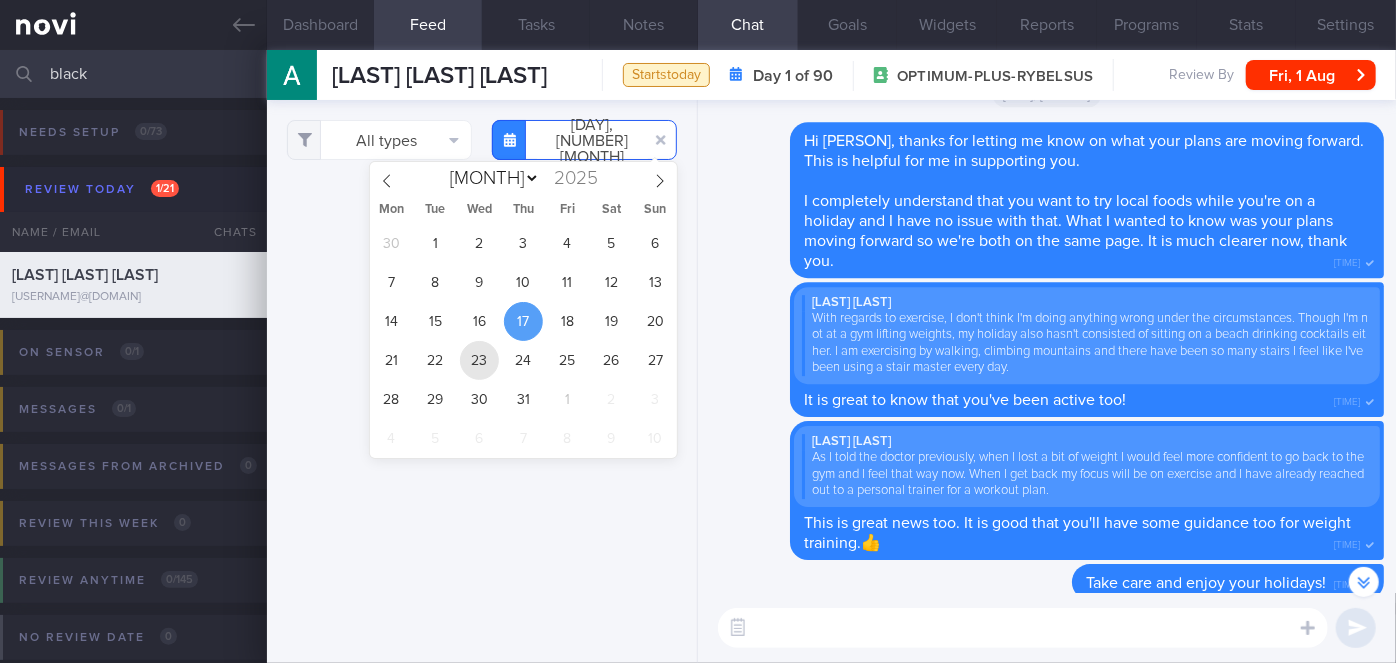 type on "2025-07-23" 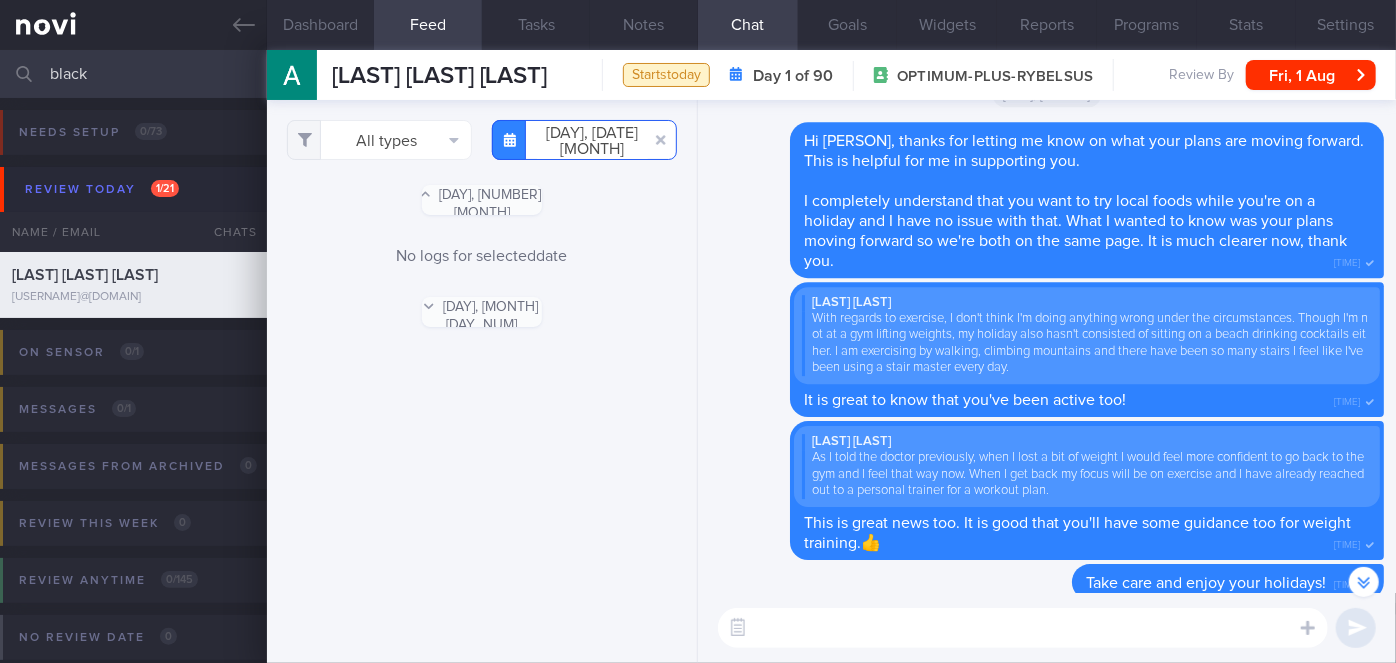 click on "2025-07-23" at bounding box center (584, 140) 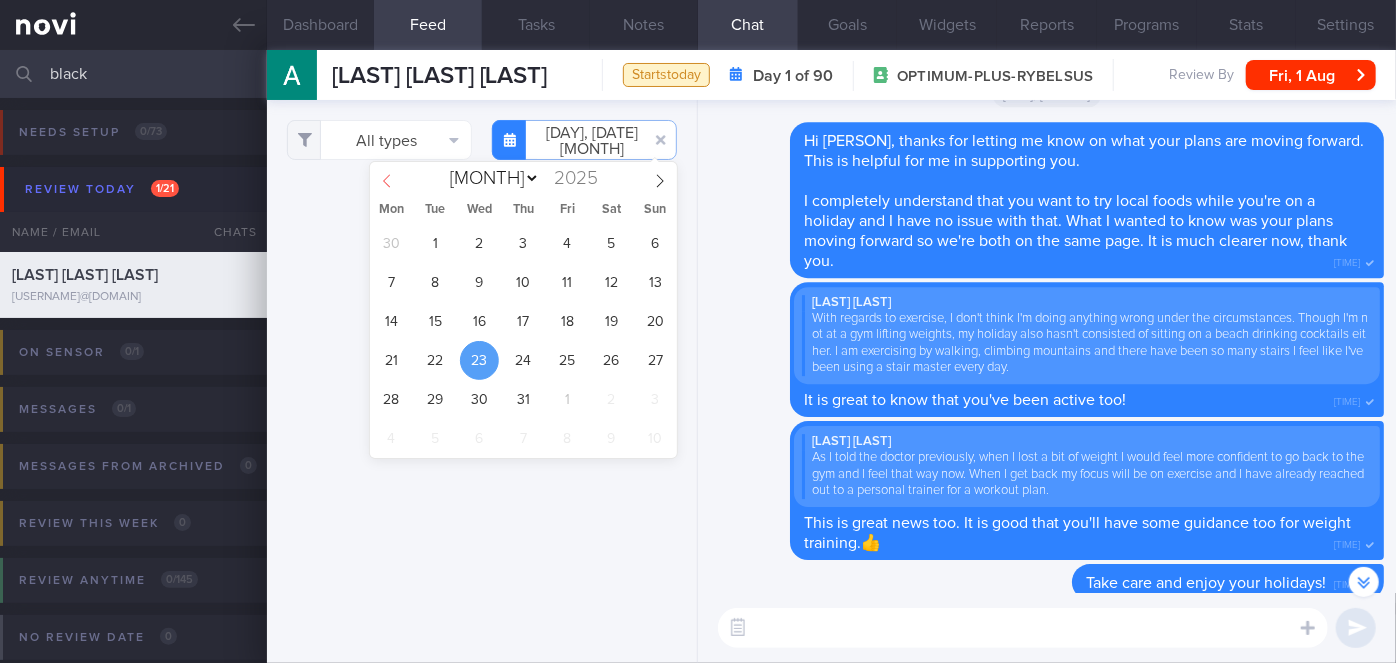 click 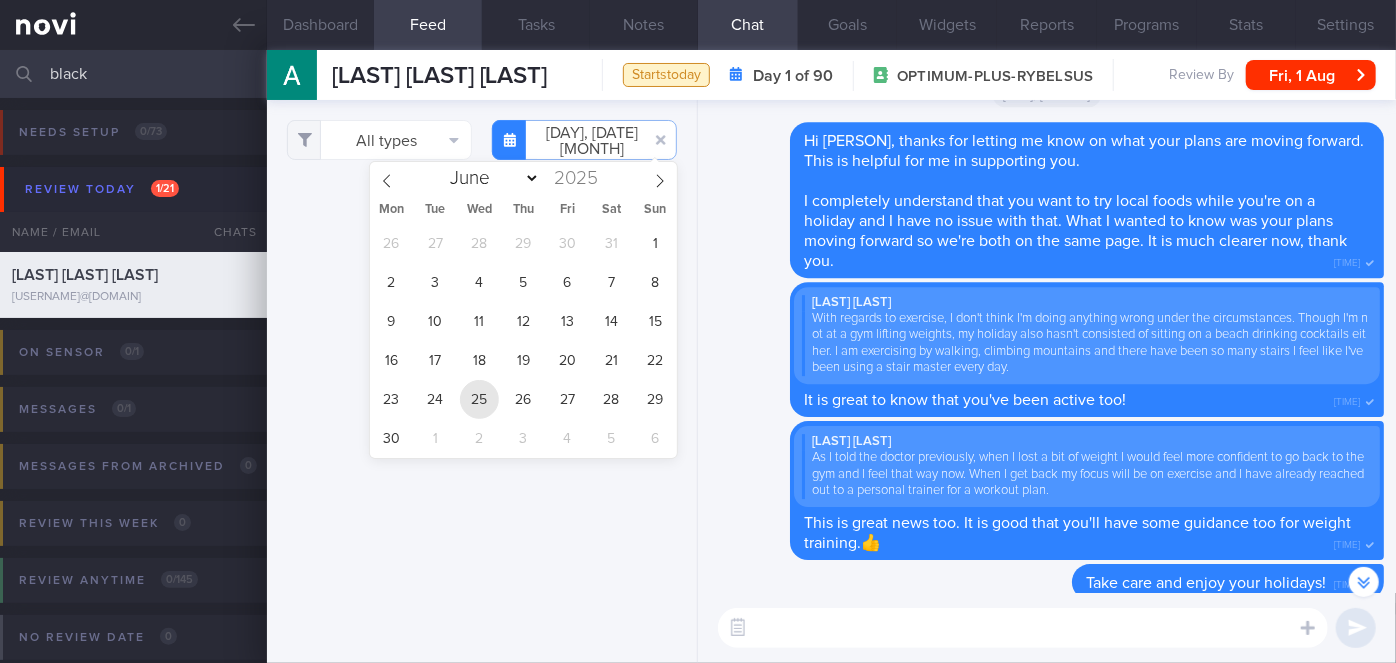 click on "25" at bounding box center (479, 399) 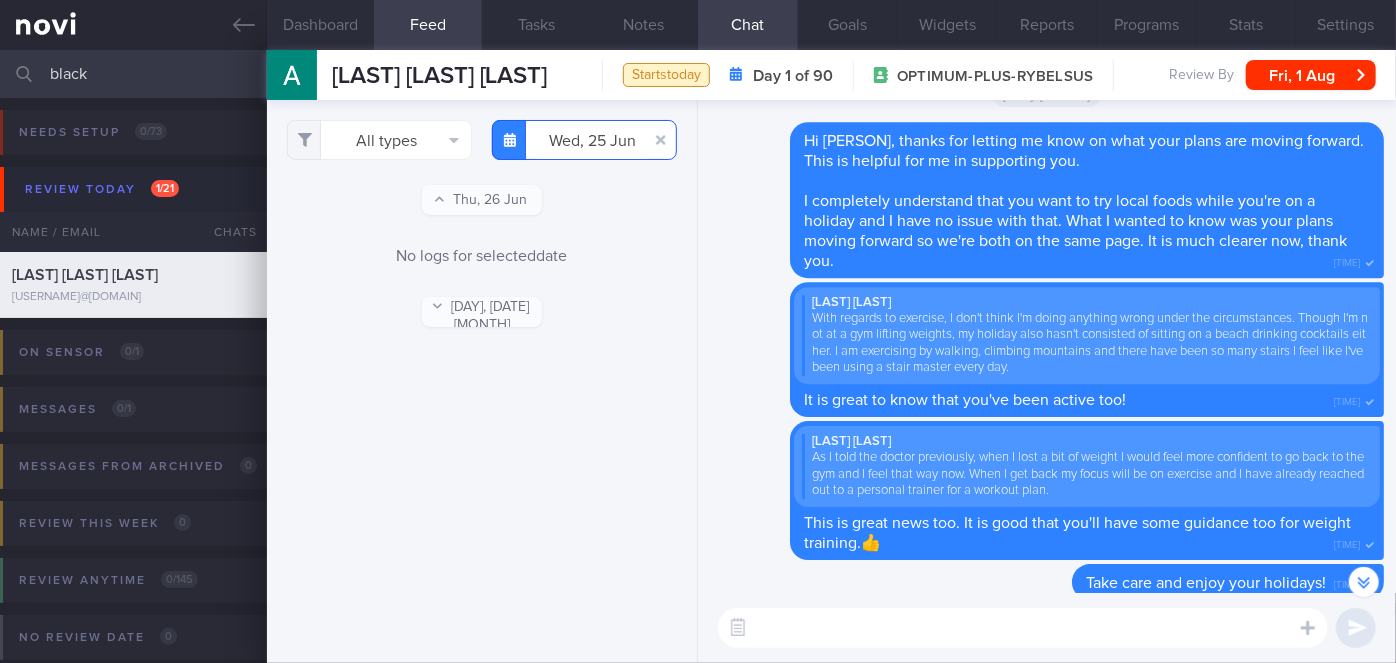 click on "2025-06-25" at bounding box center [584, 140] 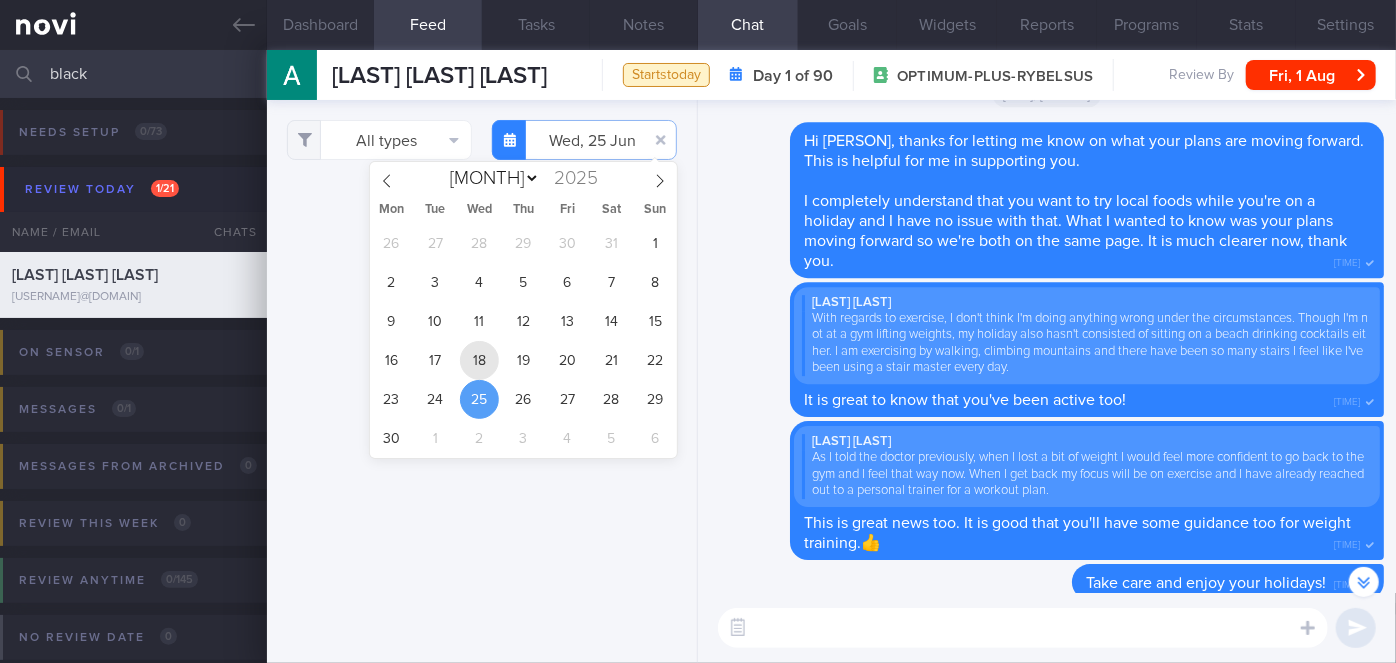 click on "18" at bounding box center (479, 360) 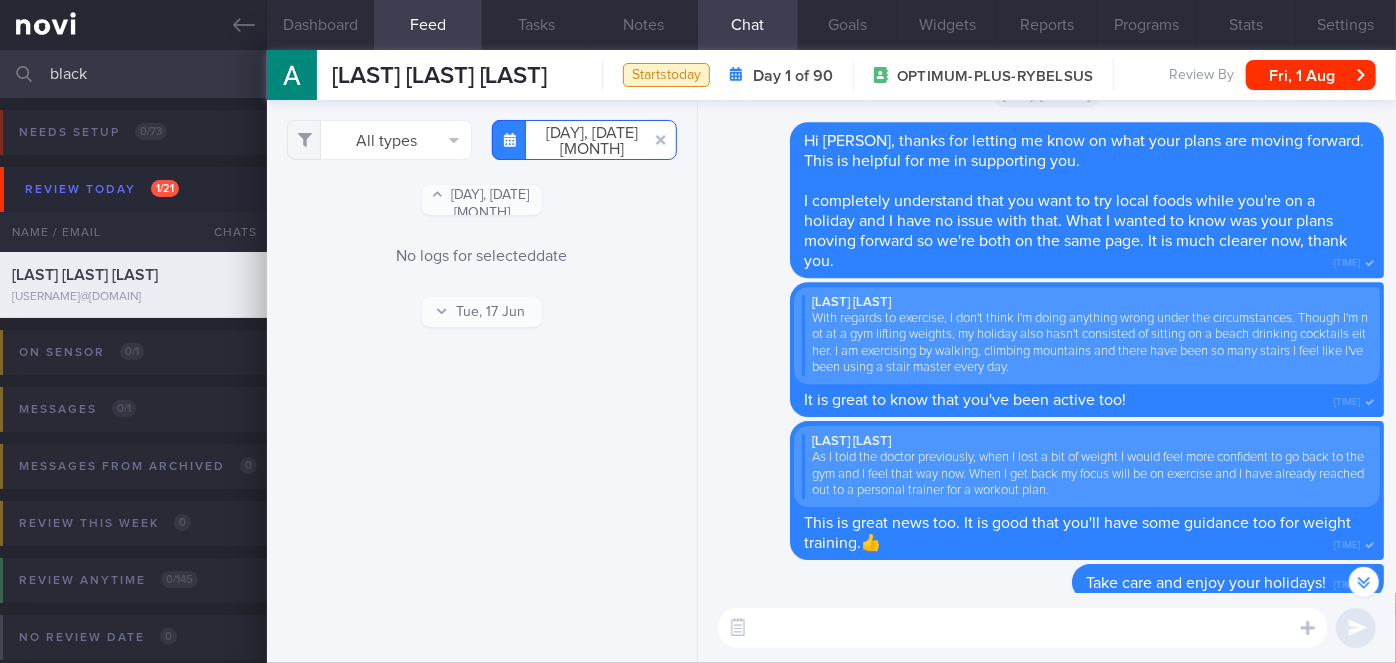click on "2025-06-18" at bounding box center (584, 140) 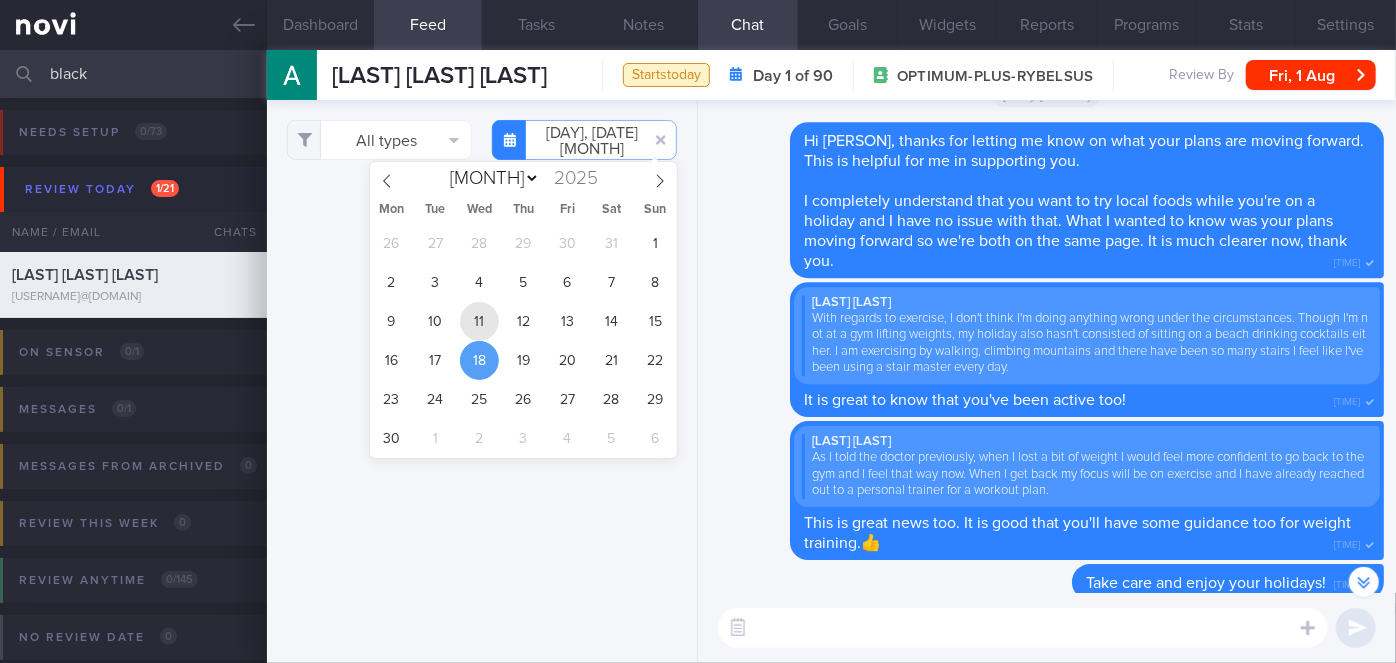 click on "11" at bounding box center [479, 321] 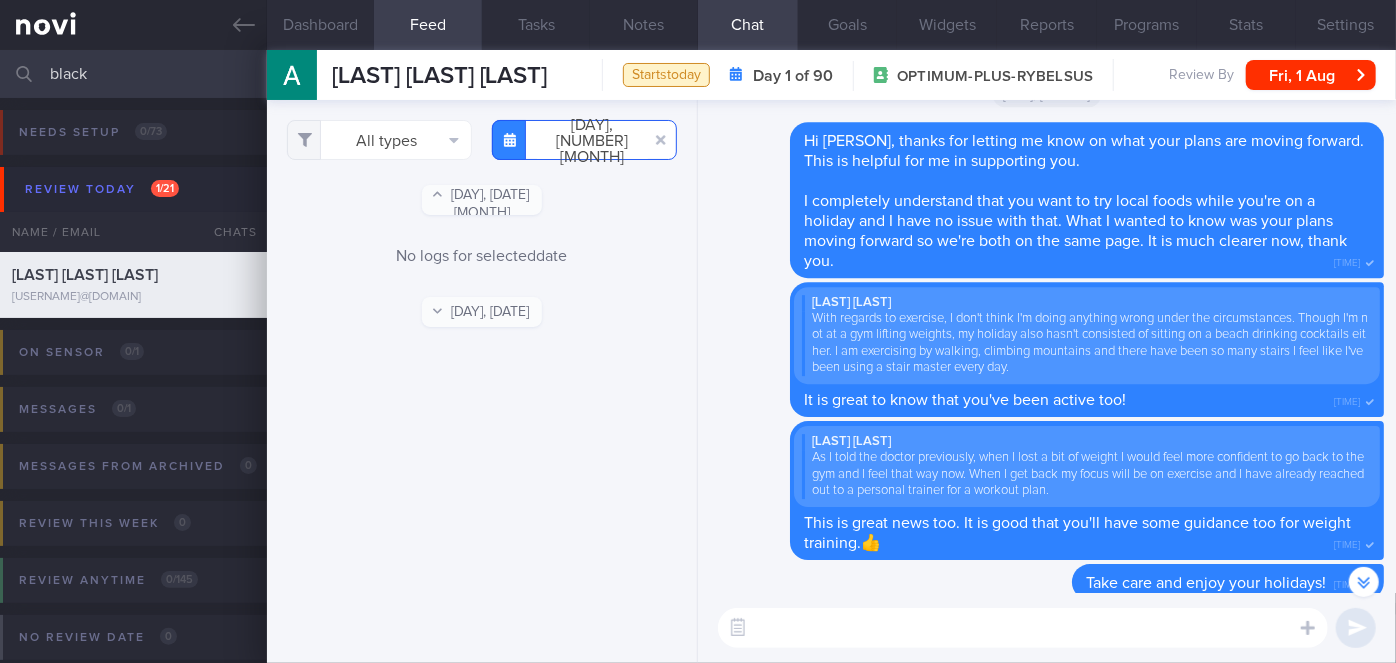 click on "2025-06-11" at bounding box center (584, 140) 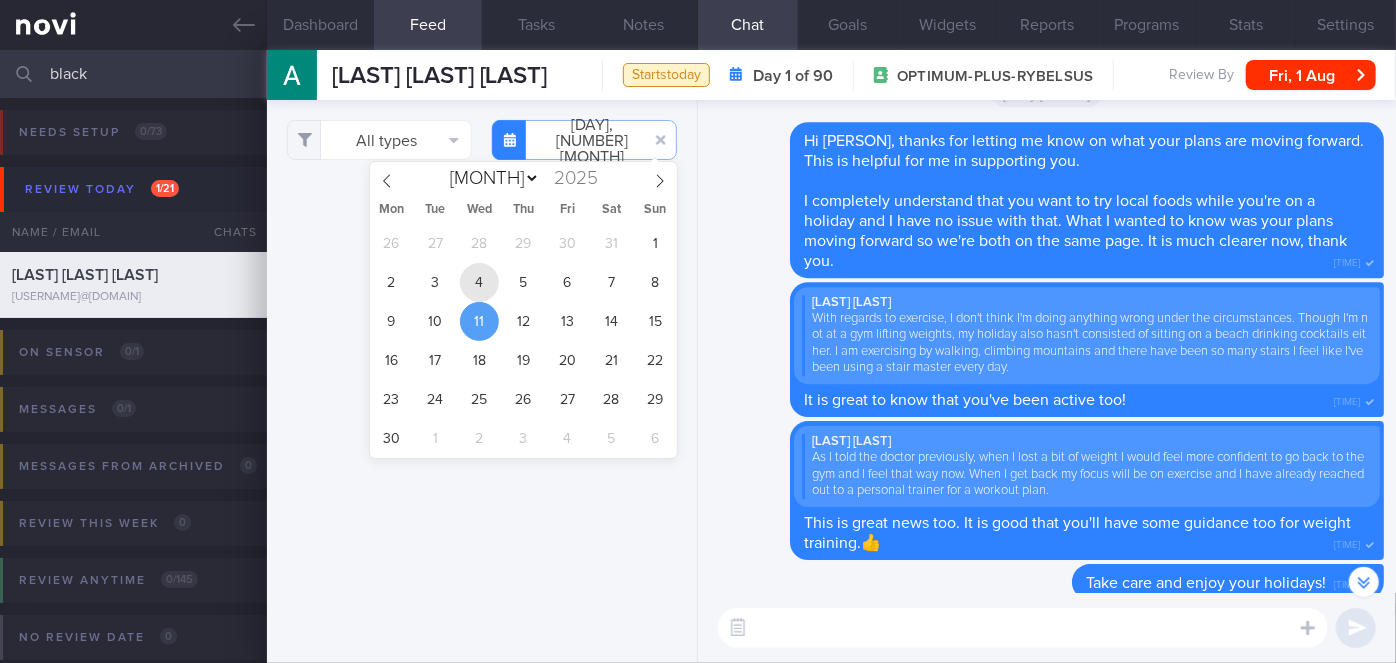click on "4" at bounding box center [479, 282] 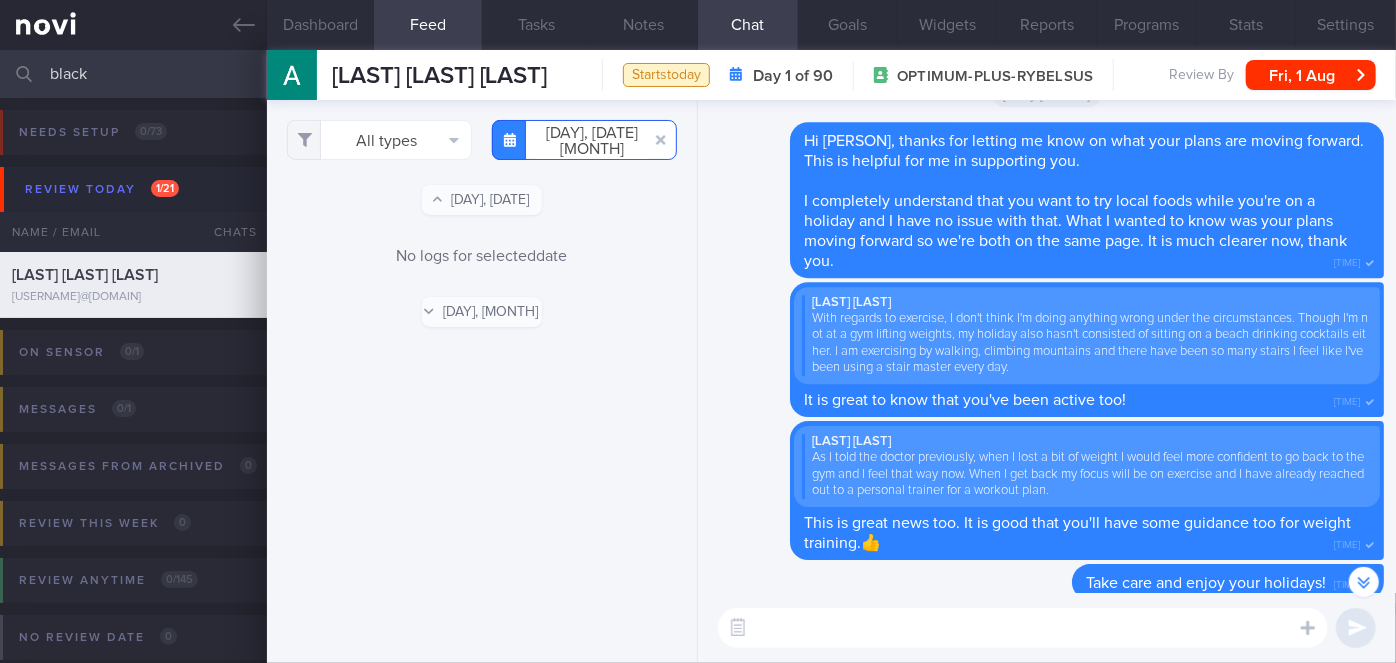 click on "2025-06-04" at bounding box center (584, 140) 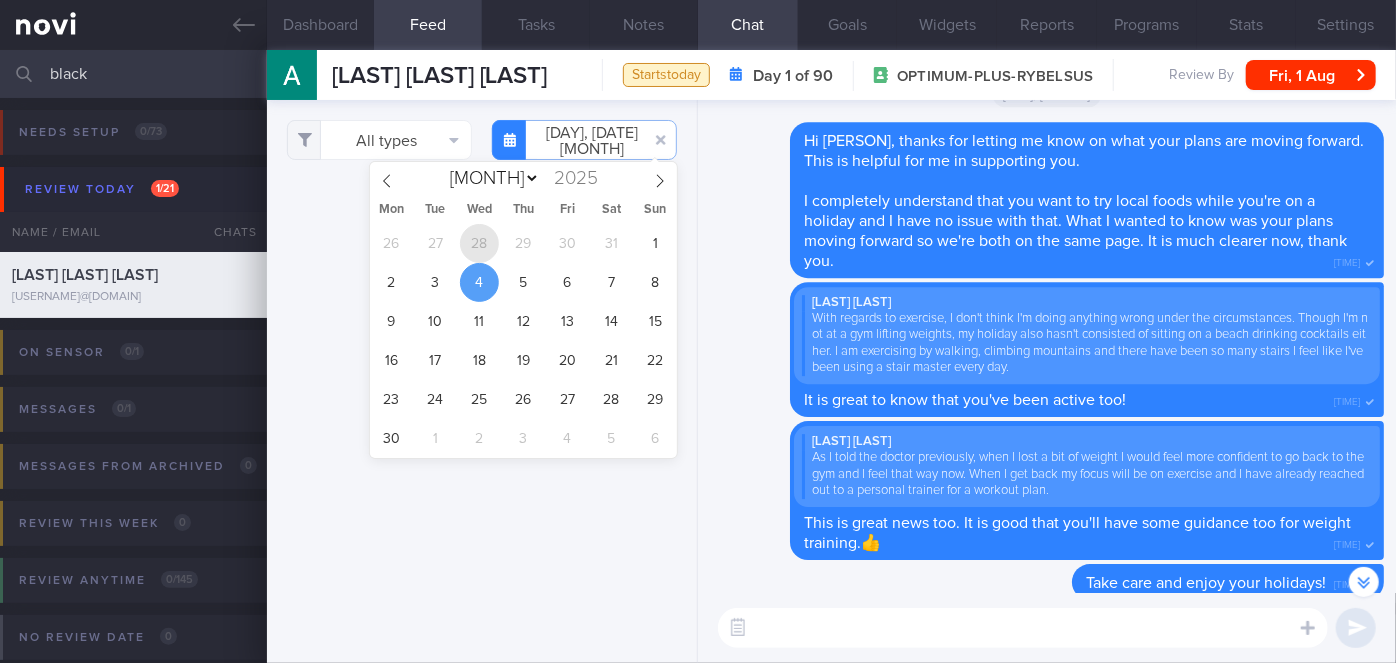 click on "28" at bounding box center [479, 243] 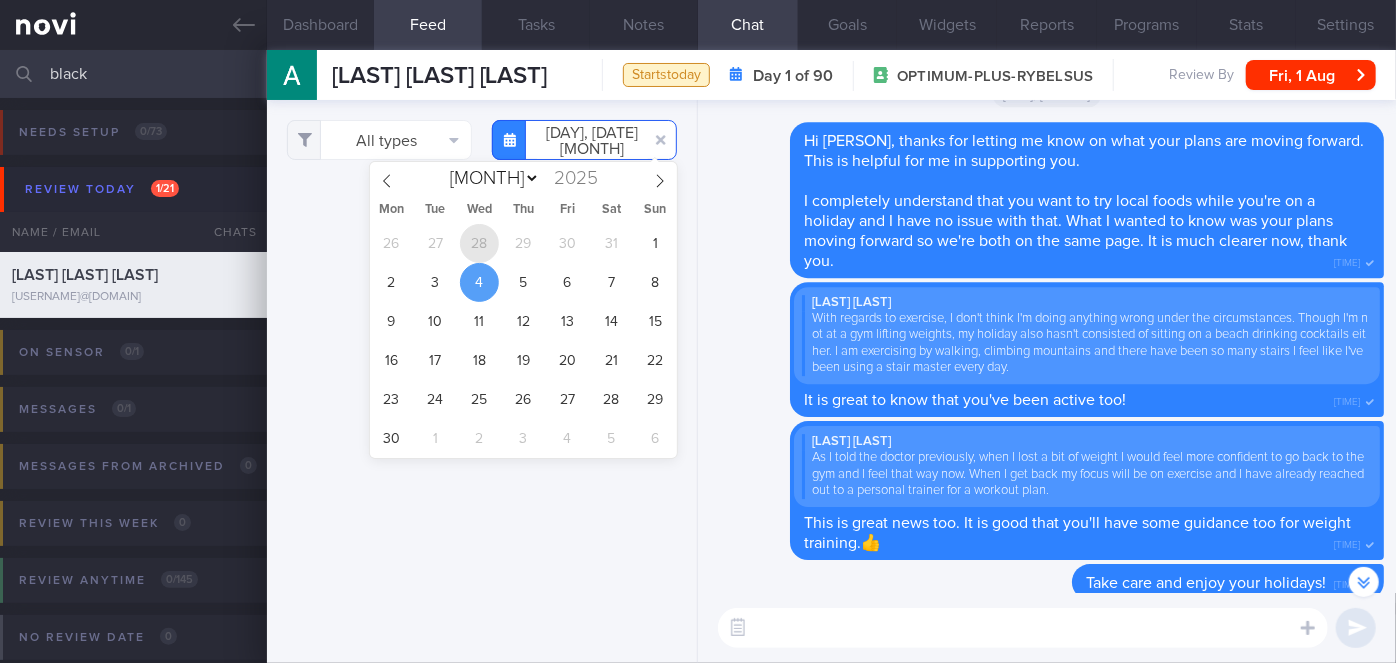 type on "2025-05-28" 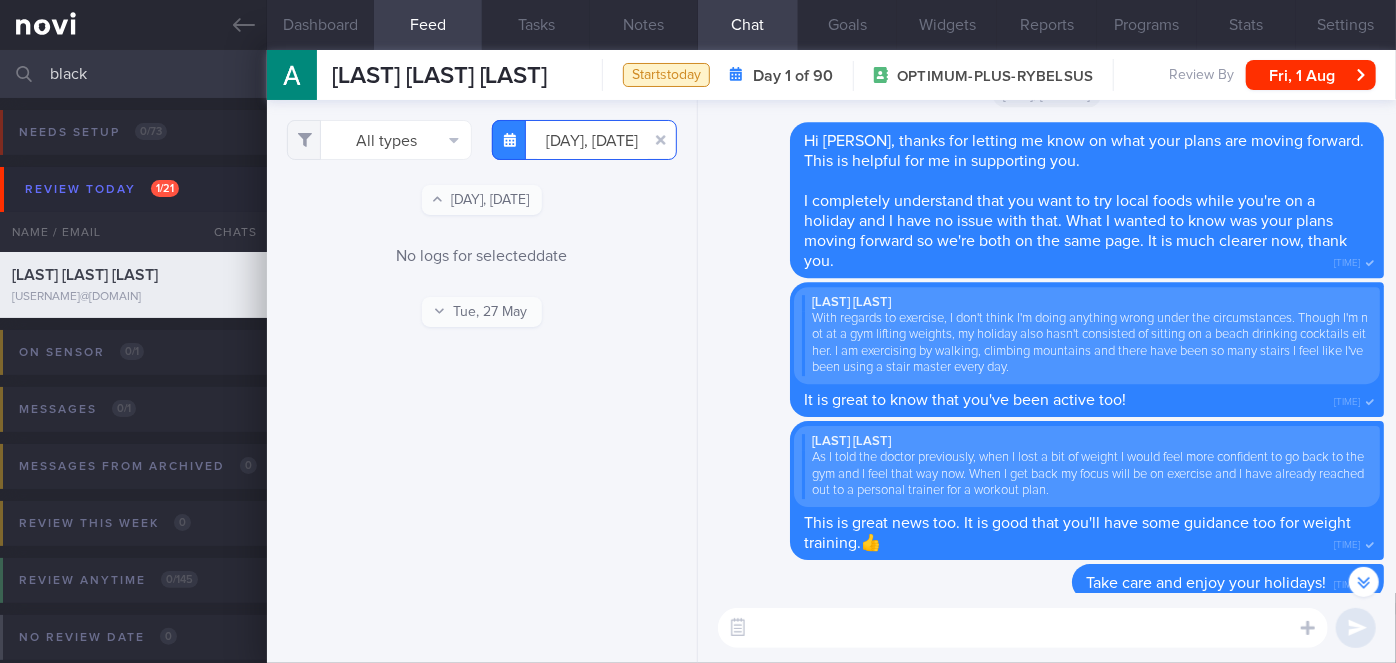 click on "2025-05-28" at bounding box center (584, 140) 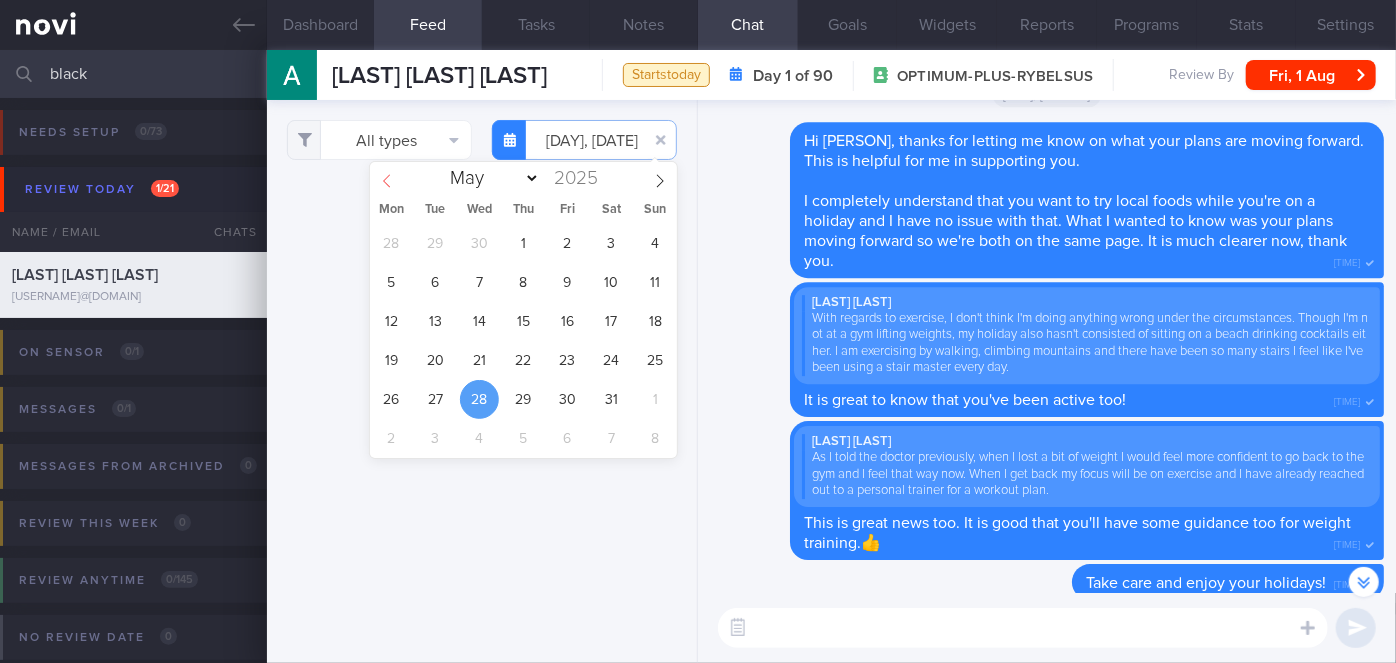 click 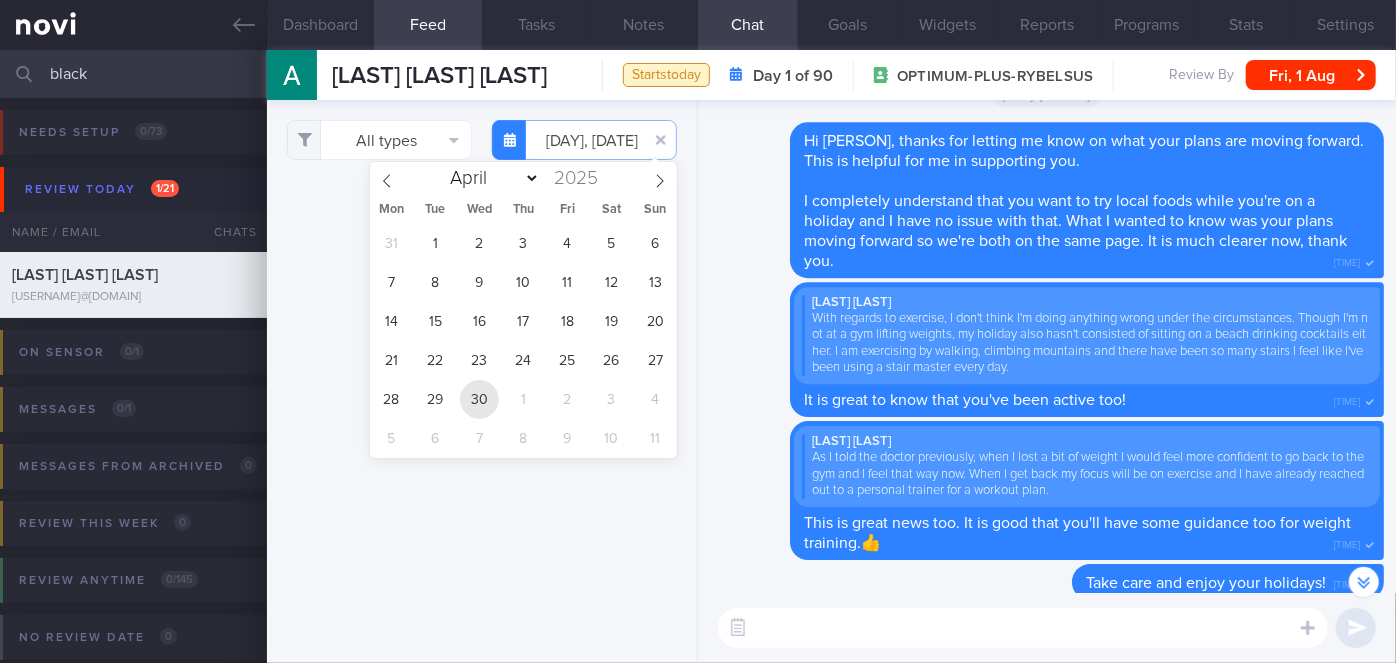 click on "30" at bounding box center (479, 399) 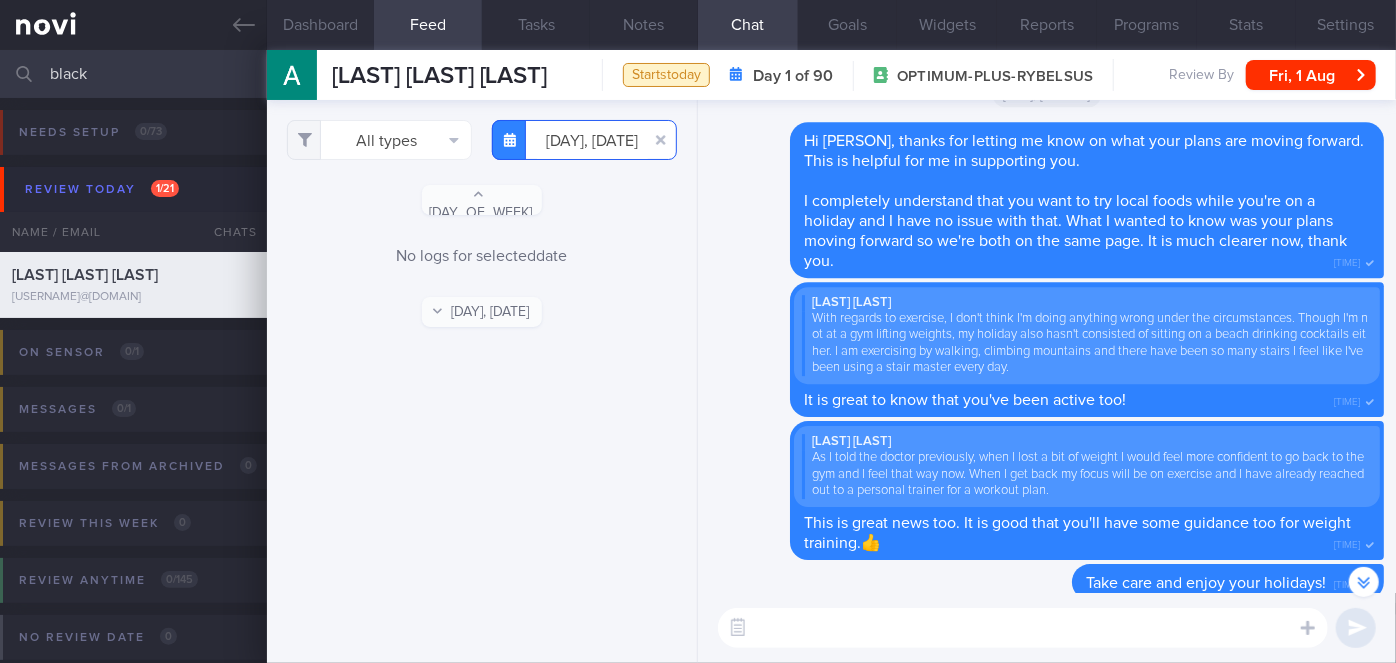 click on "2025-04-30" at bounding box center [584, 140] 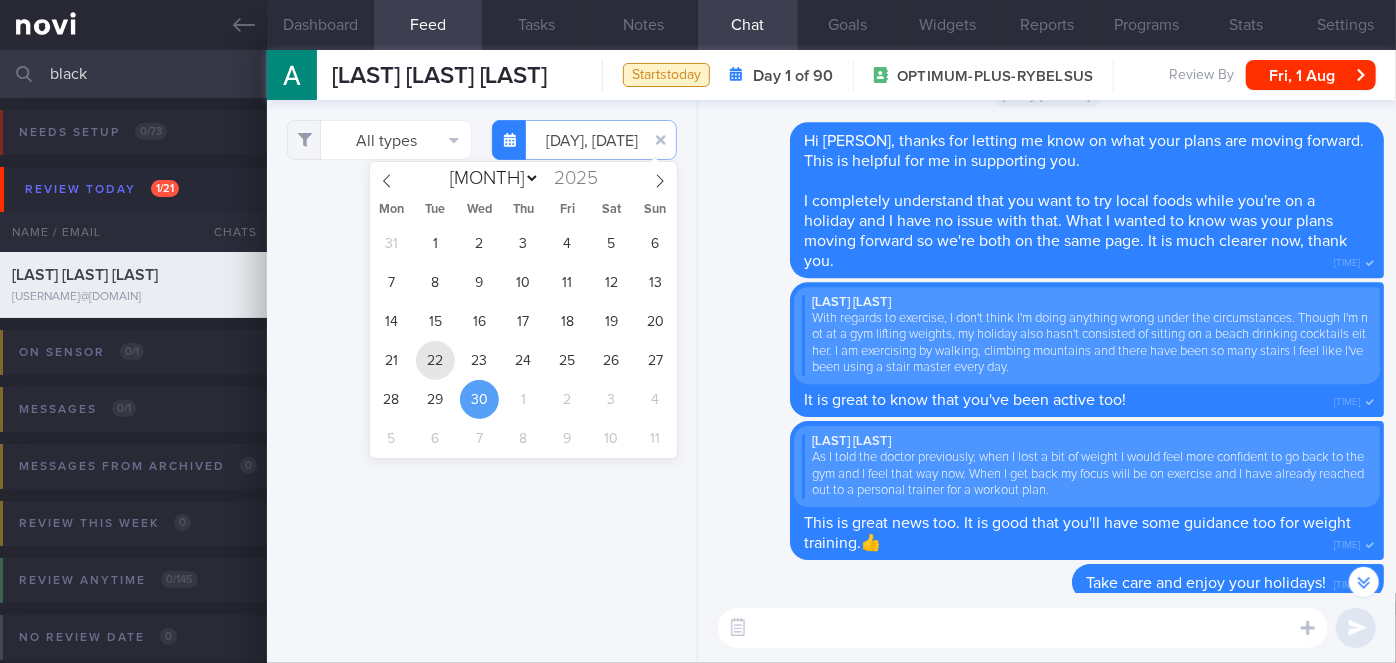 click on "22" at bounding box center (435, 360) 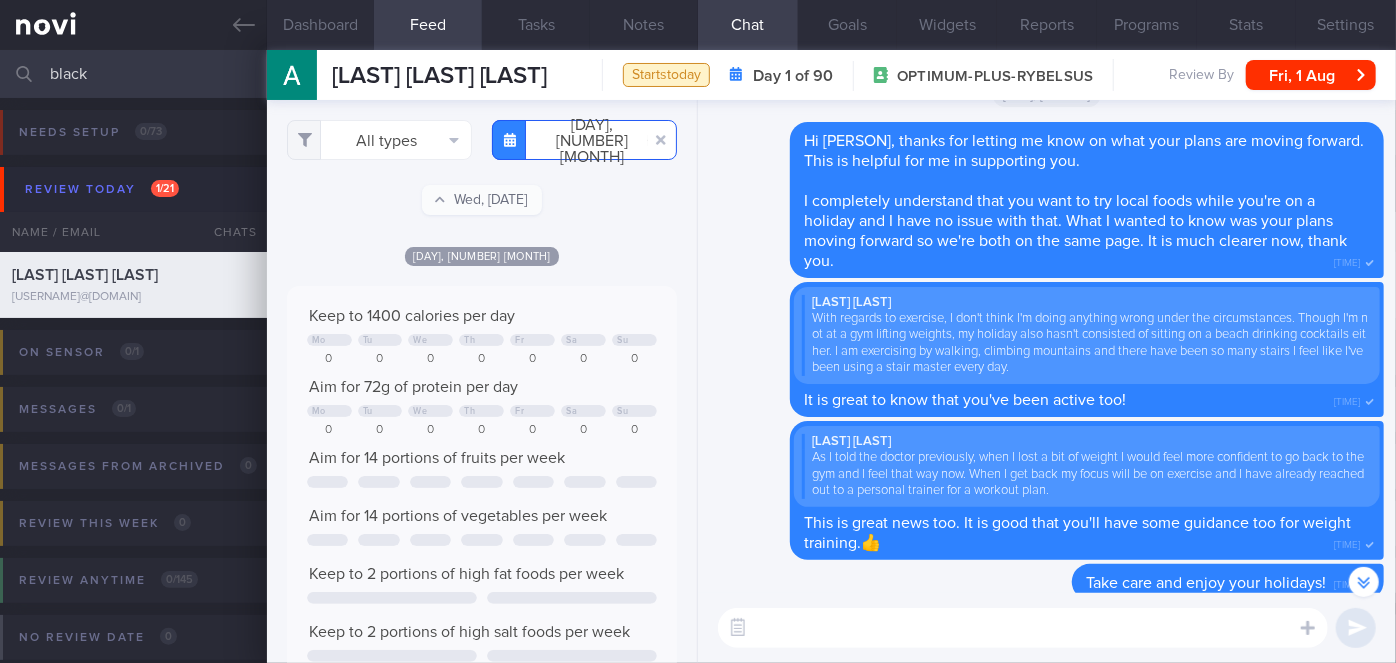 scroll, scrollTop: 999912, scrollLeft: 999648, axis: both 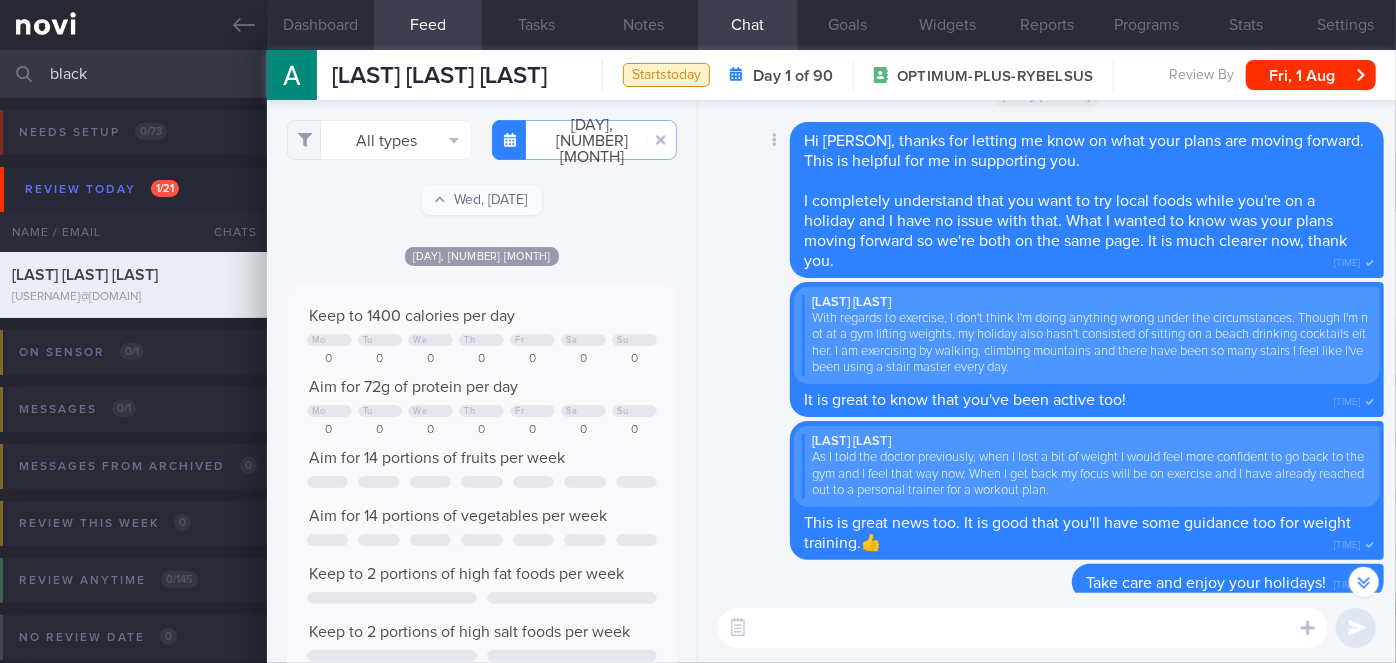 click on "Delete
Hi Alison, thanks for letting me know on what your plans are moving forward.  This is helpful for me in supporting you. I completely understand that you want to try local foods while you're on a  holiday and I have no issue with that. What I wanted to know was your plans moving forward so we're both on the same page. It is much clearer now, thank you.
12:10pm" at bounding box center (1047, 200) 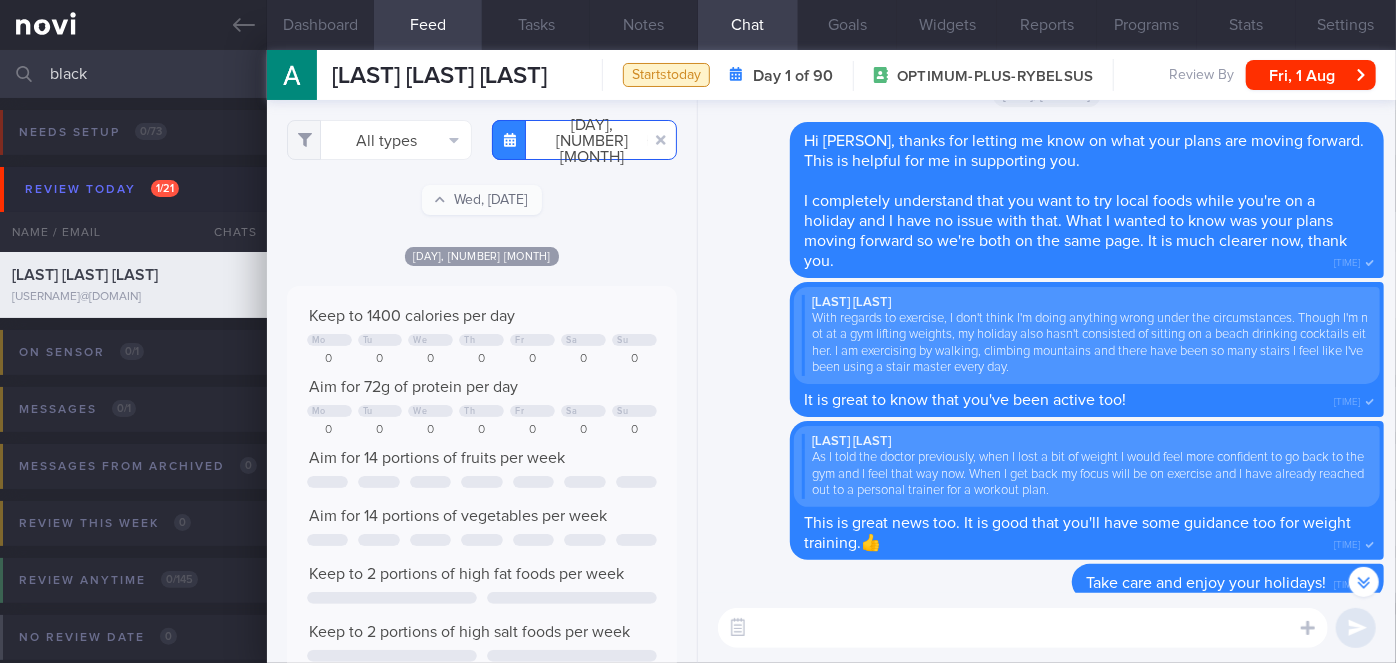 click on "2025-04-22" at bounding box center (584, 140) 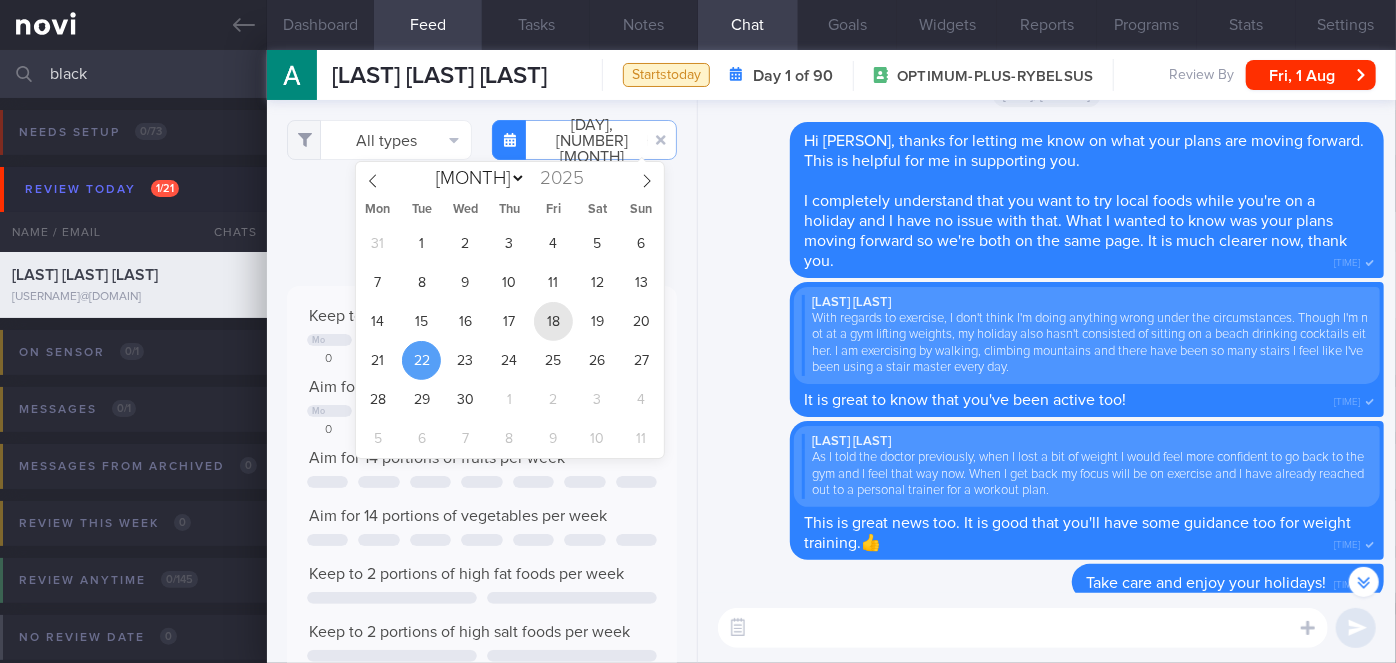 click on "18" at bounding box center (553, 321) 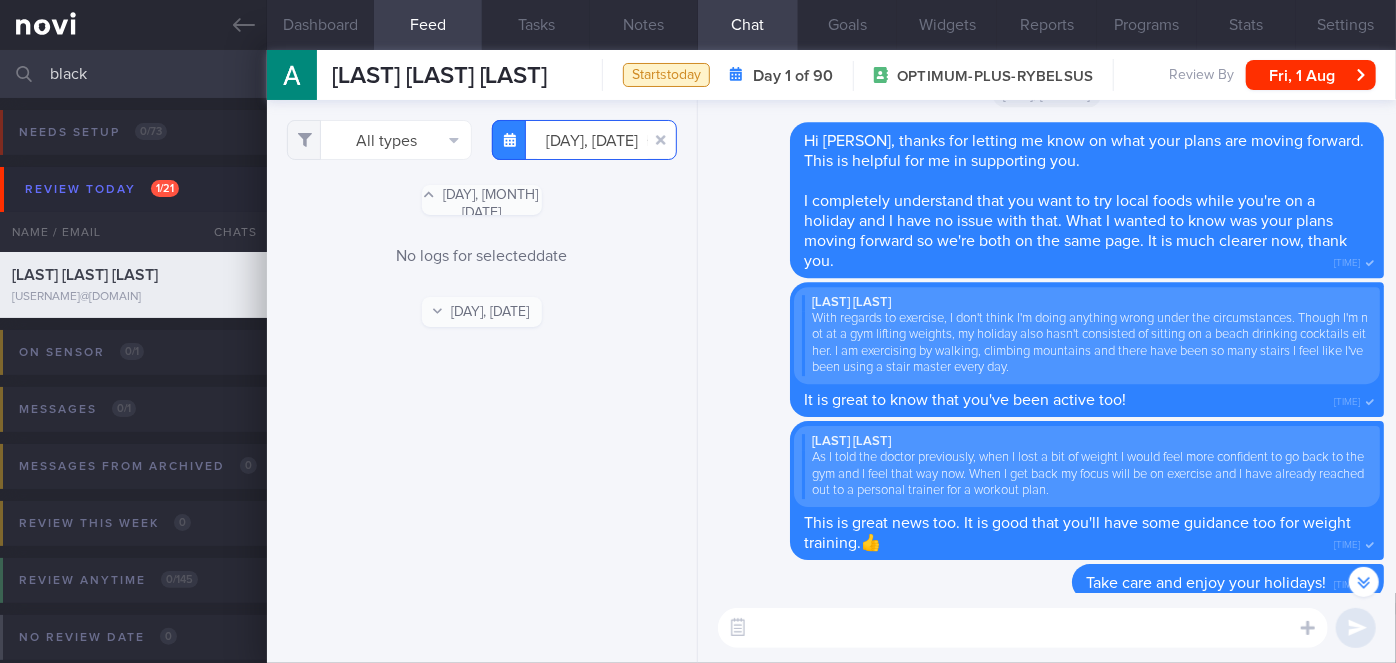 click on "2025-04-18" at bounding box center (584, 140) 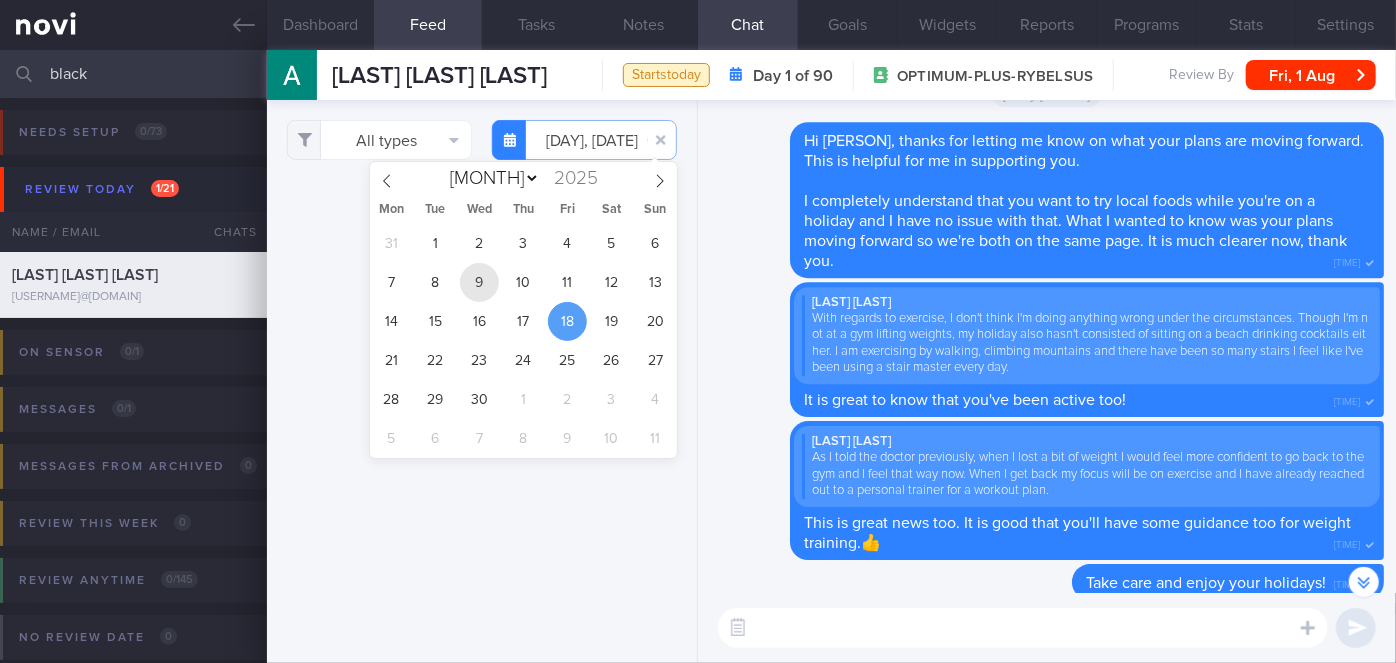 click on "9" at bounding box center (479, 282) 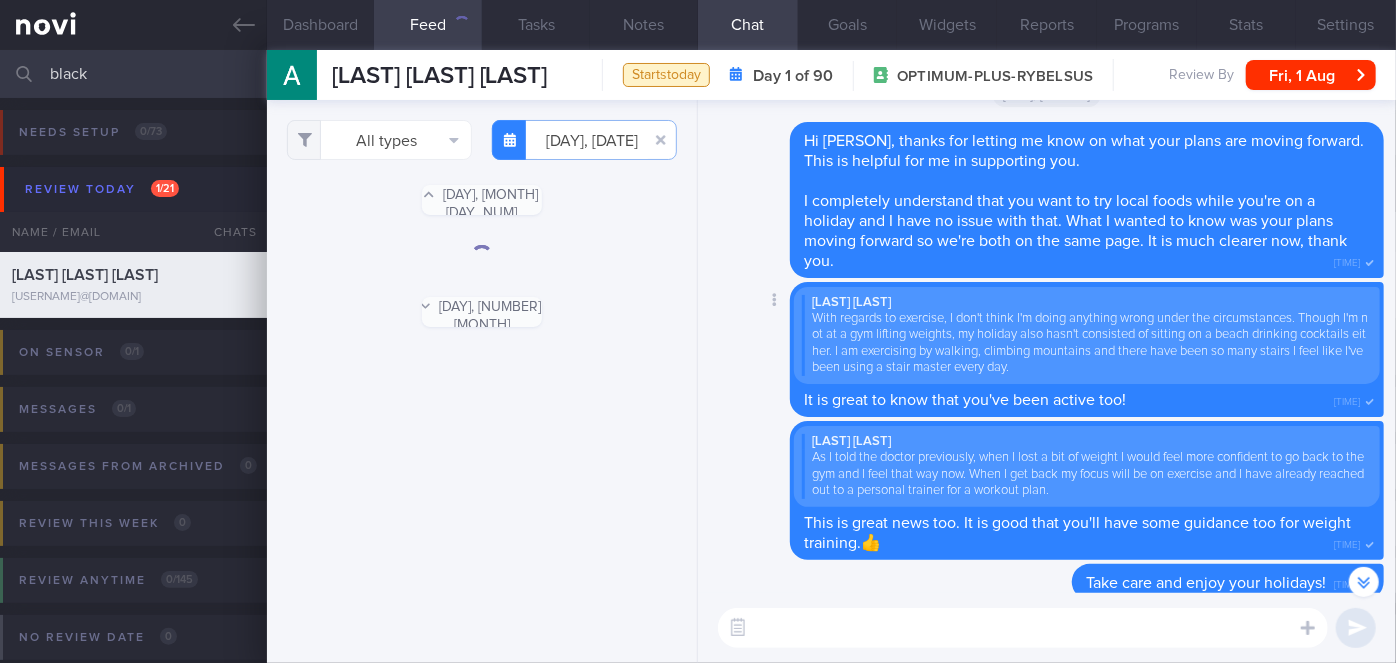 click on "Delete
Allison Black
With regards to exercise, I don't think I'm doing anything wrong under the circumstances. Though I'm not at a gym lifting weights, my holiday also hasn't consisted of sitting on a beach drinking cocktails either. I am exercising by walking, climbing mountains and there have been so many stairs I feel like I've been using a stair master every day.
It is great to know that you've been active too!
12:11pm" at bounding box center (1047, 349) 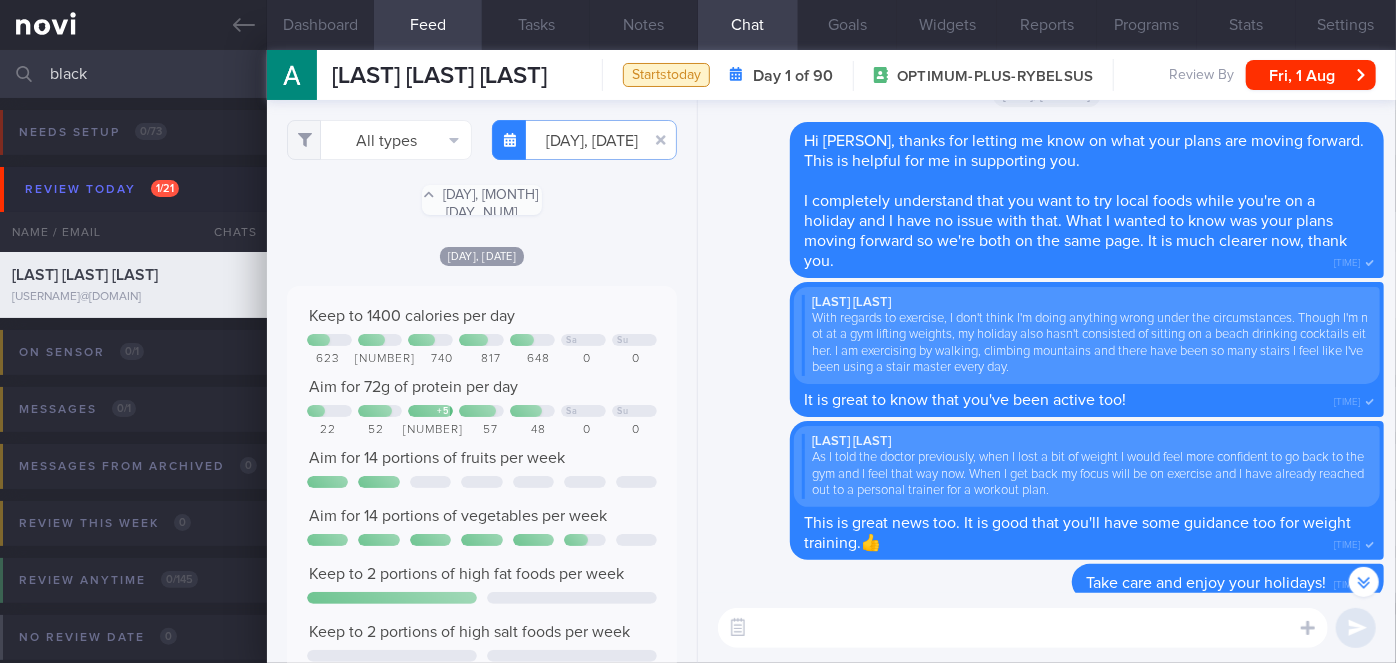 scroll, scrollTop: 999912, scrollLeft: 999648, axis: both 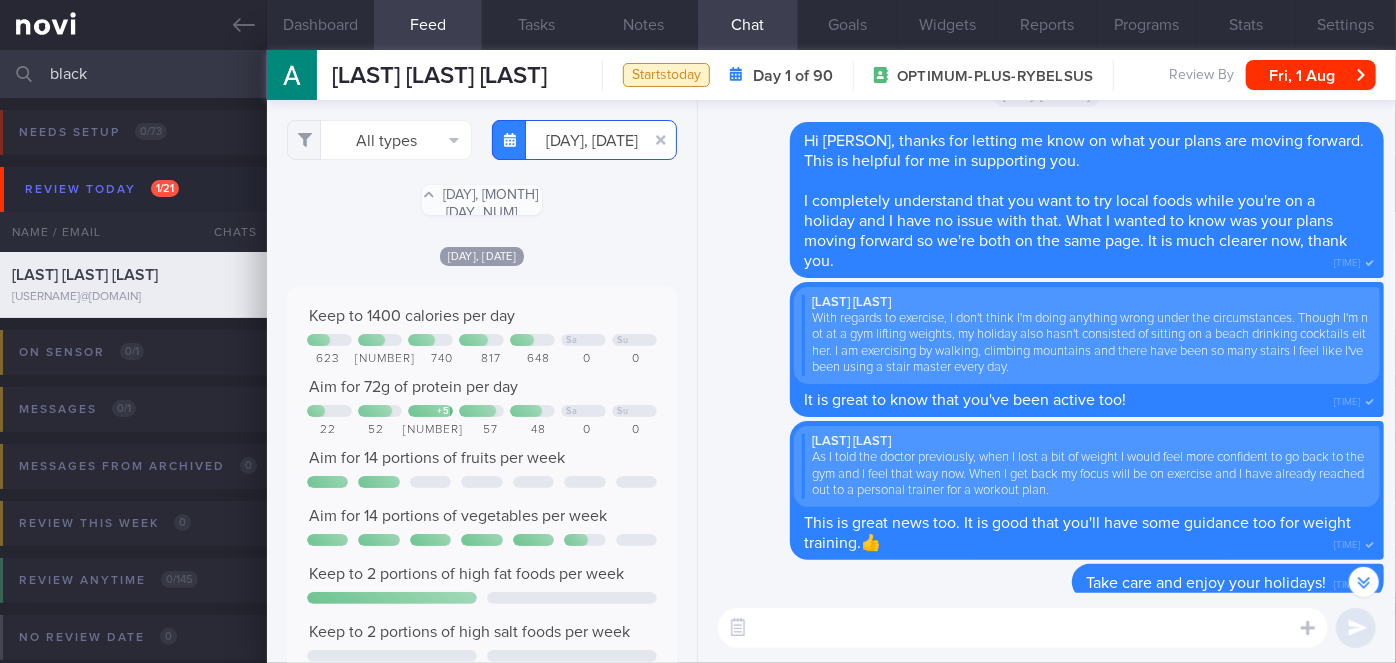 click on "2025-04-09" at bounding box center (584, 140) 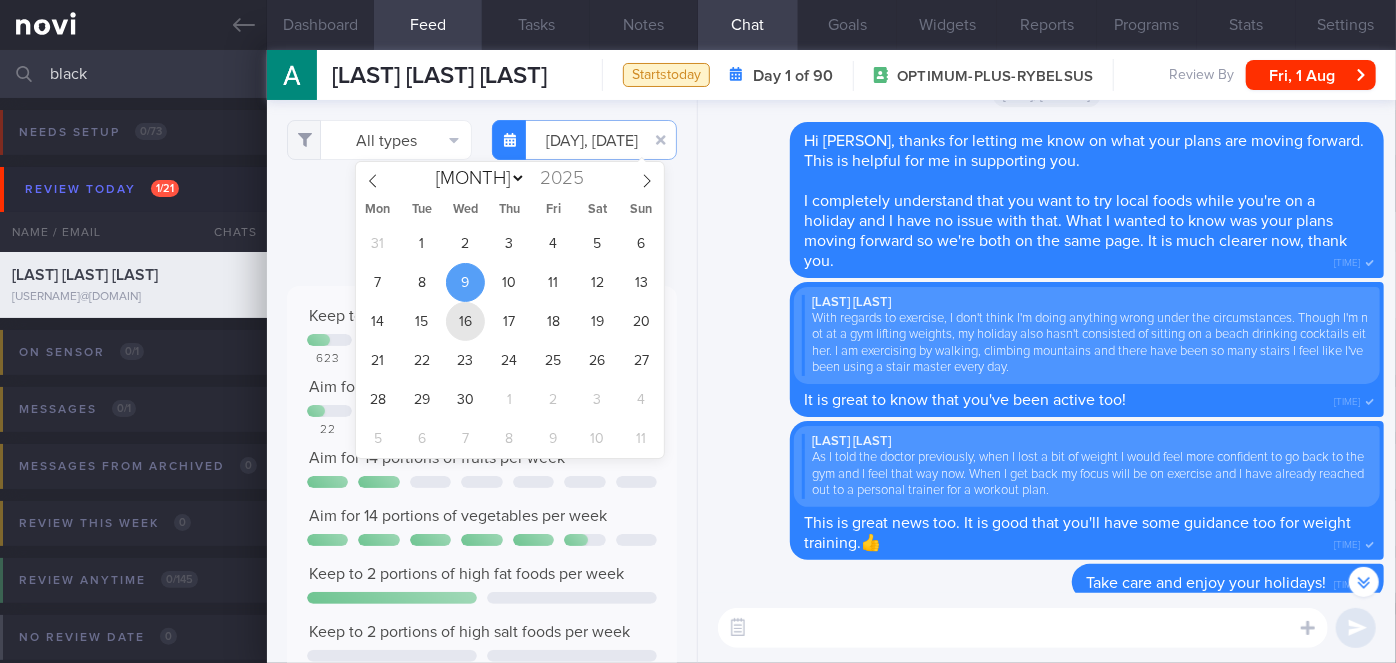 click on "16" at bounding box center [465, 321] 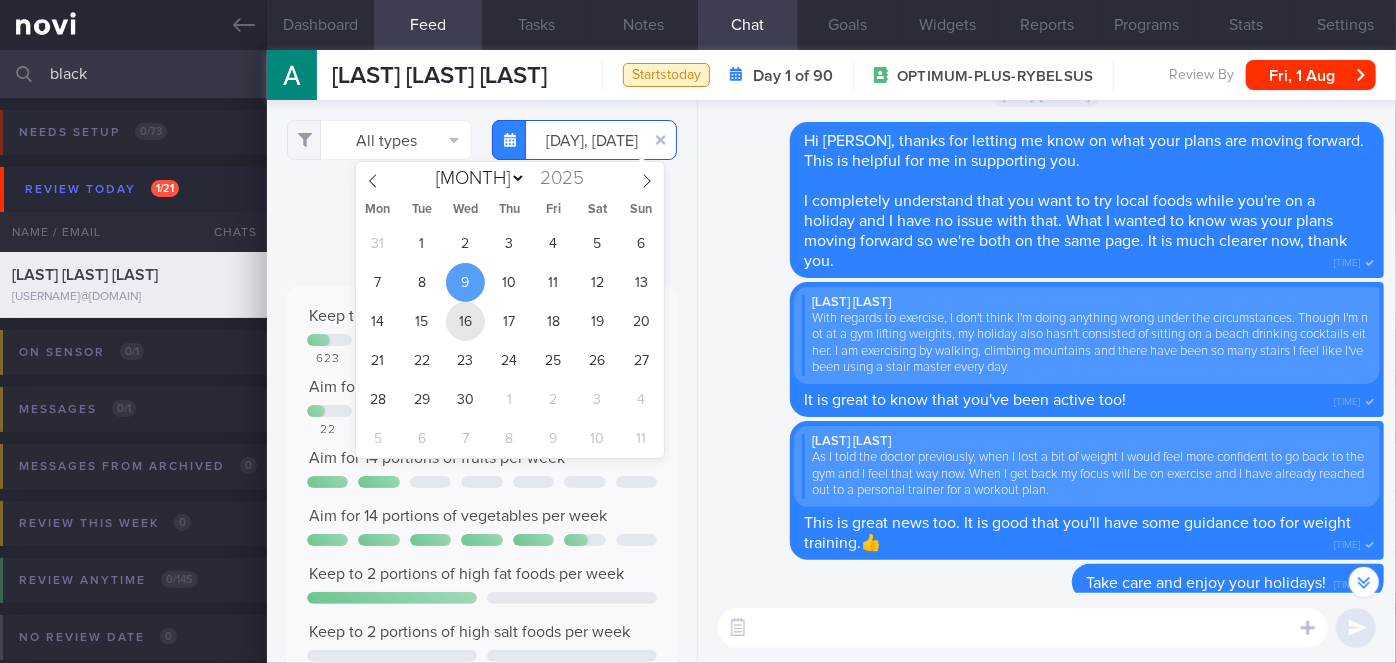 type on "2025-04-16" 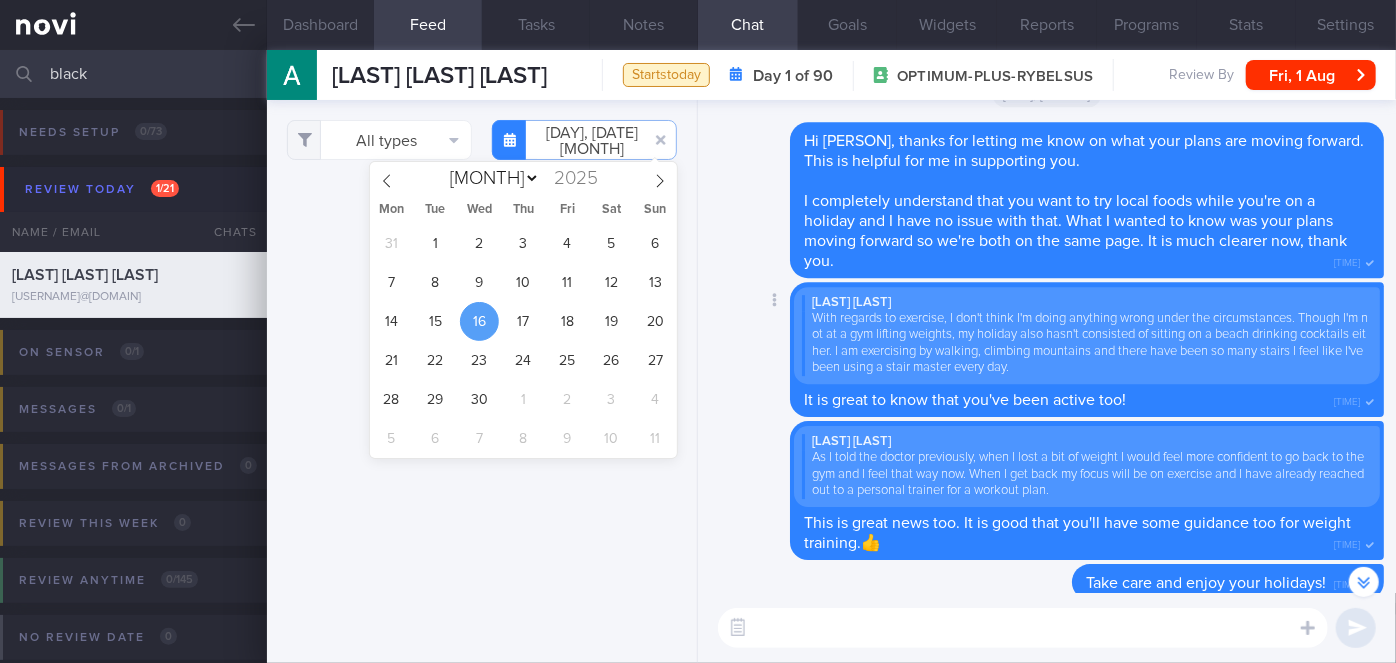 click on "Delete
Allison Black
With regards to exercise, I don't think I'm doing anything wrong under the circumstances. Though I'm not at a gym lifting weights, my holiday also hasn't consisted of sitting on a beach drinking cocktails either. I am exercising by walking, climbing mountains and there have been so many stairs I feel like I've been using a stair master every day.
It is great to know that you've been active too!
12:11pm" at bounding box center [1047, 349] 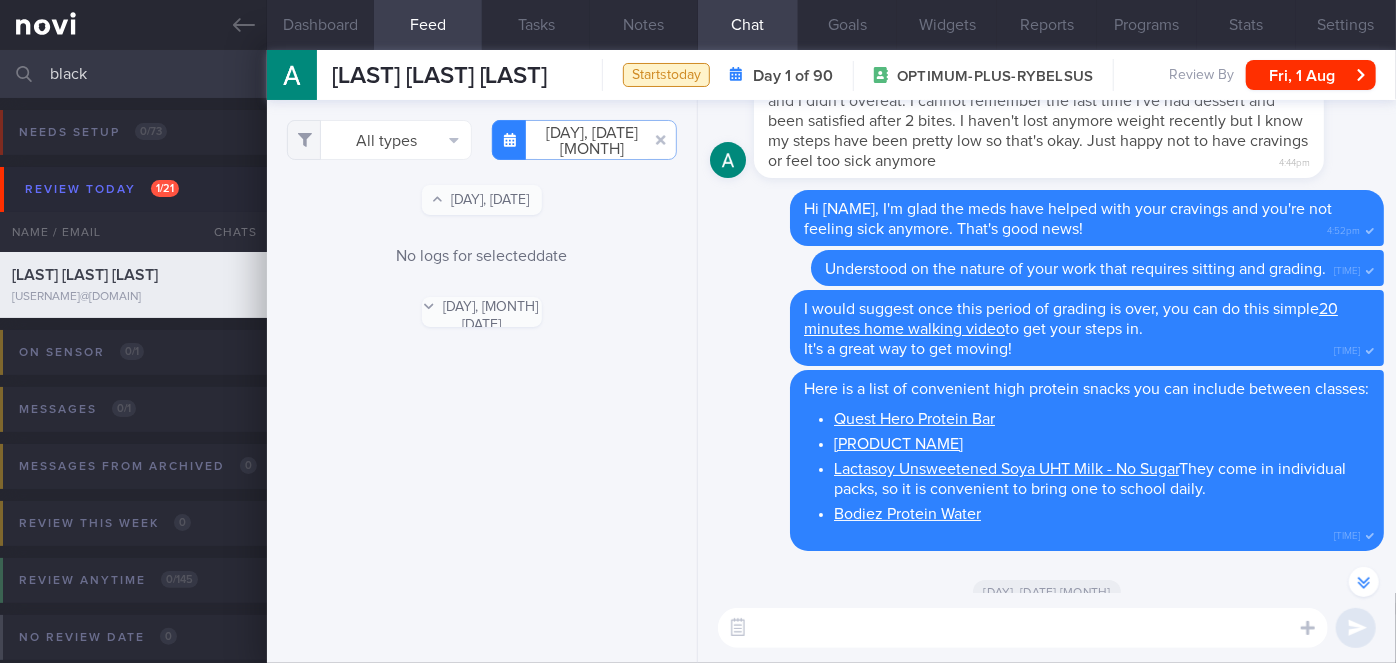scroll, scrollTop: -2954, scrollLeft: 0, axis: vertical 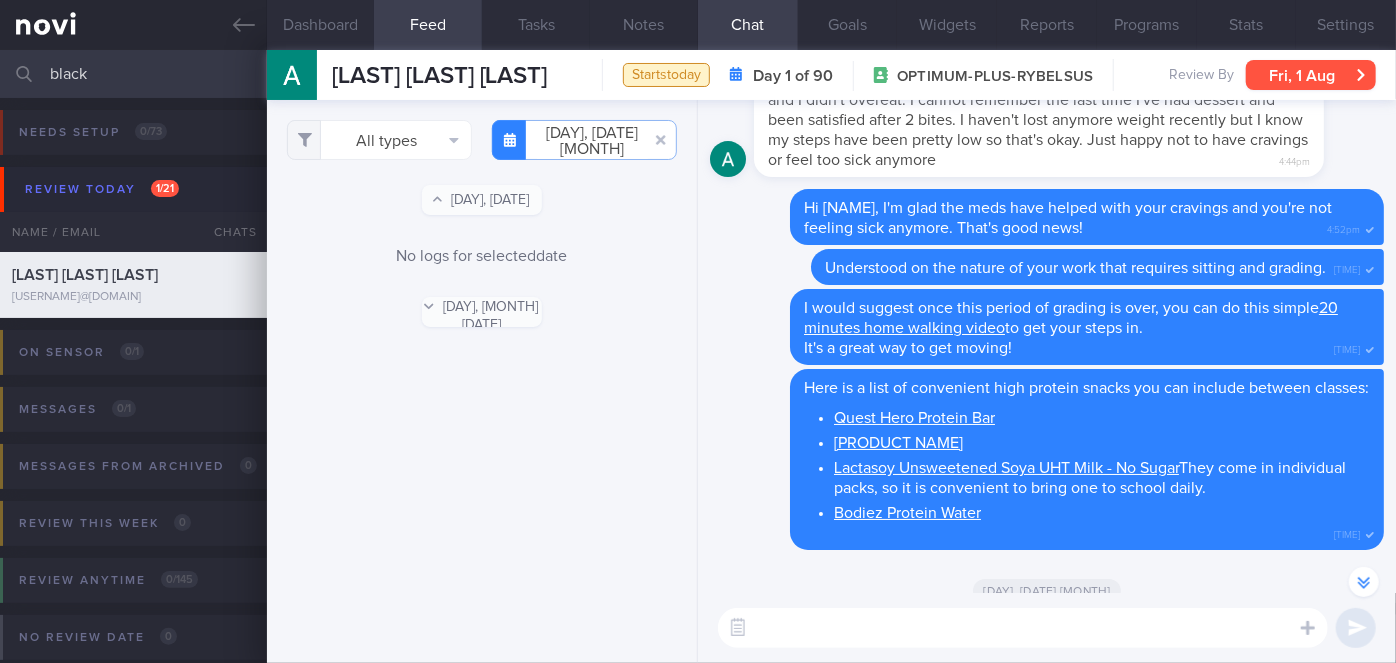 click on "[DAY], [DATE]" at bounding box center [1311, 75] 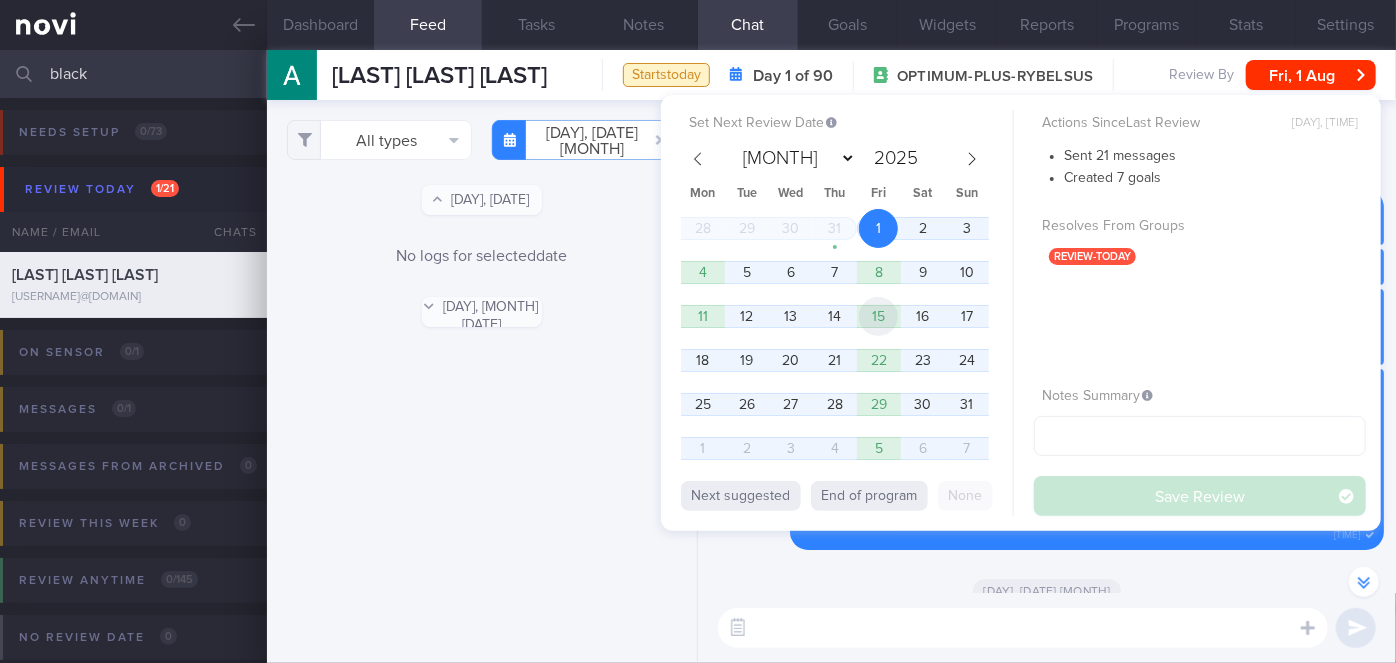 click on "[AGE]" at bounding box center [878, 316] 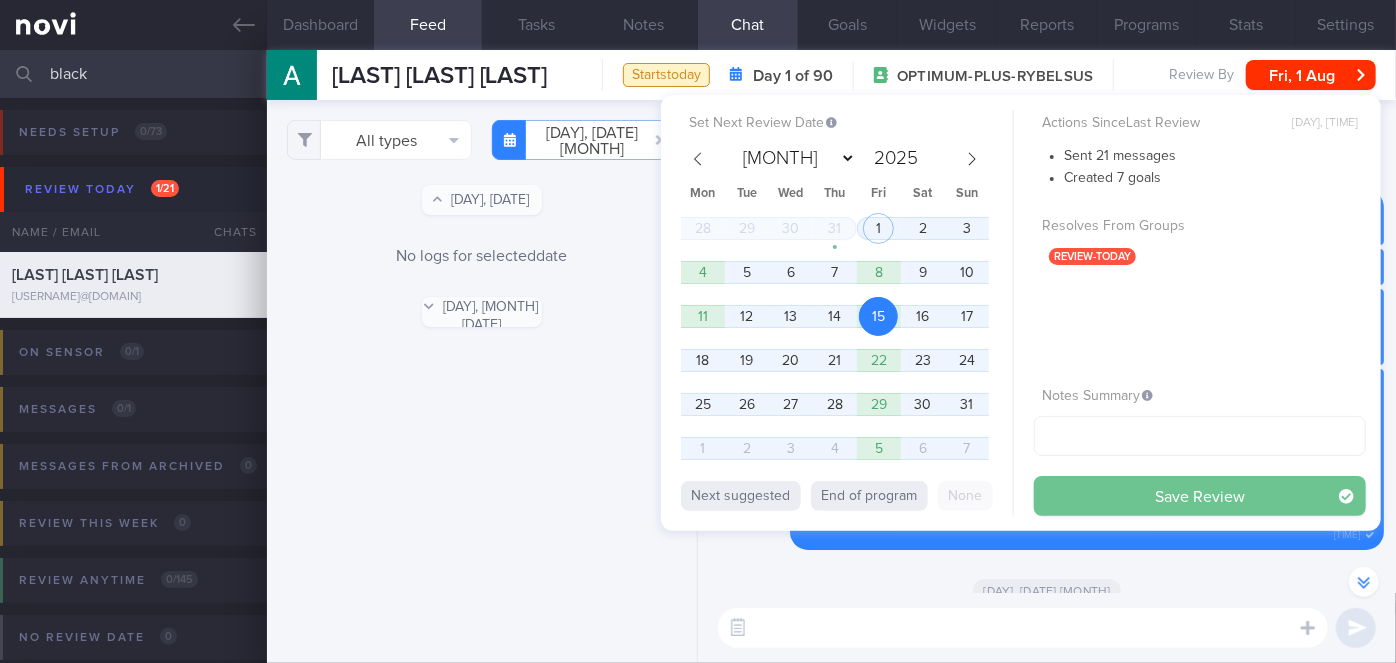 click on "Save Review" at bounding box center [1200, 496] 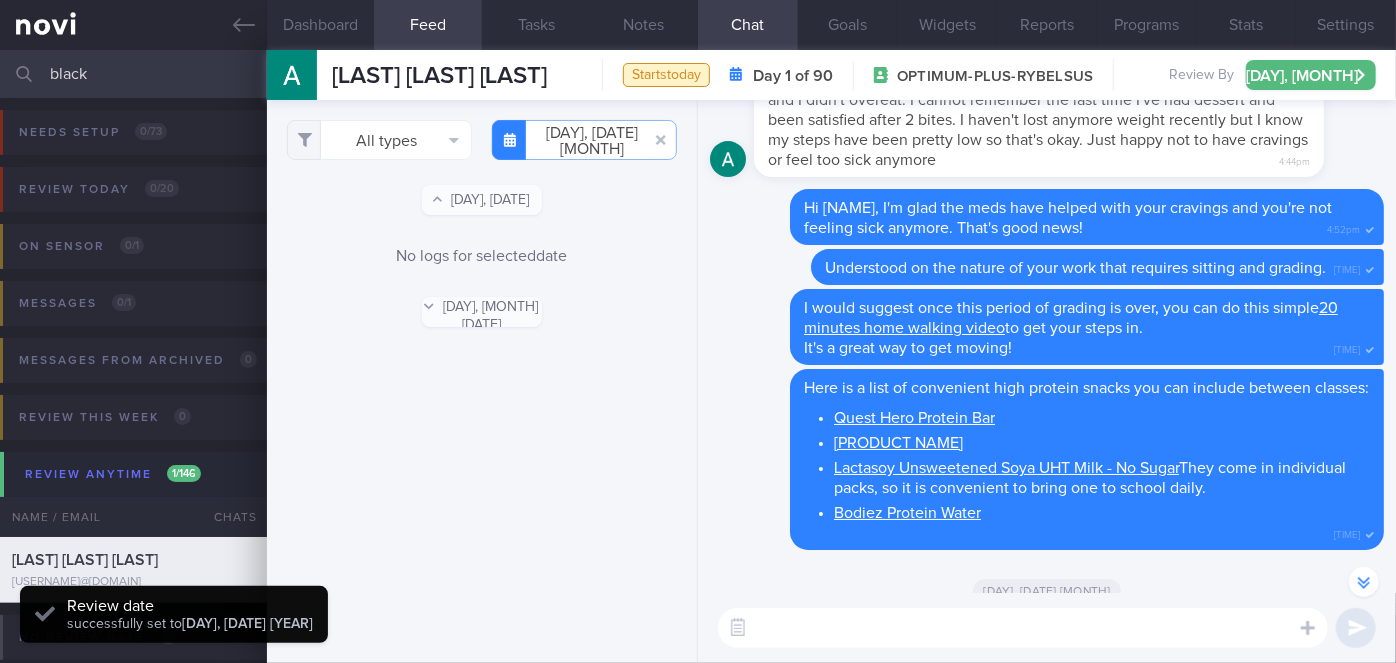 click on "black" at bounding box center (698, 74) 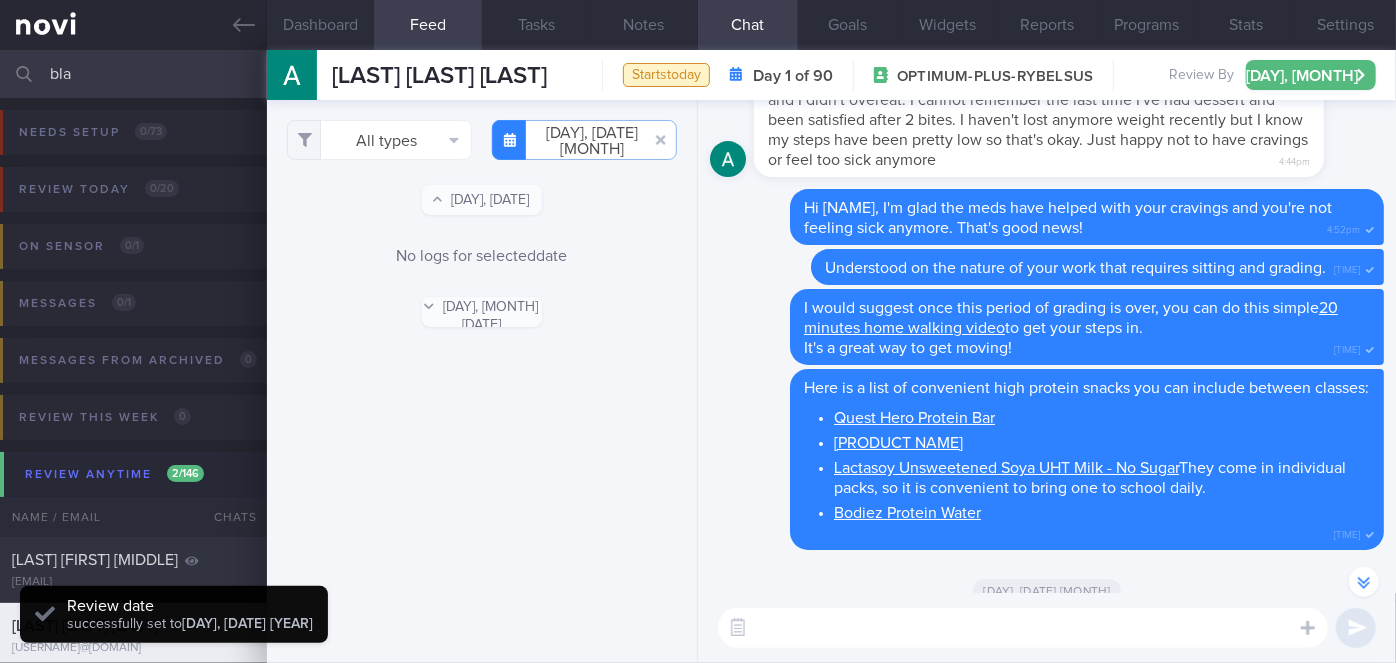 scroll, scrollTop: 0, scrollLeft: 0, axis: both 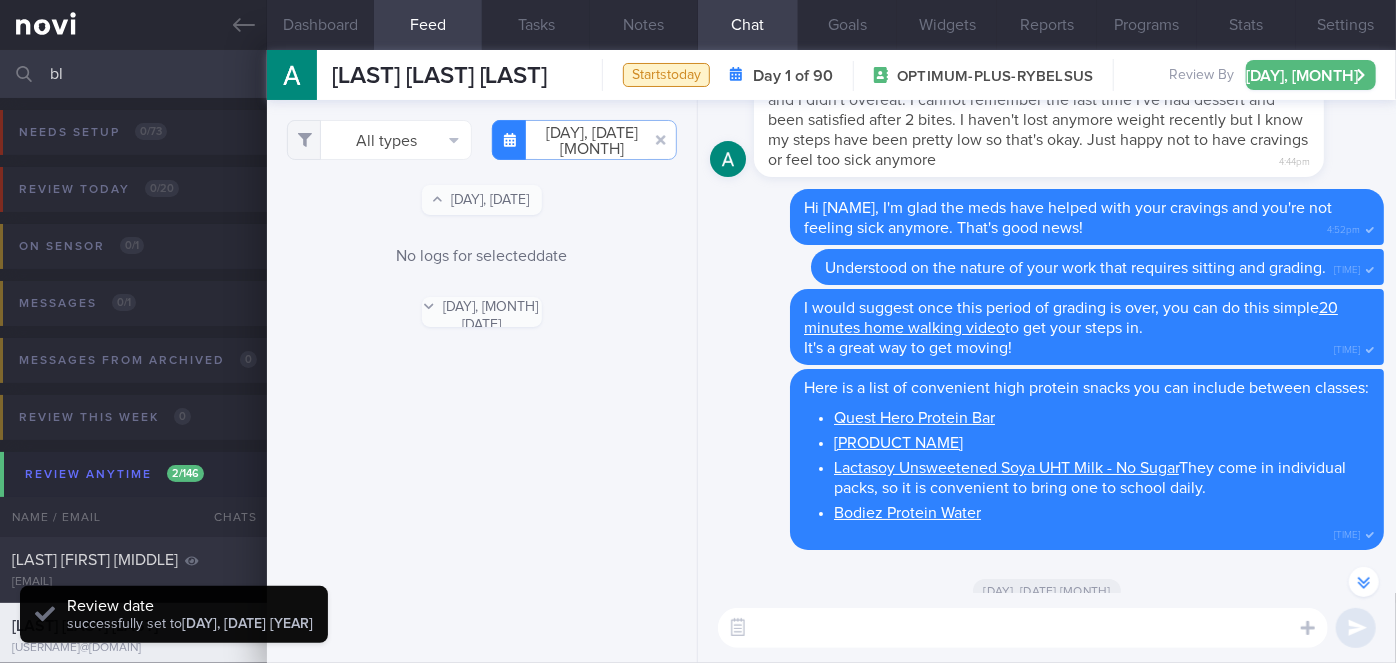 type on "b" 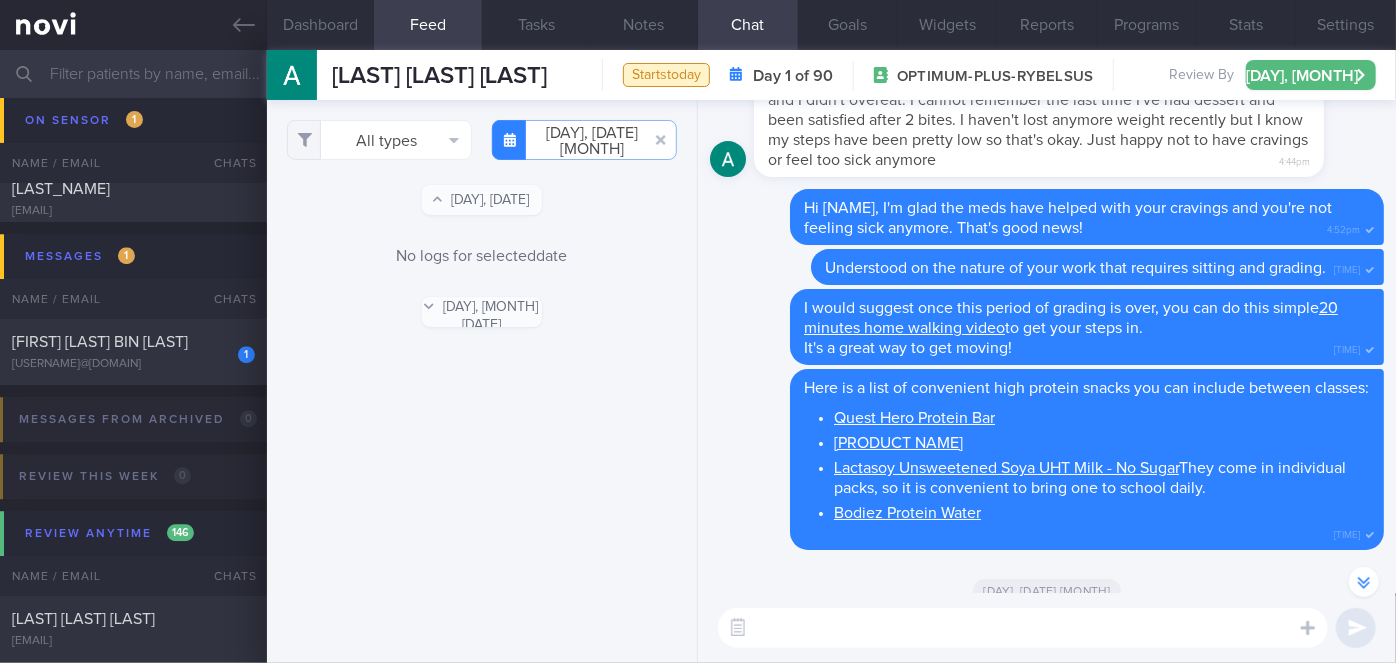 scroll, scrollTop: 6363, scrollLeft: 0, axis: vertical 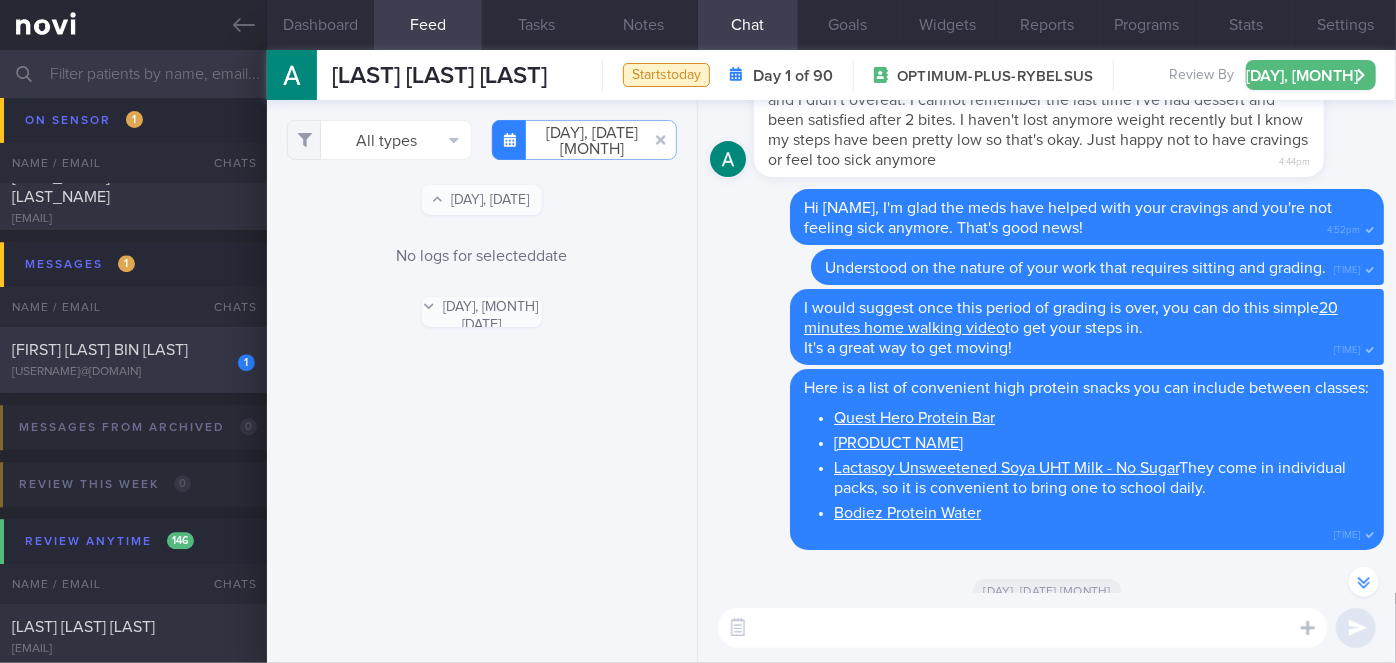 type 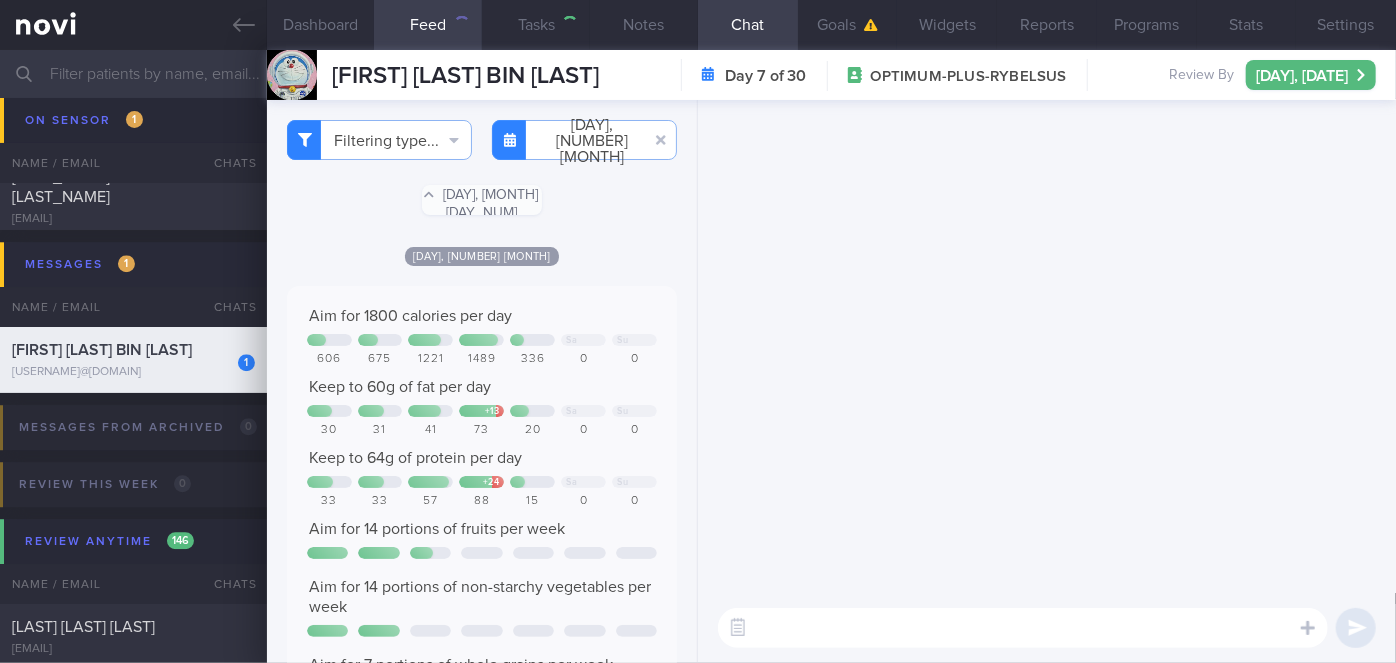 scroll, scrollTop: 0, scrollLeft: 0, axis: both 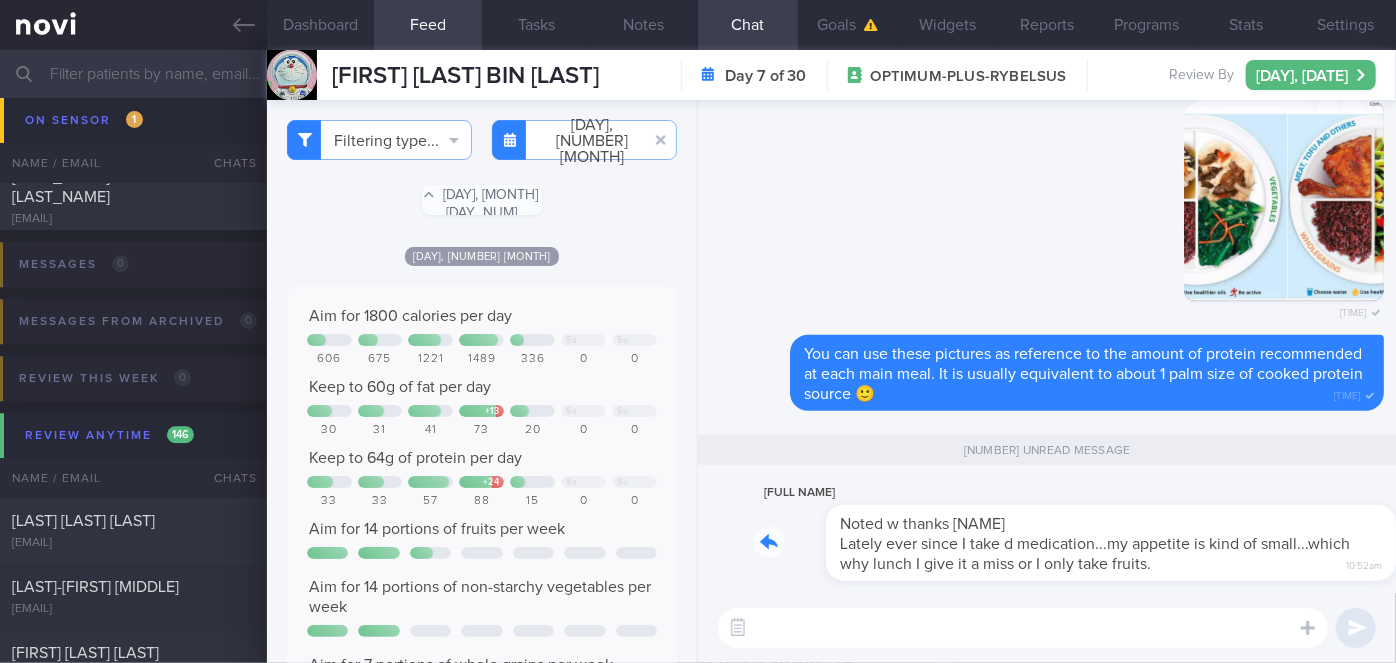 drag, startPoint x: 1001, startPoint y: 580, endPoint x: 1138, endPoint y: 561, distance: 138.31125 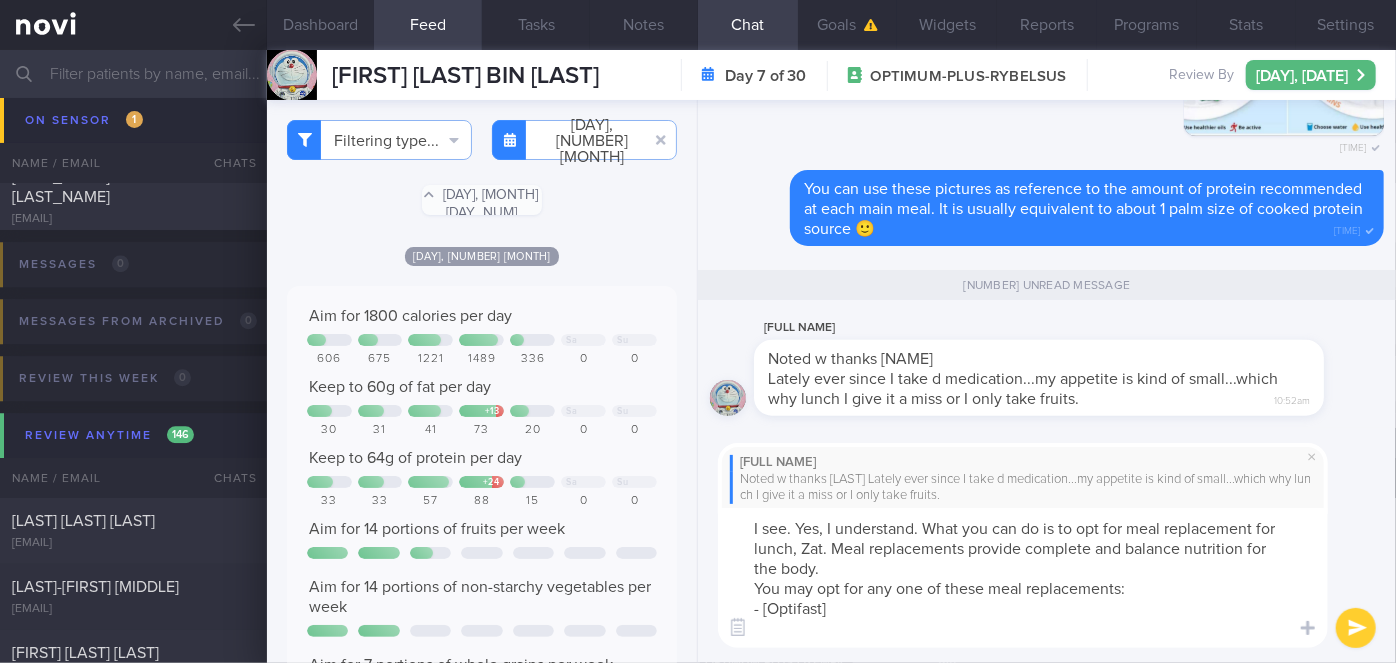 scroll, scrollTop: 0, scrollLeft: 0, axis: both 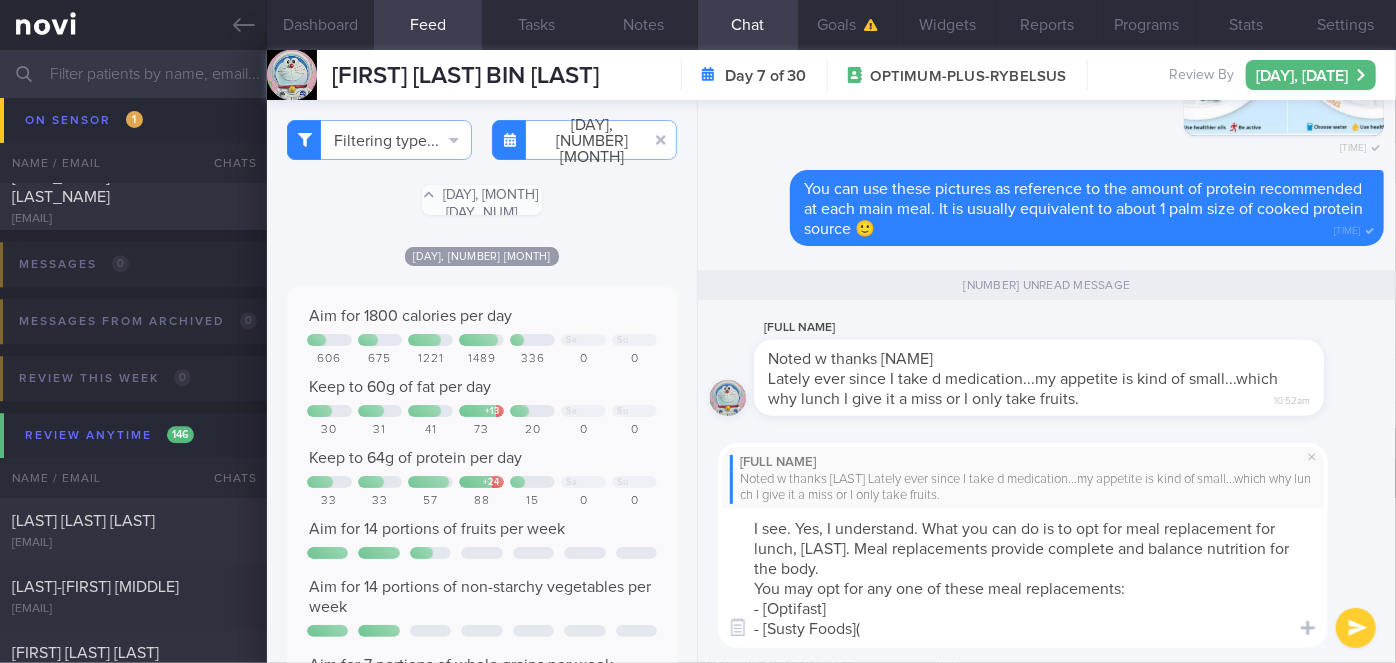 click on "I see. Yes, I understand. What you can do is to opt for meal replacement for lunch, Zat. Meal replacements provide complete and balance nutrition for the body.
You may opt for any one of these meal replacements:
- [Optifast]
- [Susty Foods](" at bounding box center (1023, 578) 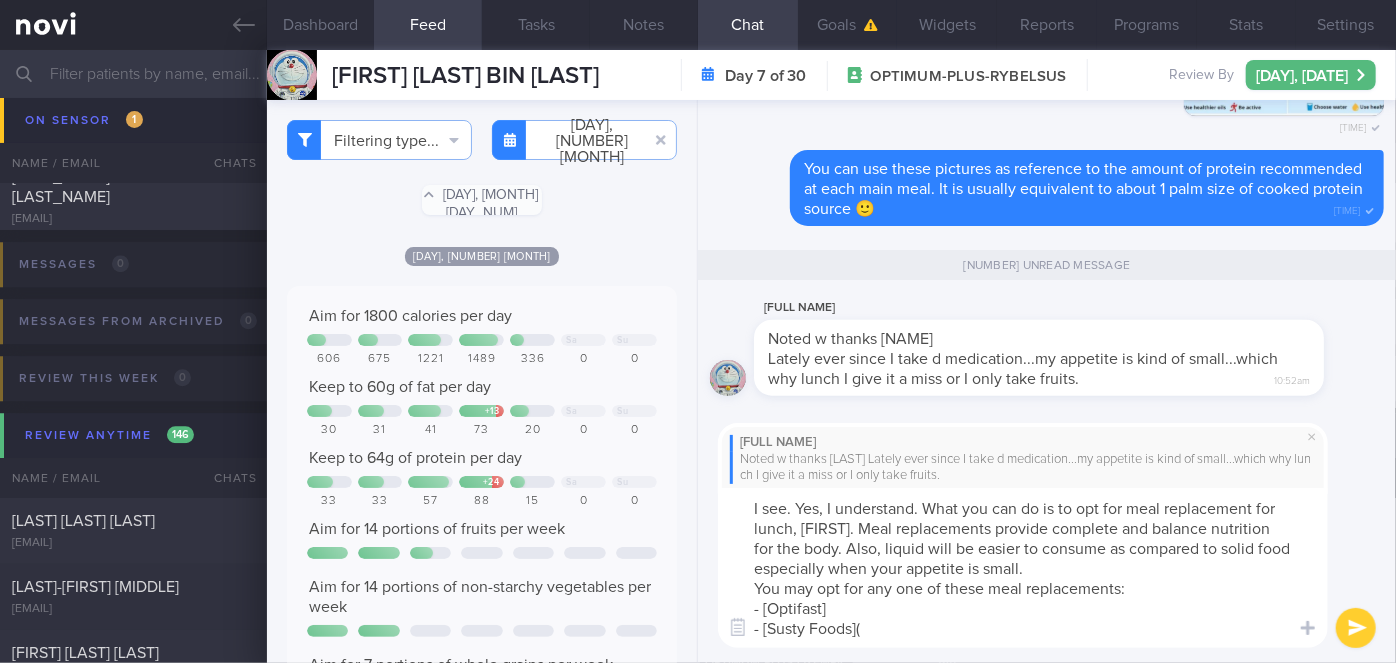 click on "I see. Yes, I understand. What you can do is to opt for meal replacement for lunch, Zat. Meal replacements provide complete and balance nutrition for the body. Also, liquid will be easier to consume as compared to solid food especially when your appetite is small.
You may opt for any one of these meal replacements:
- [Optifast]
- [Susty Foods](" at bounding box center [1023, 568] 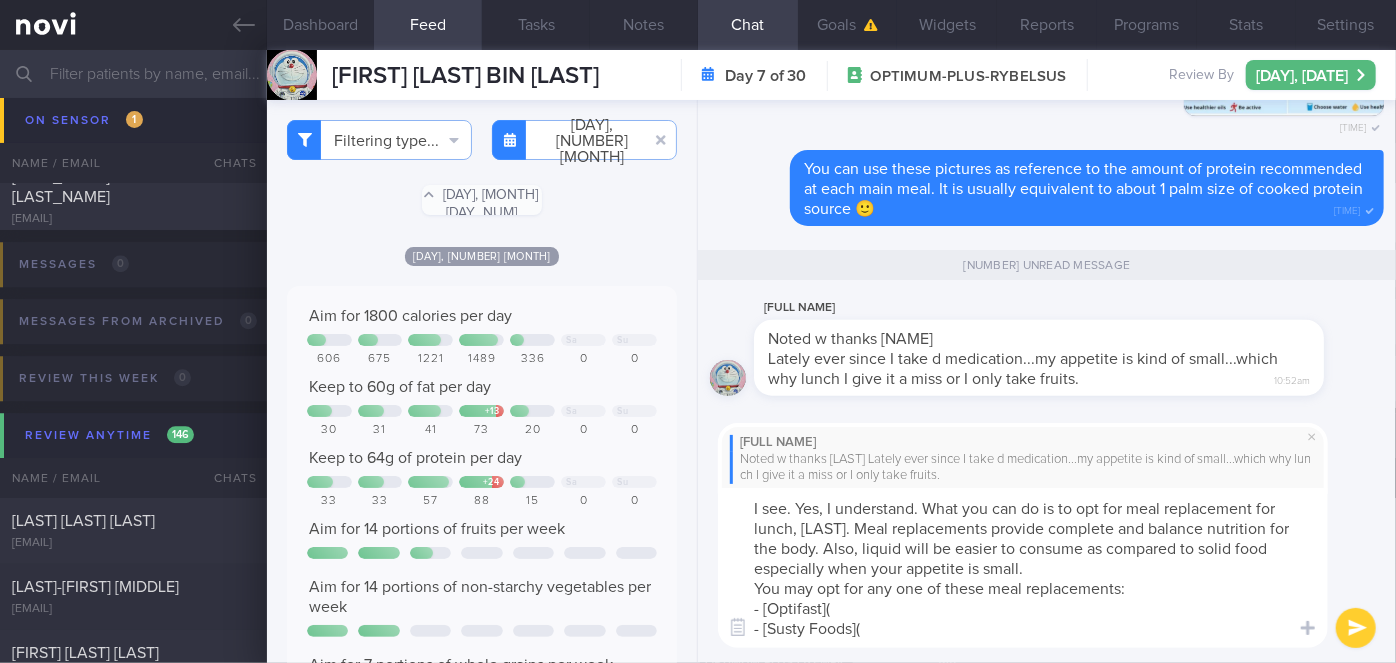 paste on "https://www.optifast.sg/products/optifast-vlcd-products" 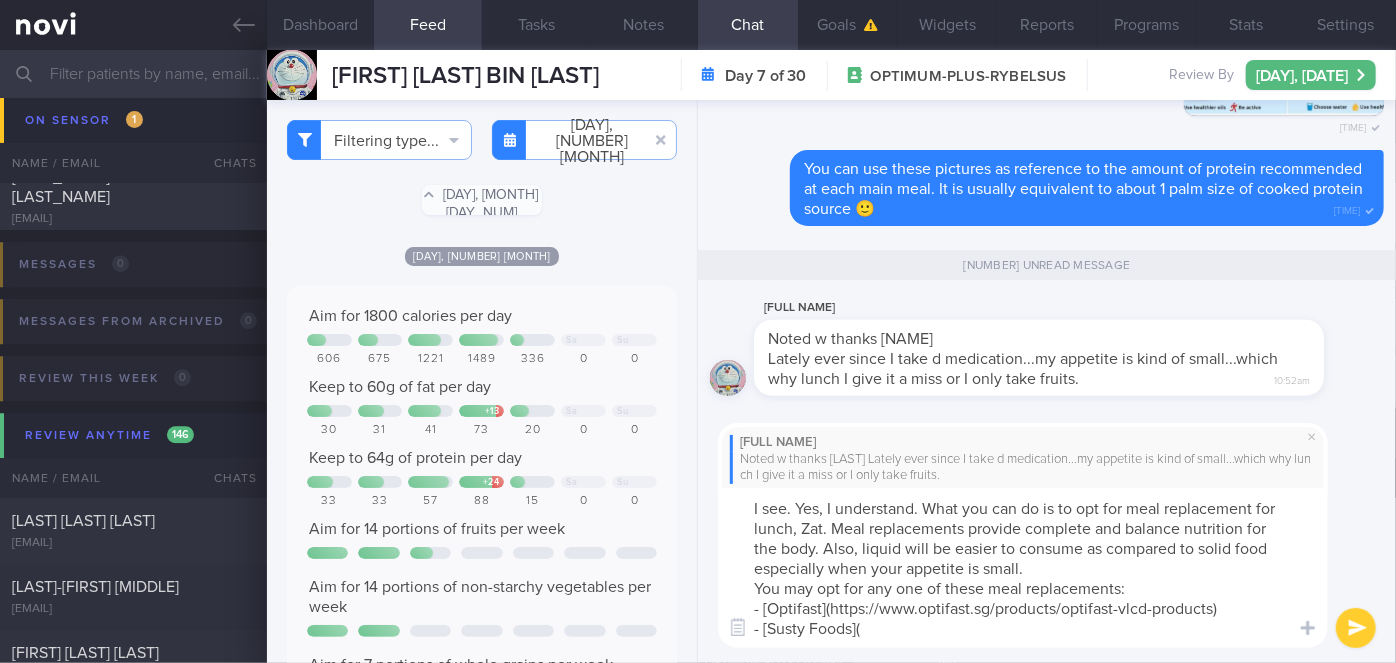 click on "I see. Yes, I understand. What you can do is to opt for meal replacement for lunch, Zat. Meal replacements provide complete and balance nutrition for the body. Also, liquid will be easier to consume as compared to solid food especially when your appetite is small.
You may opt for any one of these meal replacements:
- [Optifast](https://www.optifast.sg/products/optifast-vlcd-products)
- [Susty Foods](" at bounding box center [1023, 568] 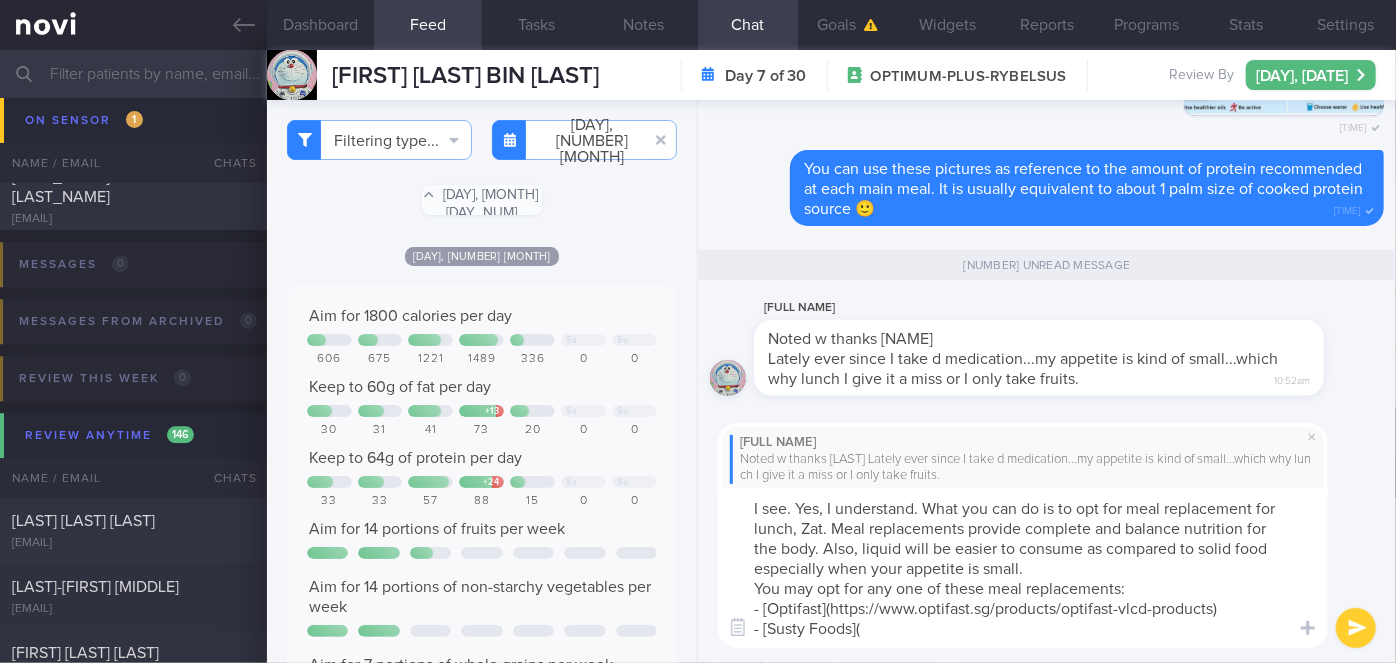 paste on "https://sustyfoods.com.sg/products/low-carb-shakes-bundle-of-5" 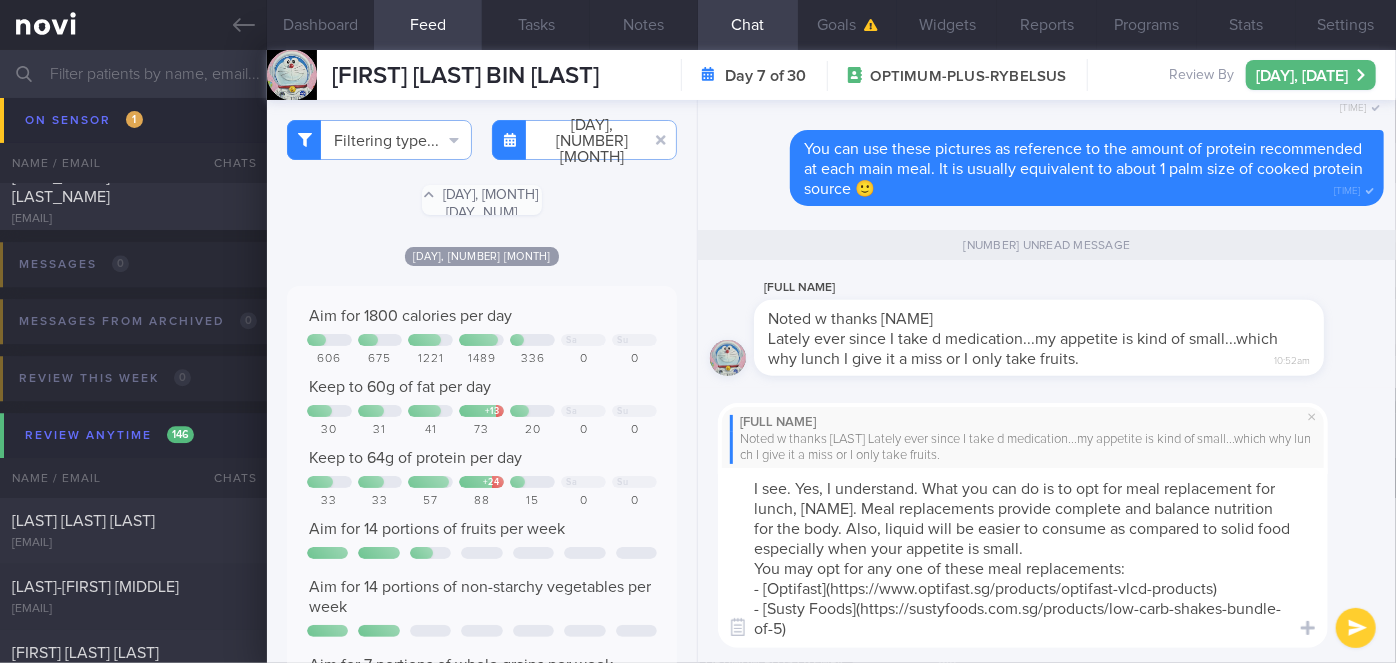 scroll, scrollTop: 0, scrollLeft: 0, axis: both 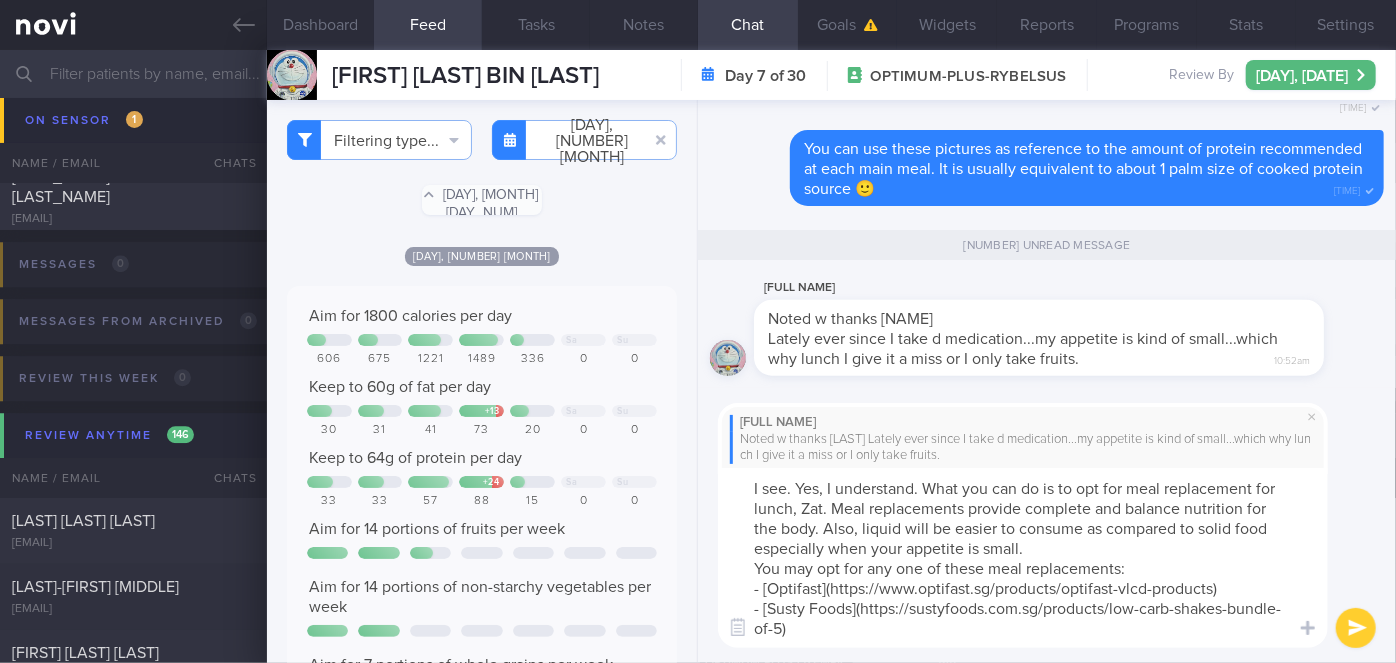 click on "I see. Yes, I understand. What you can do is to opt for meal replacement for lunch, Zat. Meal replacements provide complete and balance nutrition for the body. Also, liquid will be easier to consume as compared to solid food especially when your appetite is small.
You may opt for any one of these meal replacements:
- [Optifast](https://www.optifast.sg/products/optifast-vlcd-products)
- [Susty Foods](https://sustyfoods.com.sg/products/low-carb-shakes-bundle-of-5)" at bounding box center [1023, 558] 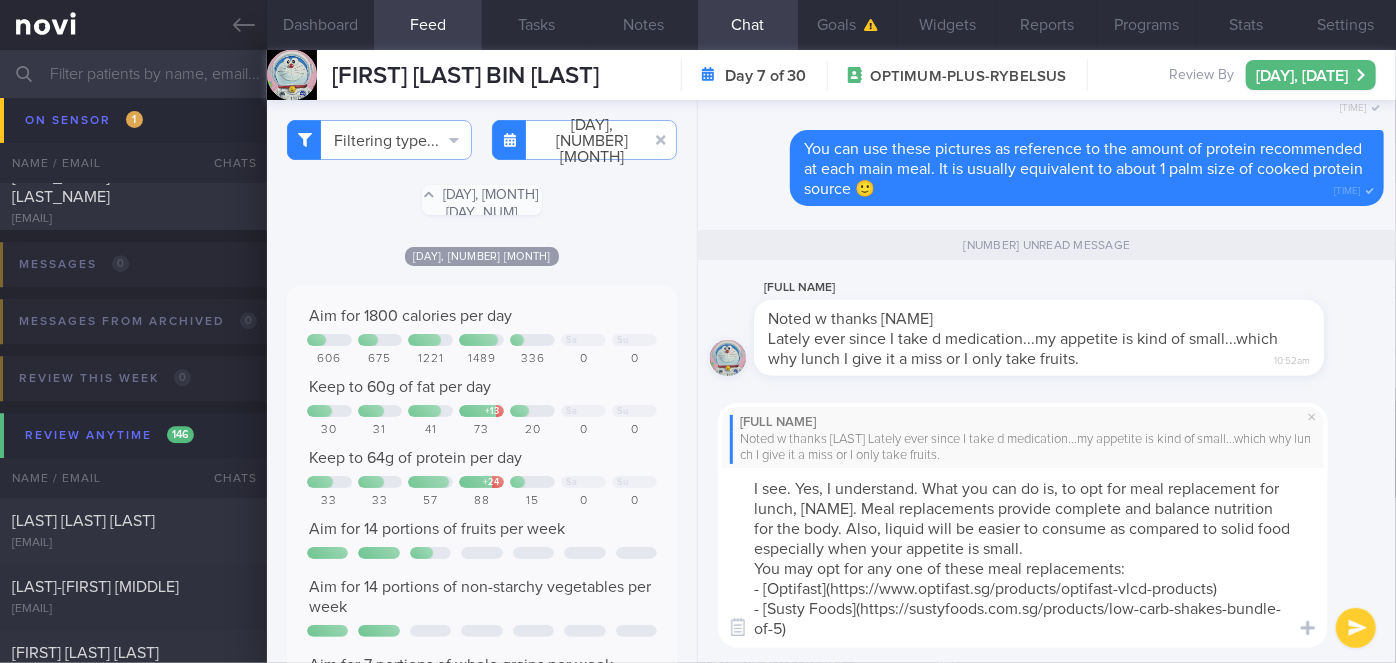 click on "I see. Yes, I understand. What you can do is, to opt for meal replacement for lunch, Zat. Meal replacements provide complete and balance nutrition for the body. Also, liquid will be easier to consume as compared to solid food especially when your appetite is small.
You may opt for any one of these meal replacements:
- [Optifast](https://www.optifast.sg/products/optifast-vlcd-products)
- [Susty Foods](https://sustyfoods.com.sg/products/low-carb-shakes-bundle-of-5)" at bounding box center [1023, 558] 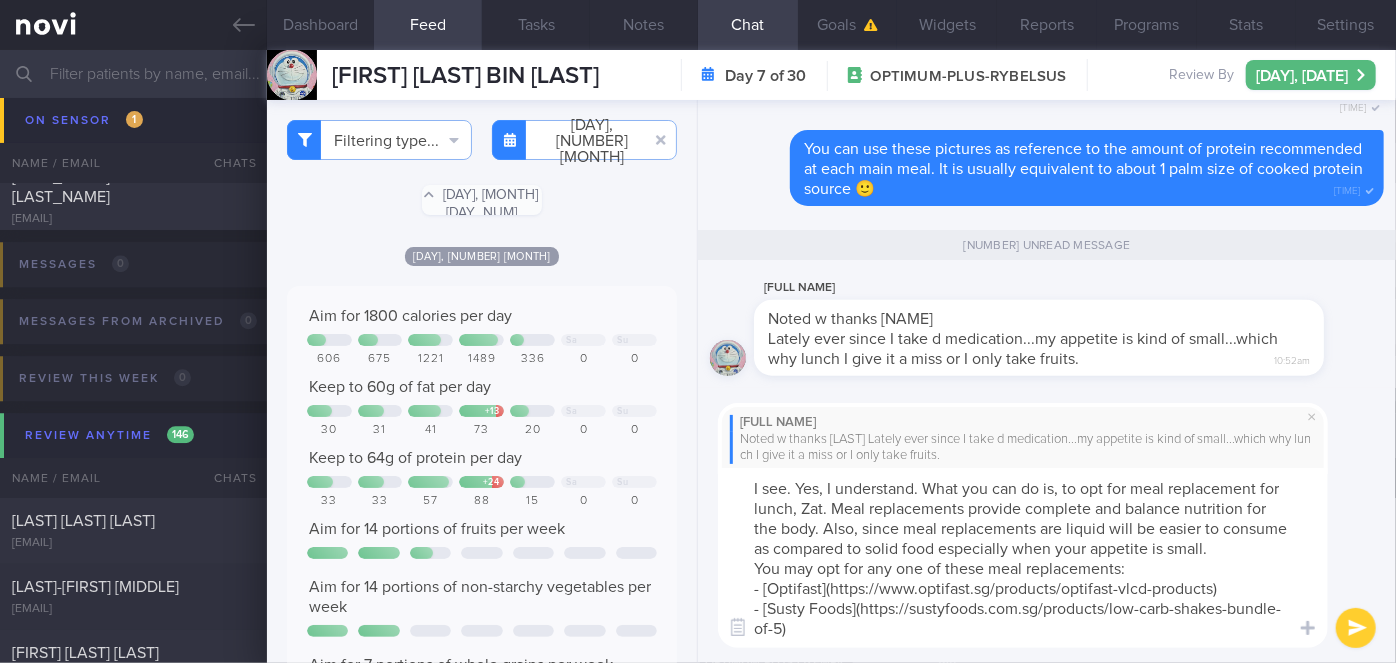 click on "I see. Yes, I understand. What you can do is, to opt for meal replacement for lunch, Zat. Meal replacements provide complete and balance nutrition for the body. Also, since meal replacements are liquid will be easier to consume as compared to solid food especially when your appetite is small.
You may opt for any one of these meal replacements:
- [Optifast](https://www.optifast.sg/products/optifast-vlcd-products)
- [Susty Foods](https://sustyfoods.com.sg/products/low-carb-shakes-bundle-of-5)" at bounding box center [1023, 558] 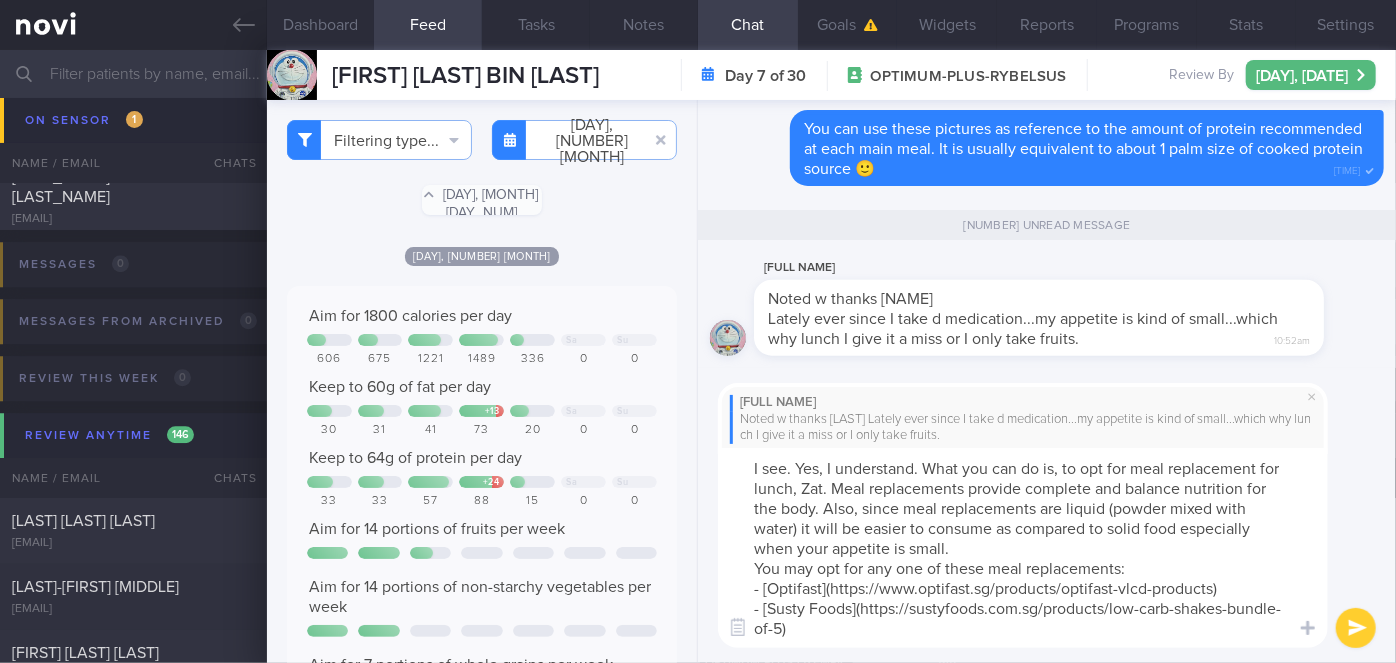 type on "I see. Yes, I understand. What you can do is, to opt for meal replacement for lunch, Zat. Meal replacements provide complete and balance nutrition for the body. Also, since meal replacements are liquid (powder mixed with water) it will be easier to consume as compared to solid food especially when your appetite is small.
You may opt for any one of these meal replacements:
- [Optifast](https://www.optifast.sg/products/optifast-vlcd-products)
- [Susty Foods](https://sustyfoods.com.sg/products/low-carb-shakes-bundle-of-5)" 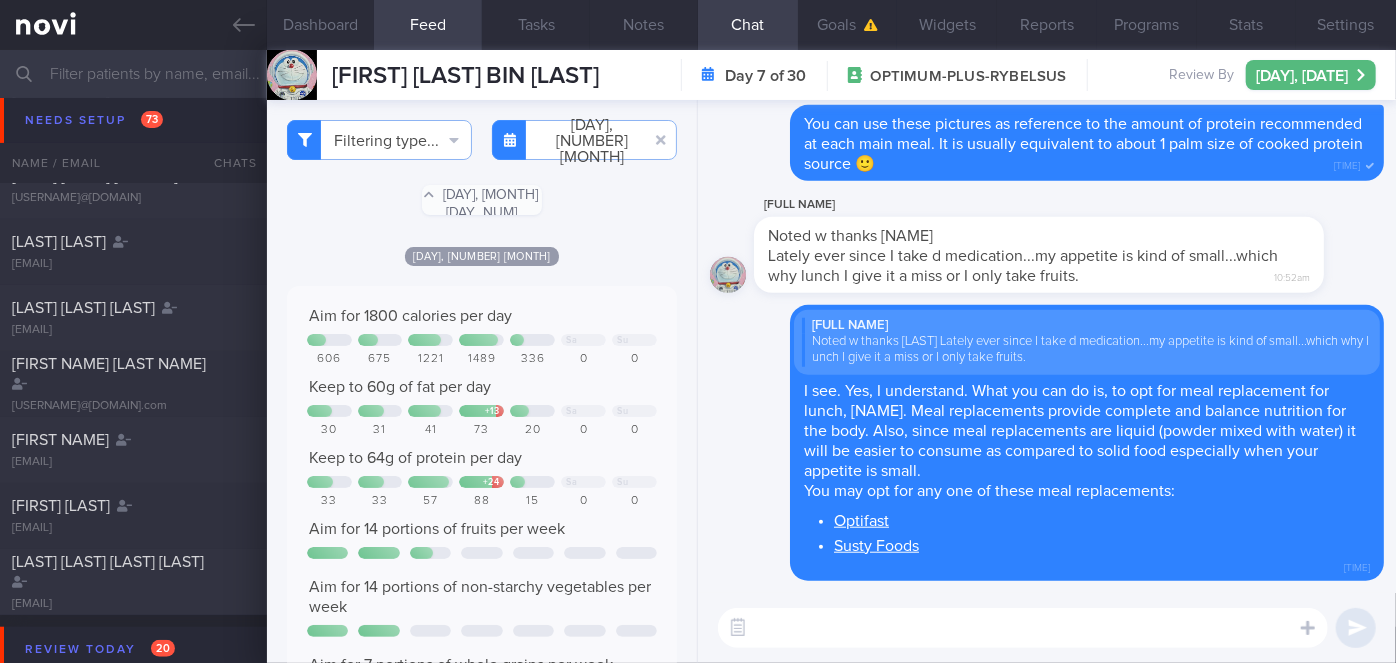 scroll, scrollTop: 4413, scrollLeft: 0, axis: vertical 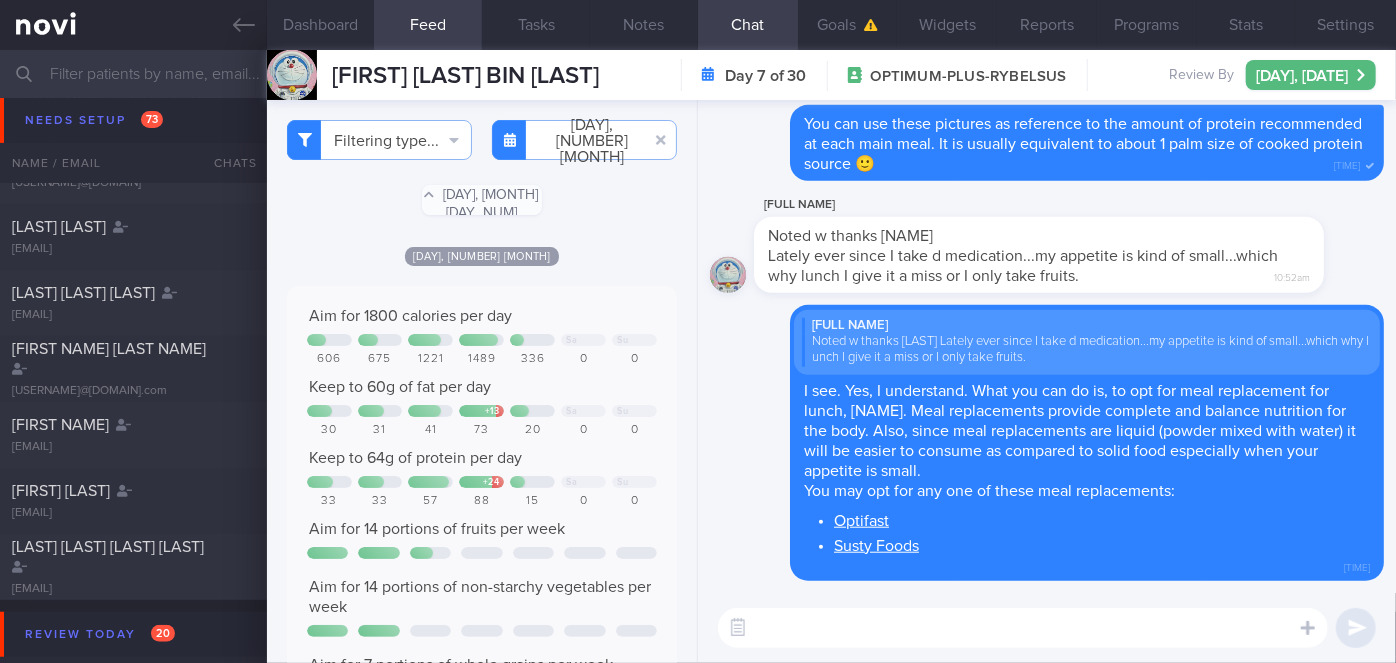 click at bounding box center (698, 74) 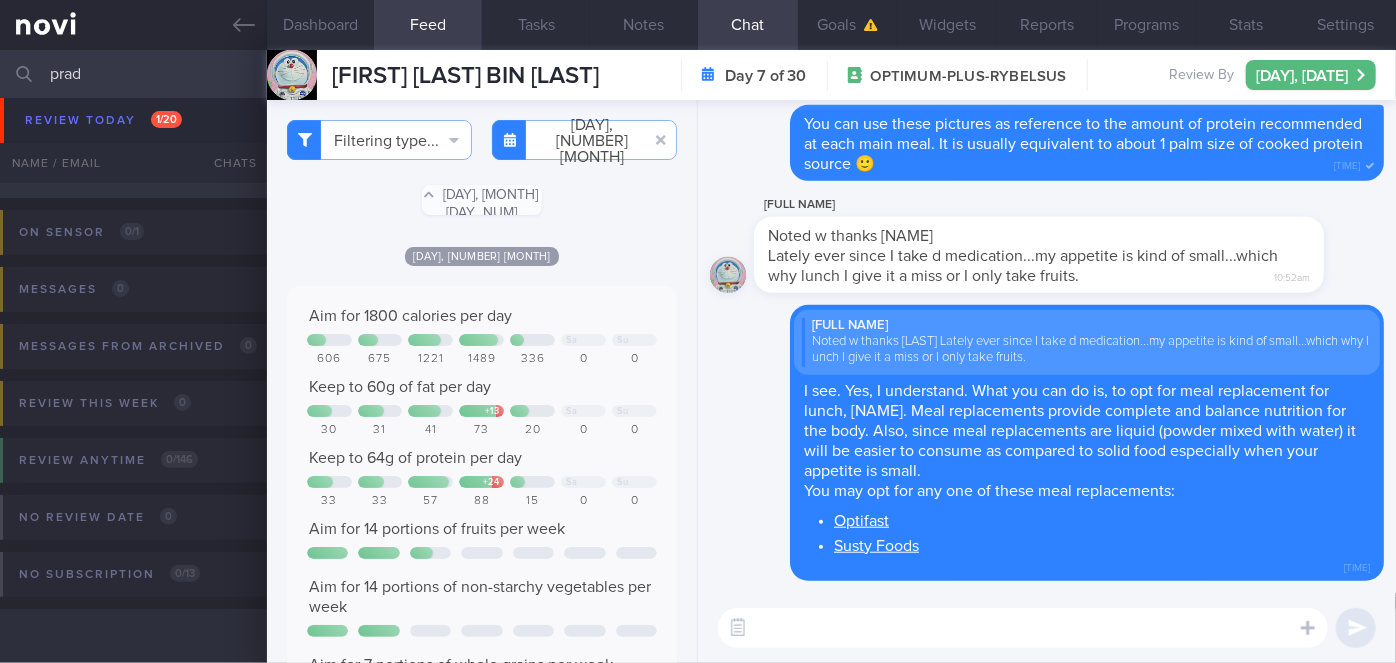 scroll, scrollTop: 120, scrollLeft: 0, axis: vertical 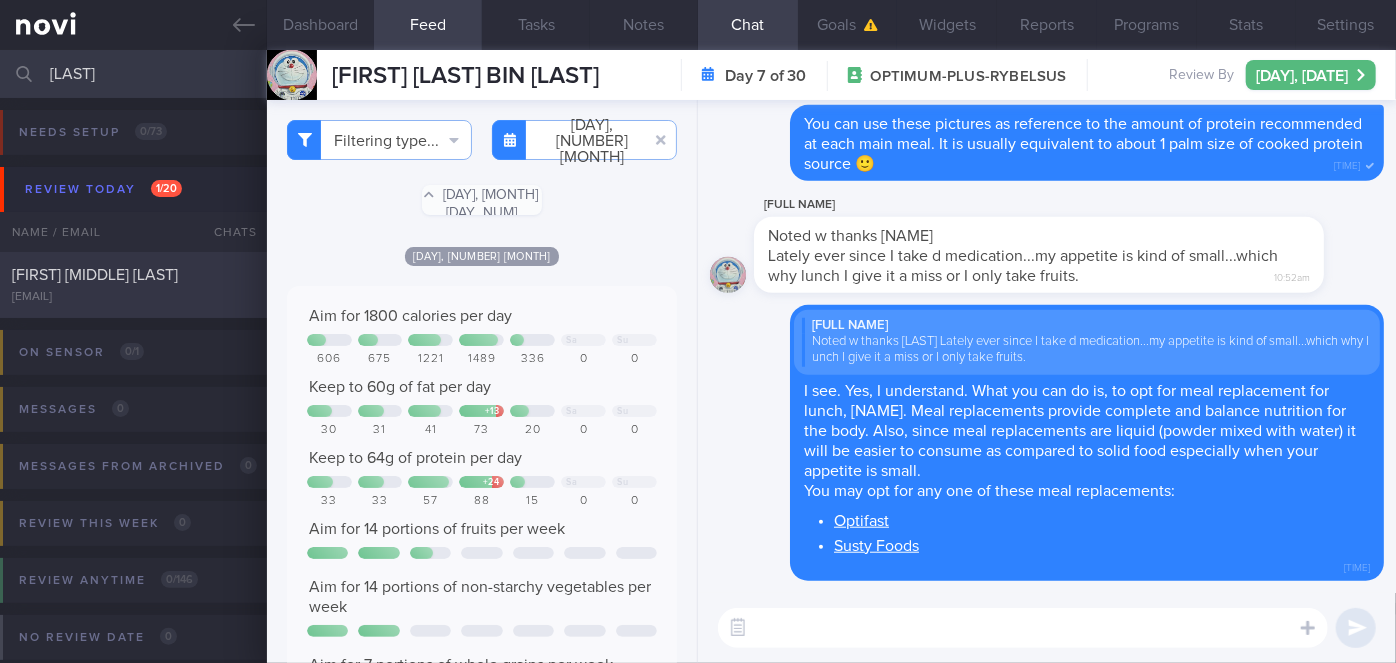 click on "BANAVARA PRADEEP VARADARAJA
pradeepbv@gmail.com" at bounding box center (133, 285) 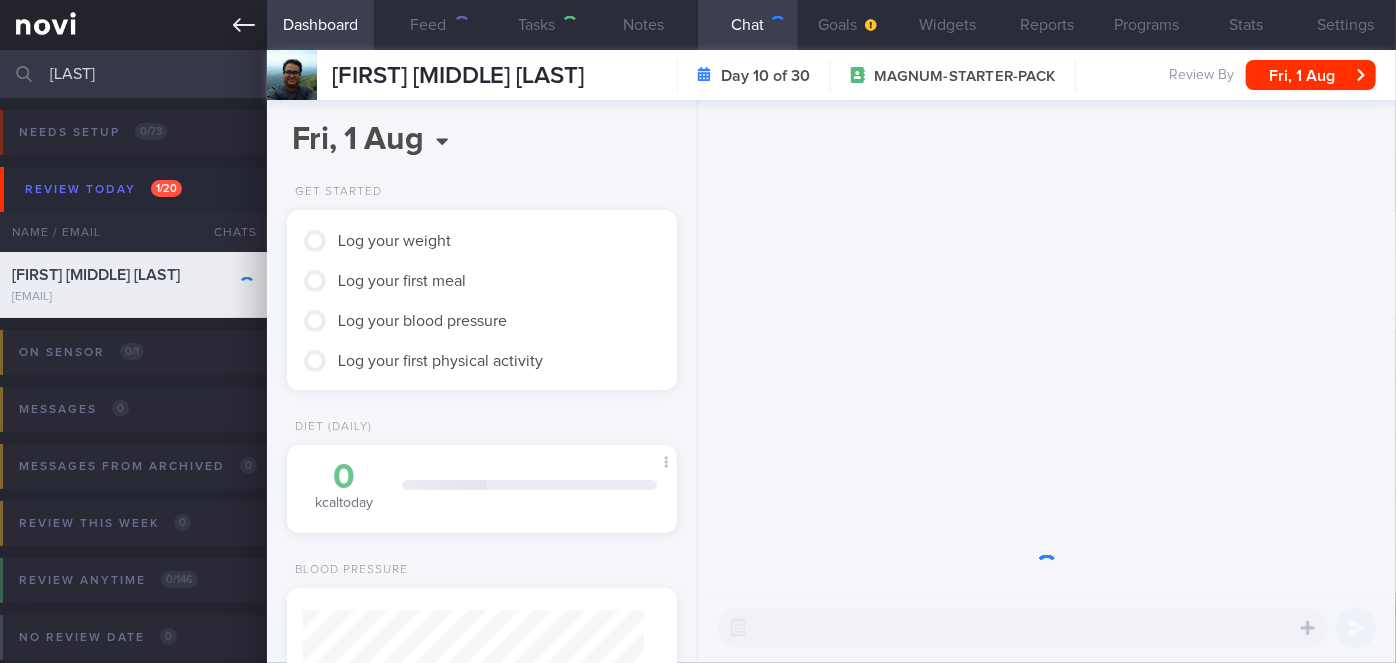 scroll, scrollTop: 999829, scrollLeft: 999658, axis: both 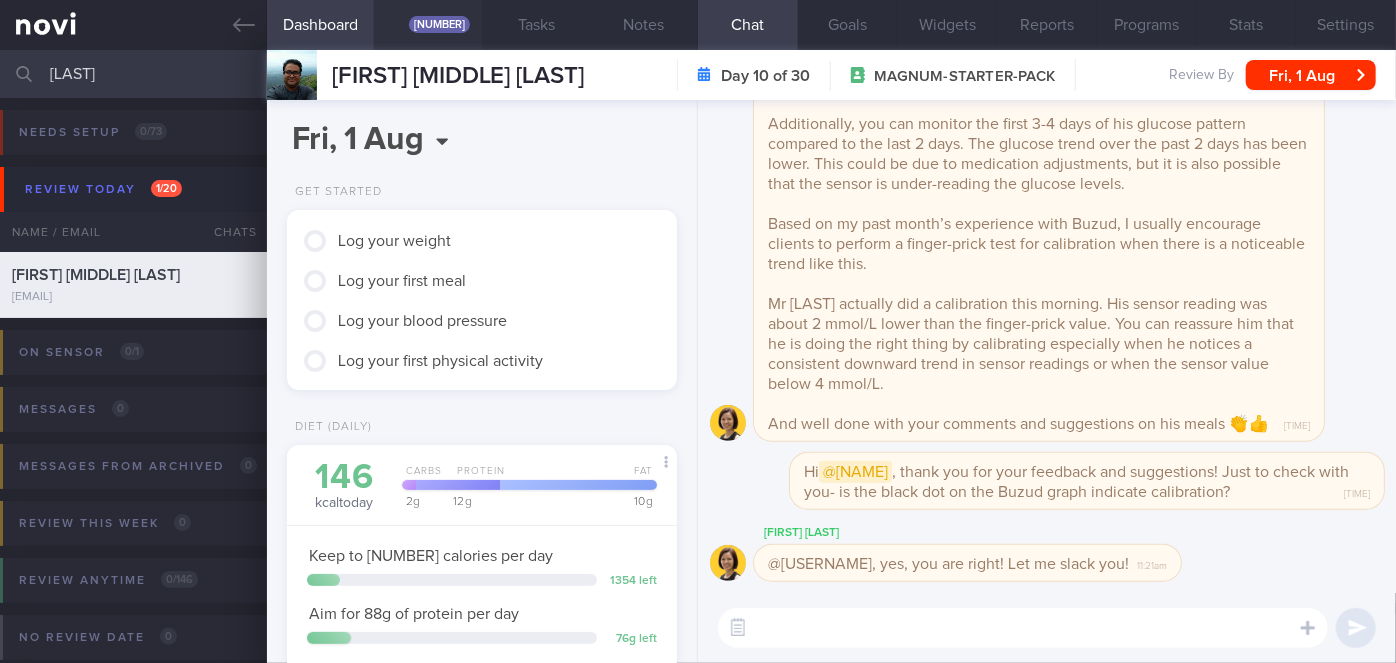 click on "Feed
667" at bounding box center [428, 25] 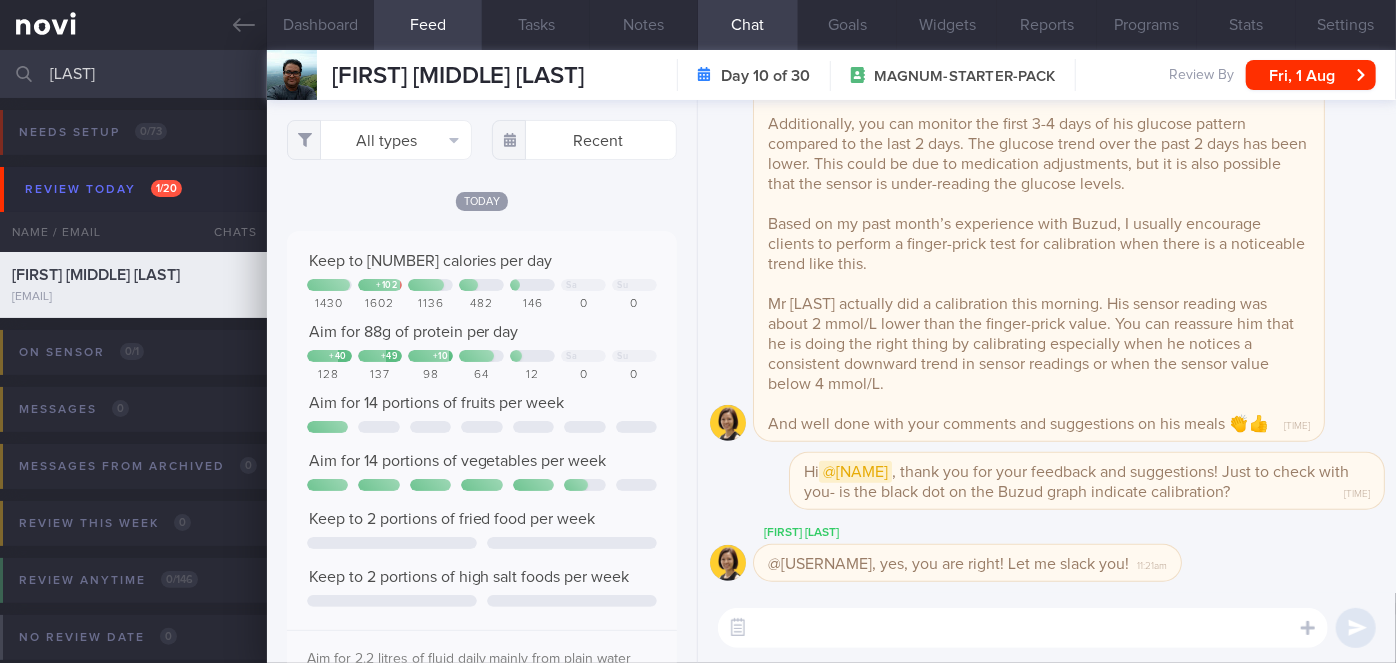 scroll, scrollTop: 999912, scrollLeft: 999648, axis: both 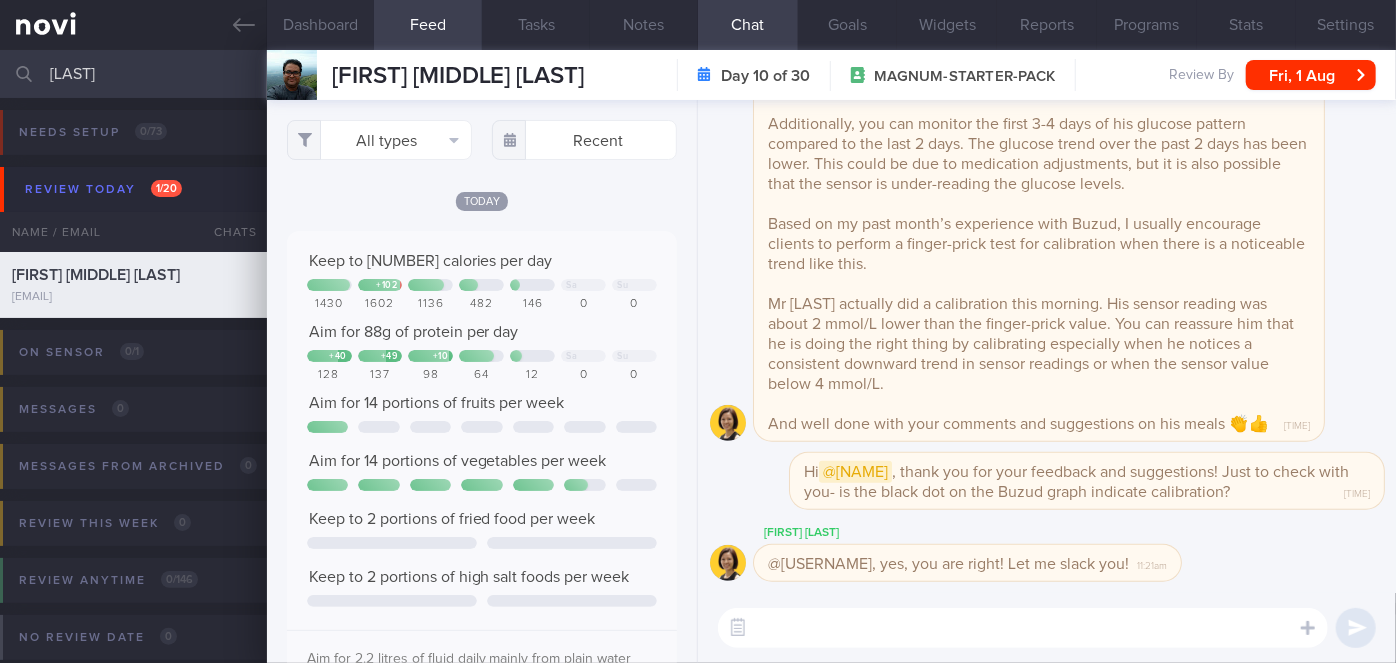 click on "prade" at bounding box center [698, 74] 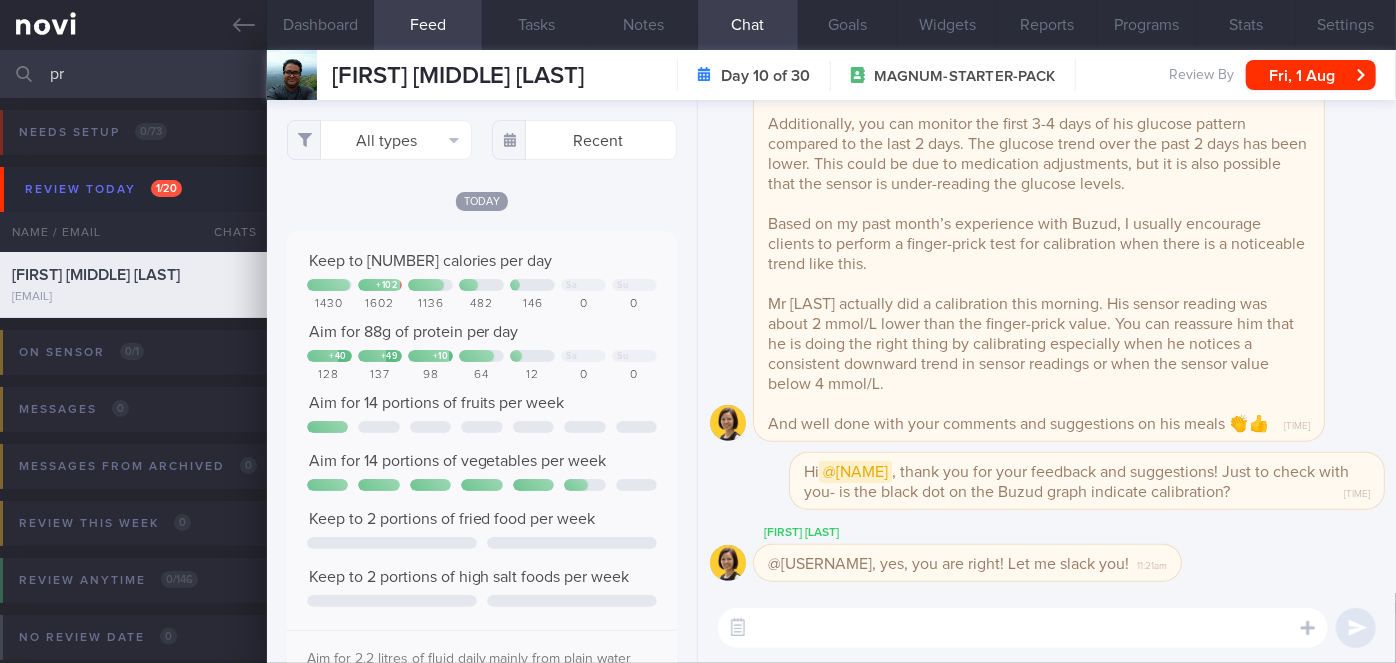 type on "p" 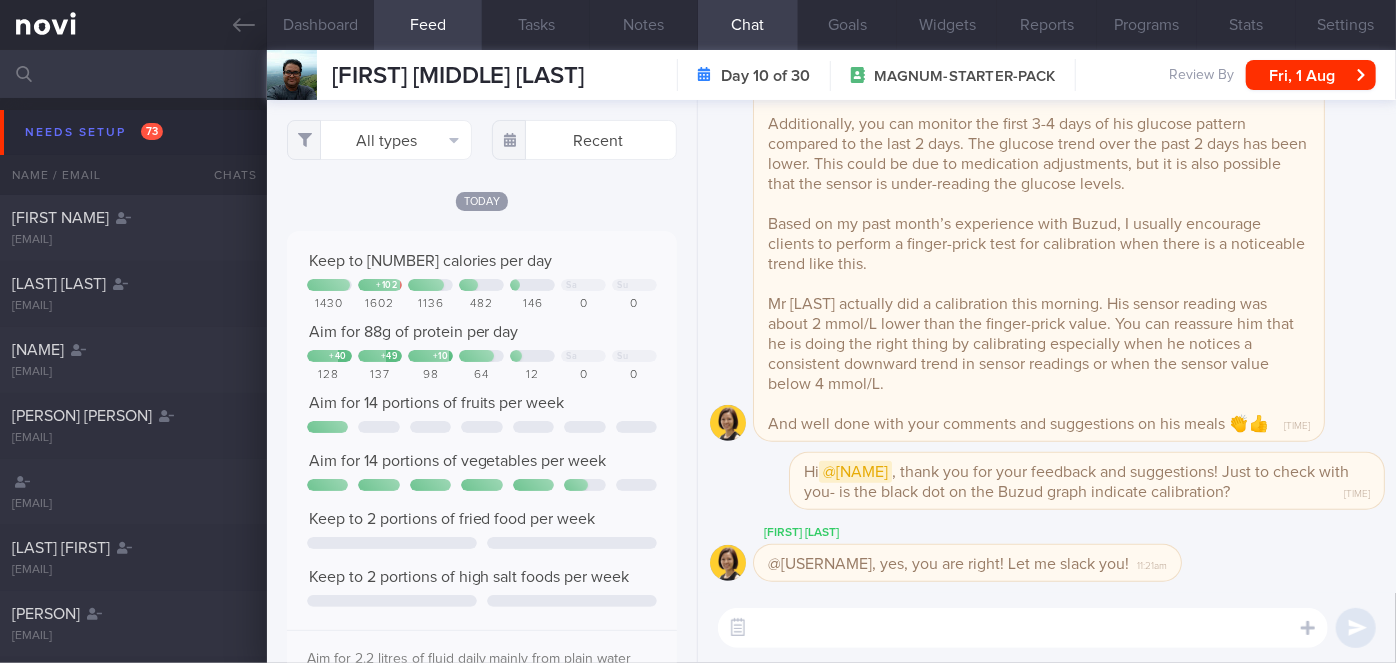 type 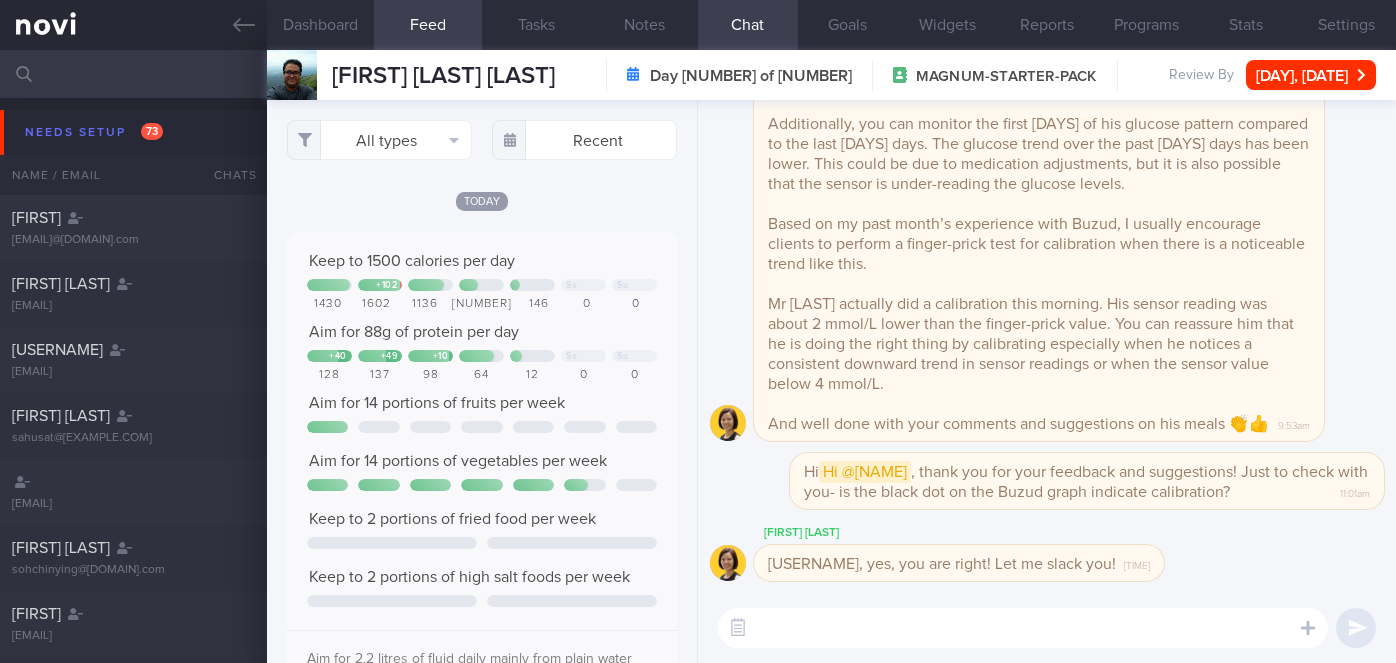 select on "7" 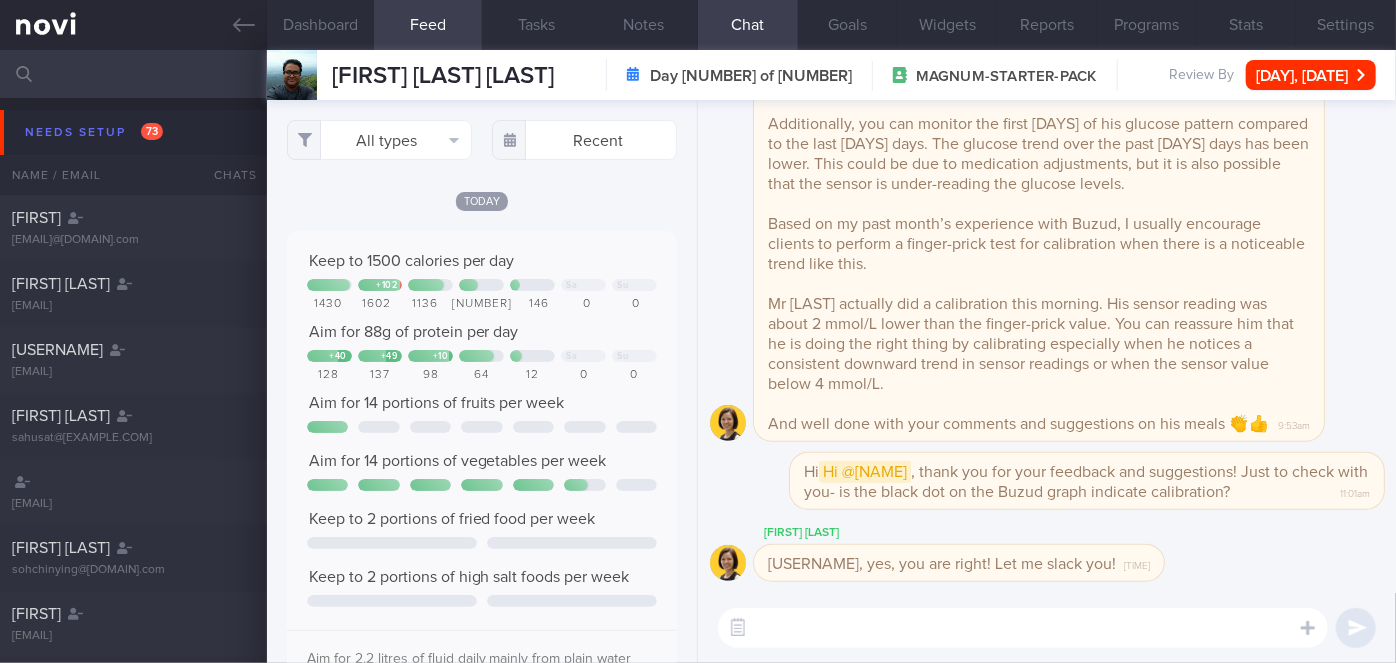 scroll, scrollTop: 999829, scrollLeft: 999658, axis: both 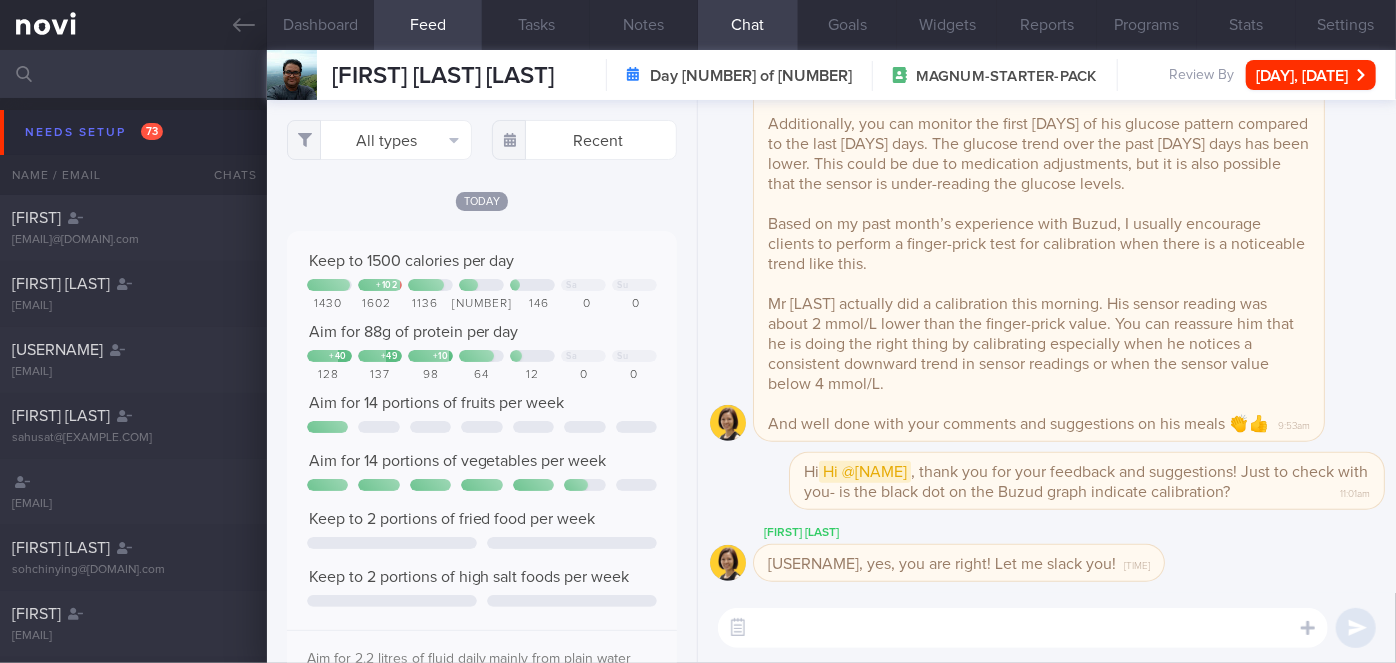 click at bounding box center (1023, 628) 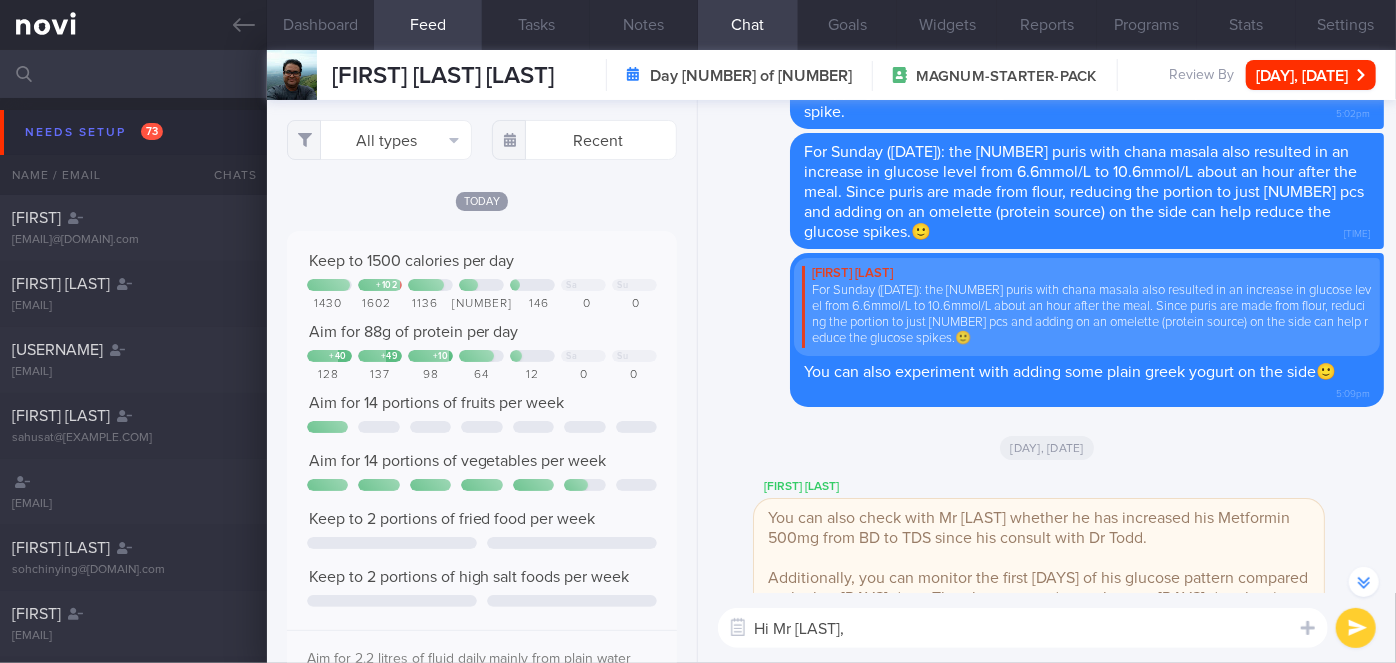 scroll, scrollTop: 0, scrollLeft: 0, axis: both 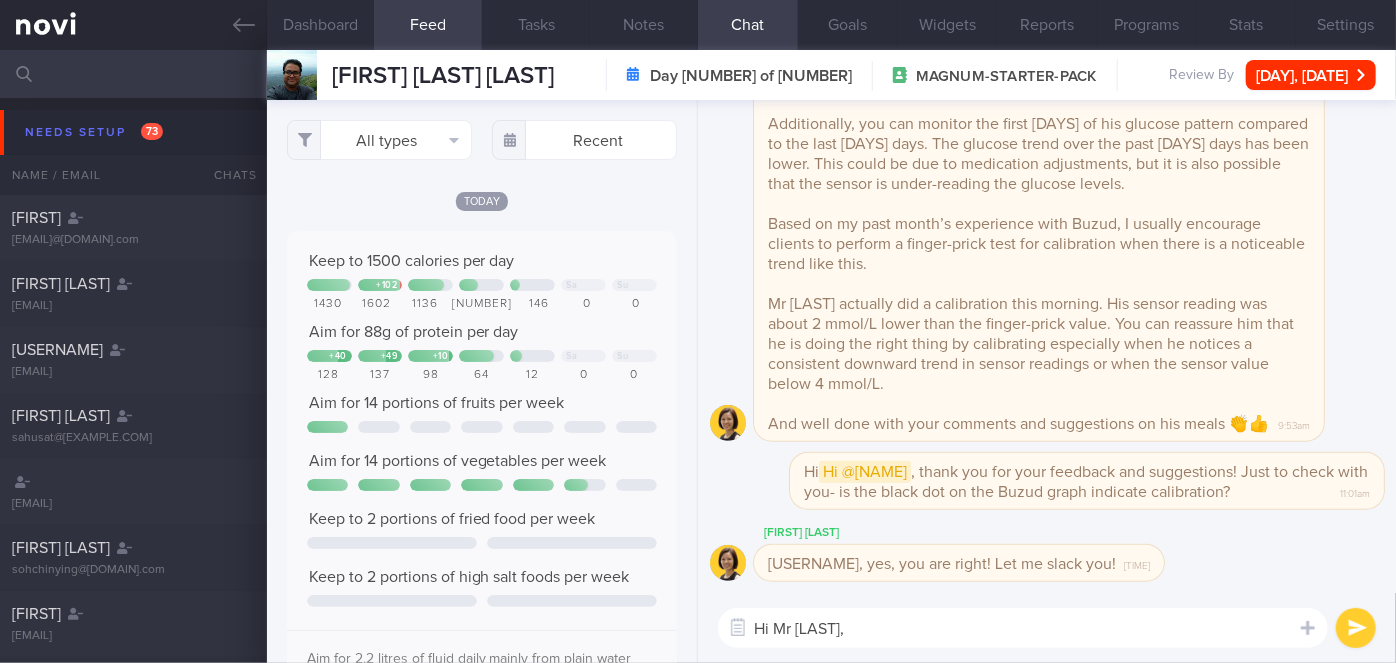 click on "Hi Mr [LAST]," at bounding box center (1023, 628) 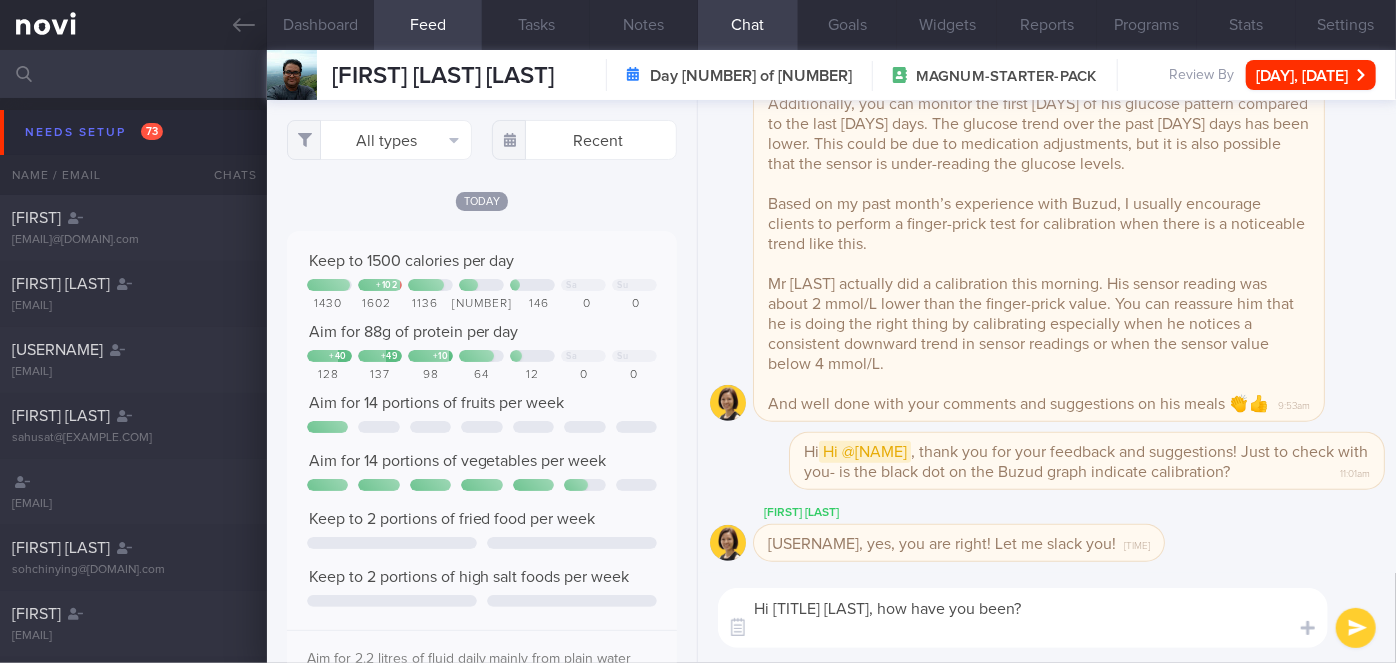 scroll, scrollTop: 0, scrollLeft: 0, axis: both 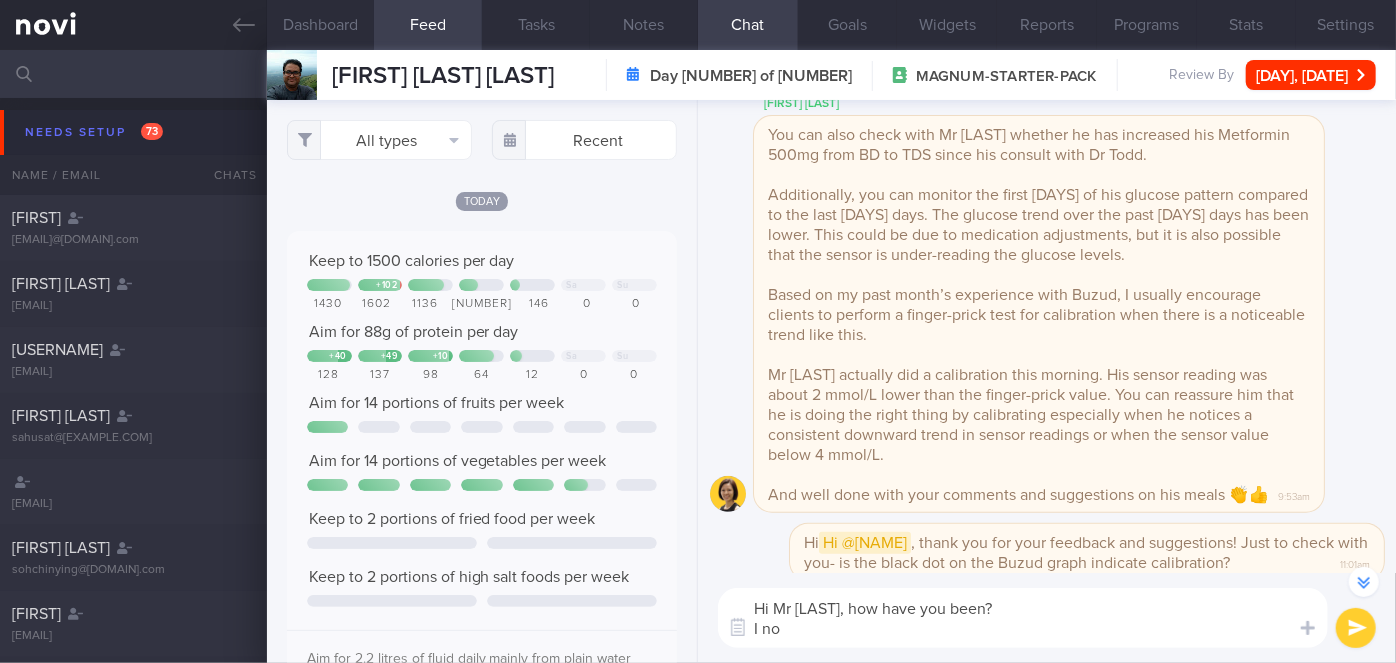 click on "Hi Mr [LAST], how have you been?
I no" at bounding box center (1023, 618) 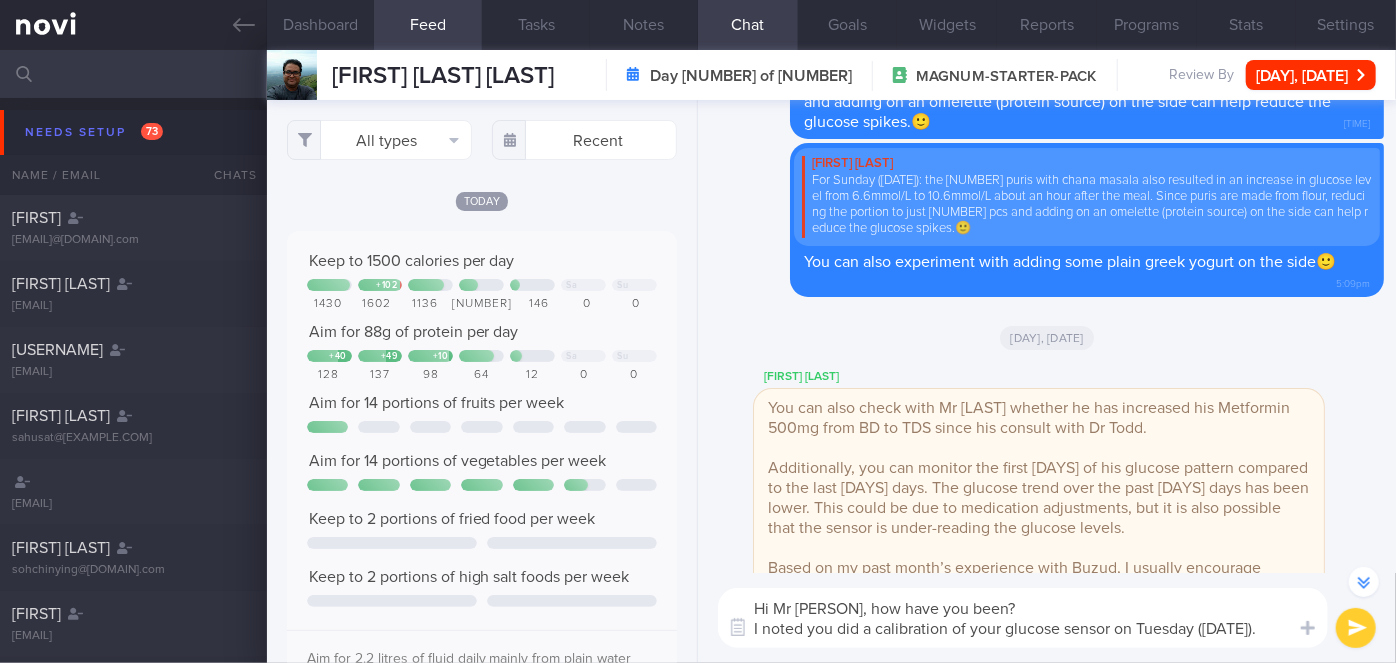 scroll, scrollTop: 0, scrollLeft: 0, axis: both 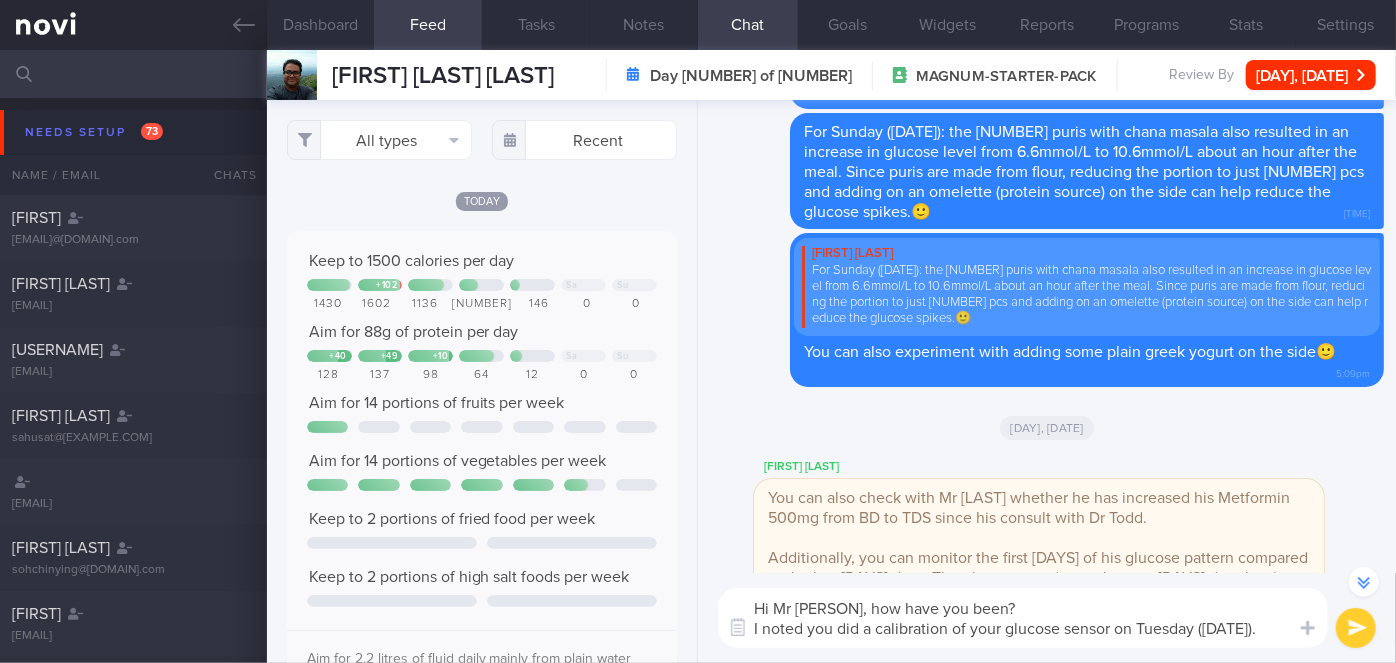 click on "Hi Mr [PERSON], how have you been?
I noted you did a calibration of your glucose sensor on Tuesday ([DATE])." at bounding box center (1023, 618) 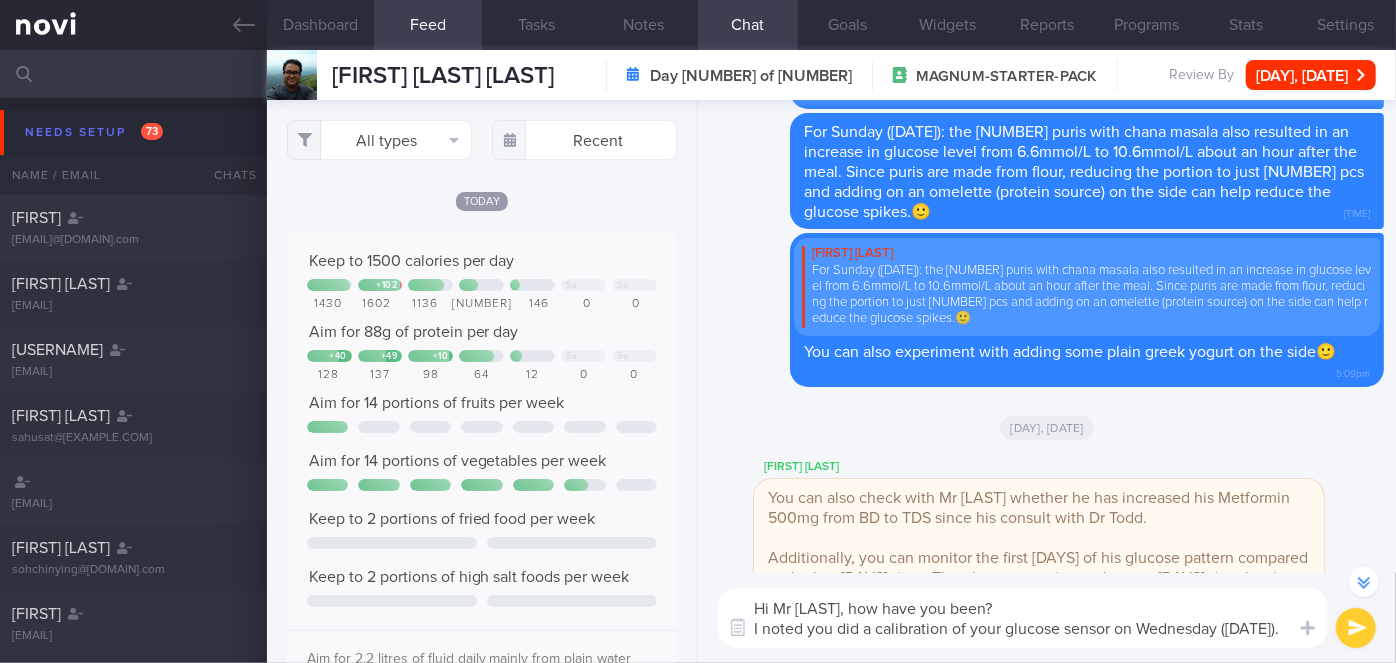 click on "Hi Mr [LAST], how have you been?
I noted you did a calibration of your glucose sensor on Wednesday ([DATE])." at bounding box center (1023, 618) 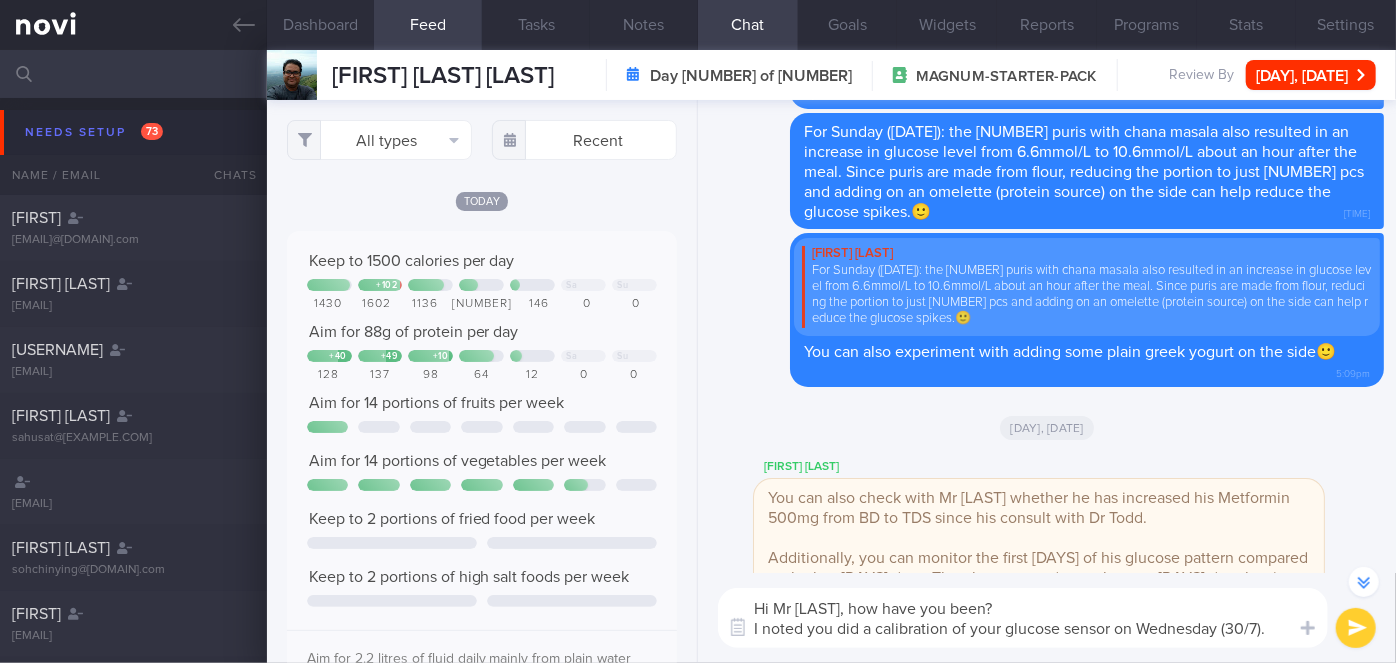 click on "Hi Mr [LAST], how have you been?
I noted you did a calibration of your glucose sensor on Wednesday (30/7)." at bounding box center [1023, 618] 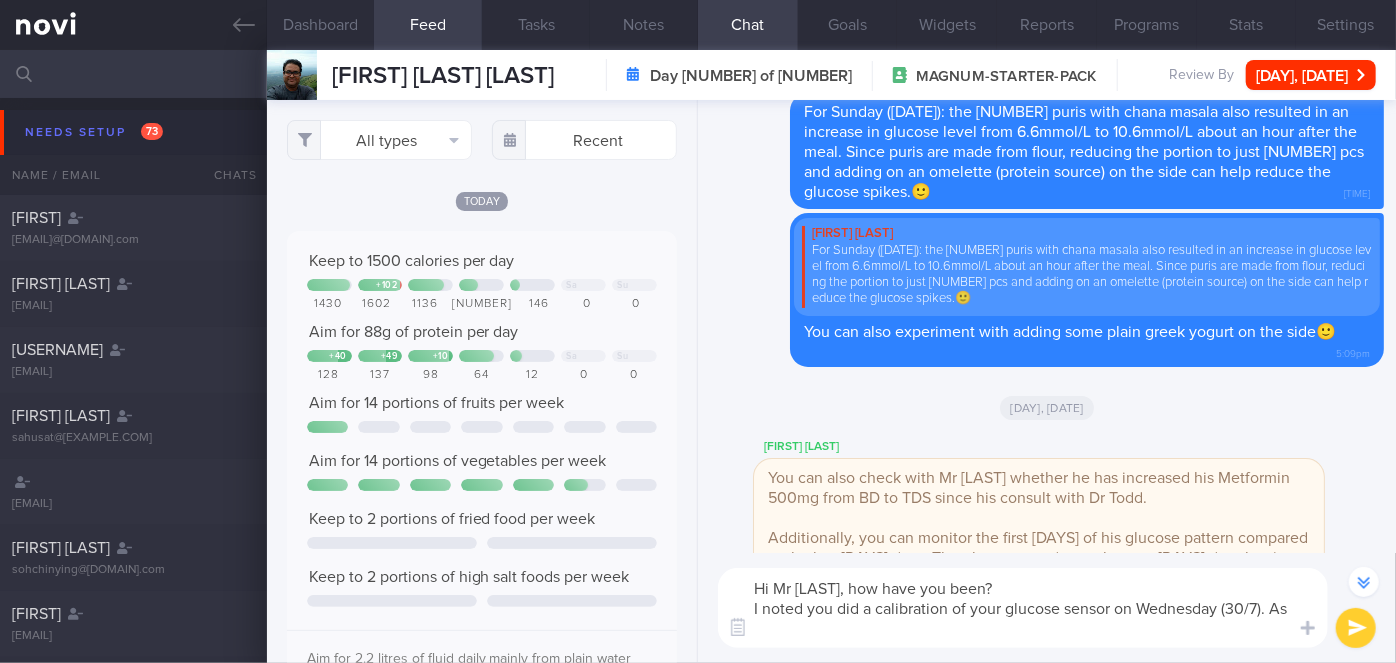 scroll, scrollTop: -473, scrollLeft: 0, axis: vertical 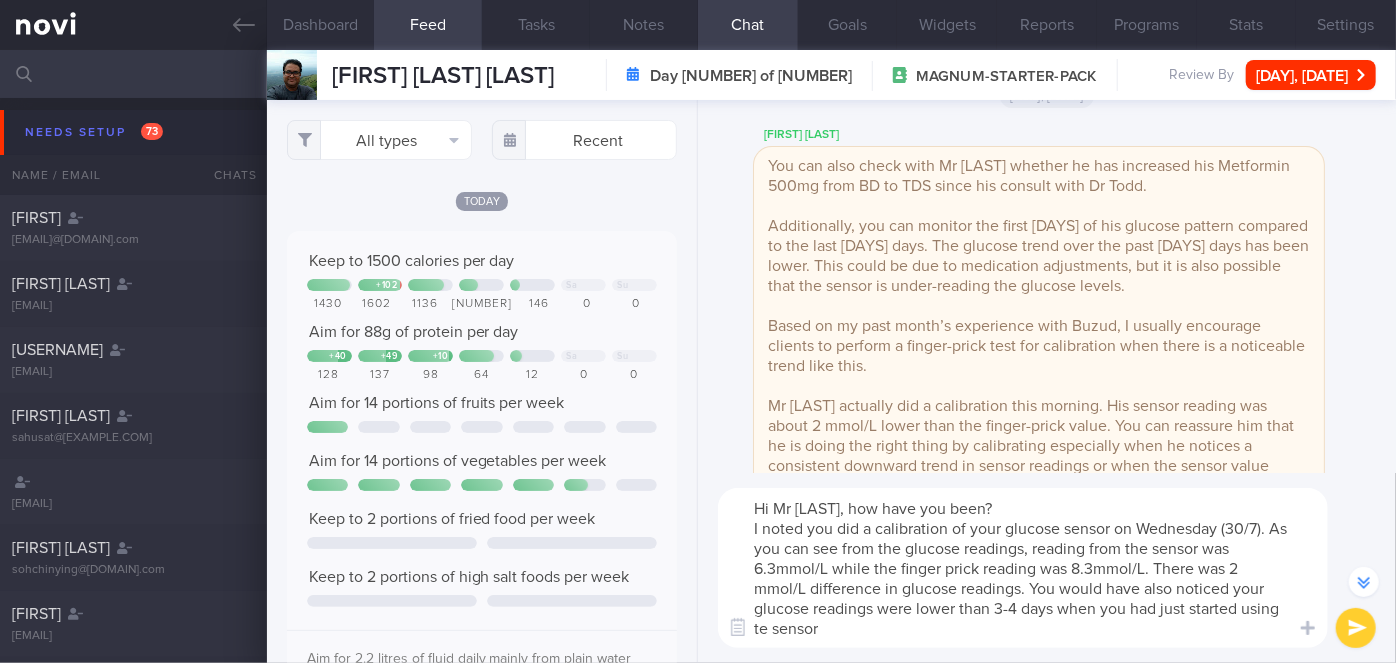 click on "Hi Mr [LAST], how have you been?
I noted you did a calibration of your glucose sensor on Wednesday (30/7). As you can see from the glucose readings, reading from the sensor was 6.3mmol/L while the finger prick reading was 8.3mmol/L. There was 2 mmol/L difference in glucose readings. You would have also noticed your glucose readings were lower than 3-4 days when you had just started using te sensor" at bounding box center (1023, 568) 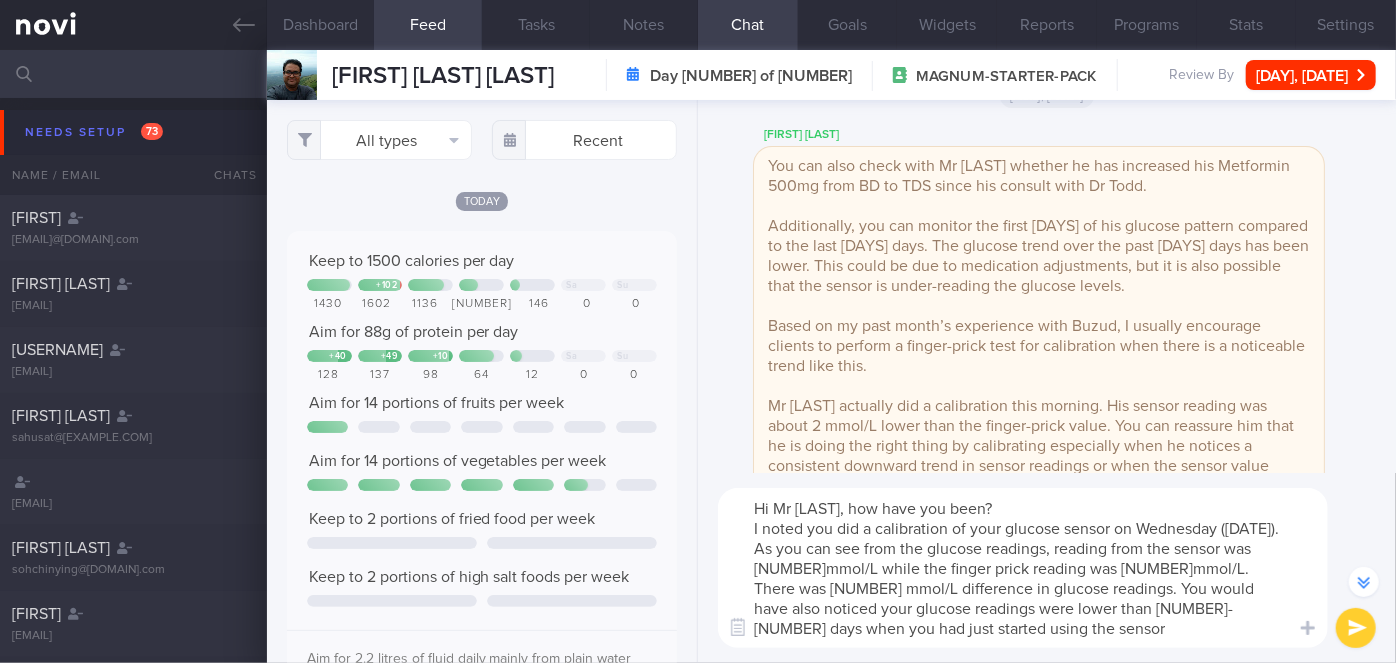 click on "Hi Mr [LAST], how have you been?
I noted you did a calibration of your glucose sensor on Wednesday ([DATE]). As you can see from the glucose readings, reading from the sensor was [NUMBER]mmol/L while the finger prick reading was [NUMBER]mmol/L. There was [NUMBER] mmol/L difference in glucose readings. You would have also noticed your glucose readings were lower than [NUMBER]-[NUMBER] days when you had just started using the sensor" at bounding box center (1023, 568) 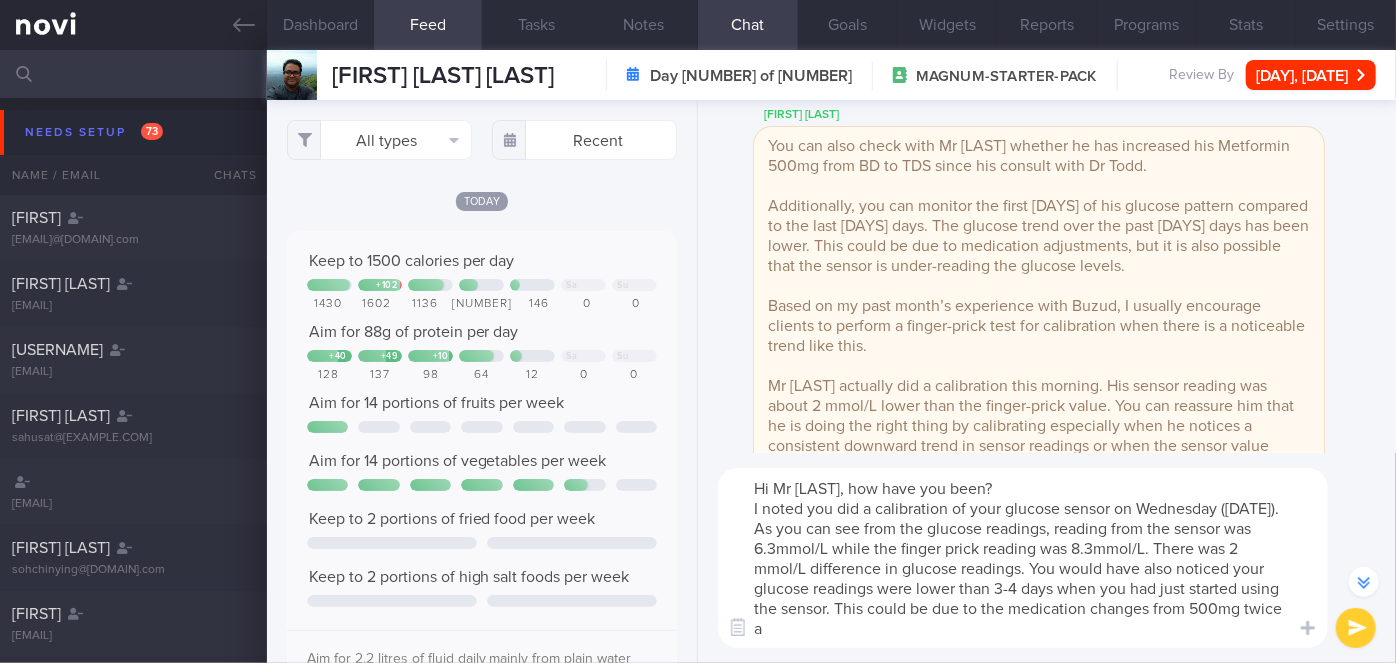 scroll, scrollTop: 0, scrollLeft: 0, axis: both 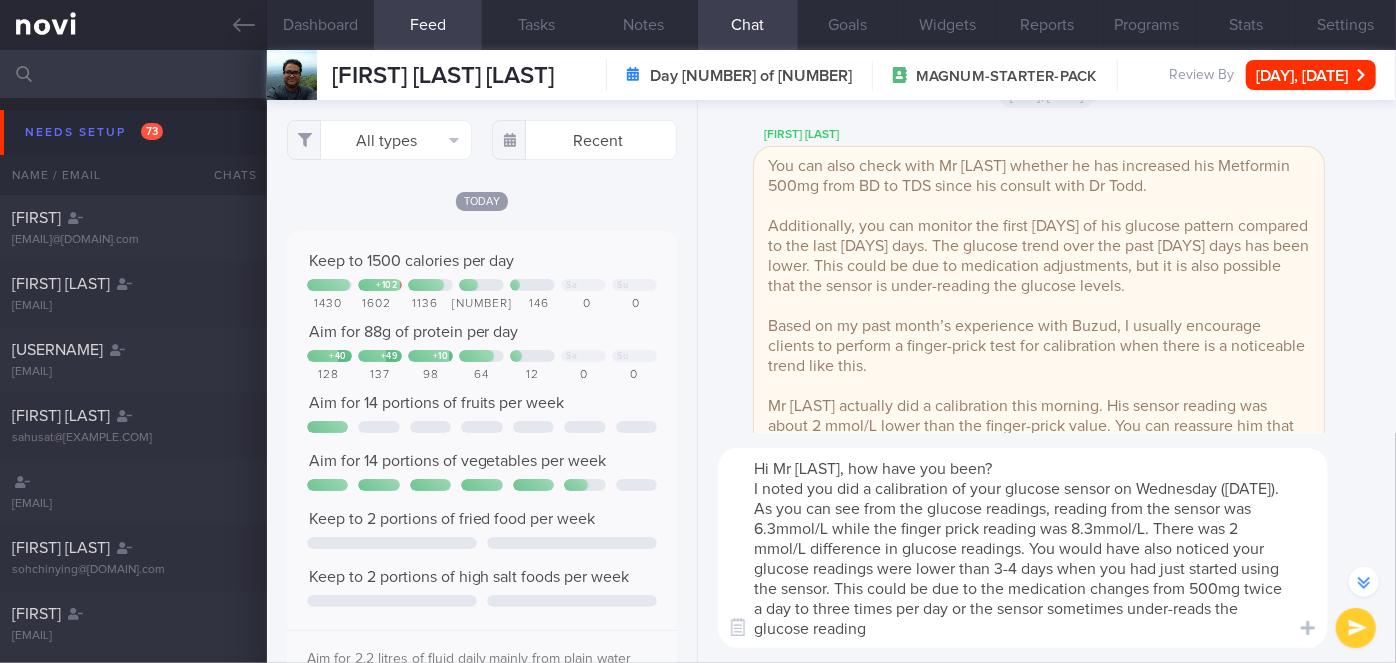 click on "Hi Mr [LAST], how have you been?
I noted you did a calibration of your glucose sensor on Wednesday ([DATE]). As you can see from the glucose readings, reading from the sensor was 6.3mmol/L while the finger prick reading was 8.3mmol/L. There was 2 mmol/L difference in glucose readings. You would have also noticed your glucose readings were lower than 3-4 days when you had just started using the sensor. This could be due to the medication changes from 500mg twice a day to three times per day or the sensor sometimes under-reads the glucose reading" at bounding box center [1023, 548] 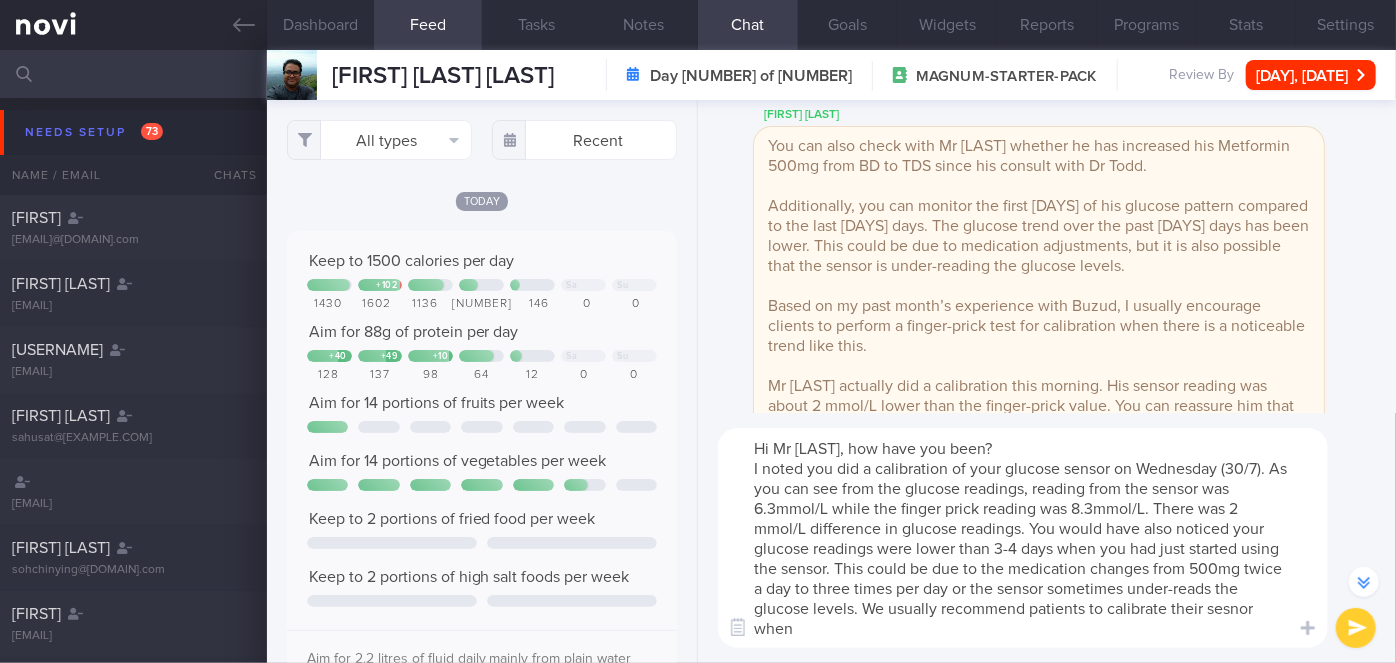 scroll, scrollTop: 0, scrollLeft: 0, axis: both 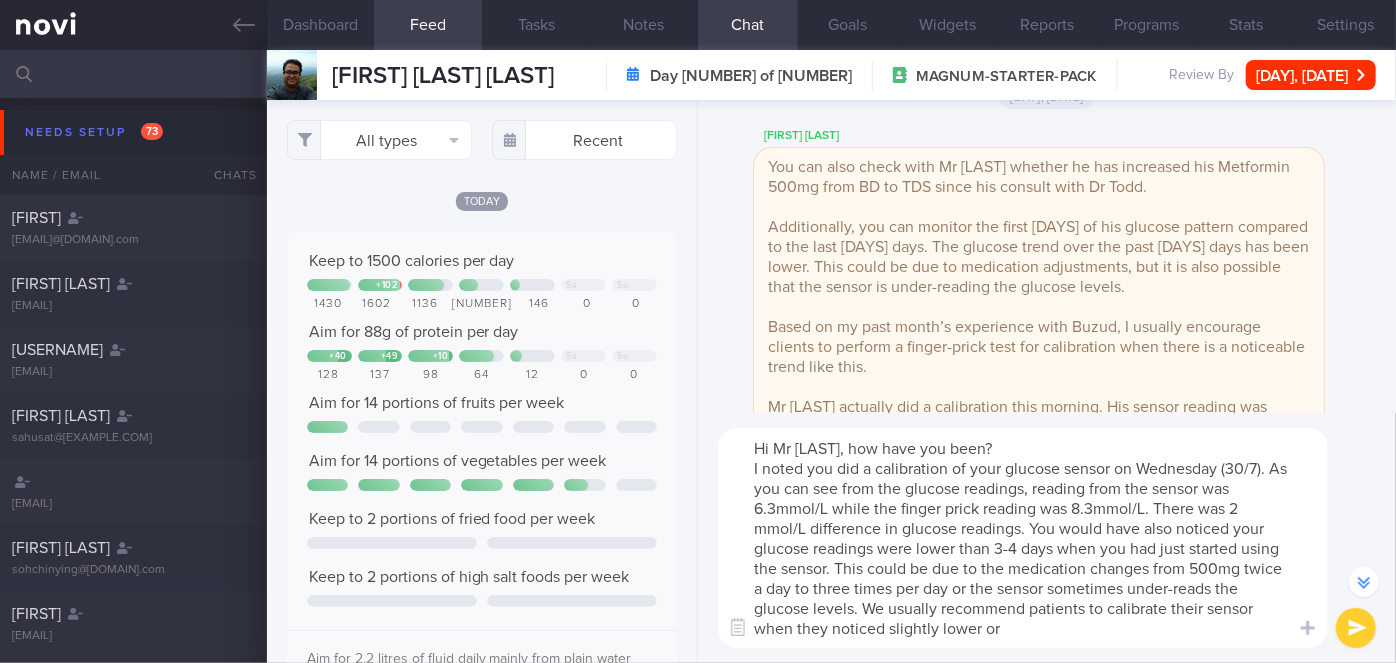 click on "Hi Mr [LAST], how have you been?
I noted you did a calibration of your glucose sensor on Wednesday (30/7). As you can see from the glucose readings, reading from the sensor was 6.3mmol/L while the finger prick reading was 8.3mmol/L. There was 2 mmol/L difference in glucose readings. You would have also noticed your glucose readings were lower than 3-4 days when you had just started using the sensor. This could be due to the medication changes from 500mg twice a day to three times per day or the sensor sometimes under-reads the glucose levels. We usually recommend patients to calibrate their sensor when they noticed slightly lower or" at bounding box center (1023, 538) 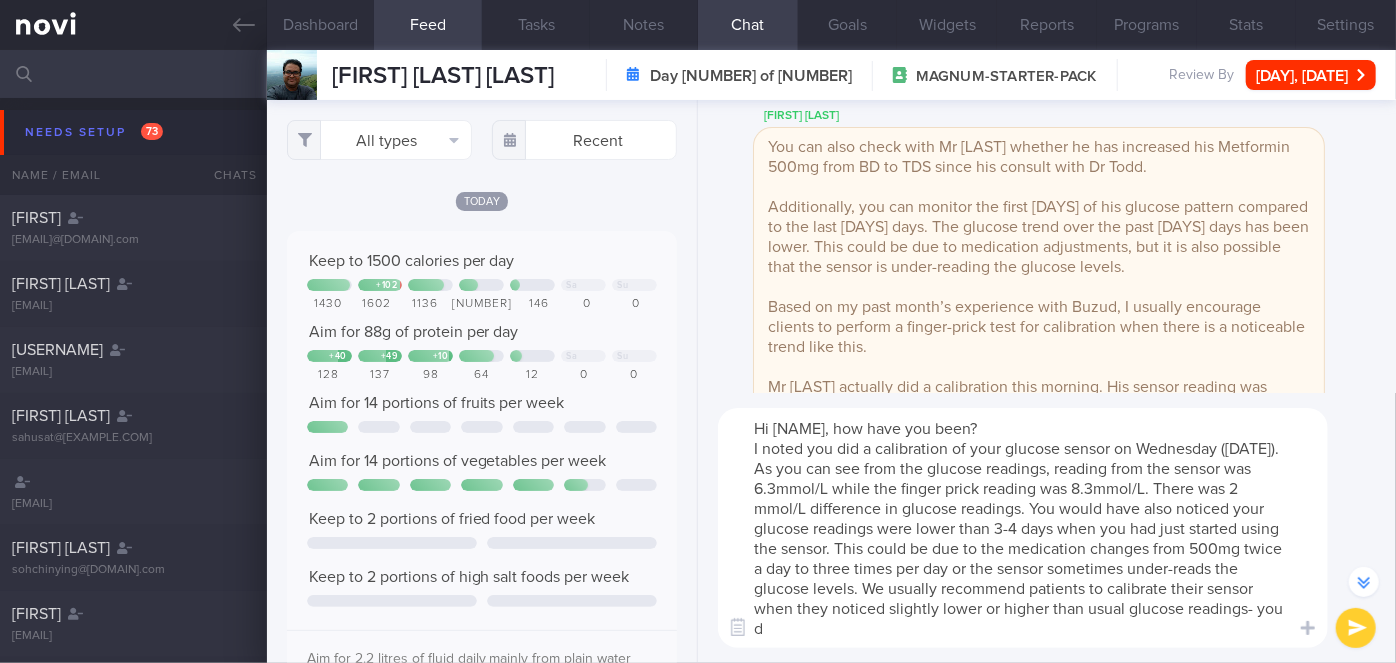 scroll, scrollTop: 0, scrollLeft: 0, axis: both 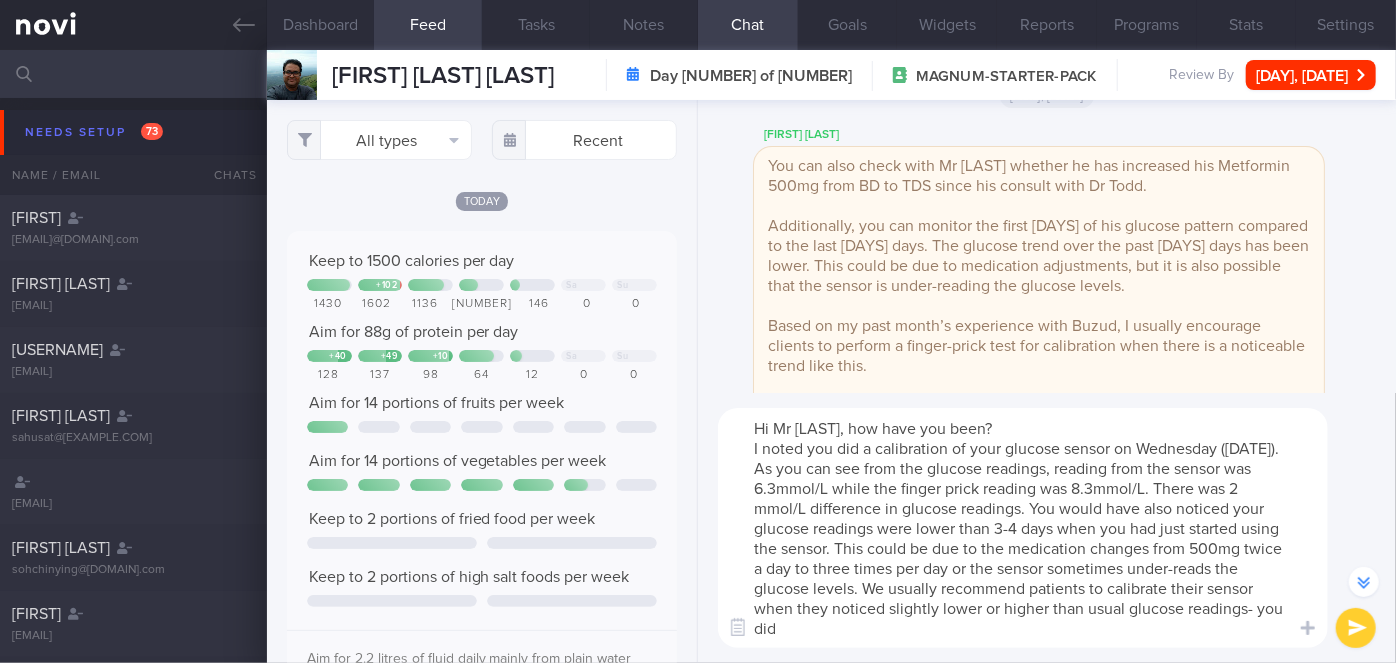 click on "Hi Mr [LAST], how have you been?
I noted you did a calibration of your glucose sensor on Wednesday ([DATE]). As you can see from the glucose readings, reading from the sensor was 6.3mmol/L while the finger prick reading was 8.3mmol/L. There was 2 mmol/L difference in glucose readings. You would have also noticed your glucose readings were lower than 3-4 days when you had just started using the sensor. This could be due to the medication changes from 500mg twice a day to three times per day or the sensor sometimes under-reads the glucose levels. We usually recommend patients to calibrate their sensor when they noticed slightly lower or higher than usual glucose readings- you did" at bounding box center (1023, 528) 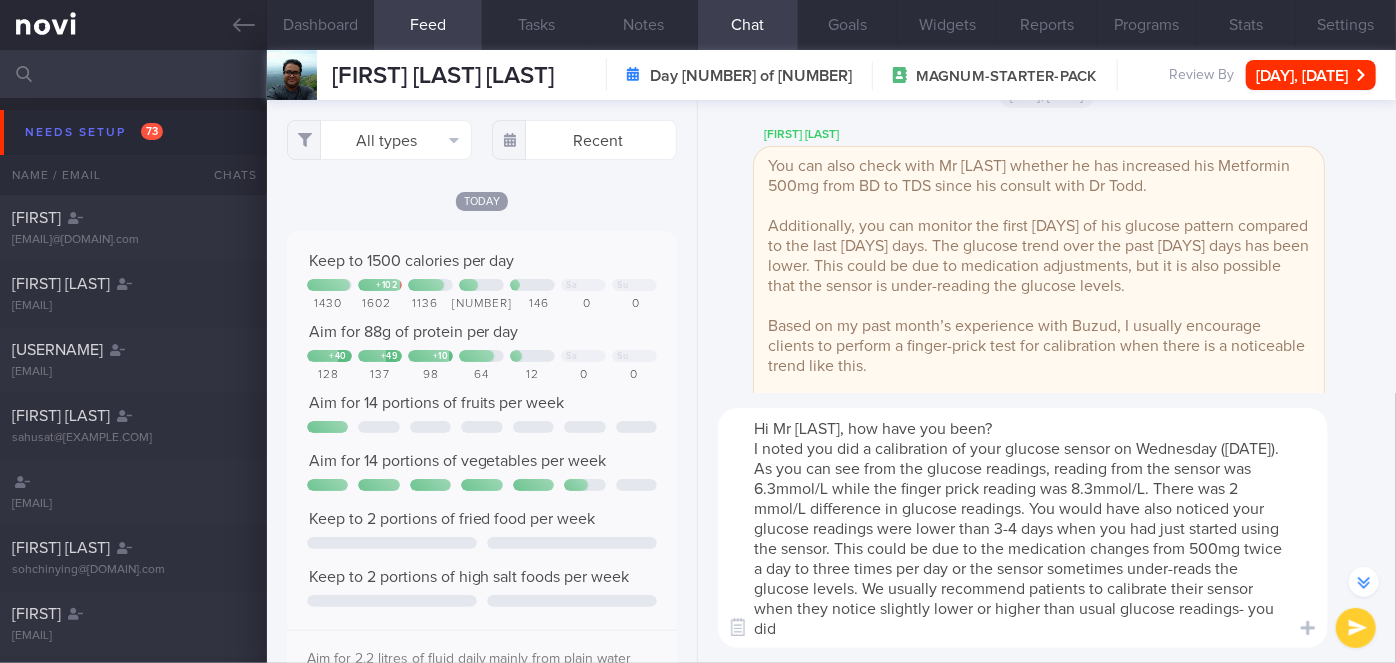 click on "Hi Mr [LAST], how have you been?
I noted you did a calibration of your glucose sensor on Wednesday ([DATE]). As you can see from the glucose readings, reading from the sensor was 6.3mmol/L while the finger prick reading was 8.3mmol/L. There was 2 mmol/L difference in glucose readings. You would have also noticed your glucose readings were lower than 3-4 days when you had just started using the sensor. This could be due to the medication changes from 500mg twice a day to three times per day or the sensor sometimes under-reads the glucose levels. We usually recommend patients to calibrate their sensor when they notice slightly lower or higher than usual glucose readings- you did" at bounding box center [1023, 528] 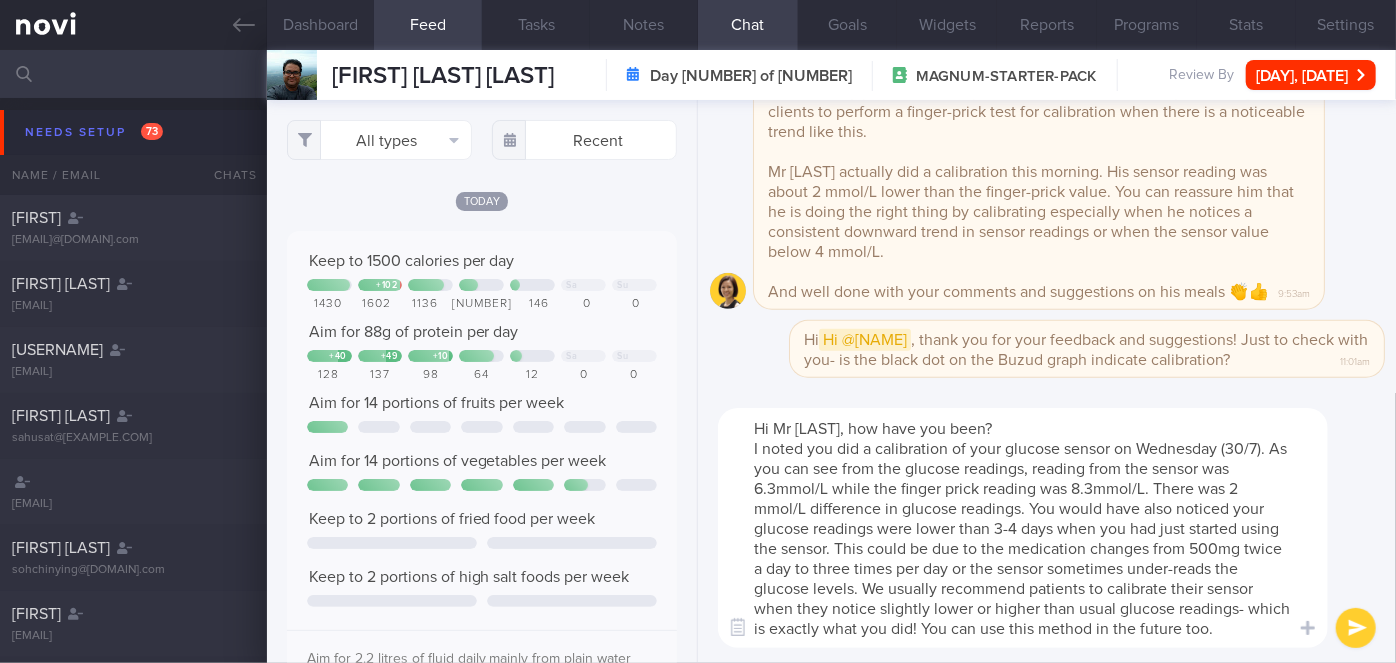 scroll, scrollTop: 0, scrollLeft: 0, axis: both 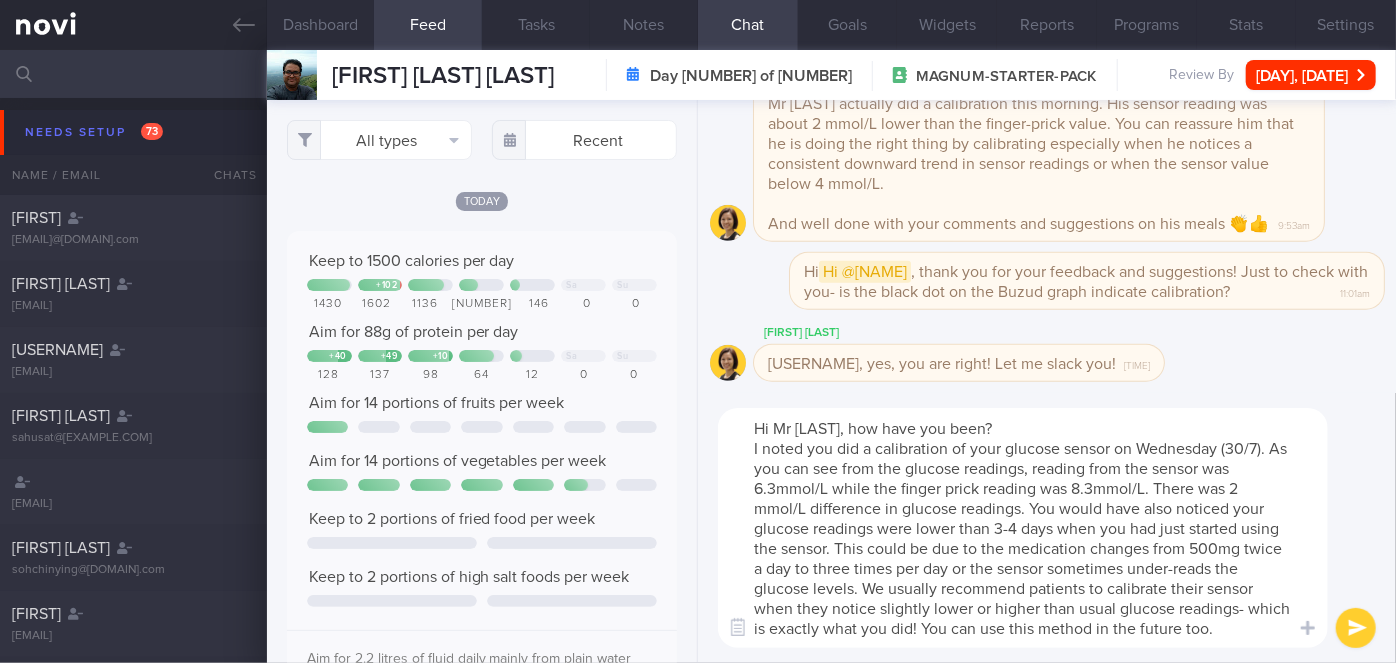 drag, startPoint x: 1232, startPoint y: 606, endPoint x: 882, endPoint y: 600, distance: 350.05142 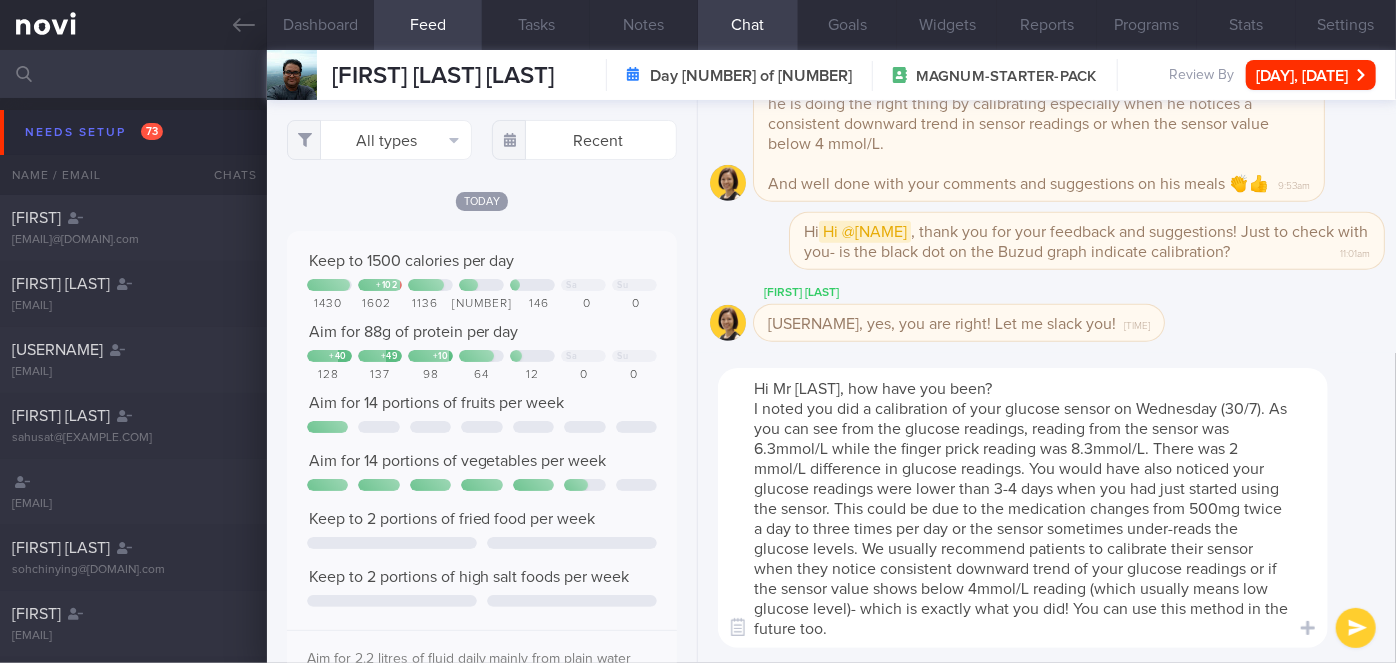 click on "Hi Mr [LAST], how have you been?
I noted you did a calibration of your glucose sensor on Wednesday (30/7). As you can see from the glucose readings, reading from the sensor was 6.3mmol/L while the finger prick reading was 8.3mmol/L. There was 2 mmol/L difference in glucose readings. You would have also noticed your glucose readings were lower than 3-4 days when you had just started using the sensor. This could be due to the medication changes from 500mg twice a day to three times per day or the sensor sometimes under-reads the glucose levels. We usually recommend patients to calibrate their sensor when they notice consistent downward trend of your glucose readings or if the sensor value shows below 4mmol/L reading (which usually means low glucose level)- which is exactly what you did! You can use this method in the future too." at bounding box center [1023, 508] 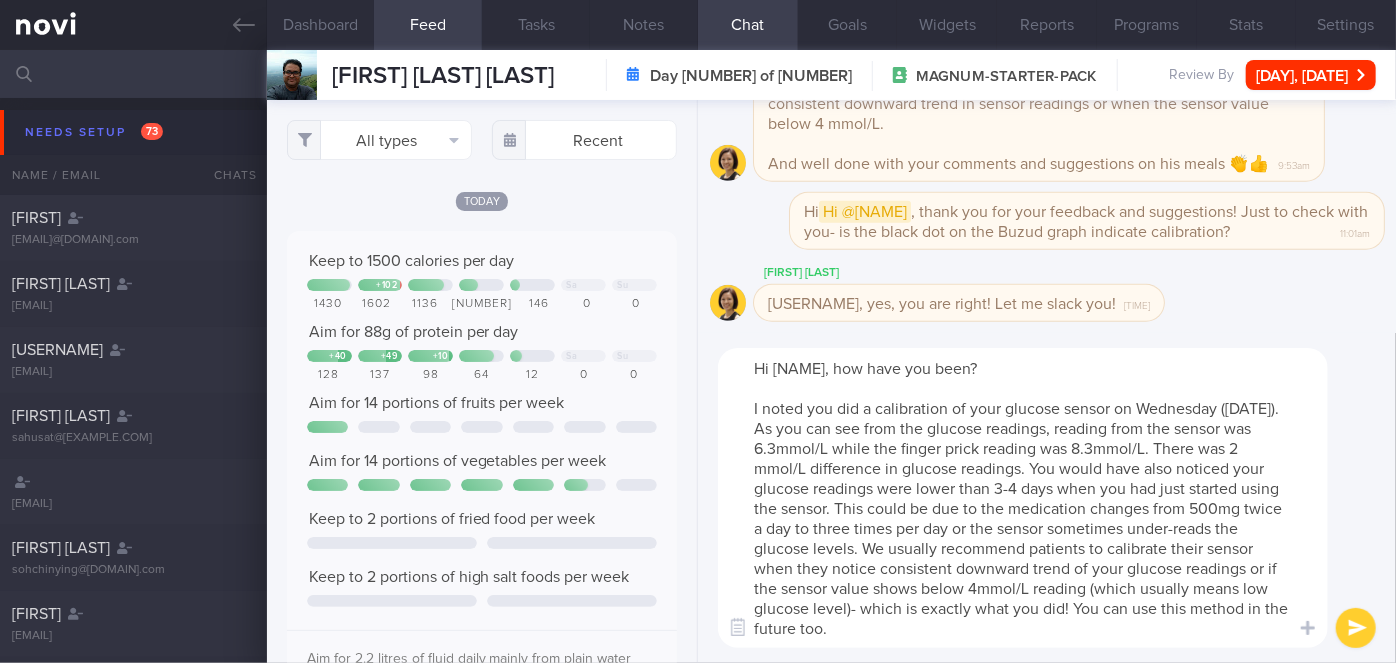 click on "Hi [NAME], how have you been?
I noted you did a calibration of your glucose sensor on Wednesday ([DATE]). As you can see from the glucose readings, reading from the sensor was 6.3mmol/L while the finger prick reading was 8.3mmol/L. There was 2 mmol/L difference in glucose readings. You would have also noticed your glucose readings were lower than 3-4 days when you had just started using the sensor. This could be due to the medication changes from 500mg twice a day to three times per day or the sensor sometimes under-reads the glucose levels. We usually recommend patients to calibrate their sensor when they notice consistent downward trend of your glucose readings or if the sensor value shows below 4mmol/L reading (which usually means low glucose level)- which is exactly what you did! You can use this method in the future too." at bounding box center [1023, 498] 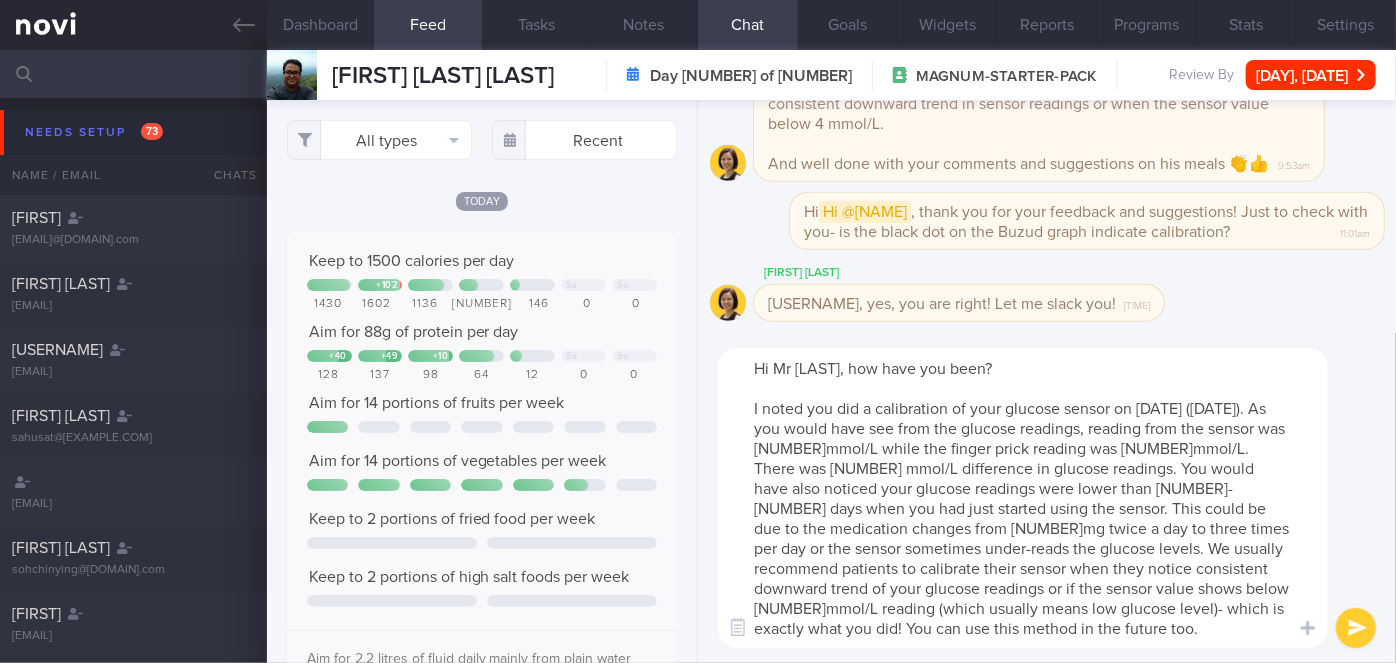 click on "Hi Mr [LAST], how have you been?
I noted you did a calibration of your glucose sensor on [DATE] ([DATE]). As you would have see from the glucose readings, reading from the sensor was [NUMBER]mmol/L while the finger prick reading was [NUMBER]mmol/L. There was [NUMBER] mmol/L difference in glucose readings. You would have also noticed your glucose readings were lower than [NUMBER]-[NUMBER] days when you had just started using the sensor. This could be due to the medication changes from [NUMBER]mg twice a day to three times per day or the sensor sometimes under-reads the glucose levels. We usually recommend patients to calibrate their sensor when they notice consistent downward trend of your glucose readings or if the sensor value shows below [NUMBER]mmol/L reading (which usually means low glucose level)- which is exactly what you did! You can use this method in the future too." at bounding box center (1023, 498) 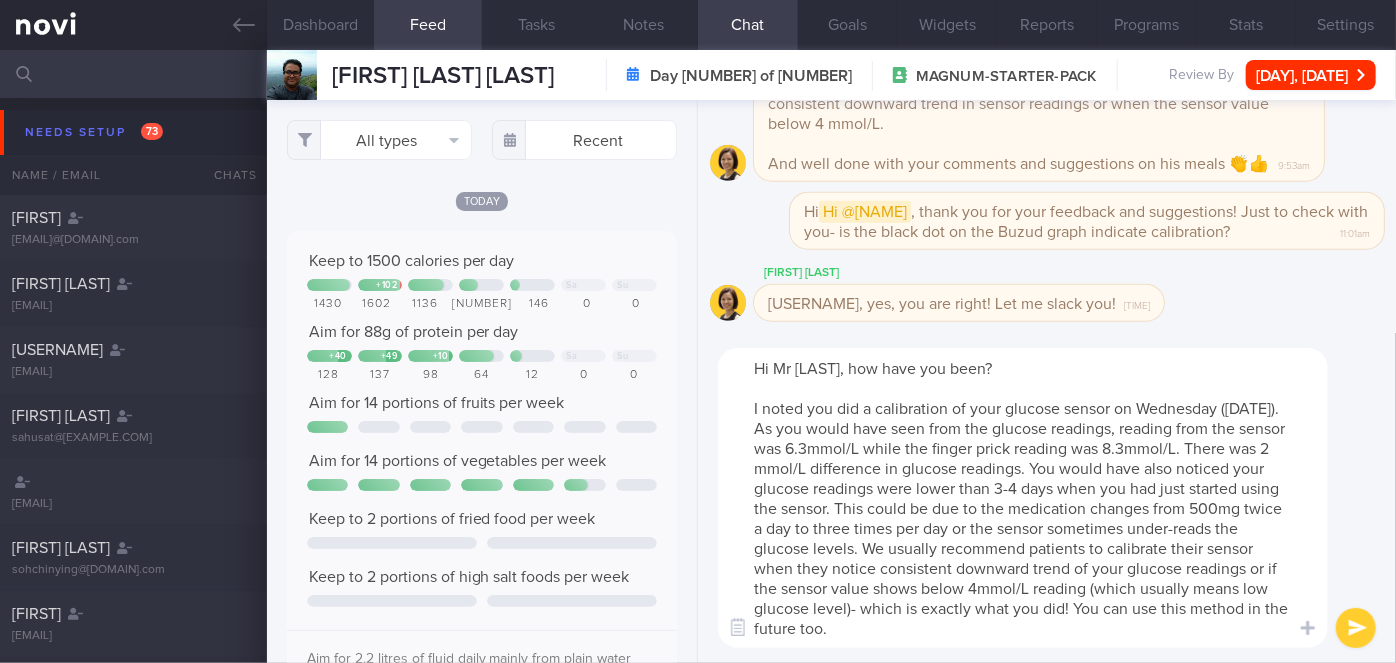 click on "Hi Mr [LAST], how have you been?
I noted you did a calibration of your glucose sensor on Wednesday ([DATE]). As you would have seen from the glucose readings, reading from the sensor was 6.3mmol/L while the finger prick reading was 8.3mmol/L. There was 2 mmol/L difference in glucose readings. You would have also noticed your glucose readings were lower than 3-4 days when you had just started using the sensor. This could be due to the medication changes from 500mg twice a day to three times per day or the sensor sometimes under-reads the glucose levels. We usually recommend patients to calibrate their sensor when they notice consistent downward trend of your glucose readings or if the sensor value shows below 4mmol/L reading (which usually means low glucose level)- which is exactly what you did! You can use this method in the future too." at bounding box center [1023, 498] 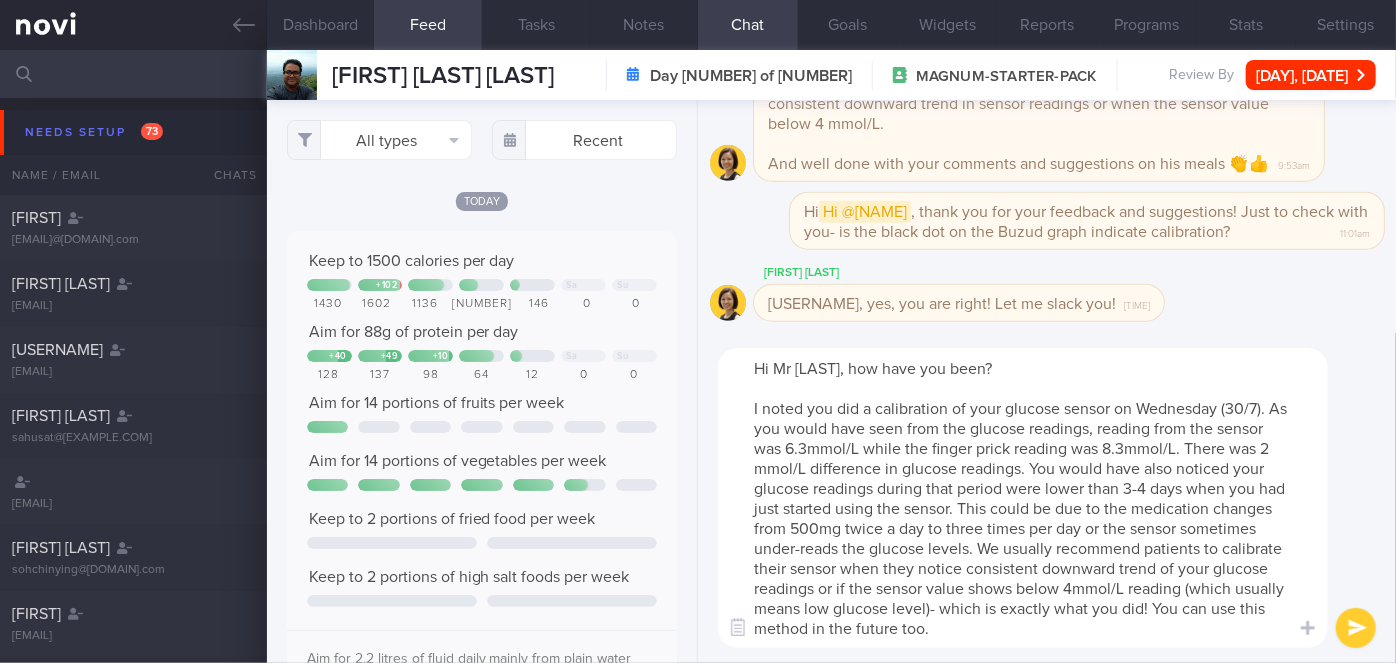 click on "Hi Mr [LAST], how have you been?
I noted you did a calibration of your glucose sensor on Wednesday (30/7). As you would have seen from the glucose readings, reading from the sensor was 6.3mmol/L while the finger prick reading was 8.3mmol/L. There was 2 mmol/L difference in glucose readings. You would have also noticed your glucose readings during that period were lower than 3-4 days when you had just started using the sensor. This could be due to the medication changes from 500mg twice a day to three times per day or the sensor sometimes under-reads the glucose levels. We usually recommend patients to calibrate their sensor when they notice consistent downward trend of your glucose readings or if the sensor value shows below 4mmol/L reading (which usually means low glucose level)- which is exactly what you did! You can use this method in the future too." at bounding box center (1023, 498) 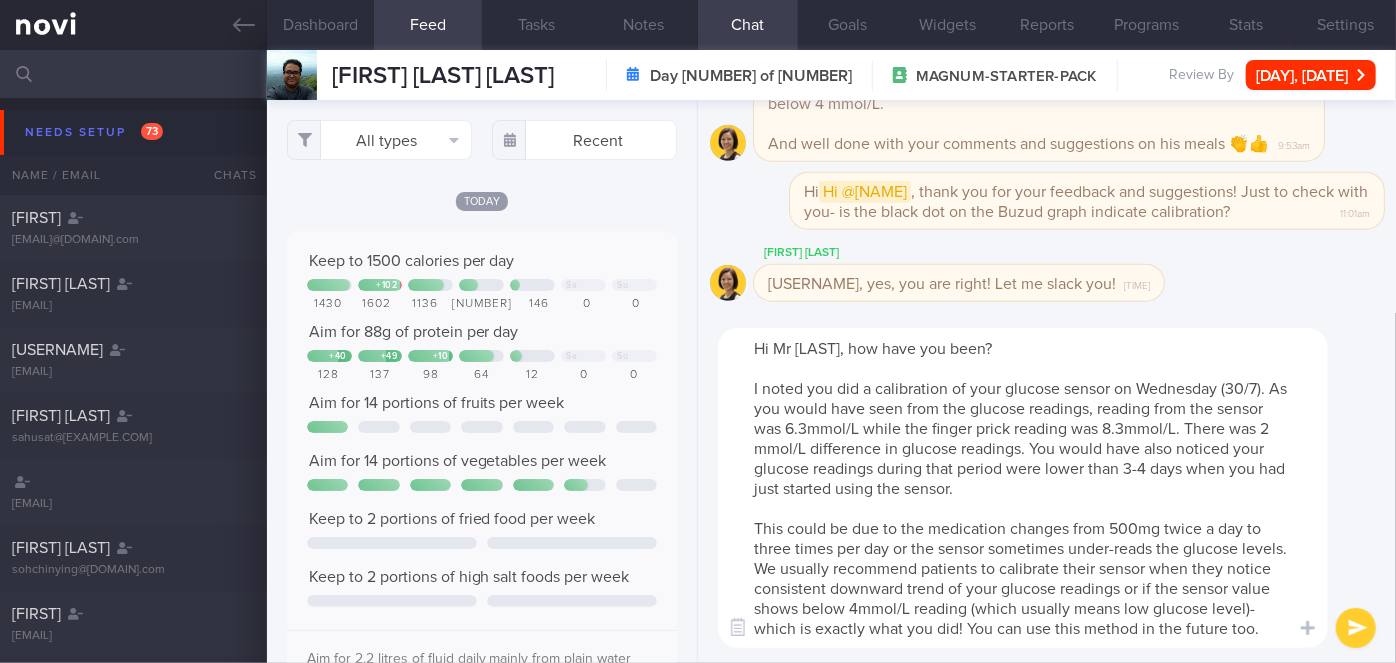click on "Hi Mr [LAST], how have you been?
I noted you did a calibration of your glucose sensor on Wednesday (30/7). As you would have seen from the glucose readings, reading from the sensor was 6.3mmol/L while the finger prick reading was 8.3mmol/L. There was 2 mmol/L difference in glucose readings. You would have also noticed your glucose readings during that period were lower than 3-4 days when you had just started using the sensor.
This could be due to the medication changes from 500mg twice a day to three times per day or the sensor sometimes under-reads the glucose levels. We usually recommend patients to calibrate their sensor when they notice consistent downward trend of your glucose readings or if the sensor value shows below 4mmol/L reading (which usually means low glucose level)- which is exactly what you did! You can use this method in the future too." at bounding box center [1023, 488] 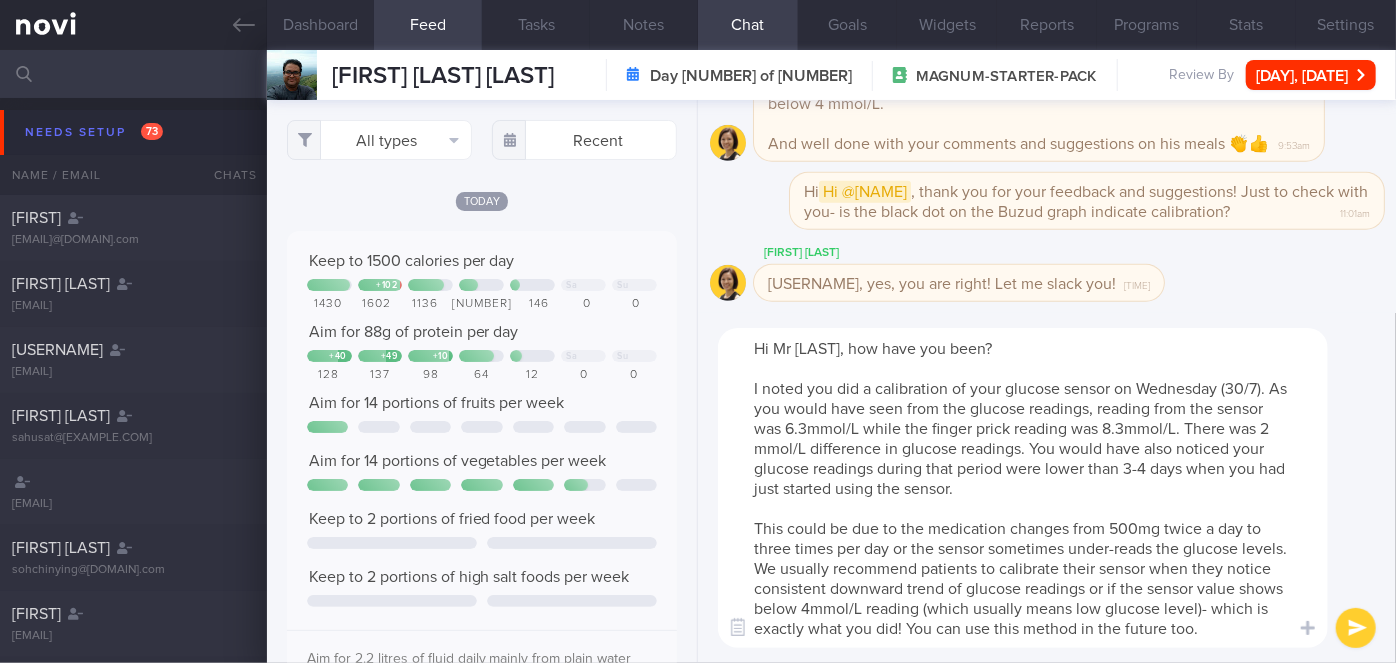 scroll, scrollTop: 19, scrollLeft: 0, axis: vertical 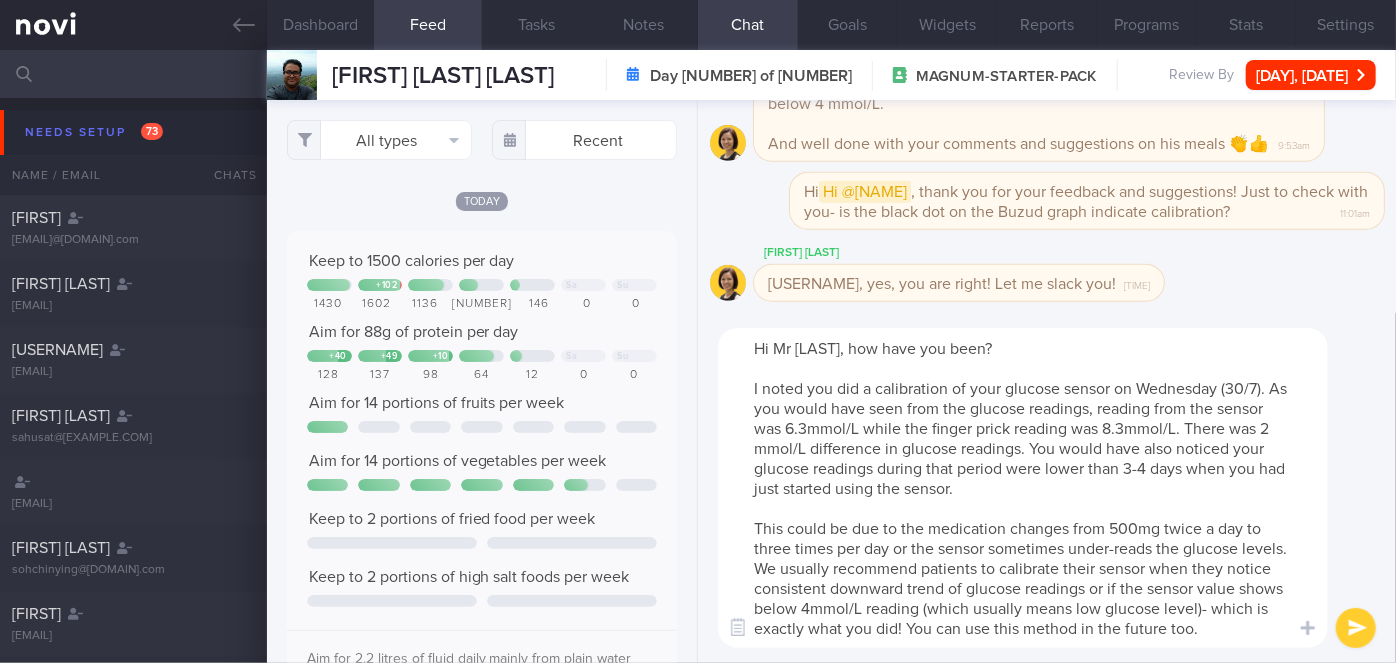 type on "Hi Mr [LAST], how have you been?
I noted you did a calibration of your glucose sensor on Wednesday (30/7). As you would have seen from the glucose readings, reading from the sensor was 6.3mmol/L while the finger prick reading was 8.3mmol/L. There was 2 mmol/L difference in glucose readings. You would have also noticed your glucose readings during that period were lower than 3-4 days when you had just started using the sensor.
This could be due to the medication changes from 500mg twice a day to three times per day or the sensor sometimes under-reads the glucose levels. We usually recommend patients to calibrate their sensor when they notice consistent downward trend of glucose readings or if the sensor value shows below 4mmol/L reading (which usually means low glucose level)- which is exactly what you did! You can use this method in the future too." 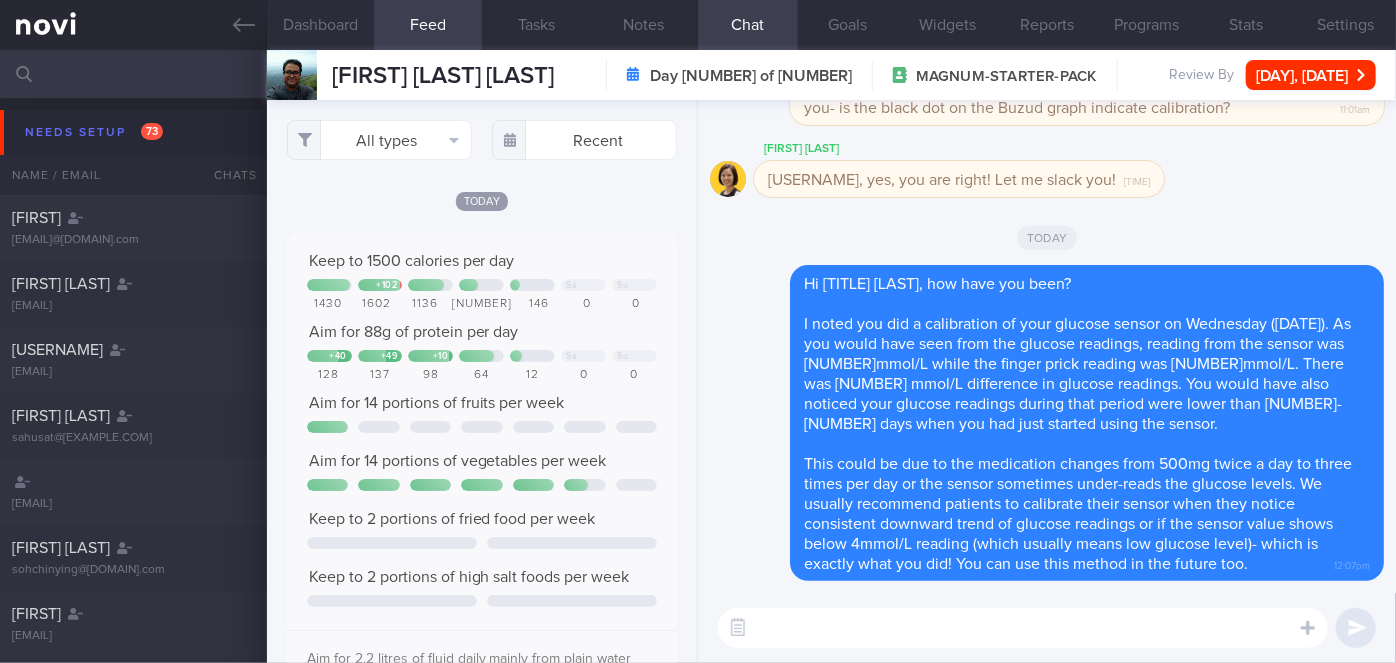 scroll, scrollTop: 0, scrollLeft: 0, axis: both 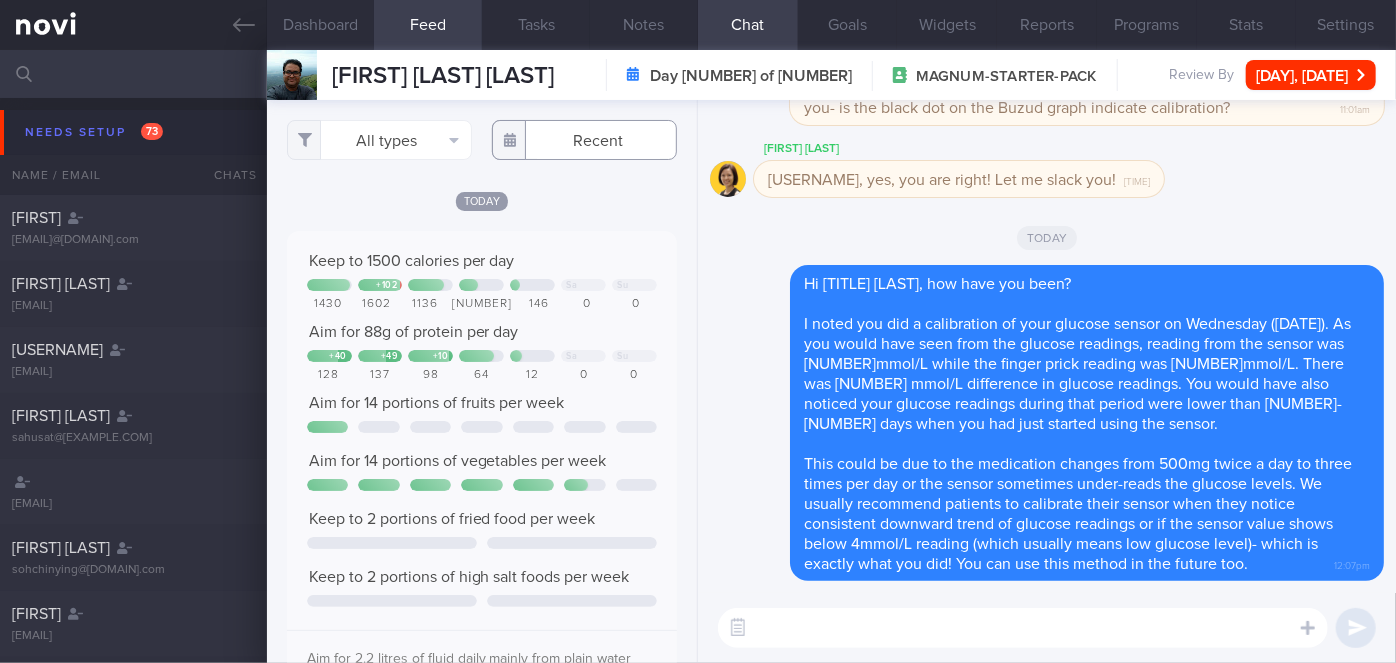 click at bounding box center [584, 140] 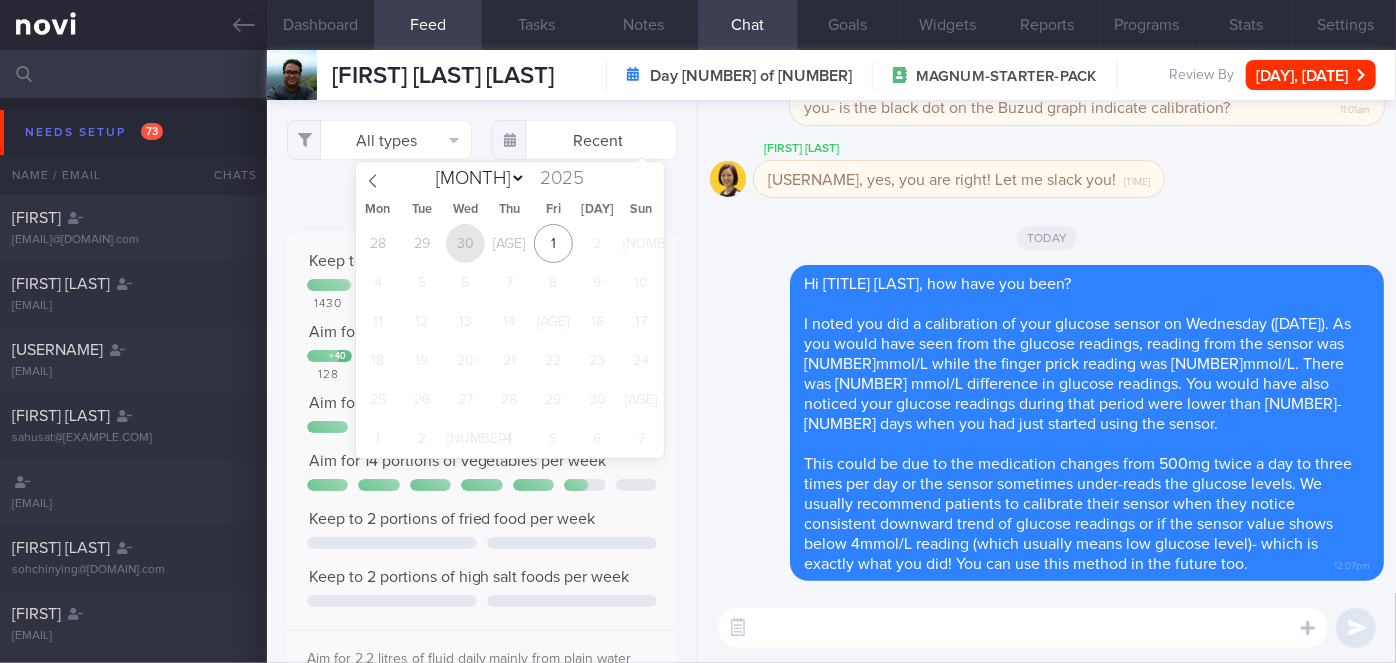click on "30" at bounding box center [465, 243] 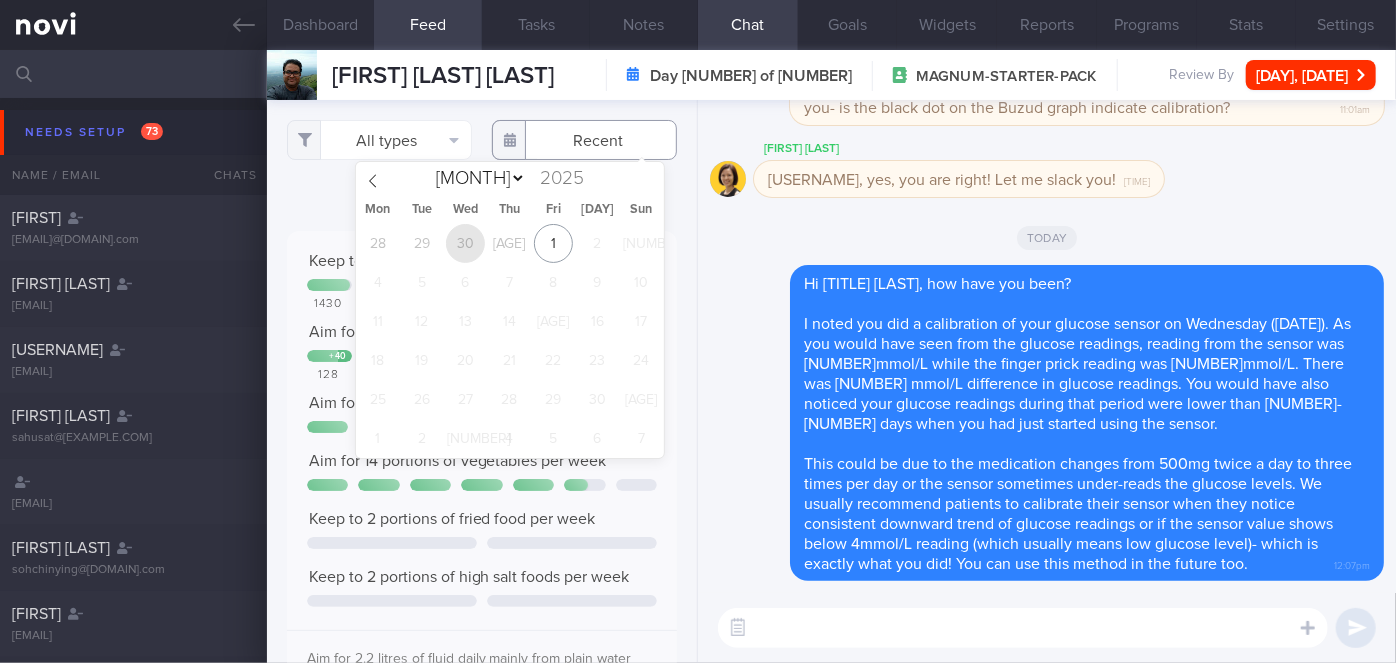 type on "2025-07-30" 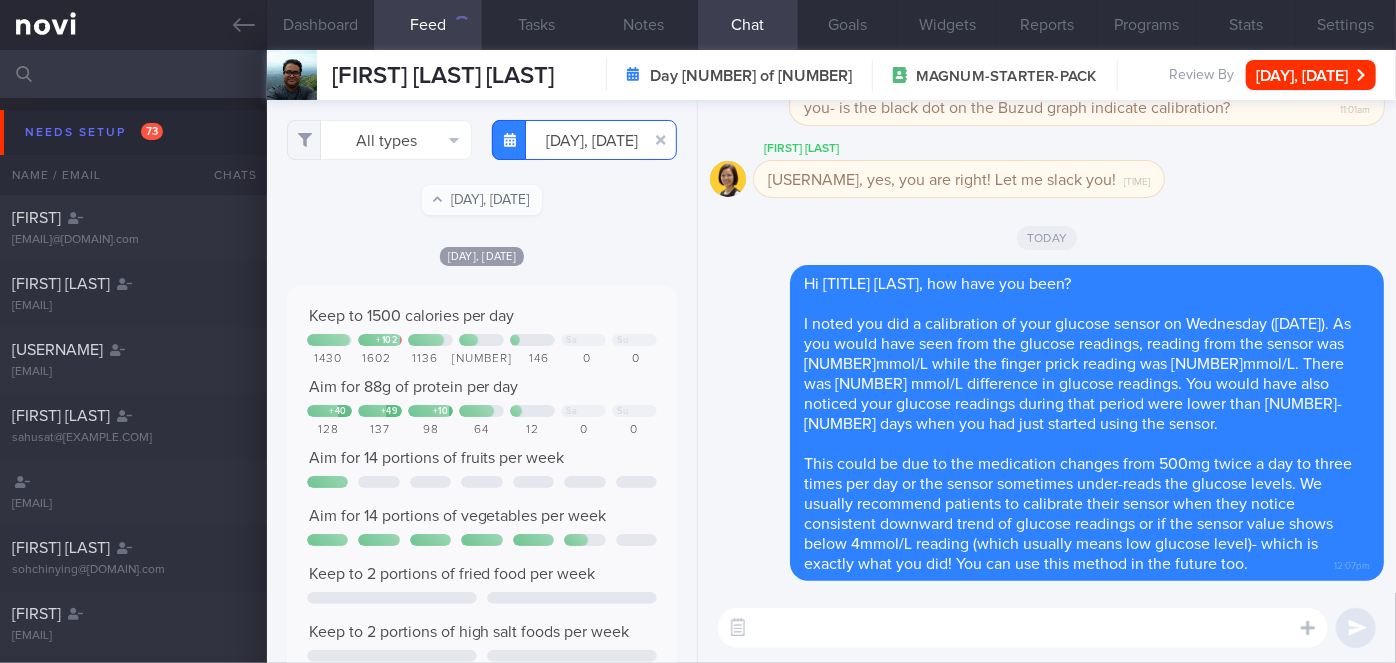 scroll, scrollTop: 999912, scrollLeft: 999648, axis: both 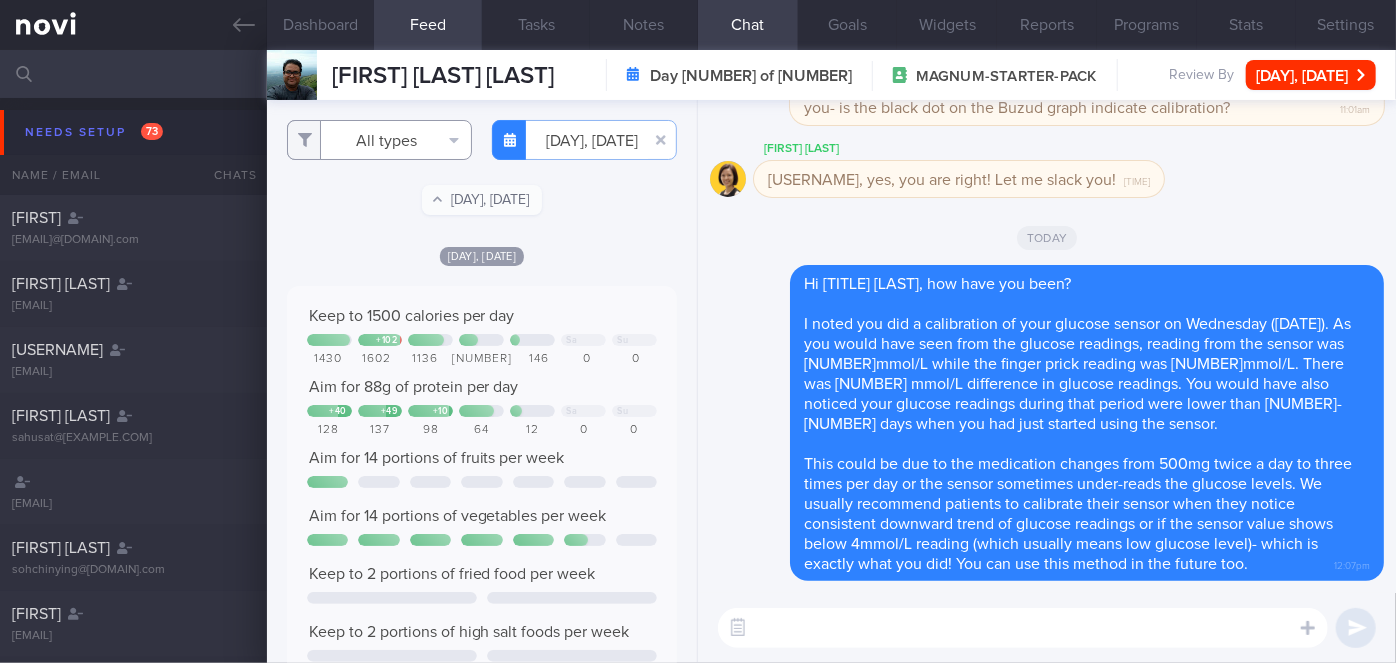 click on "All types" at bounding box center (379, 140) 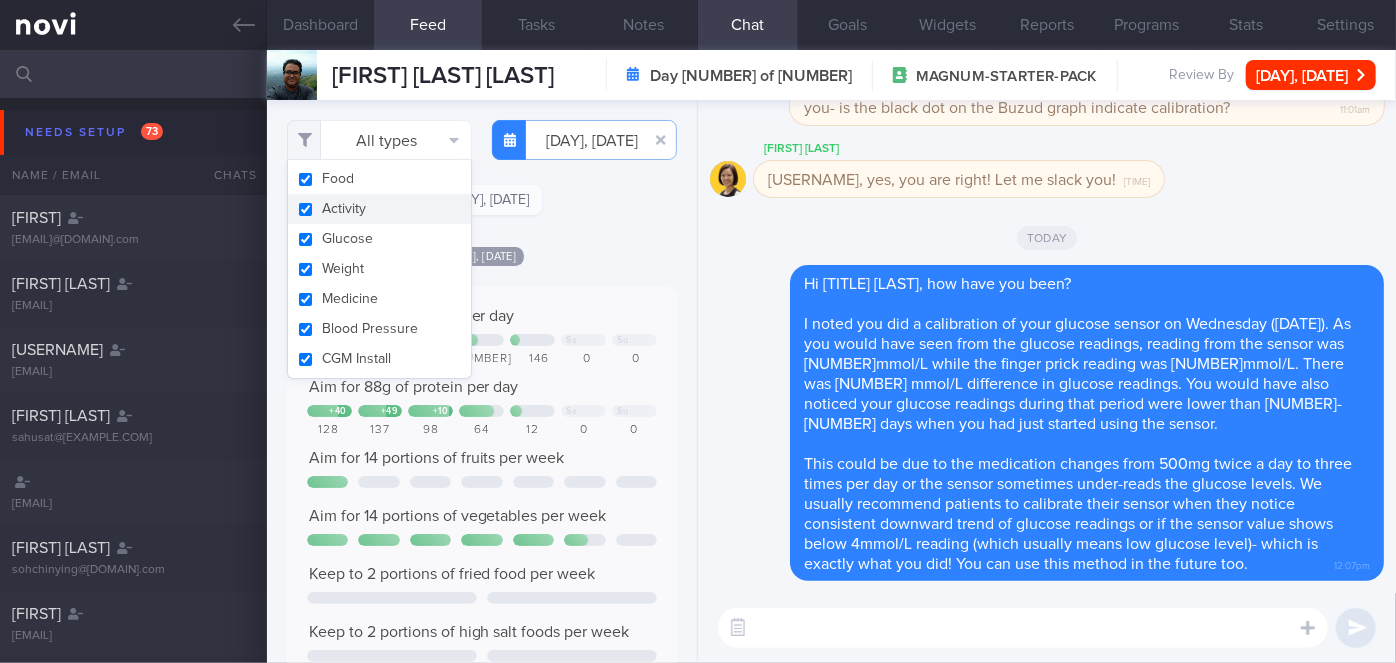 click on "Activity" at bounding box center [379, 209] 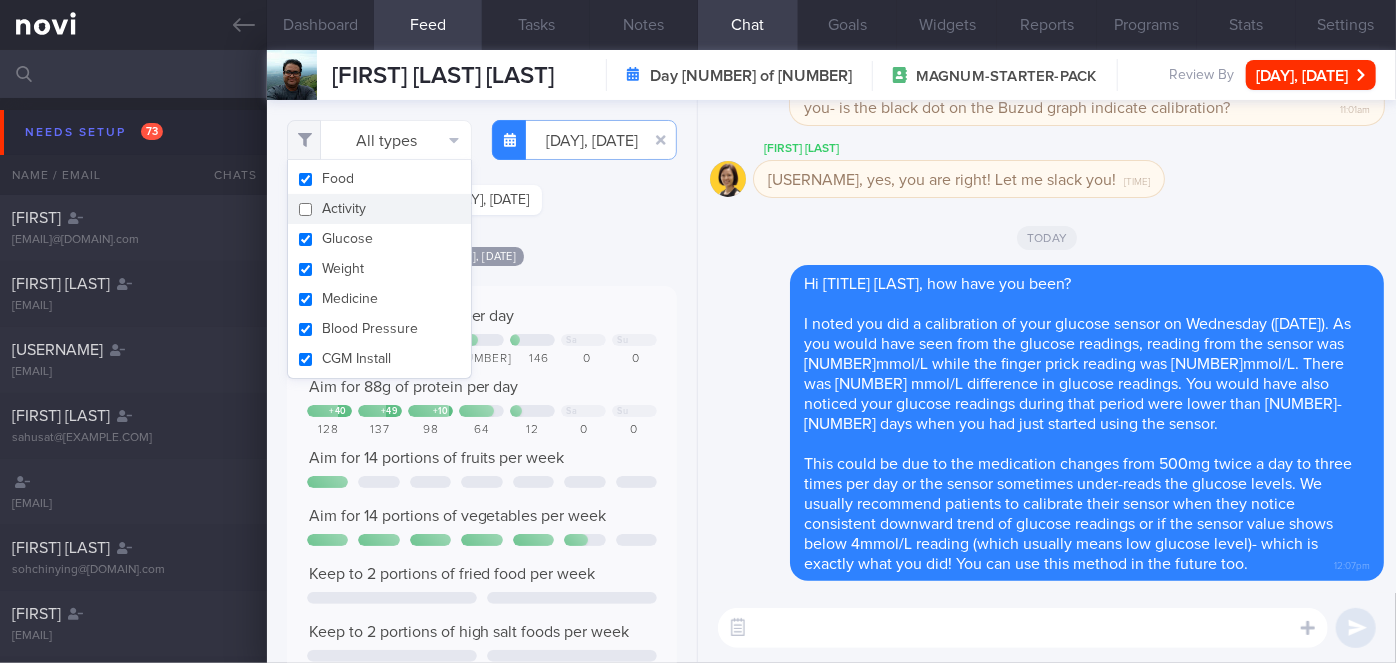 checkbox on "false" 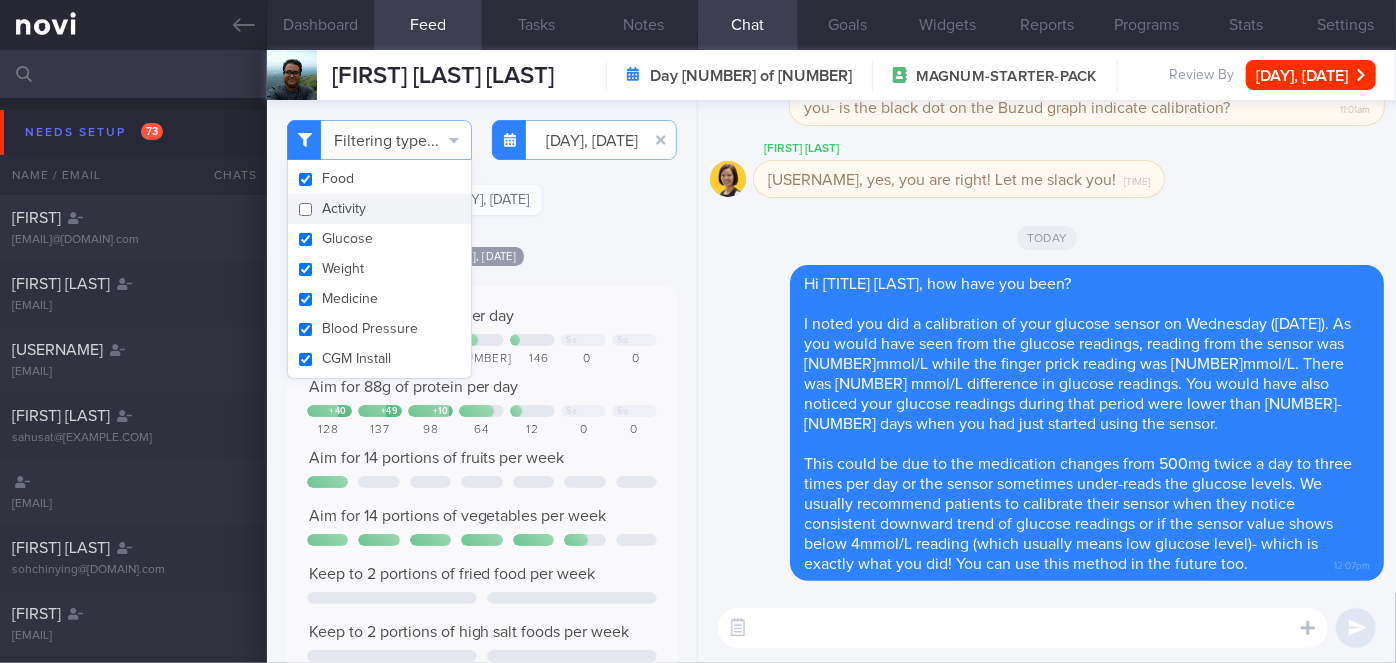 click on "Filtering type...
Food
Activity
Glucose
Weight
Medicine
Blood Pressure
CGM Install
Wed, 30 Jul
2025-07-30
Thu, 31 Jul
Wed, 30 Jul" at bounding box center (482, 381) 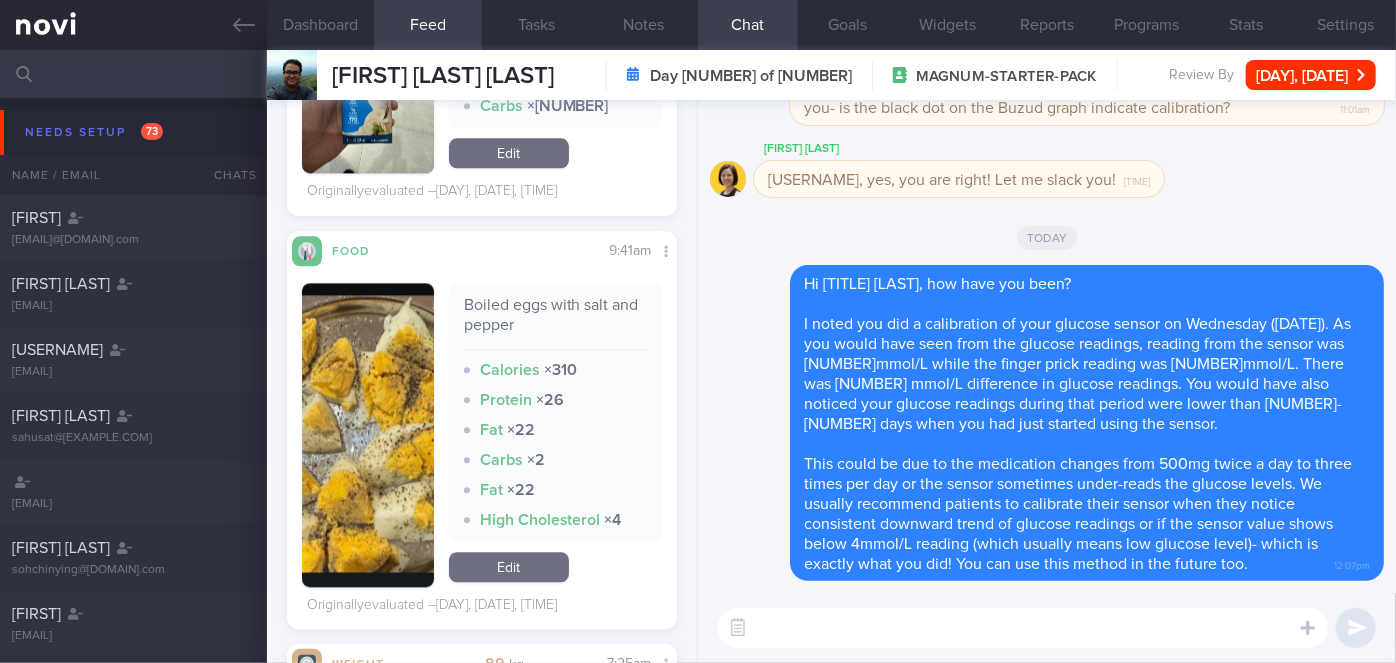 scroll, scrollTop: 2161, scrollLeft: 0, axis: vertical 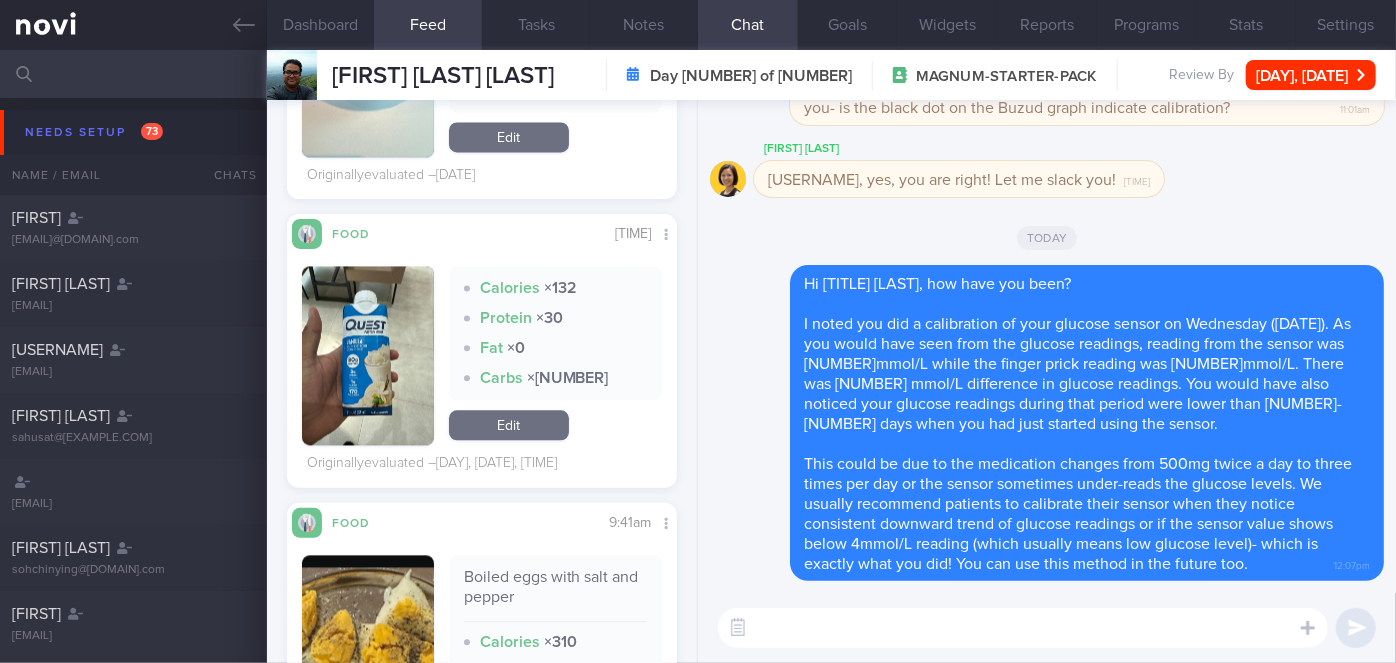 click at bounding box center [368, 355] 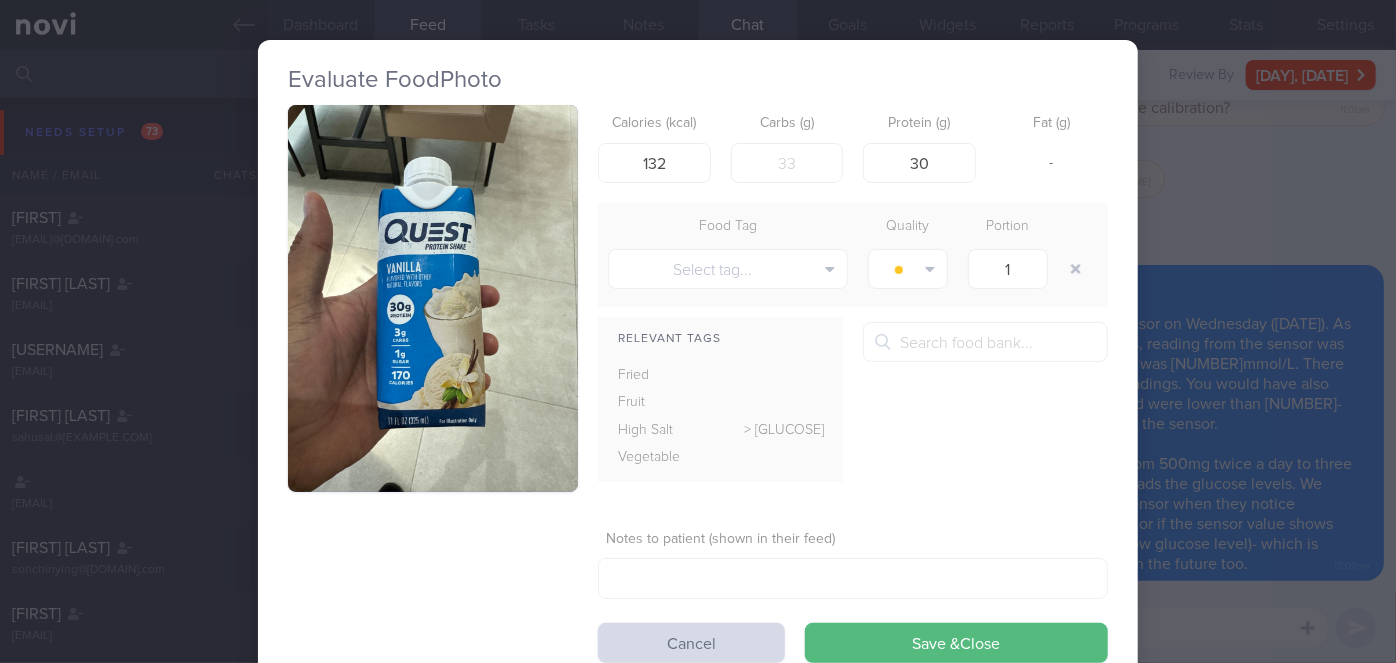 click at bounding box center (433, 298) 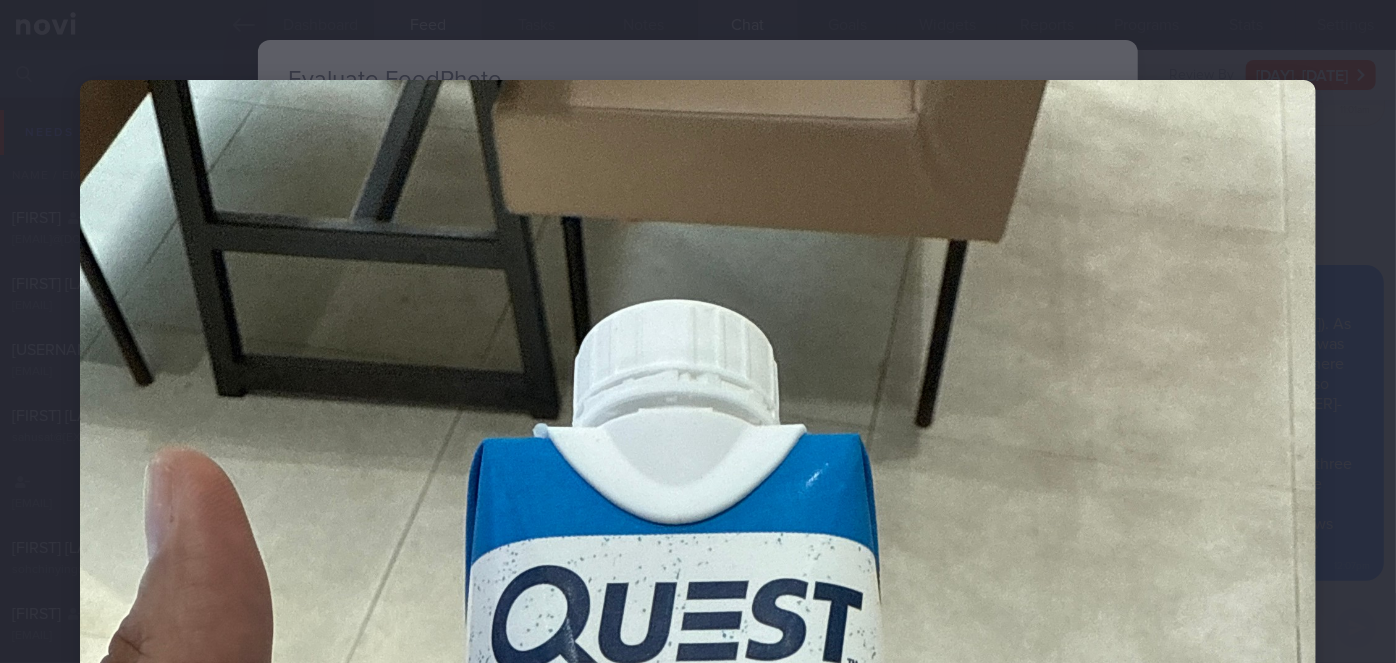 scroll, scrollTop: 545, scrollLeft: 0, axis: vertical 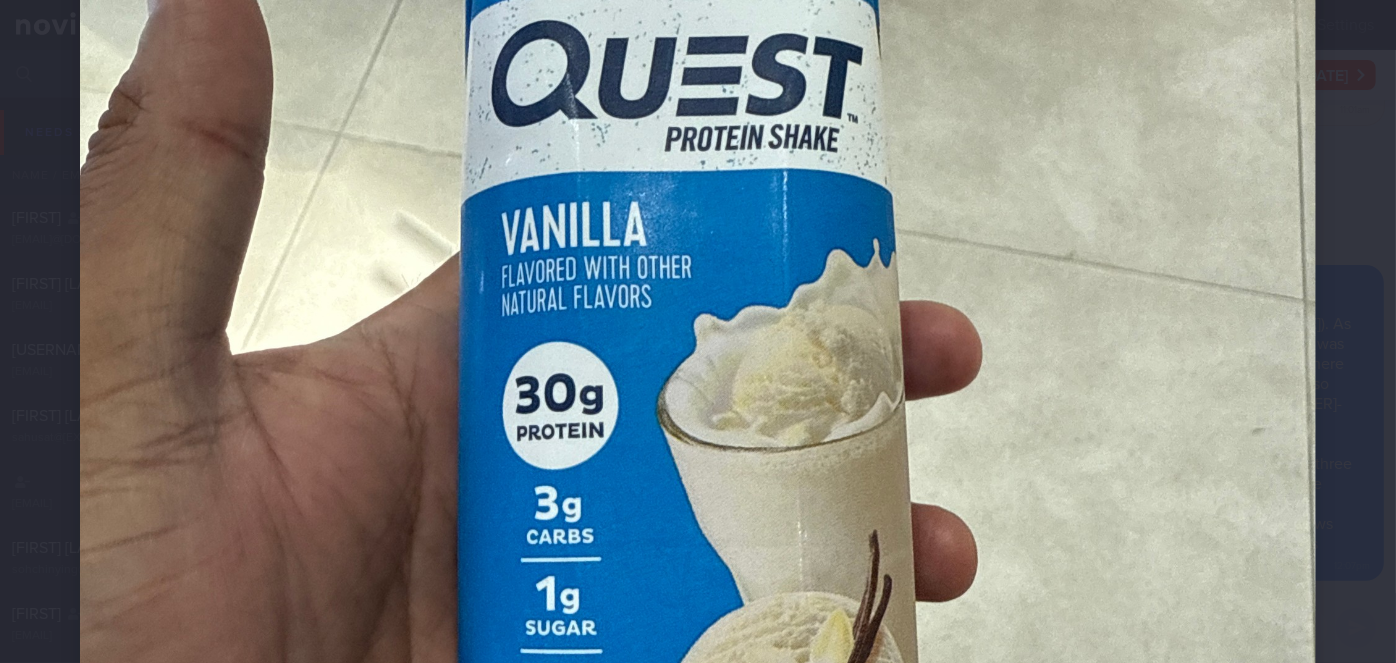 click at bounding box center [698, 359] 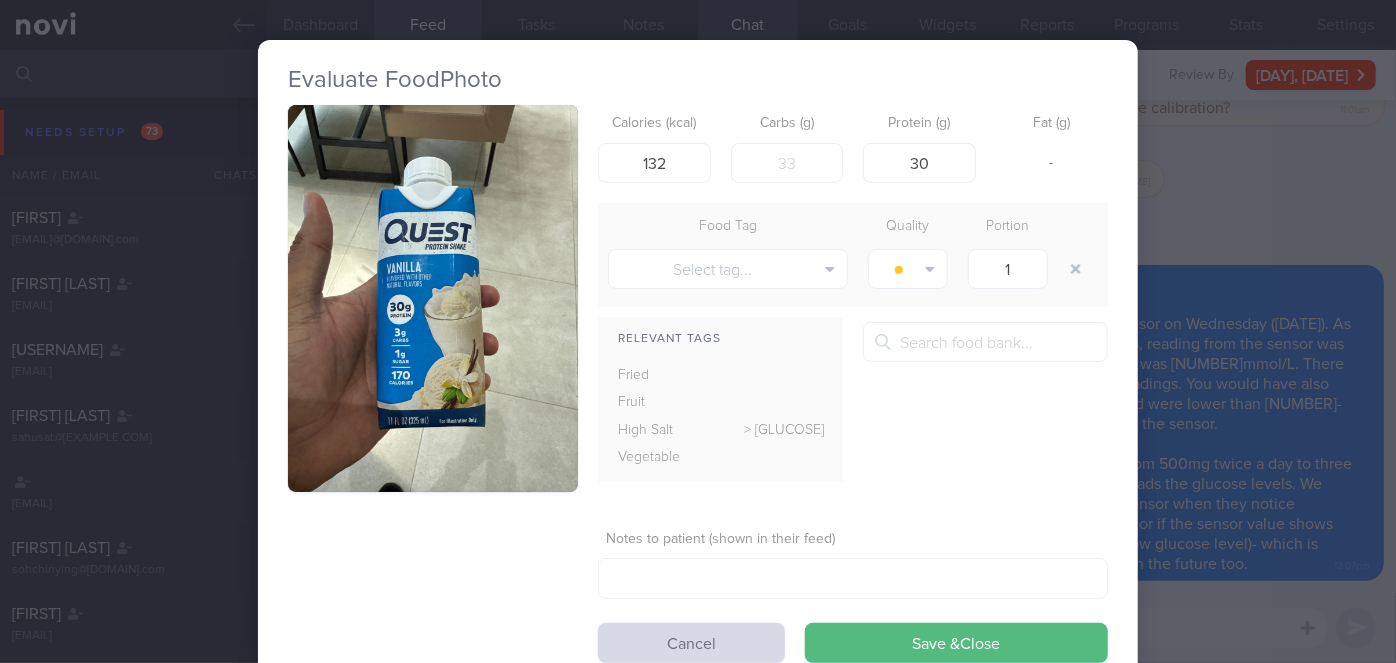 click on "Evaluate Food  Photo
Calories (kcal)
132
Carbs (g)
3
Protein (g)
30
Fat (g)
-
Food Tag
Quality
Portion
Select tag...
Alcohol
Fried
Fruit
Healthy Fats
High Calcium
High Cholesterol
High Fat" at bounding box center [698, 331] 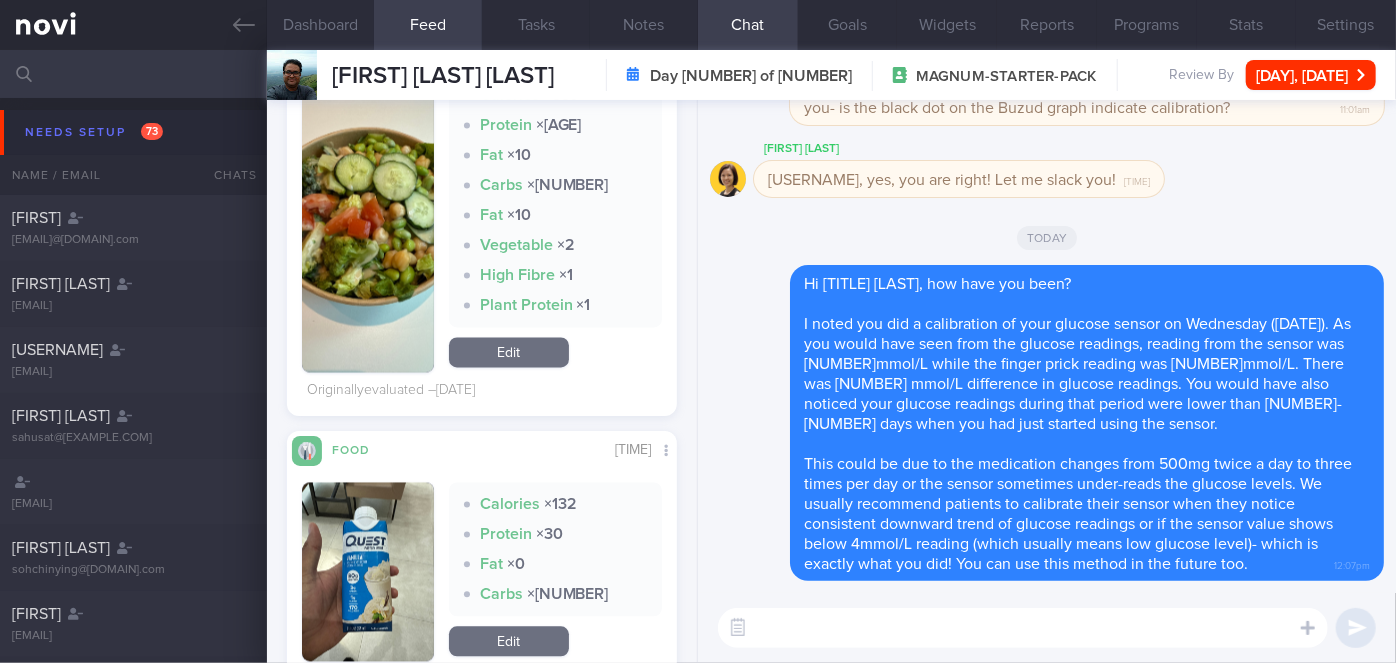 scroll, scrollTop: 1782, scrollLeft: 0, axis: vertical 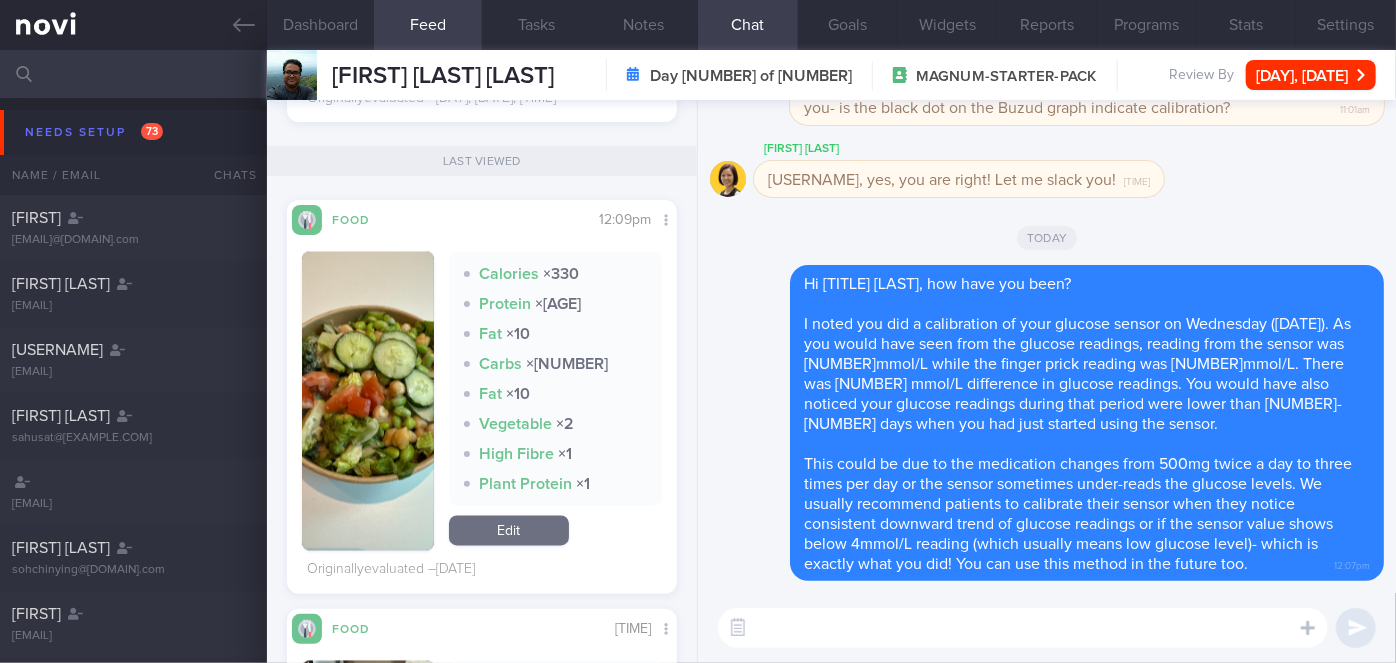 click at bounding box center [368, 401] 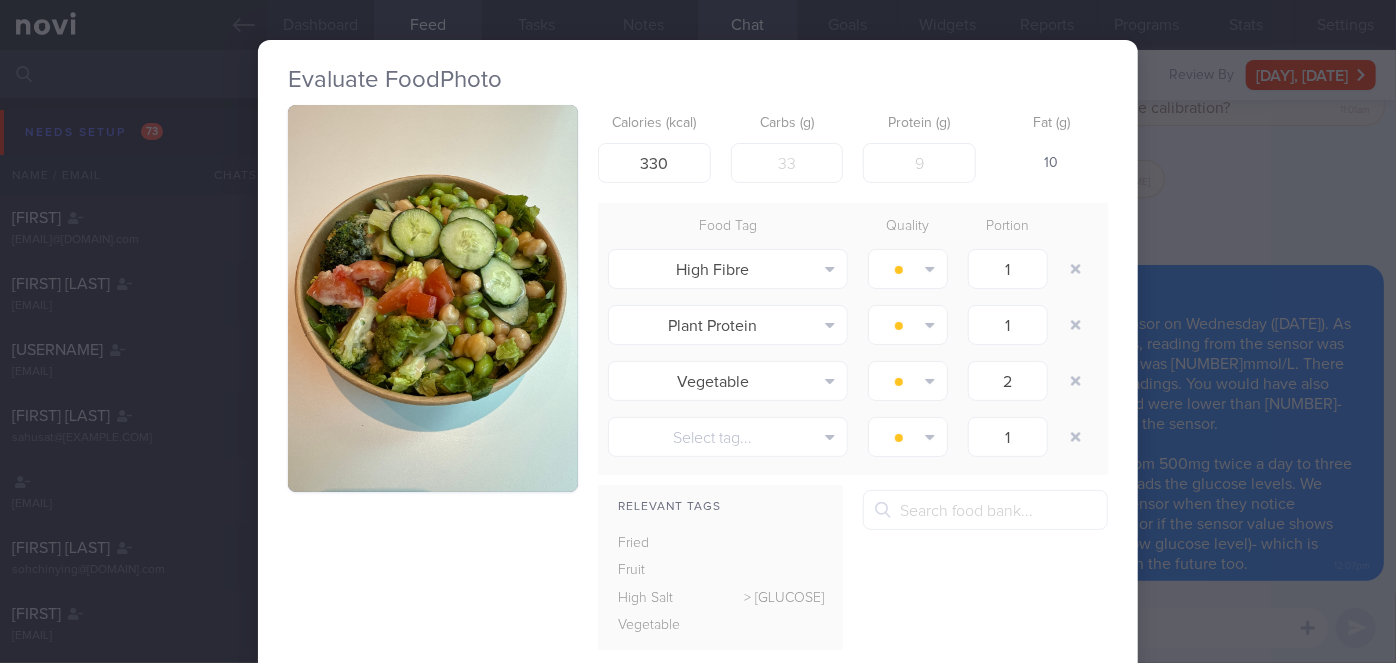 click at bounding box center (433, 298) 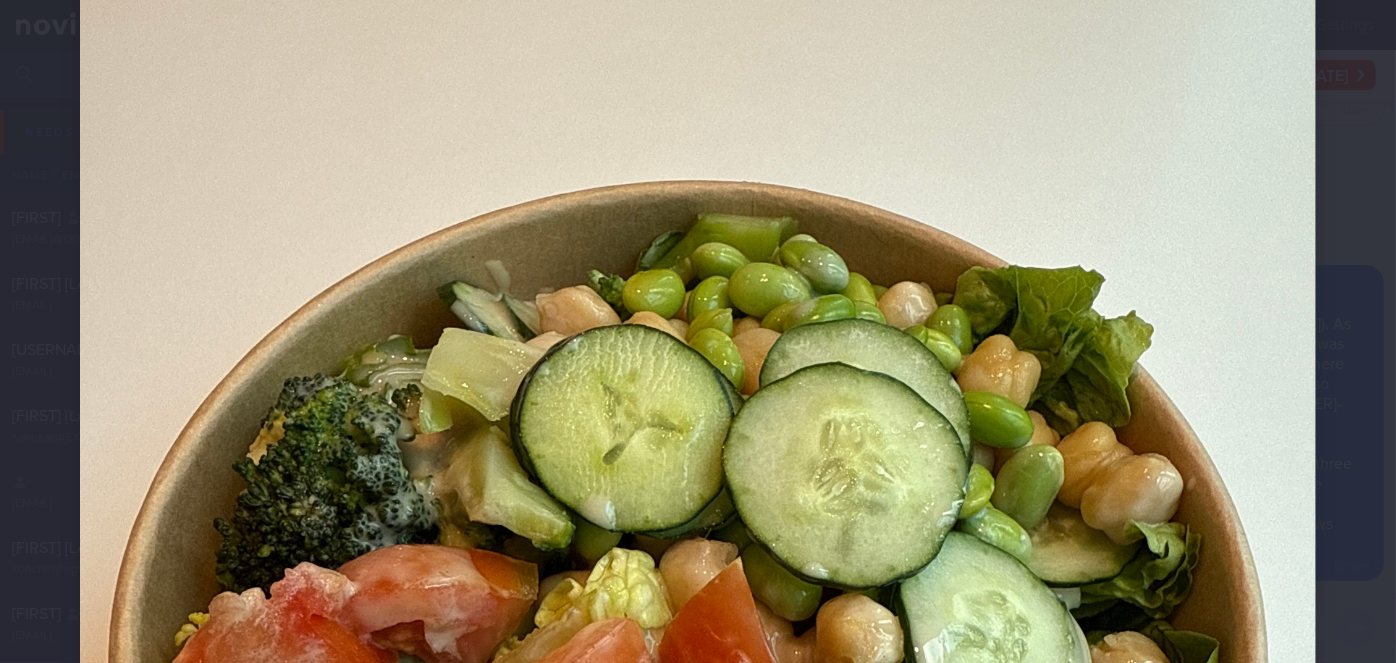 scroll, scrollTop: 181, scrollLeft: 0, axis: vertical 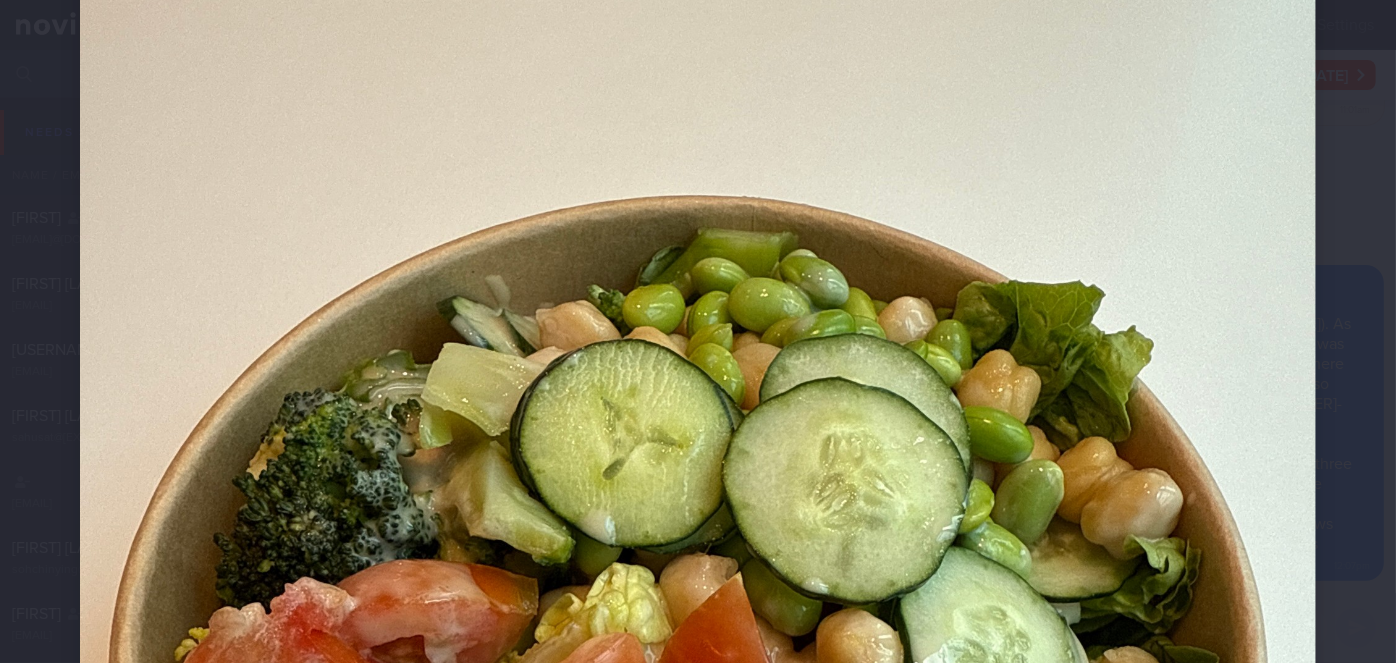 click at bounding box center [698, 723] 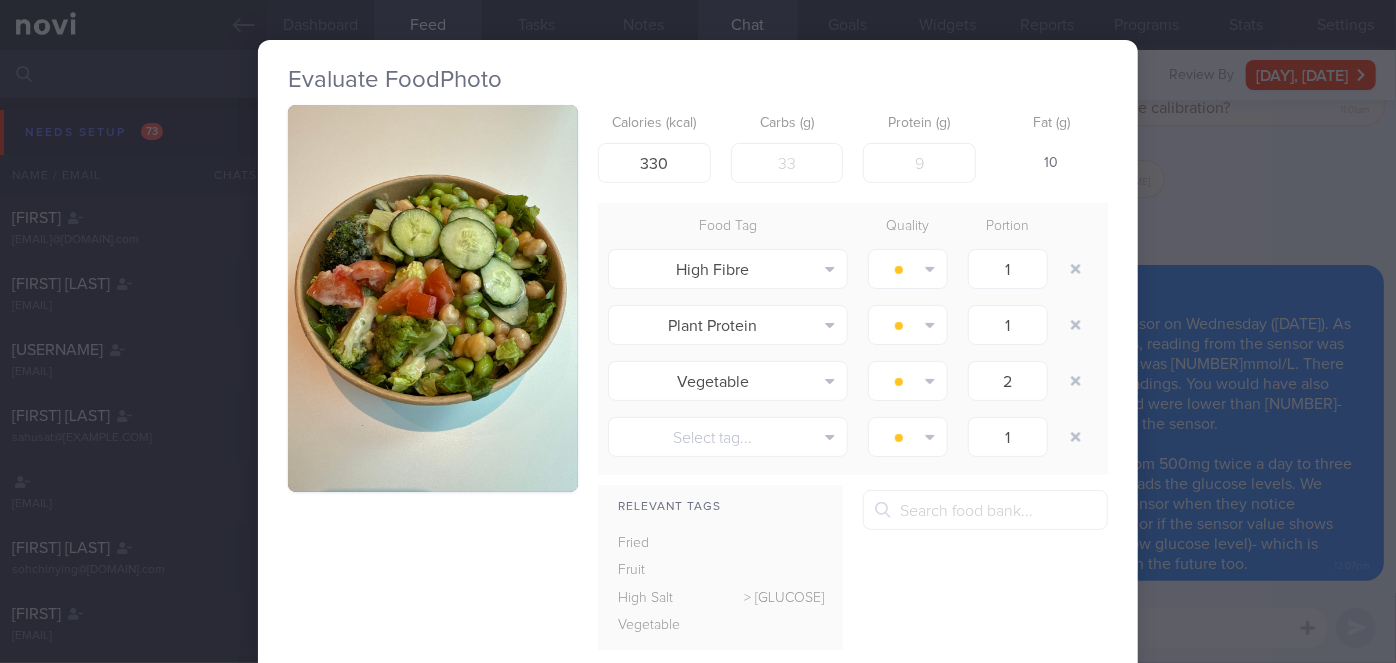click on "Evaluate Food  Photo
Calories (kcal)
330
Carbs (g)
45
Protein (g)
15
Fat (g)
10
Food Tag
Quality
Portion
High Fibre
Alcohol
Fried
Fruit
Healthy Fats
High Calcium
High Cholesterol
High Fat" at bounding box center (698, 331) 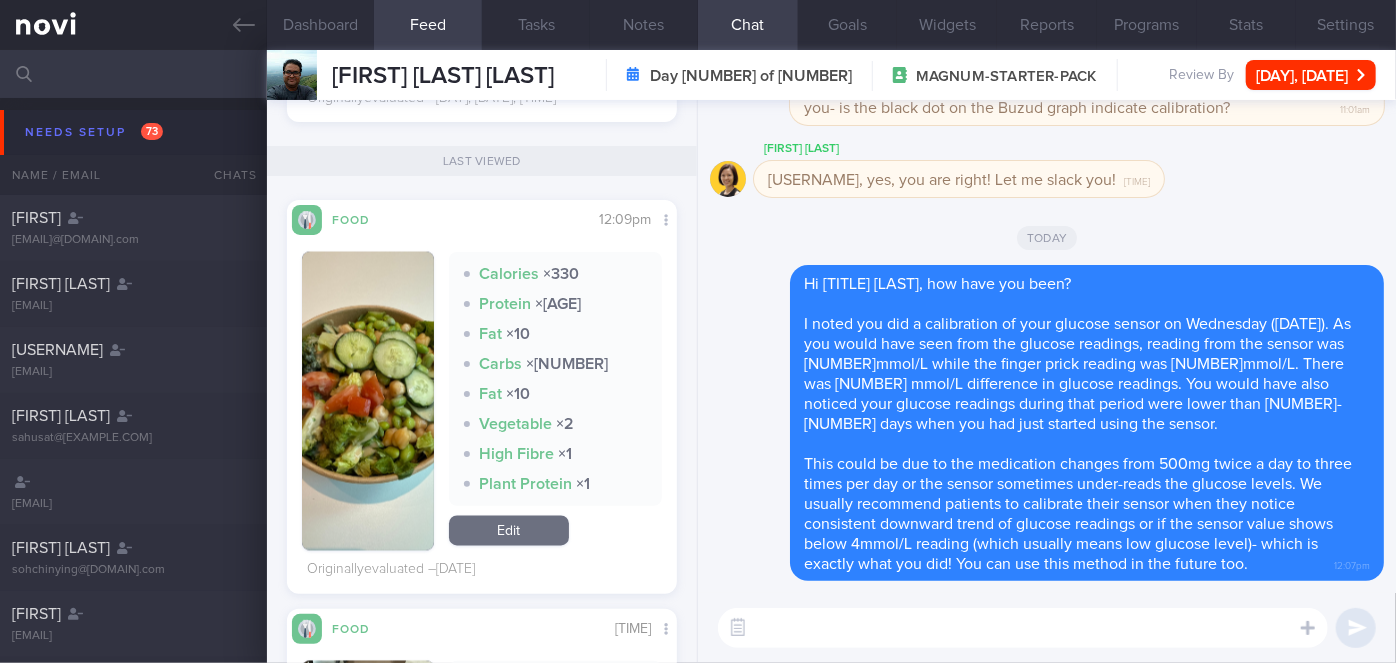 scroll, scrollTop: 1328, scrollLeft: 0, axis: vertical 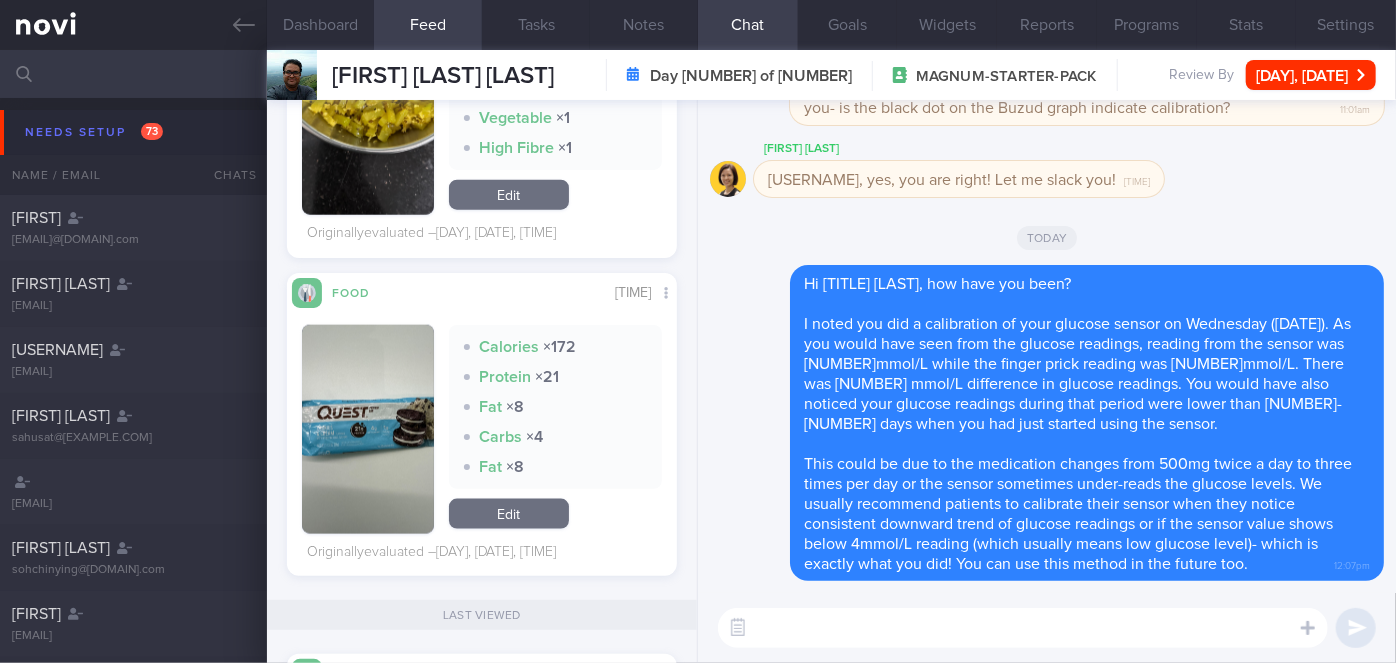 click at bounding box center (368, 429) 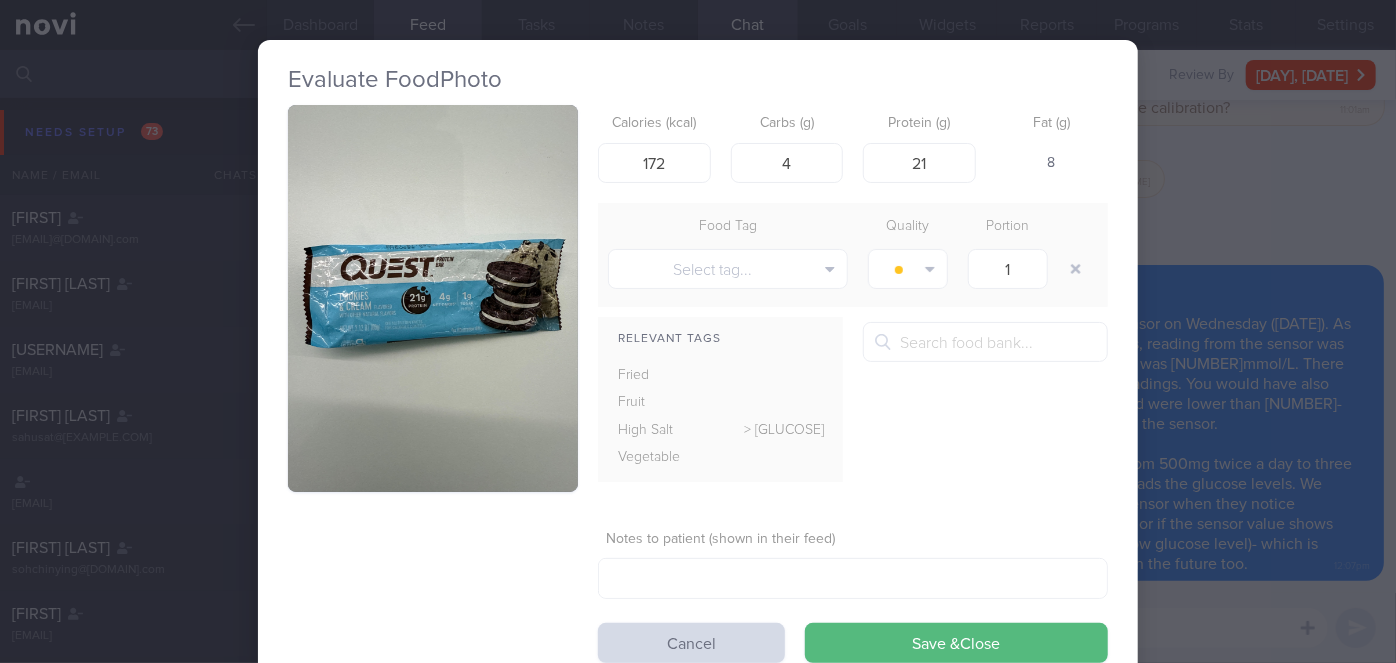 click at bounding box center [433, 298] 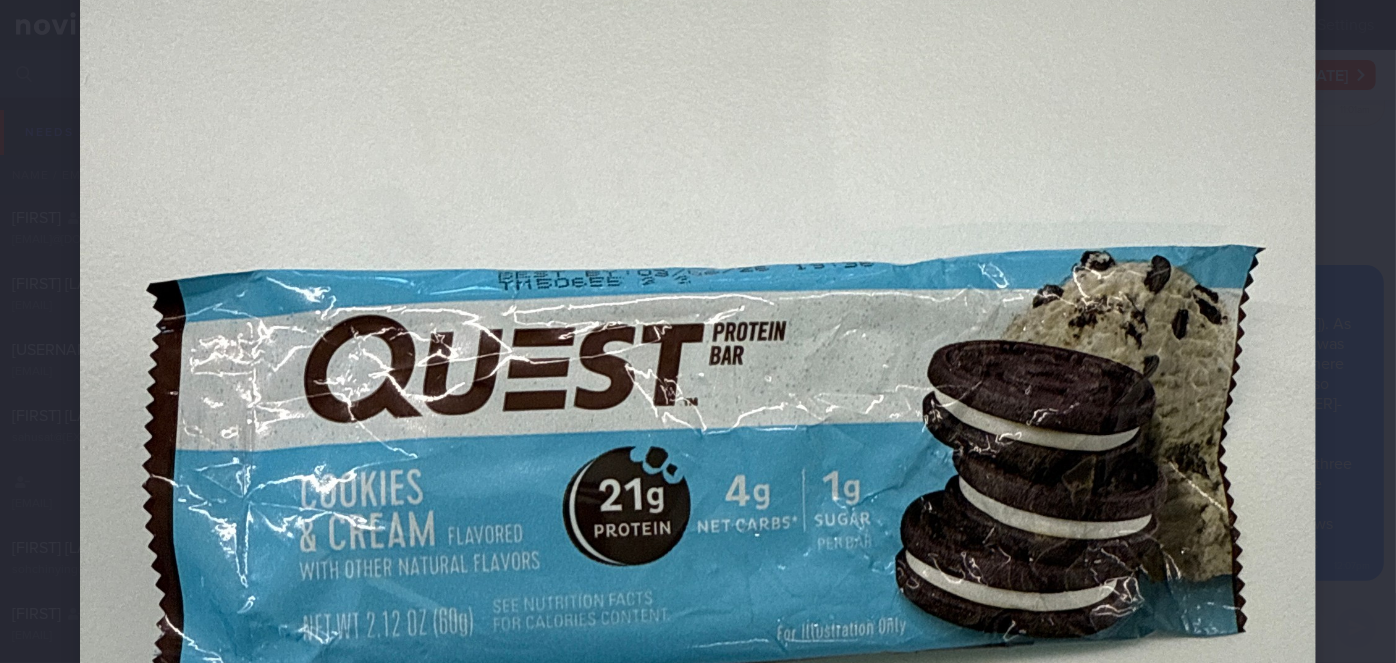 scroll, scrollTop: 454, scrollLeft: 0, axis: vertical 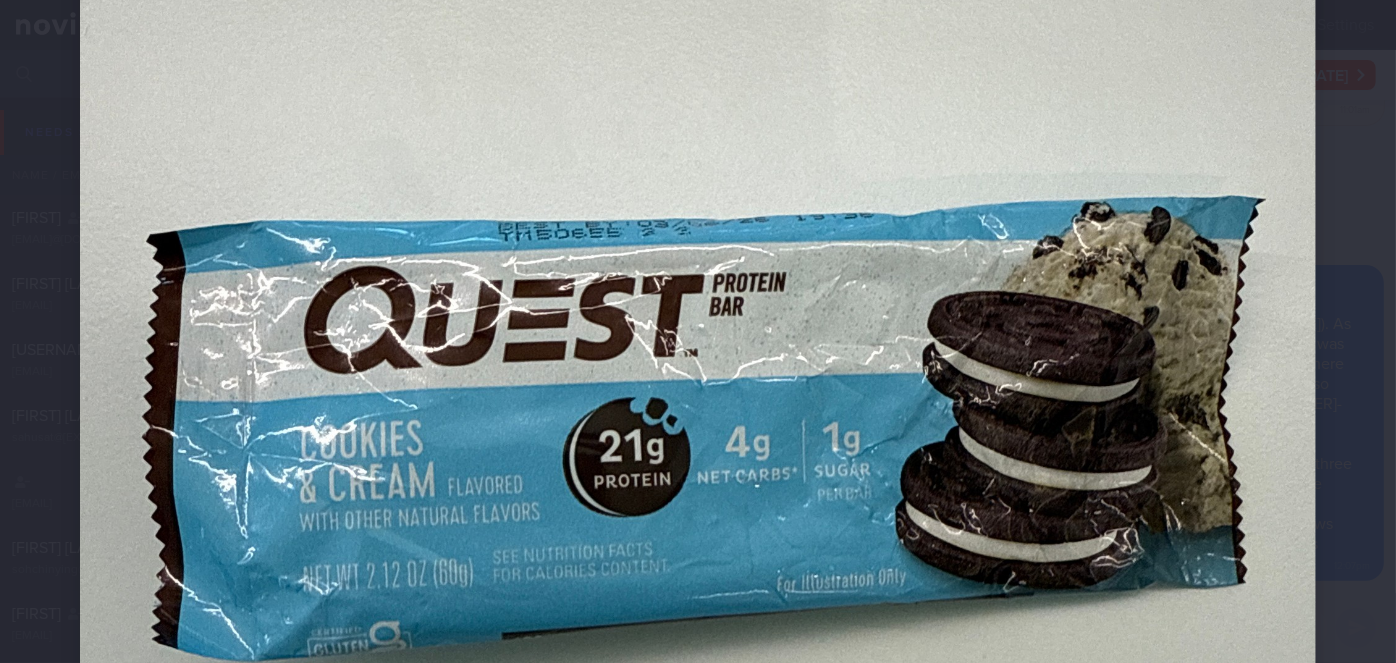 click at bounding box center [698, 450] 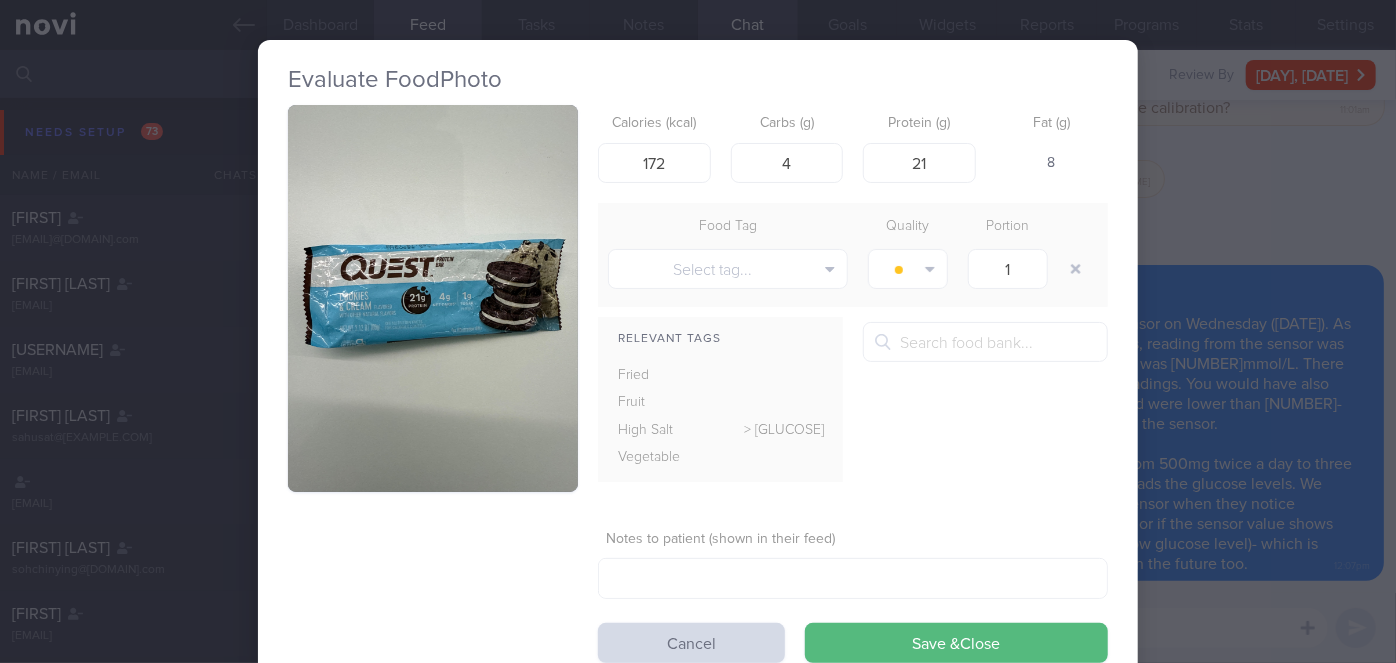 click on "Evaluate Food  Photo
Calories (kcal)
172
Carbs (g)
4
Protein (g)
21
Fat (g)
8
Food Tag
Quality
Portion
Select tag...
Alcohol
Fried
Fruit
Healthy Fats
High Calcium
High Cholesterol
High Fat" at bounding box center [698, 331] 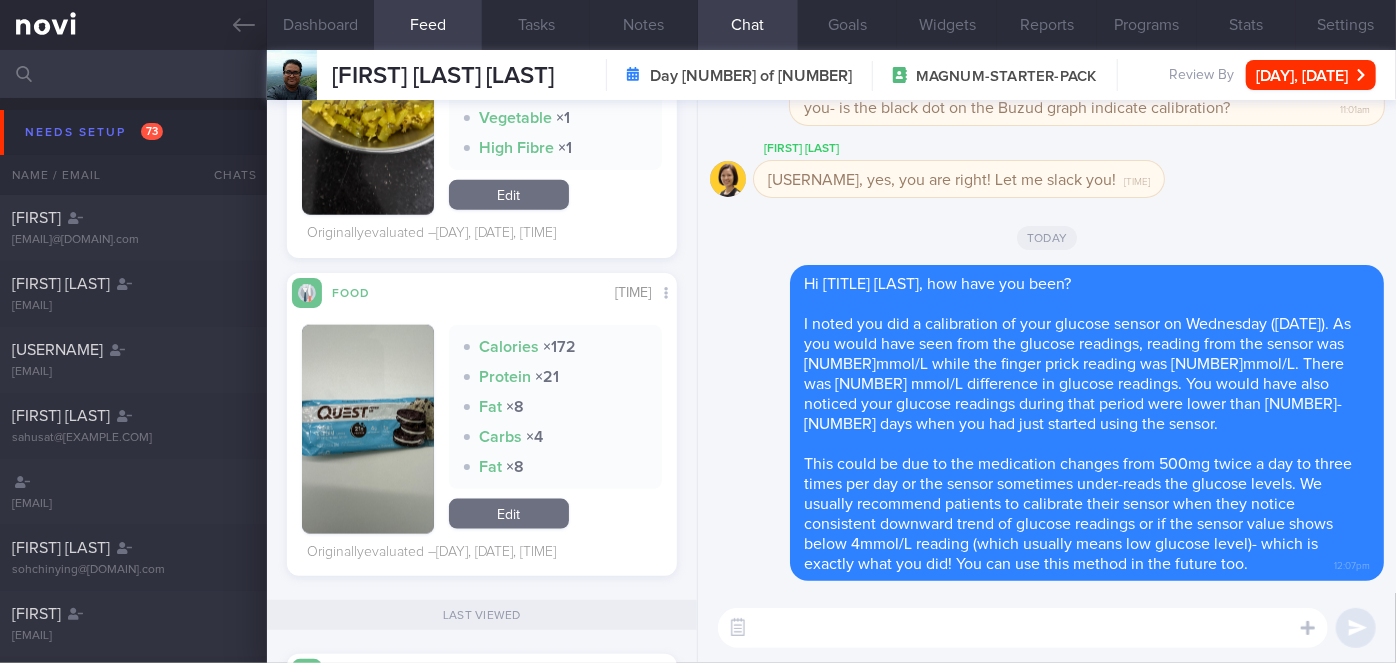scroll, scrollTop: 1055, scrollLeft: 0, axis: vertical 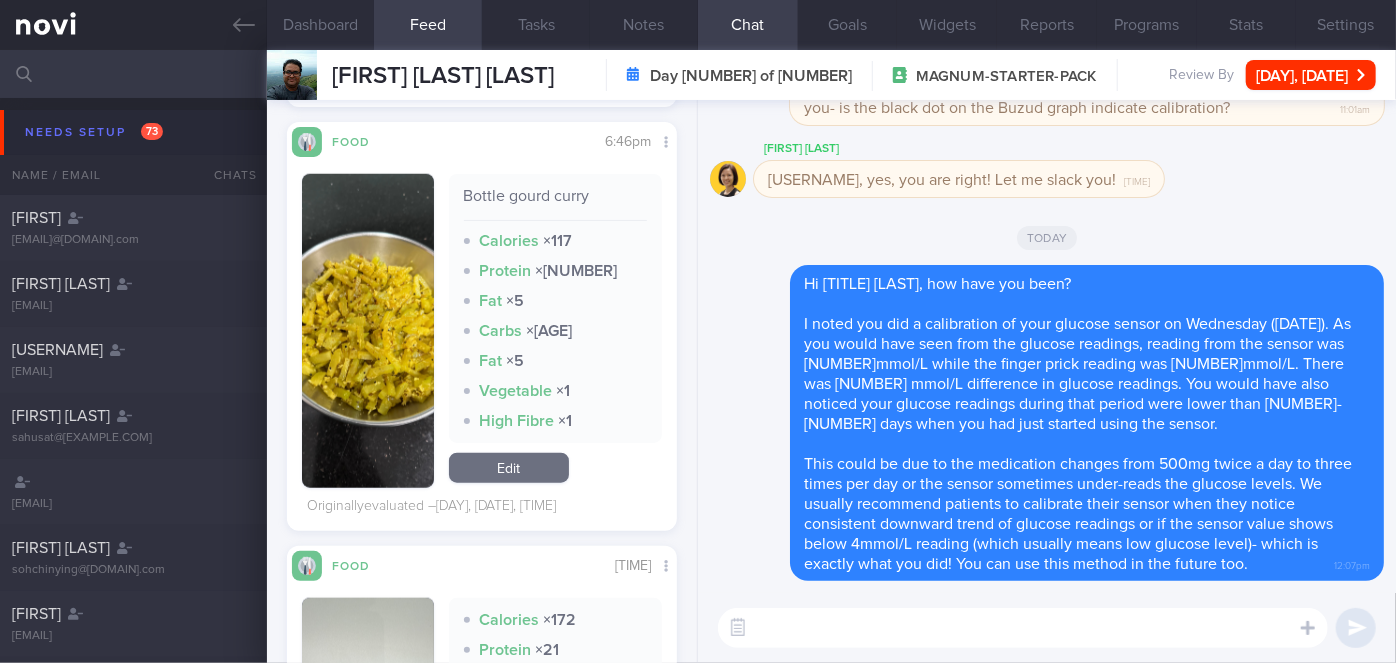 click at bounding box center [368, 331] 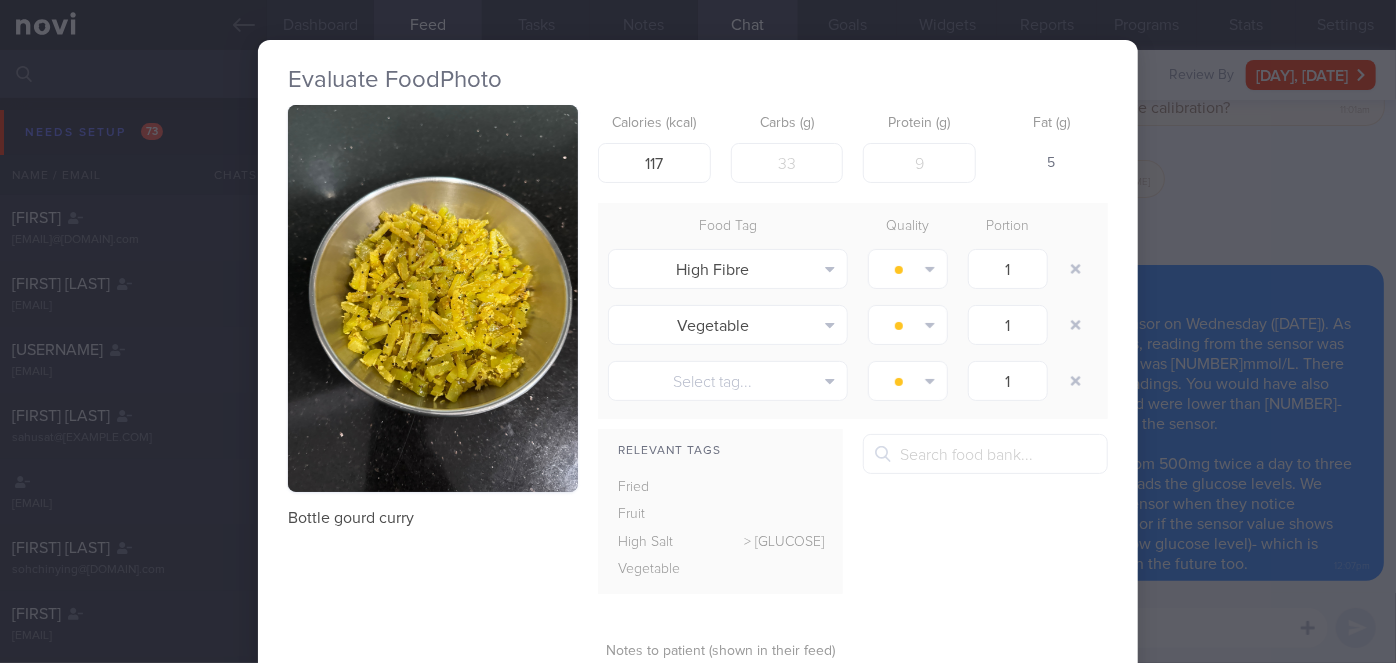click at bounding box center [433, 298] 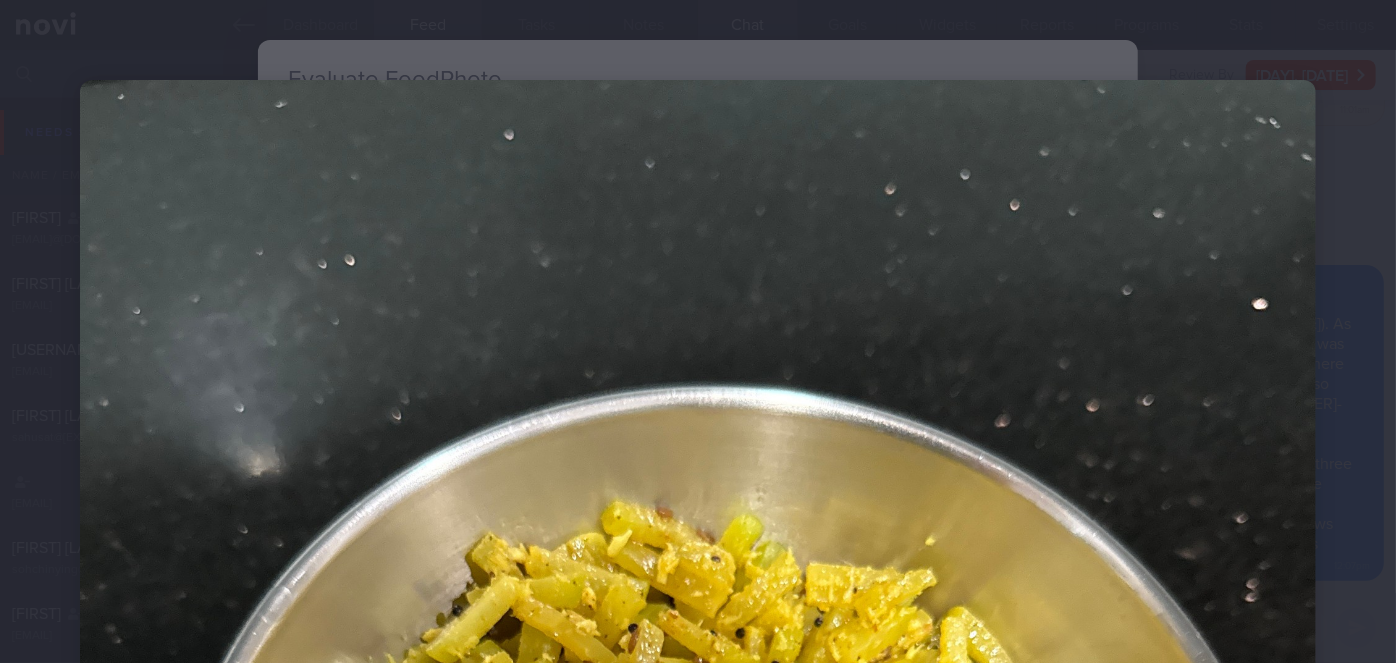 scroll, scrollTop: 454, scrollLeft: 0, axis: vertical 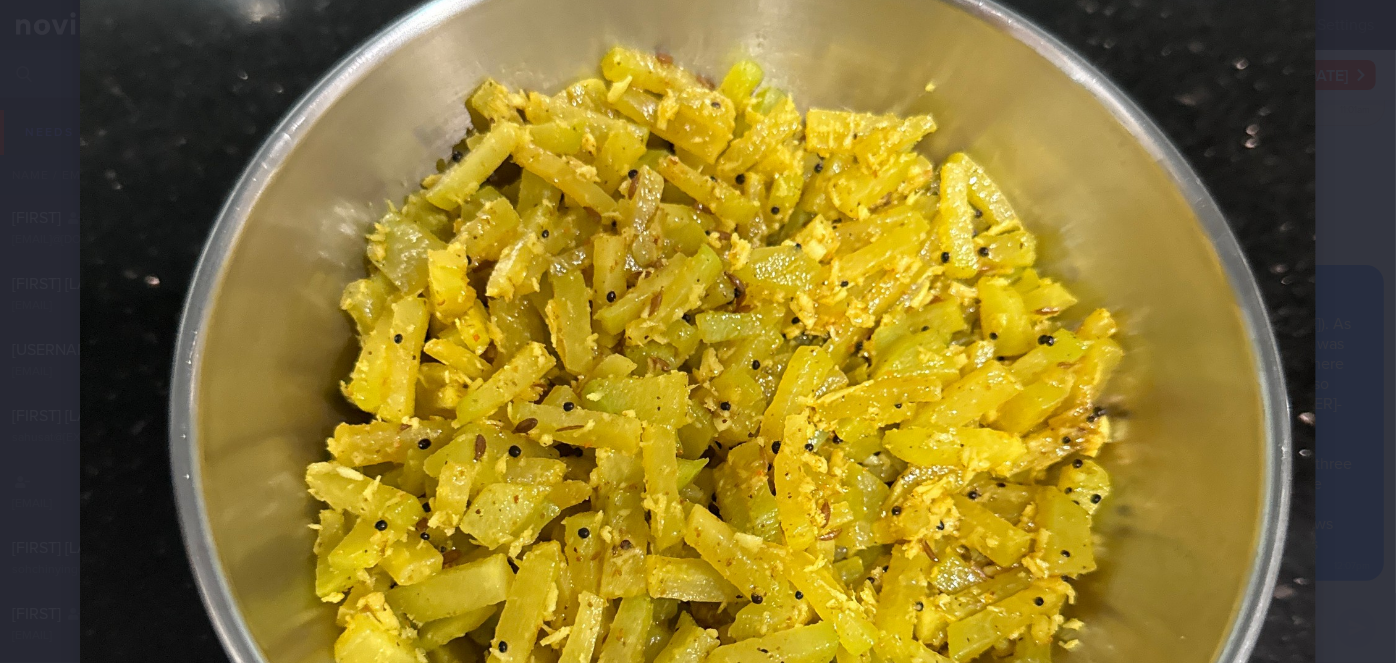 click at bounding box center (698, 450) 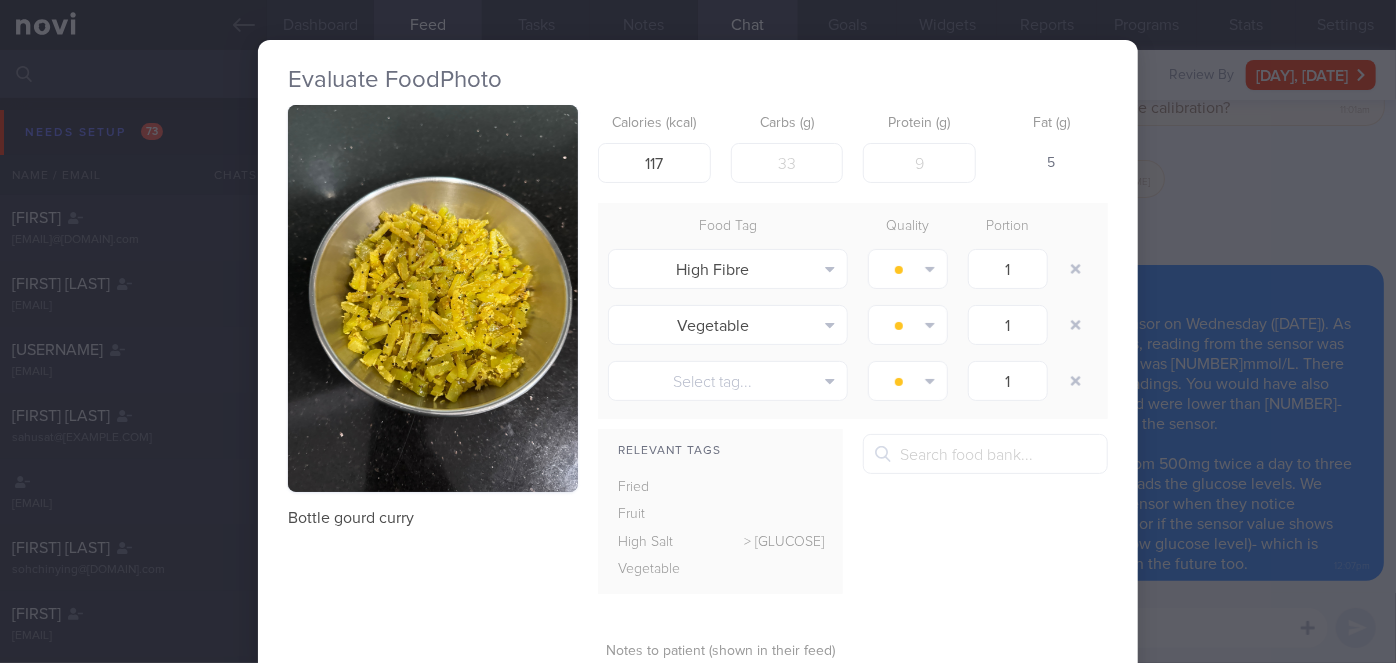 click on "Evaluate Food  Photo
Bottle gourd curry
Calories (kcal)
117
Carbs (g)
15
Protein (g)
3
Fat (g)
5
Food Tag
Quality
Portion
High Fibre
Alcohol
Fried
Fruit
Healthy Fats
High Calcium
High Cholesterol
High Fat" at bounding box center (698, 331) 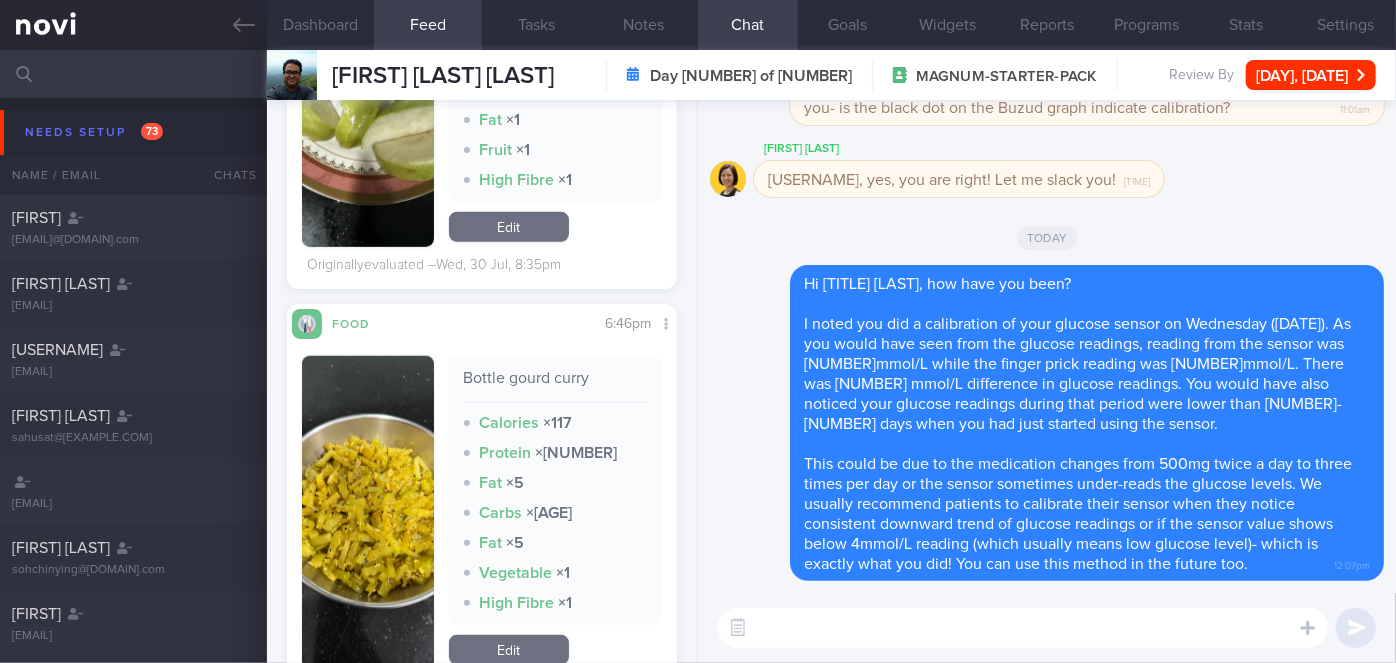 scroll, scrollTop: 509, scrollLeft: 0, axis: vertical 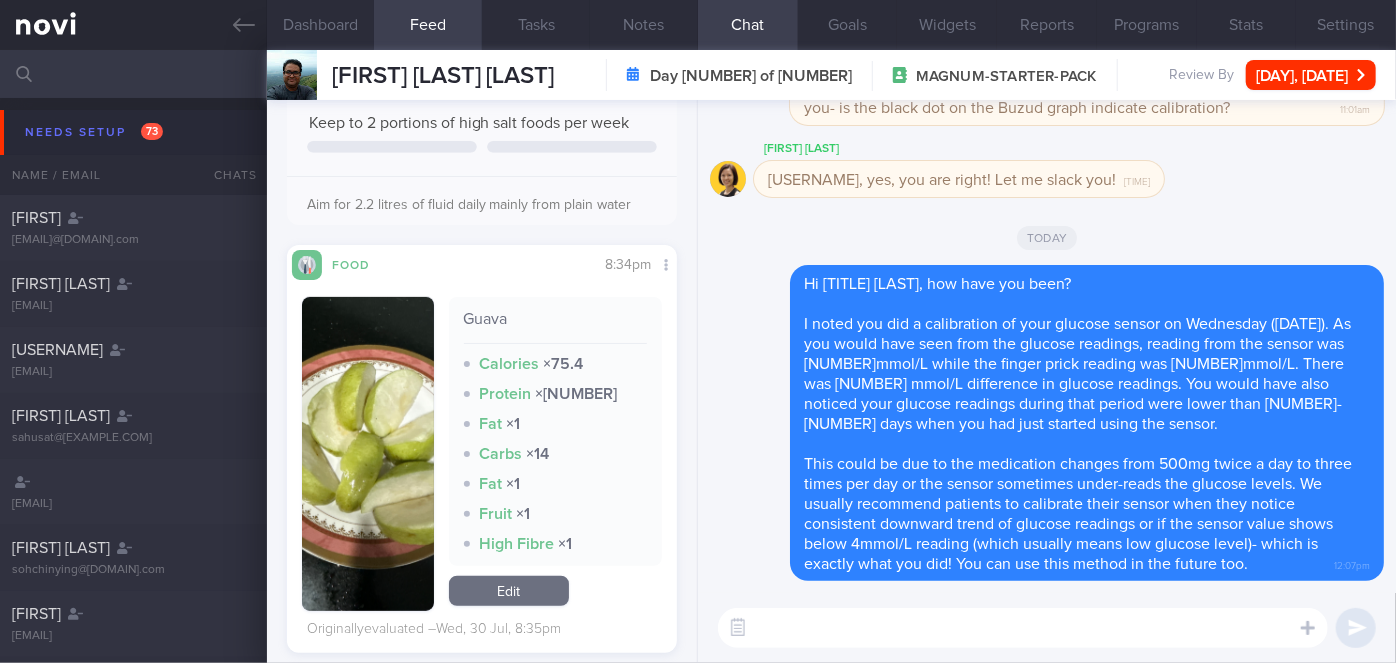 click at bounding box center [368, 454] 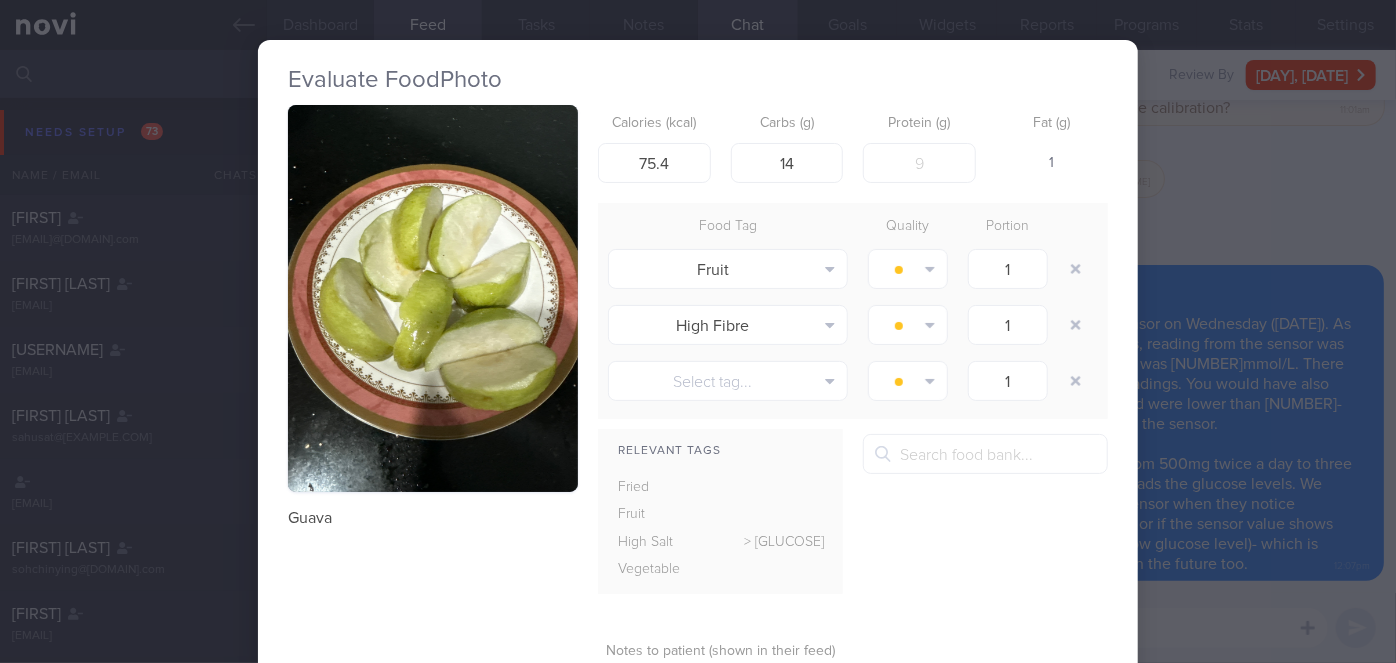 click on "Evaluate Food  Photo
Guava
Calories (kcal)
75.4
Carbs (g)
14
Protein (g)
2.6
Fat (g)
1
Food Tag
Quality
Portion
Fruit
Alcohol
Fried
Fruit
Healthy Fats
High Calcium
High Cholesterol
High Fat" at bounding box center [698, 331] 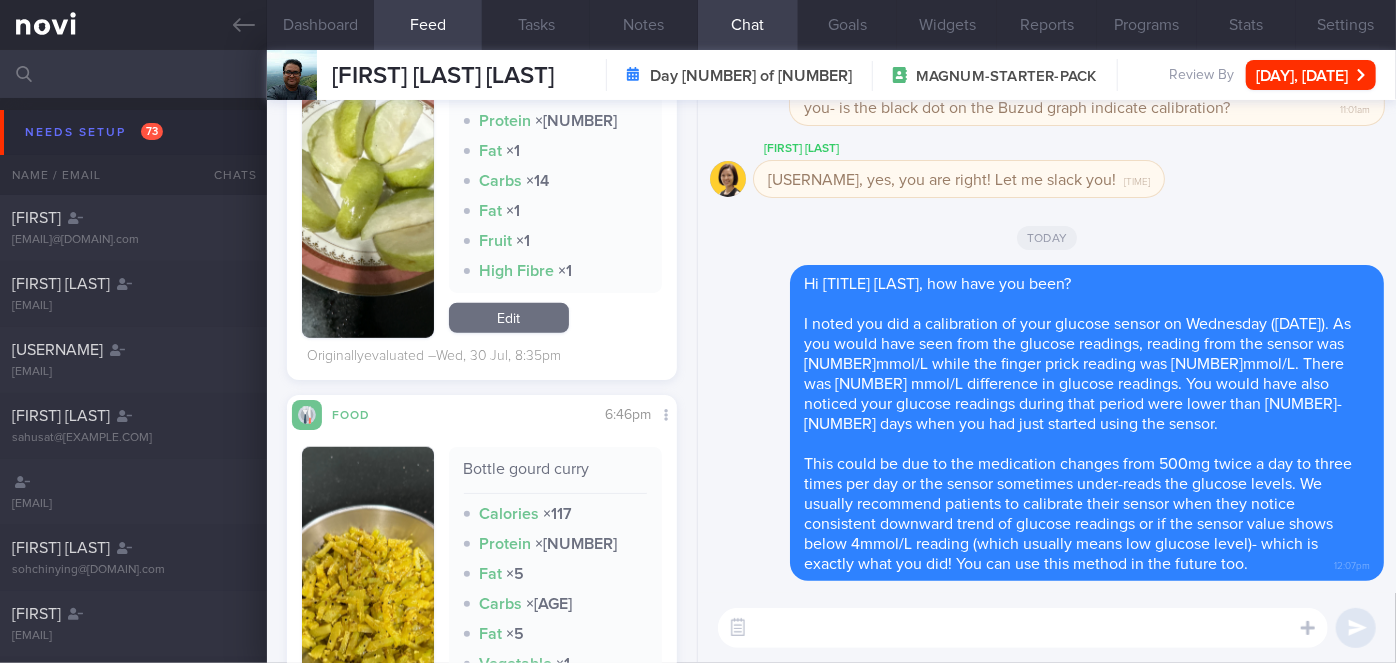 scroll, scrollTop: 509, scrollLeft: 0, axis: vertical 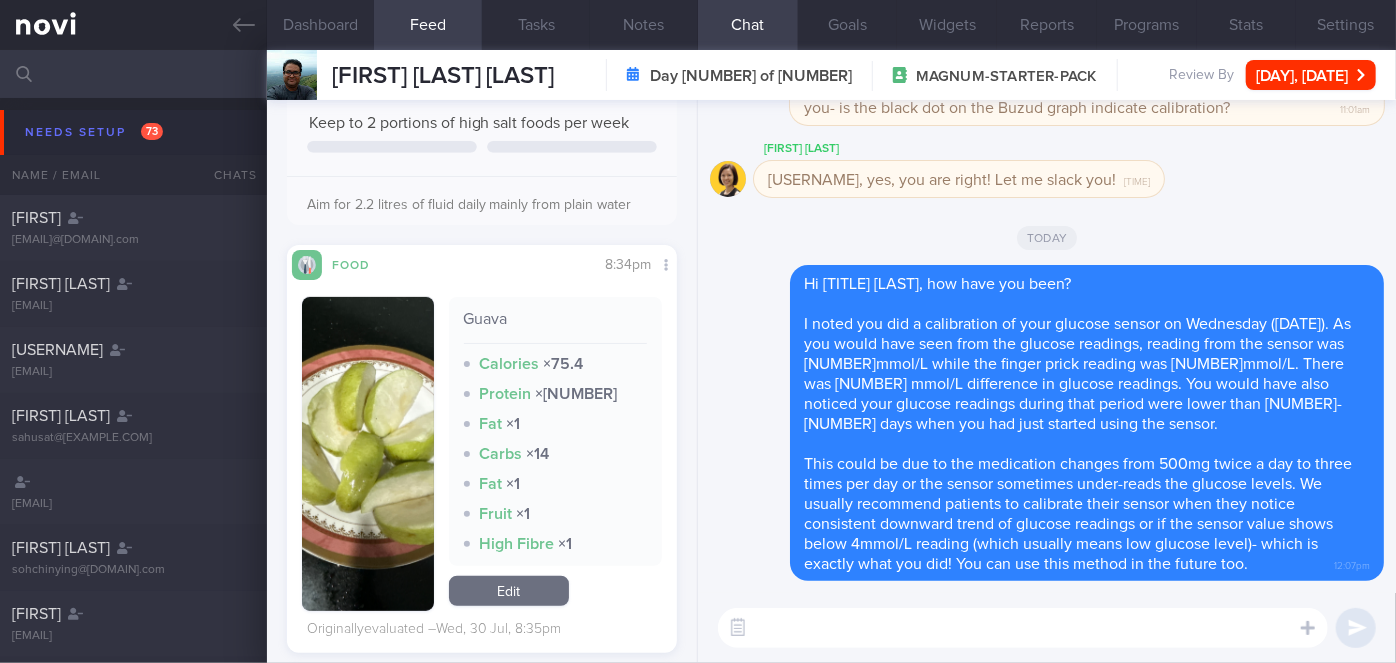click at bounding box center [1023, 628] 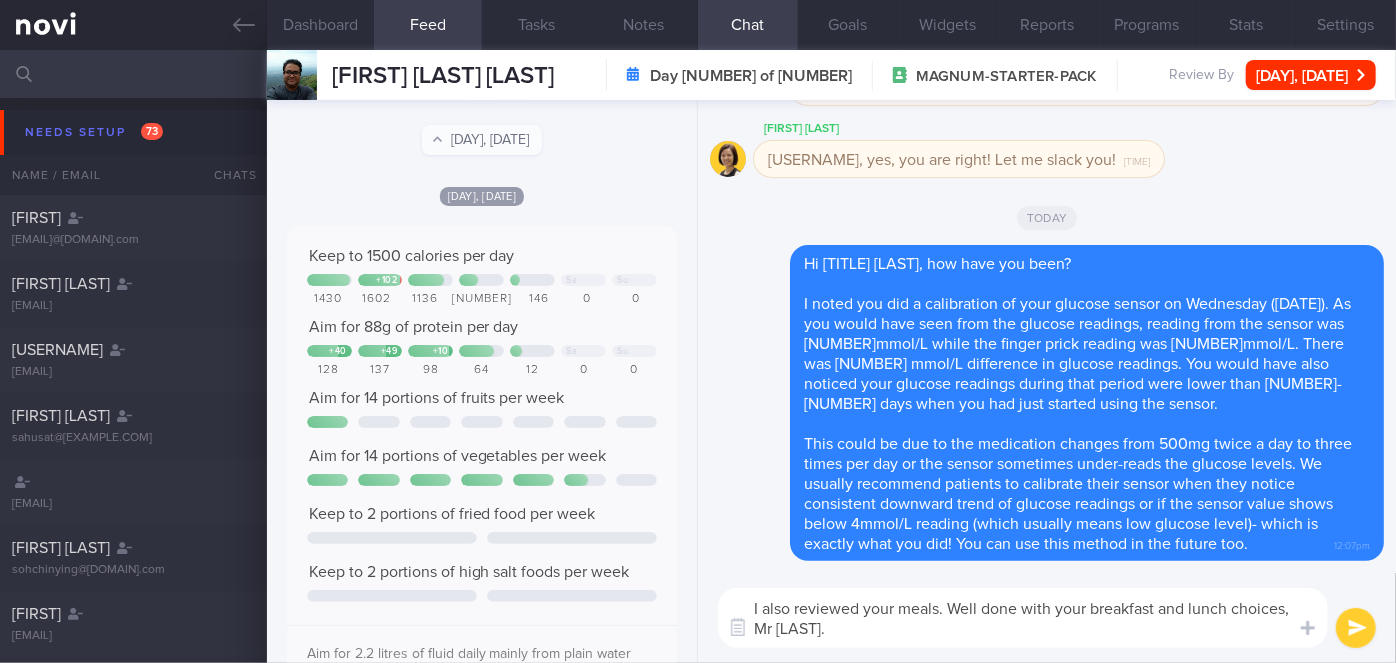 scroll, scrollTop: 0, scrollLeft: 0, axis: both 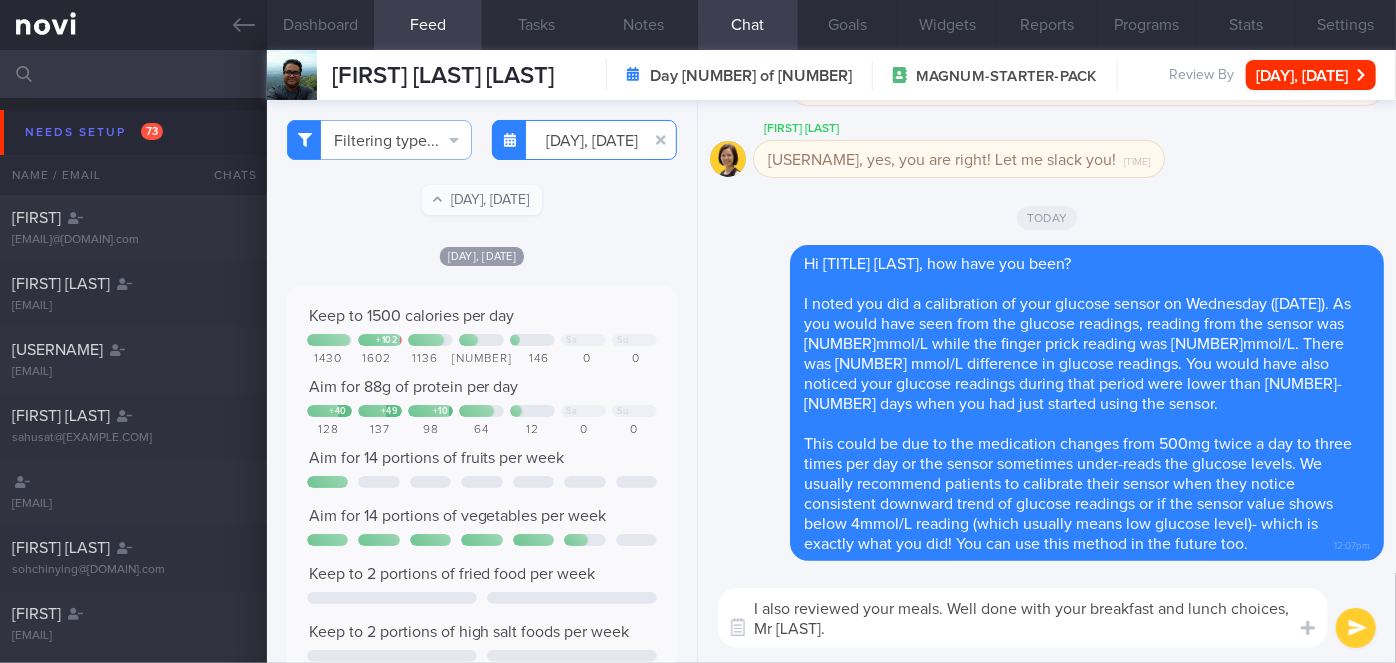 type on "I also reviewed your meals. Well done with your breakfast and lunch choices, Mr [LAST]." 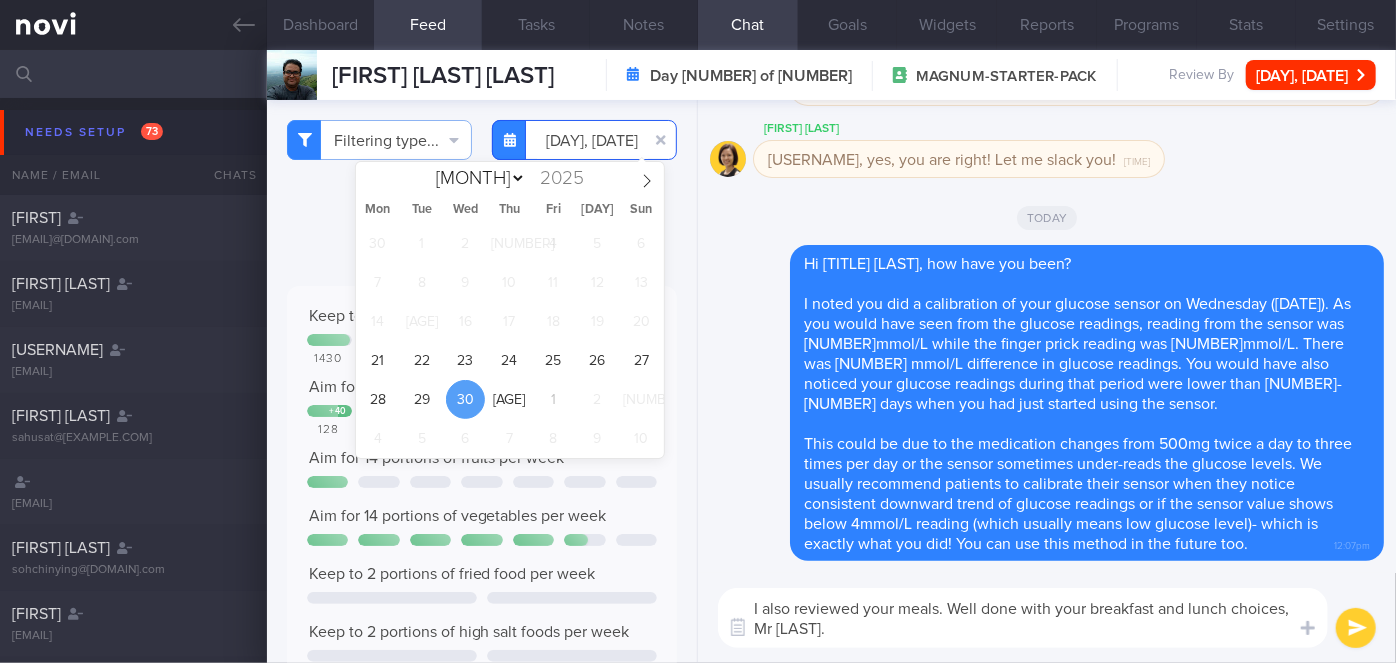 click on "You are offline!  Some functionality will be unavailable
Patients
New Users
Coaches
Assigned patients
Assigned patients
All active patients
Archived patients
Needs setup
73
Name / Email
Chats" at bounding box center (698, 331) 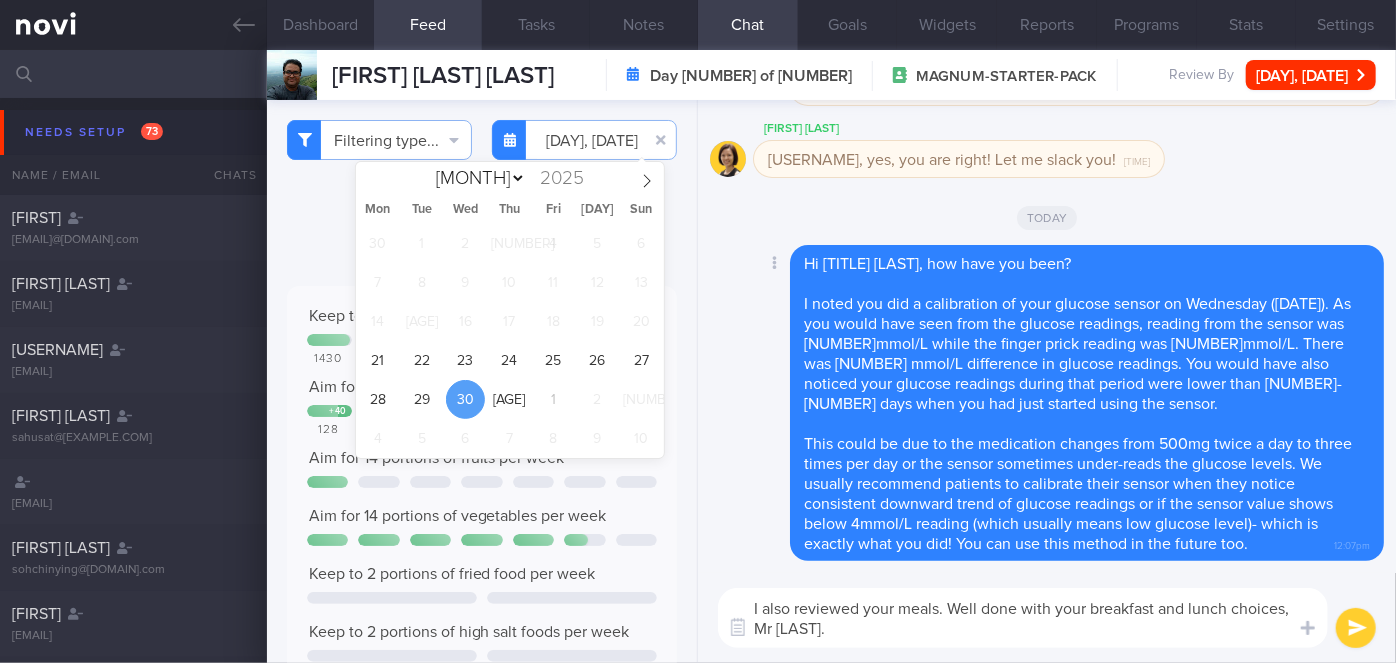 click on "Delete
Hi Mr [LAST], how have you been? I noted you did a calibration of your glucose sensor on Wednesday ([DATE]). As you would have seen from the glucose readings, reading from the sensor was [NUMBER]mmol/L while the finger prick reading was [NUMBER]mmol/L. There was [NUMBER] mmol/L difference in glucose readings. You would have also noticed your glucose readings during that period were lower than [NUMBER]-[NUMBER] days when you had just started using the sensor.  This could be due to the medication changes from [NUMBER]mg twice a day to three times per day or the sensor sometimes under-reads the glucose levels. We usually recommend patients to calibrate their sensor when they notice consistent downward trend of glucose readings or if the sensor value shows below [NUMBER]mmol/L reading (which usually means low glucose level)- which is exactly what you did! You can use this method in the future too.
[TIME]" at bounding box center [1047, 403] 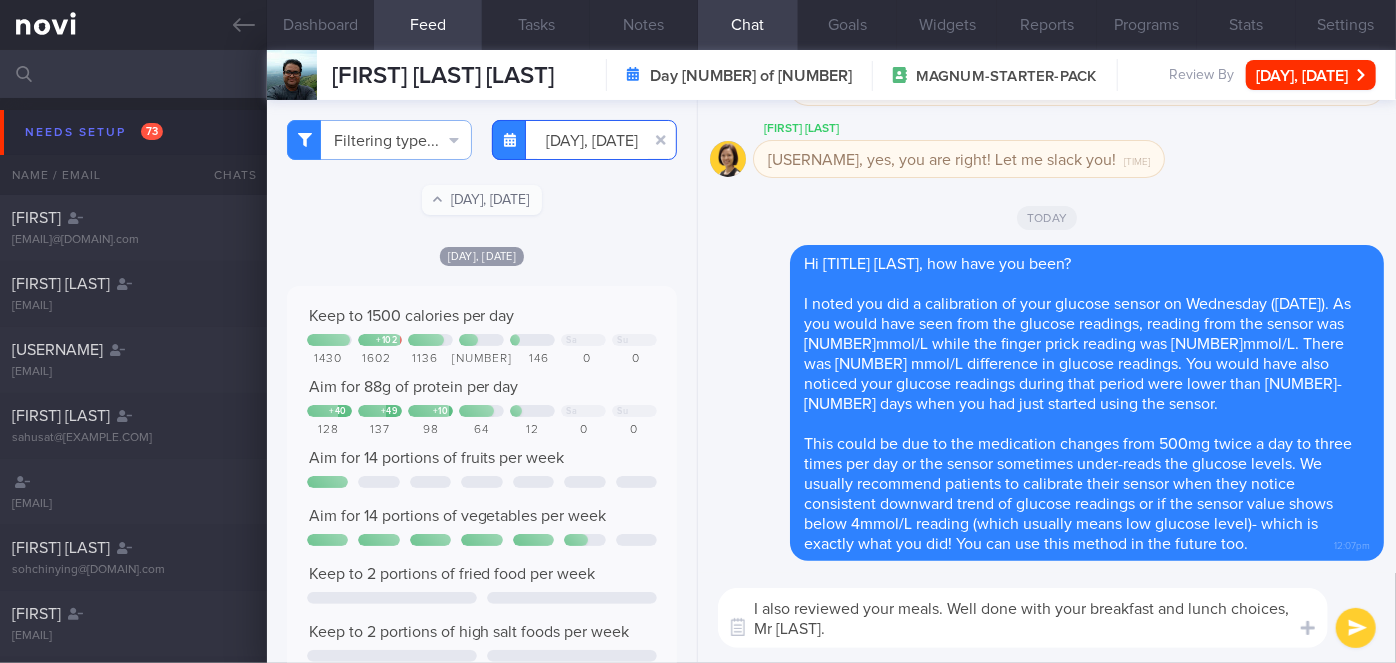 click on "You are offline!  Some functionality will be unavailable
Patients
New Users
Coaches
Assigned patients
Assigned patients
All active patients
Archived patients
Needs setup
73
Name / Email
Chats" at bounding box center (698, 331) 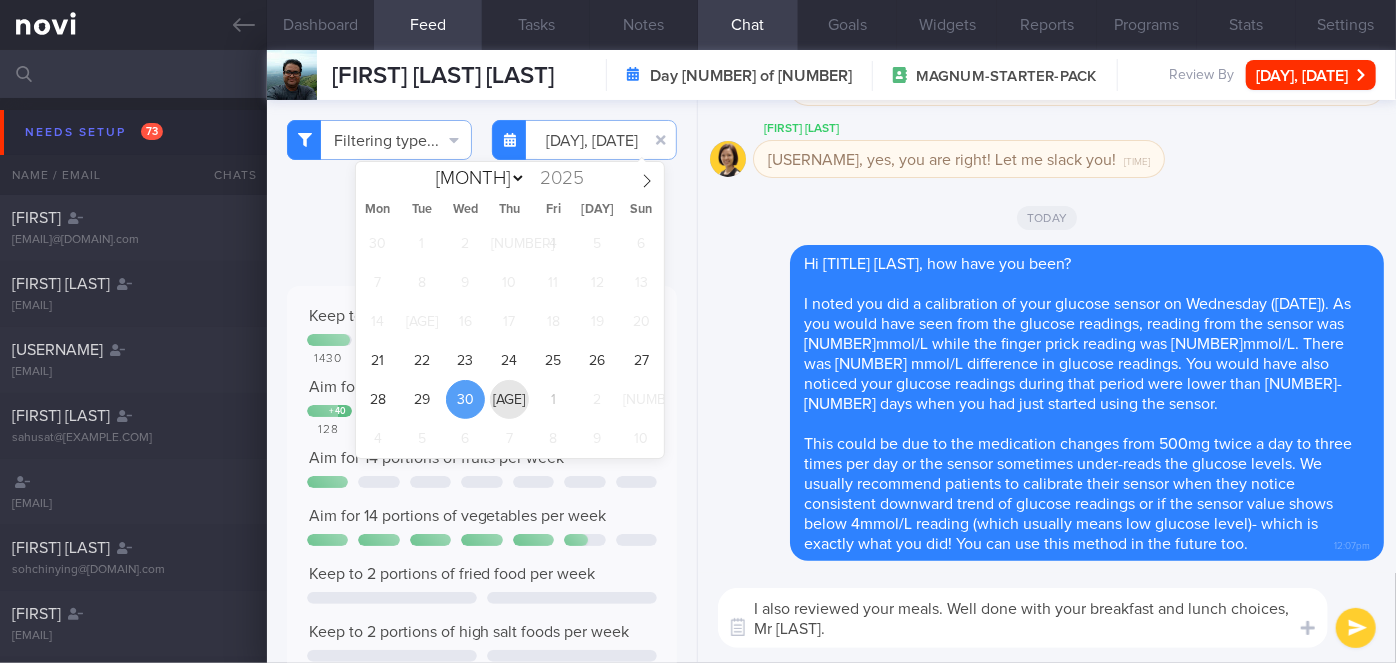 click on "[AGE]" at bounding box center (509, 399) 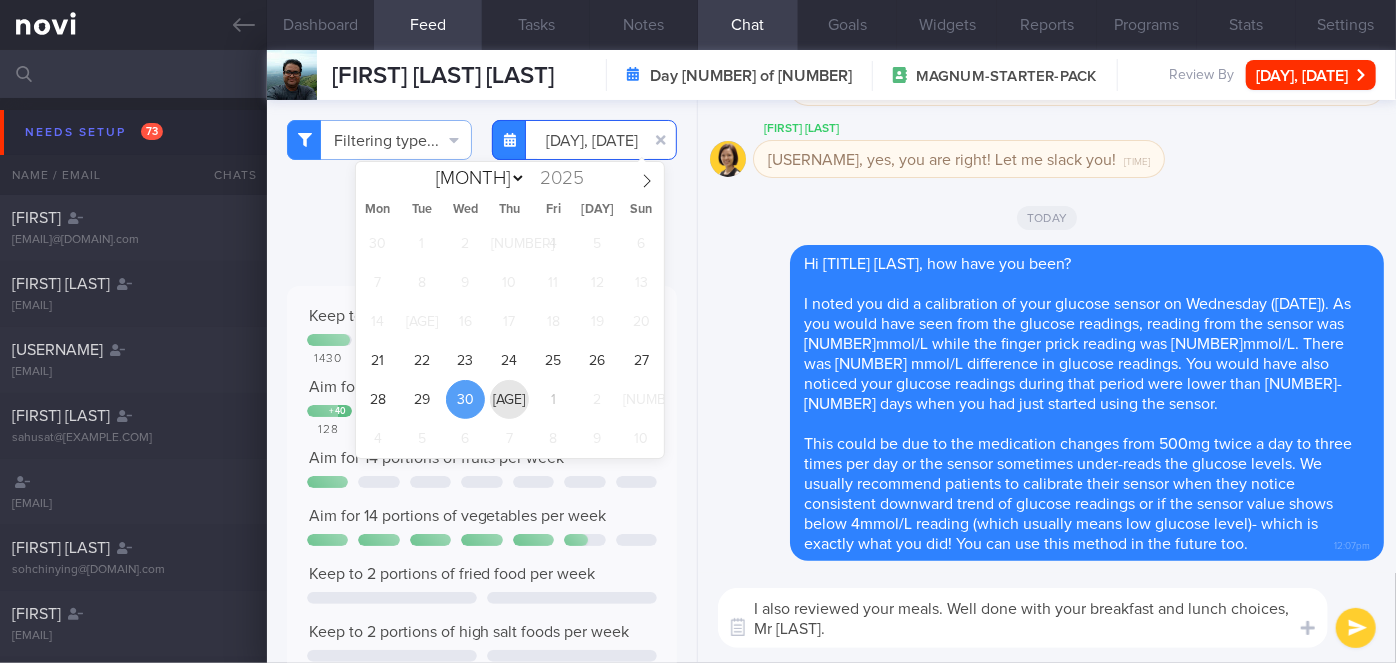 type on "[DATE]" 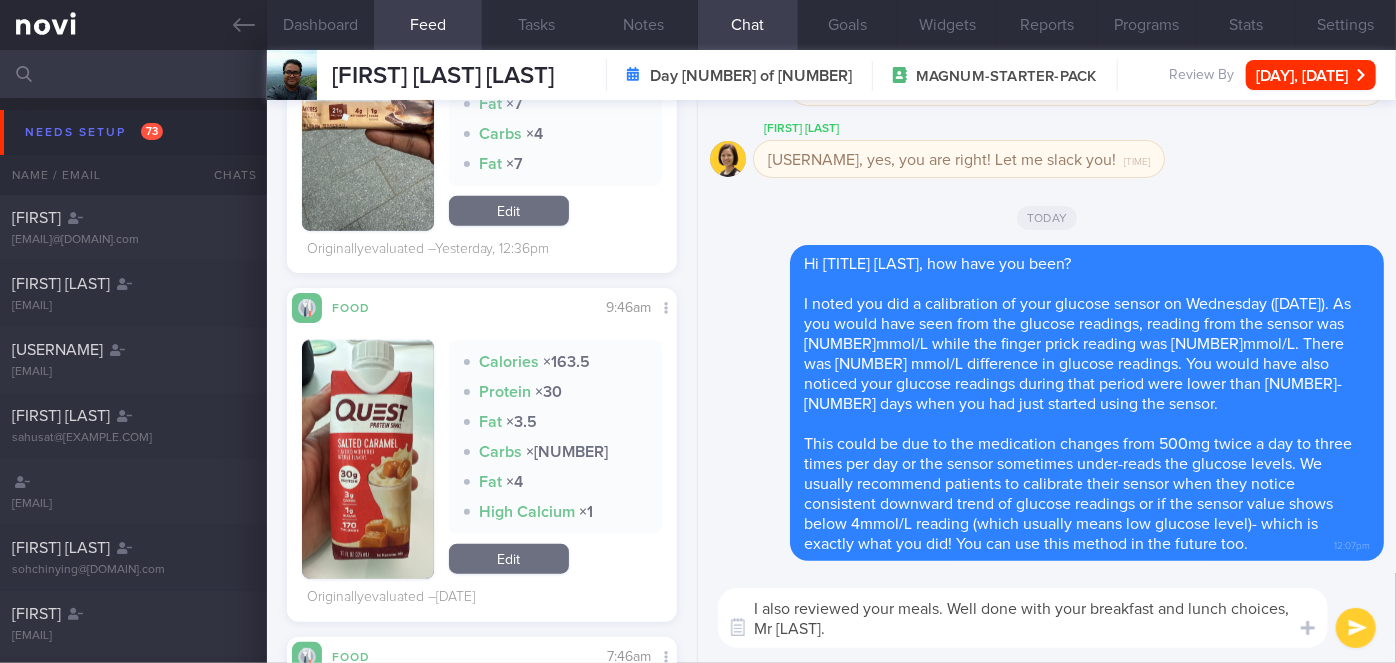 scroll, scrollTop: 618, scrollLeft: 0, axis: vertical 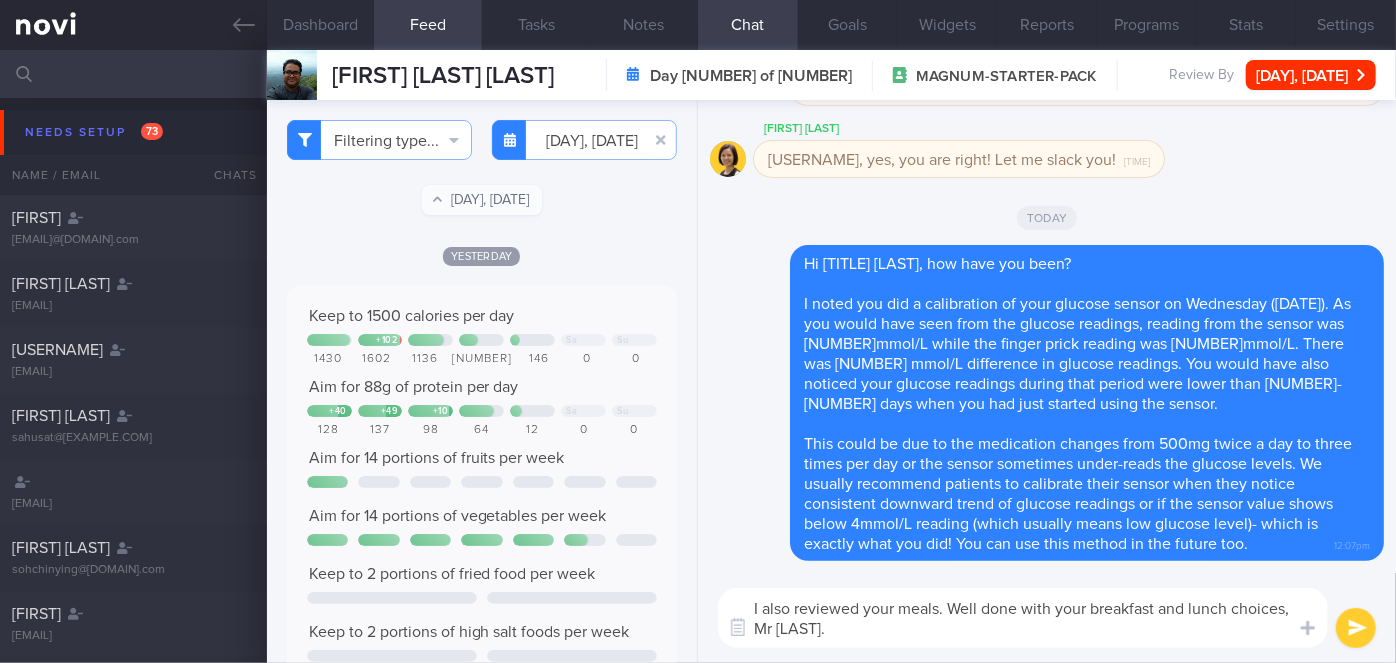 click on "I also reviewed your meals. Well done with your breakfast and lunch choices, Mr [LAST]." at bounding box center [1023, 618] 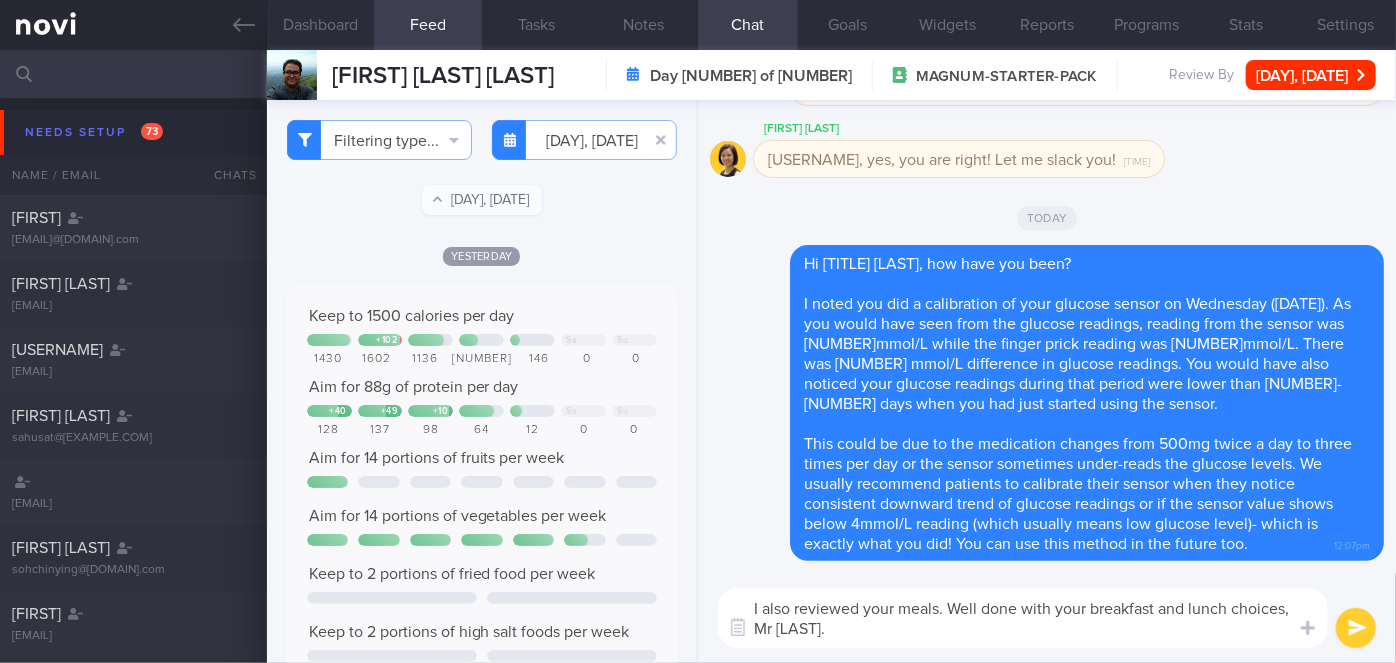 click on "I also reviewed your meals. Well done with your breakfast and lunch choices, Mr [LAST]." at bounding box center (1023, 618) 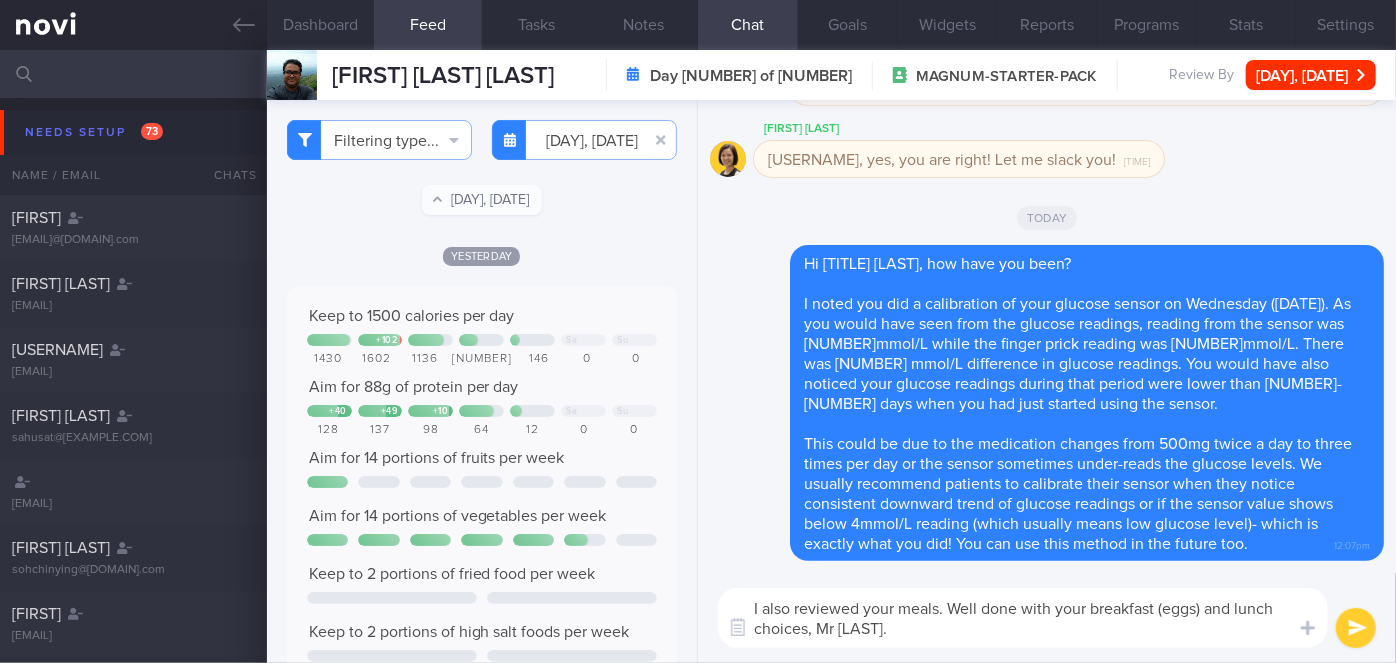 click on "I also reviewed your meals. Well done with your breakfast (eggs) and lunch choices, Mr [LAST]." at bounding box center (1023, 618) 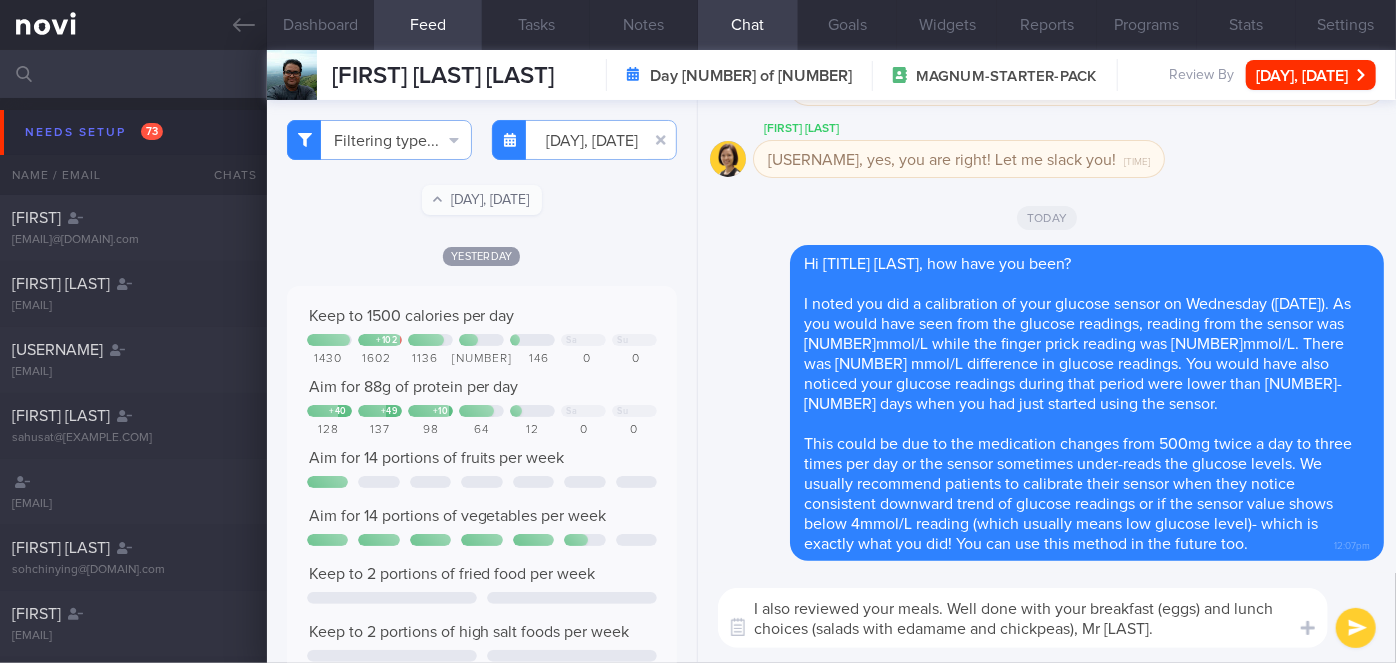 click on "I also reviewed your meals. Well done with your breakfast (eggs) and lunch choices (salads with edamame and chickpeas), Mr [LAST]." at bounding box center [1023, 618] 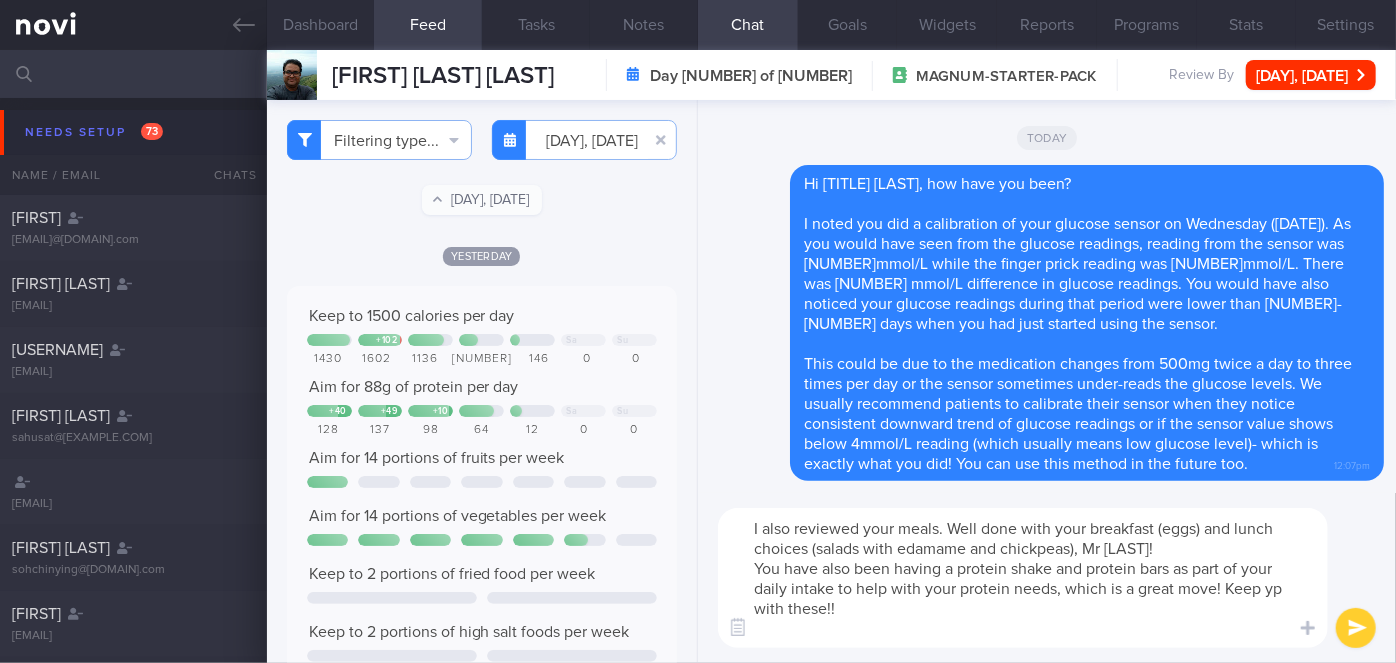 scroll, scrollTop: 0, scrollLeft: 0, axis: both 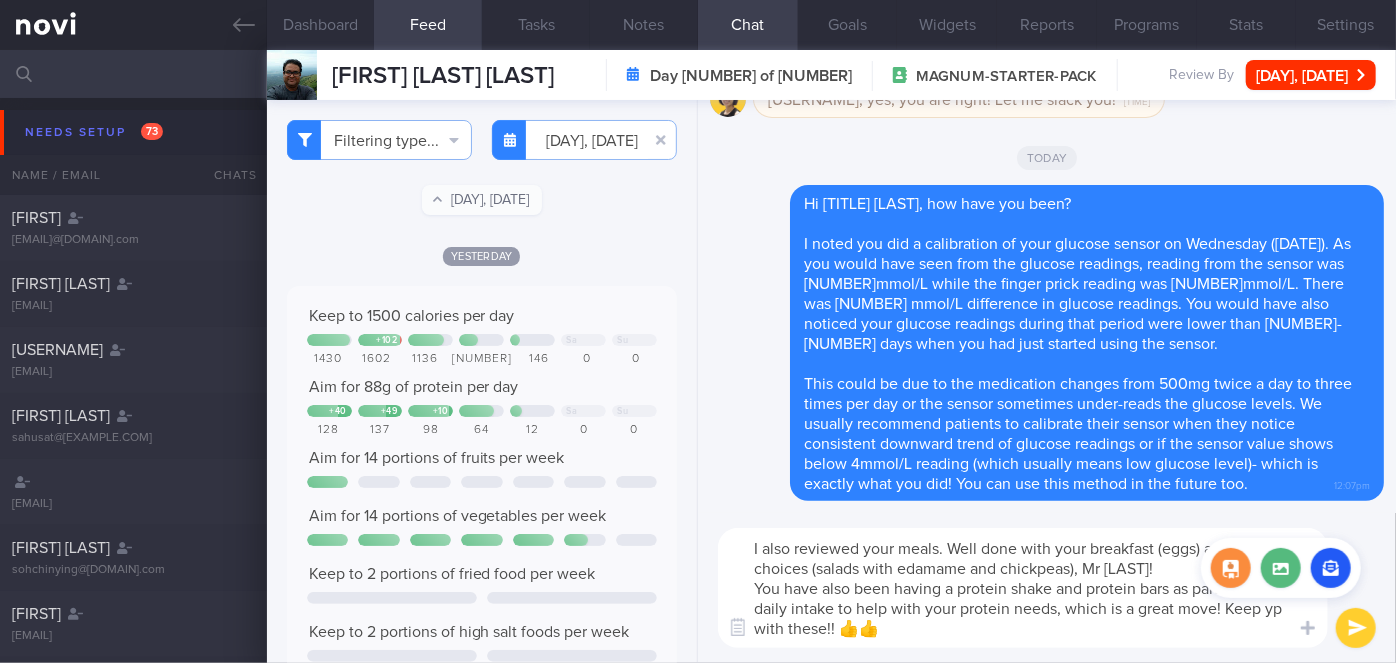 click on "Attach media
Food repository" at bounding box center (1281, 573) 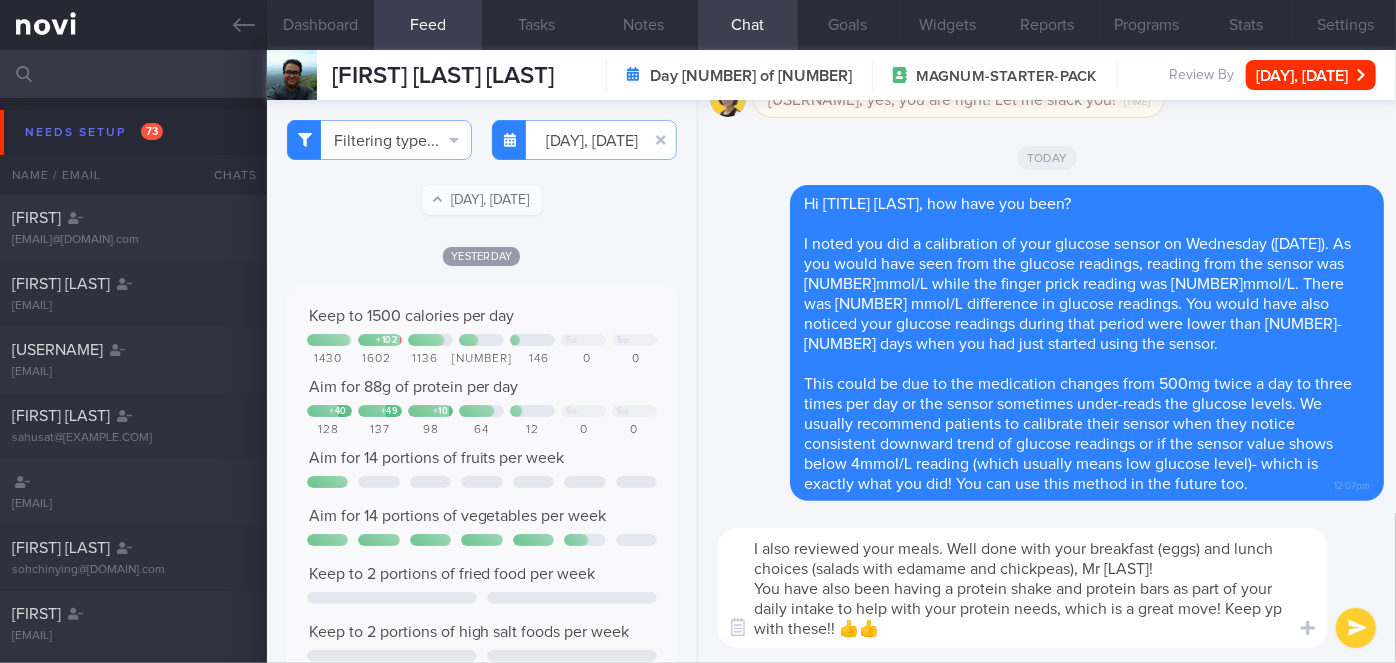 click on "I also reviewed your meals. Well done with your breakfast (eggs) and lunch choices (salads with edamame and chickpeas), Mr [LAST]!
You have also been having a protein shake and protein bars as part of your daily intake to help with your protein needs, which is a great move! Keep yp with these!! 👍👍" at bounding box center (1023, 588) 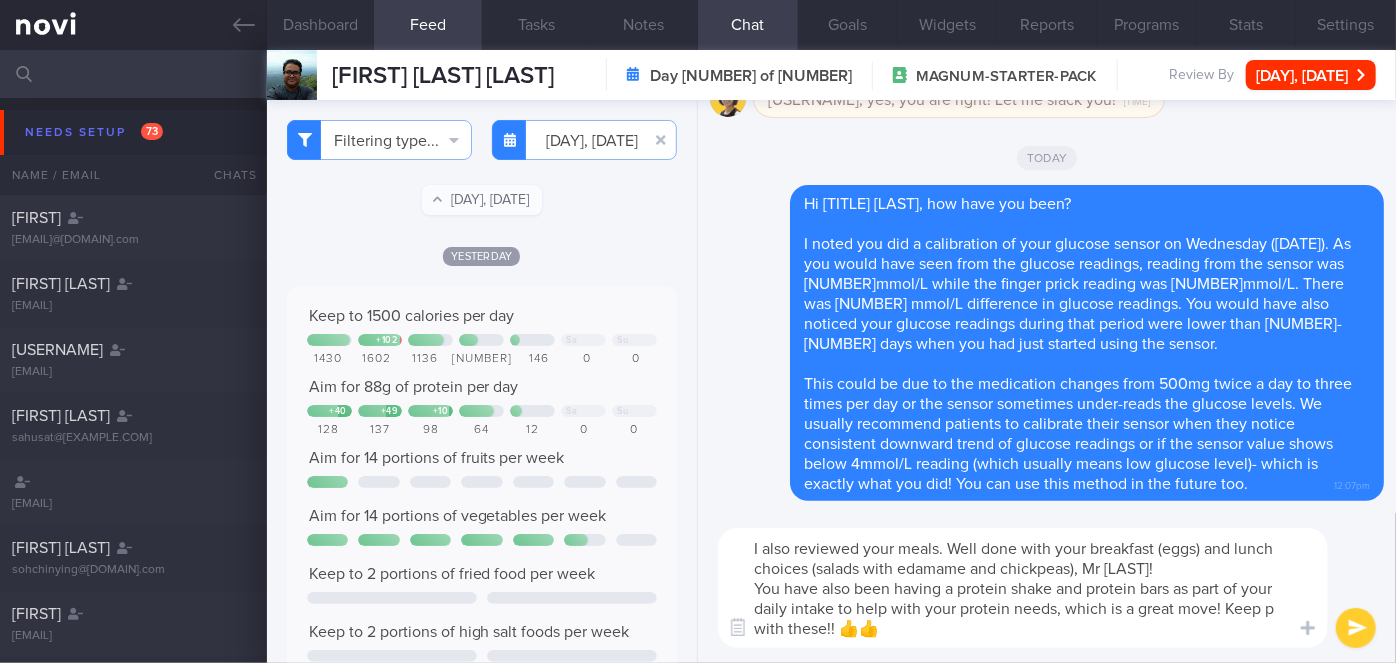 type on "I also reviewed your meals. Well done with your breakfast (eggs) and lunch choices (salads with edamame and chickpeas), Mr [LAST]!
You have also been having a protein shake and protein bars as part of your daily intake to help with your protein needs, which is a great move! Keep up with these!! 👍👍" 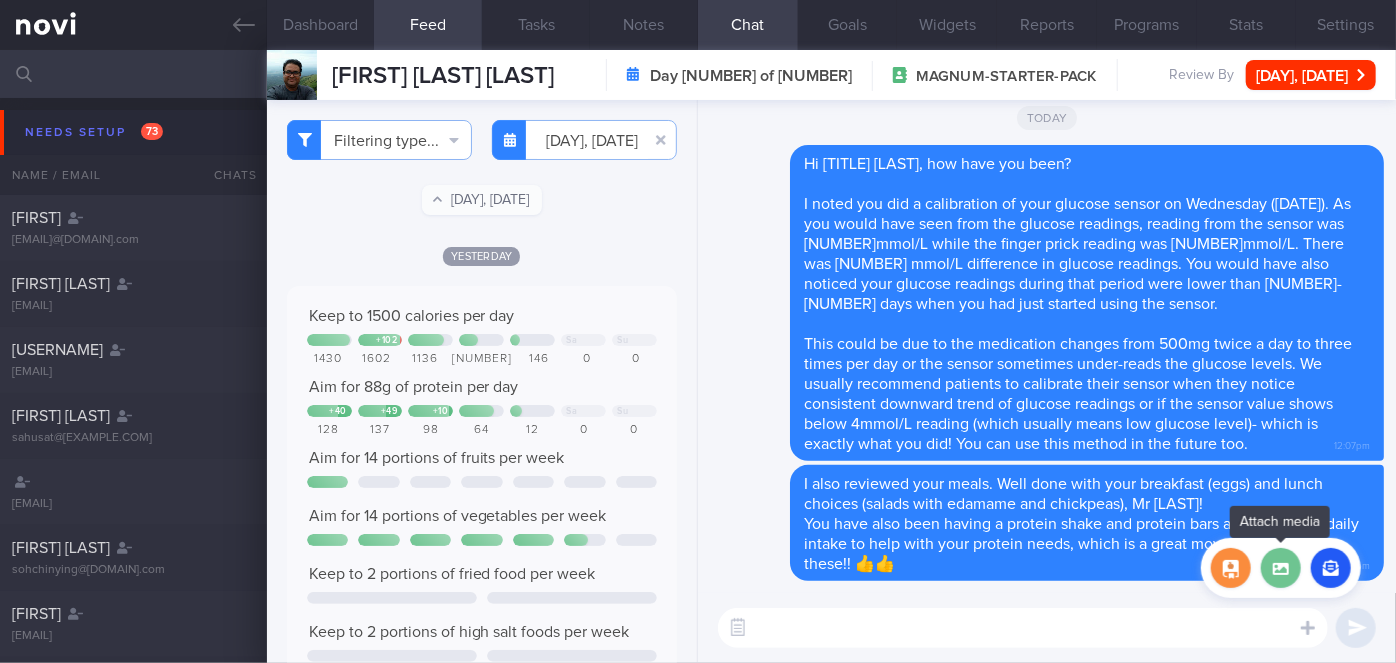click at bounding box center (1281, 568) 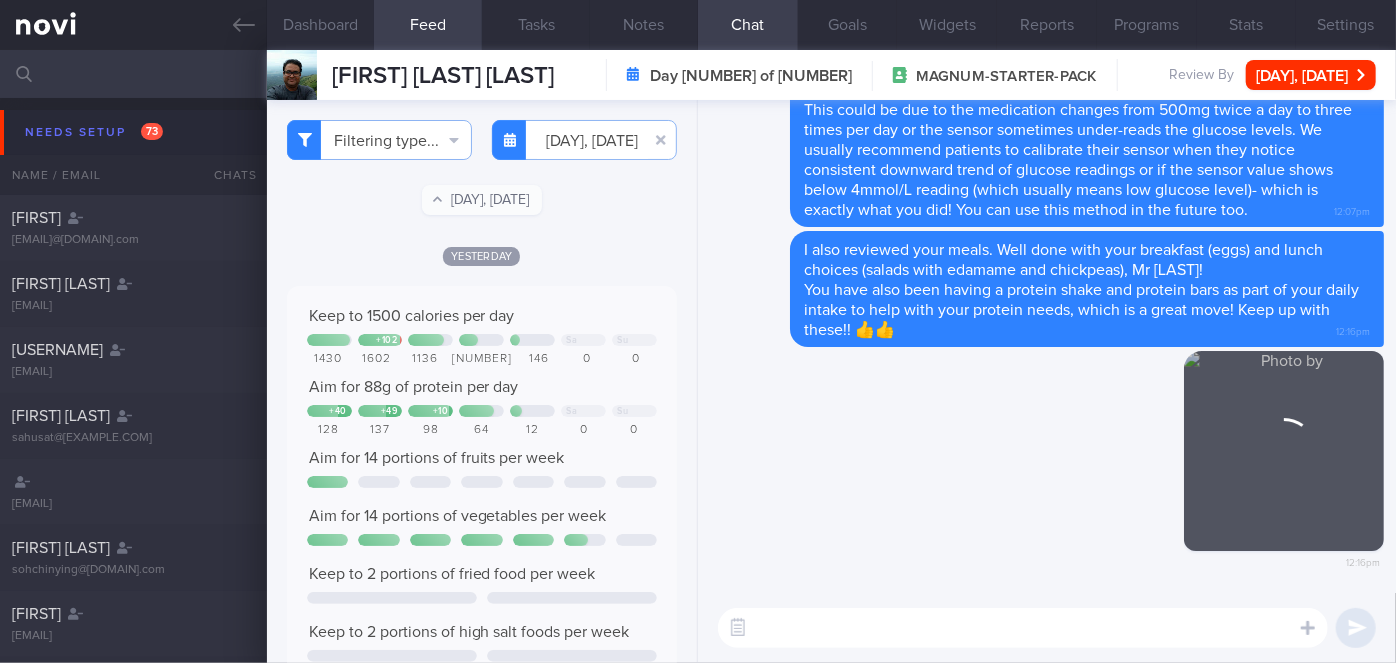 click at bounding box center (1023, 628) 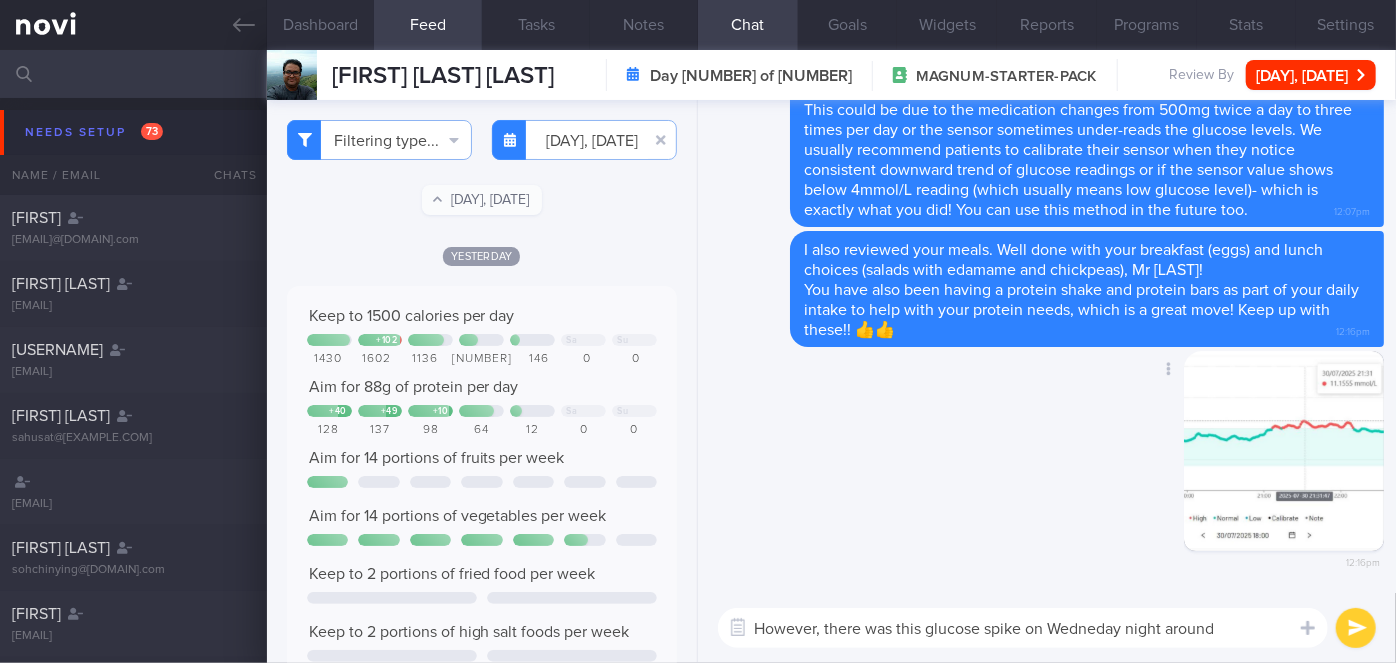 click at bounding box center (1284, 451) 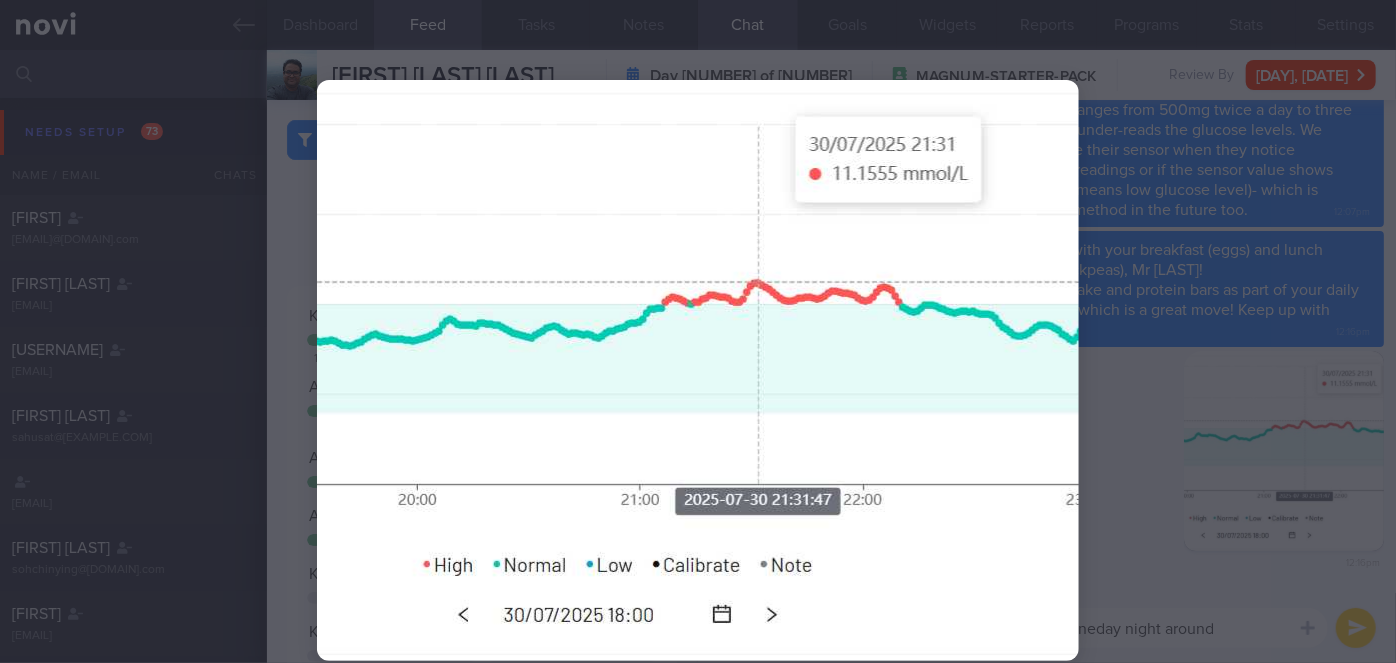 click at bounding box center (698, 370) 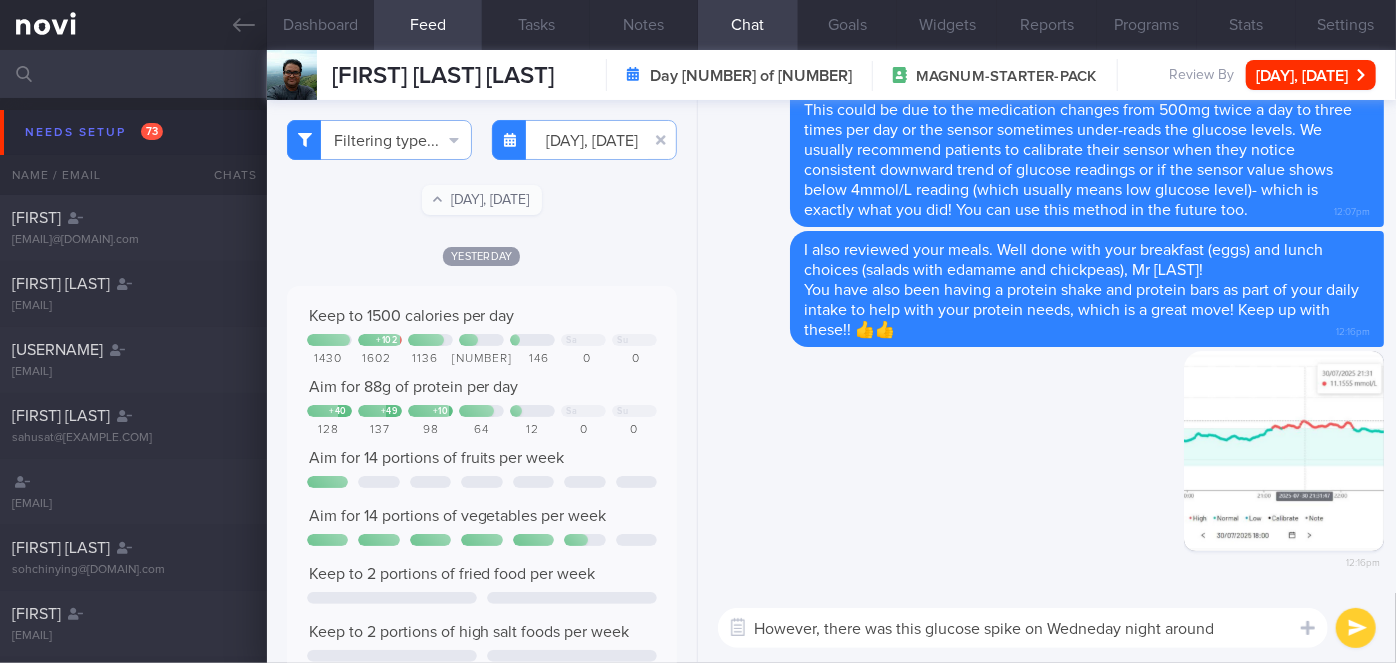 click on "However, there was this glucose spike on Wedneday night around" at bounding box center (1023, 628) 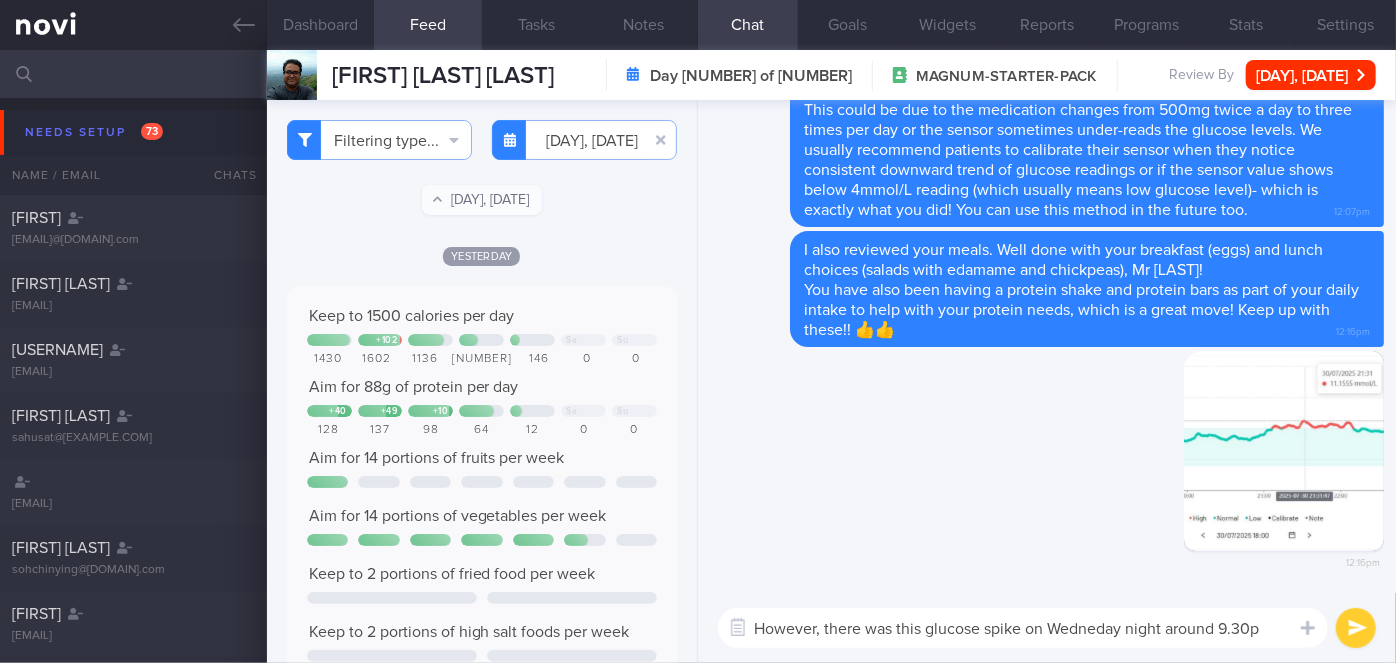 click on "However, there was this glucose spike on Wedneday night around 9.30p" at bounding box center [1023, 628] 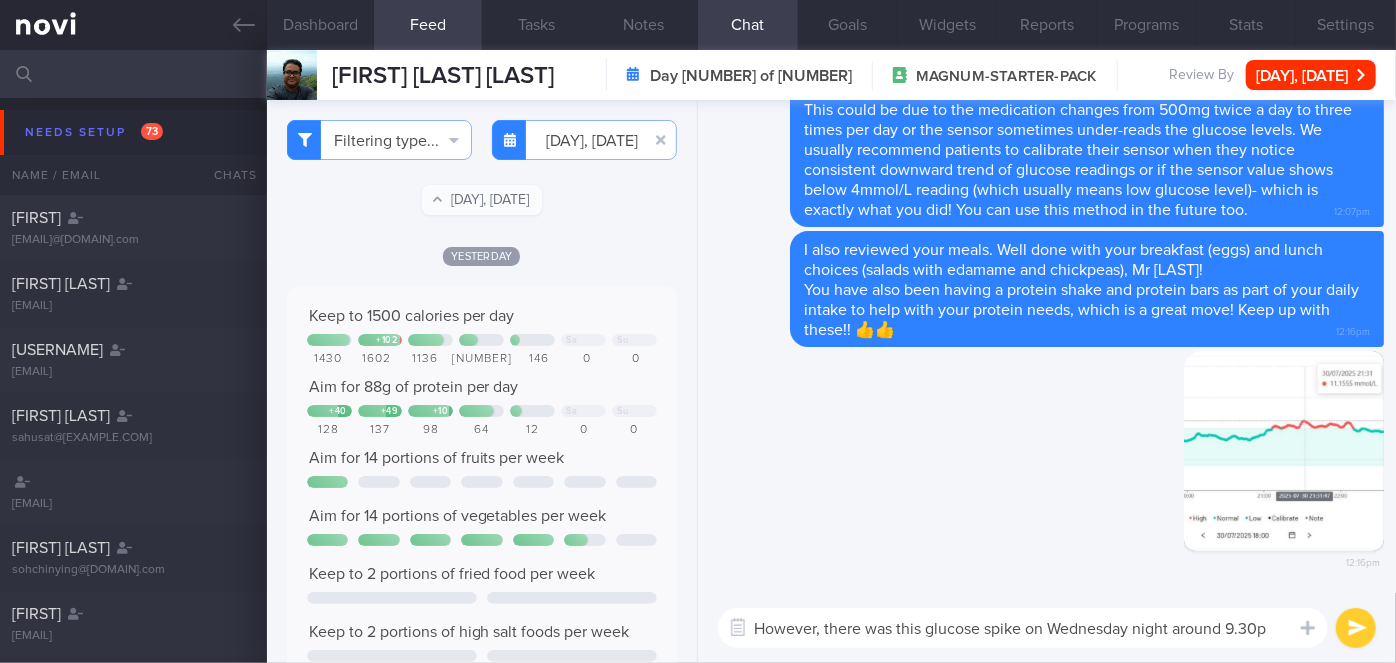 click on "However, there was this glucose spike on Wednesday night around 9.30p" at bounding box center [1023, 628] 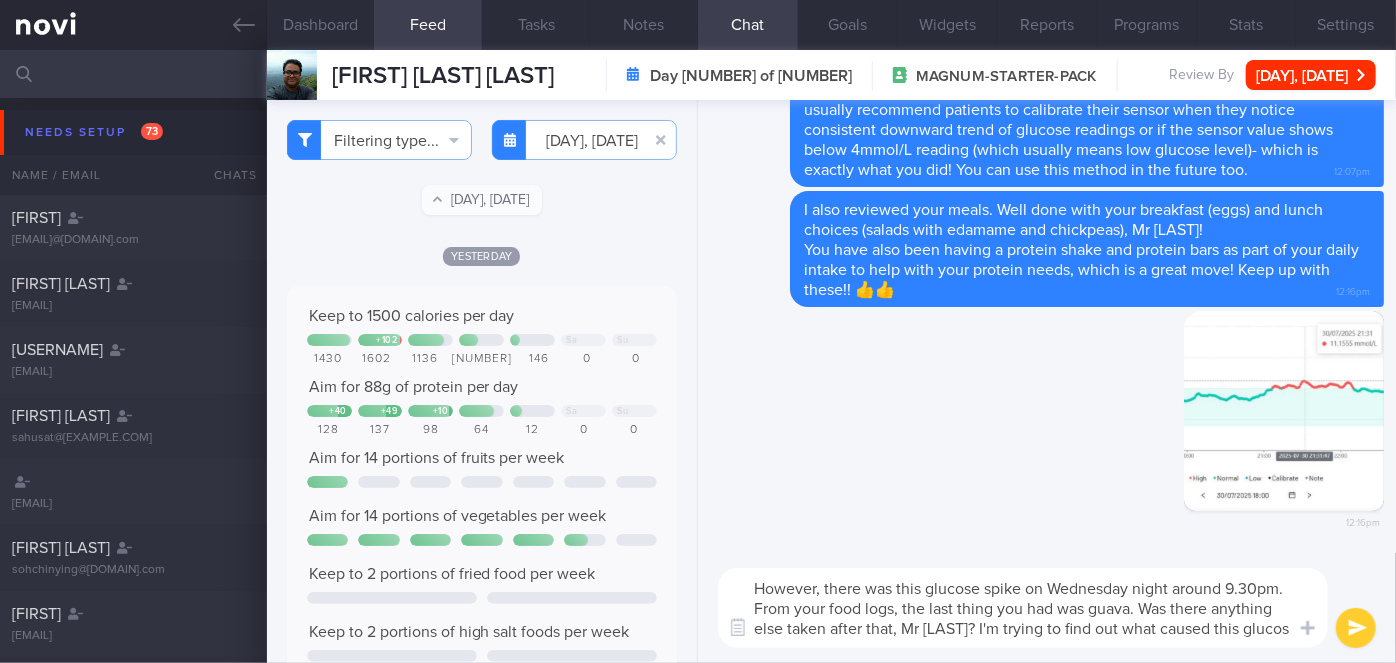 scroll, scrollTop: 0, scrollLeft: 0, axis: both 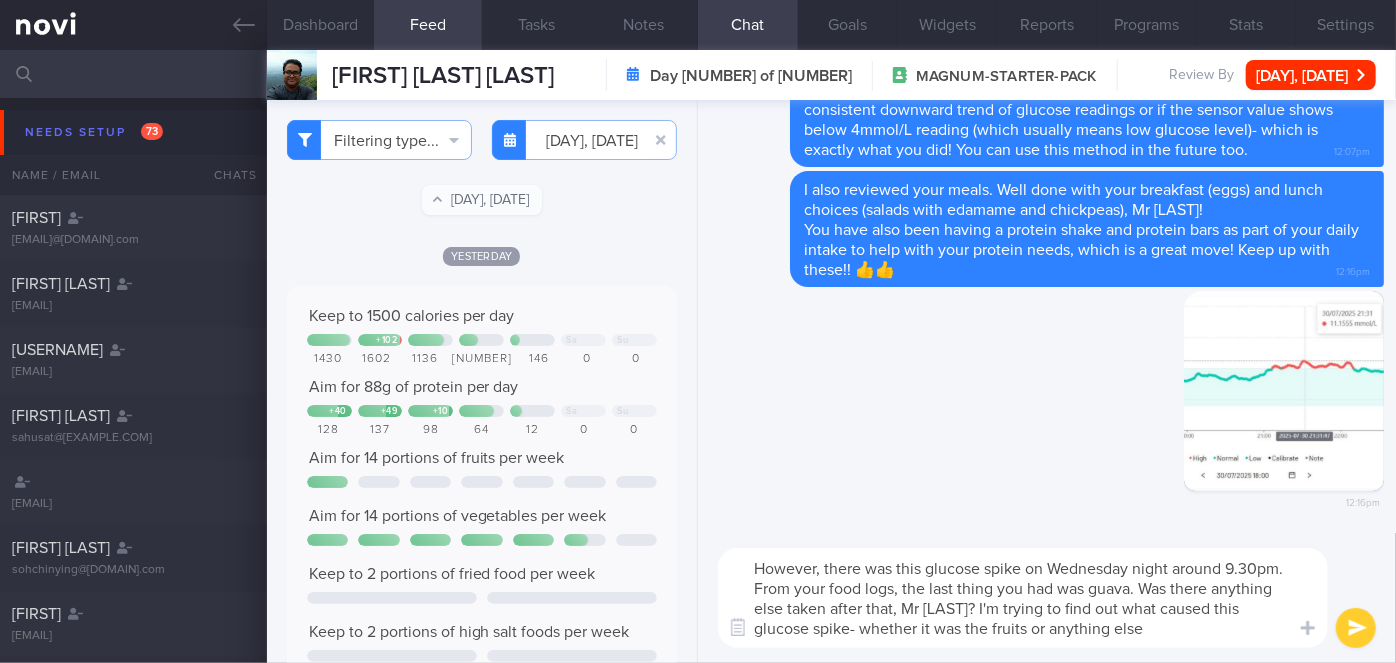 click on "However, there was this glucose spike on Wednesday night around 9.30pm. From your food logs, the last thing you had was guava. Was there anything else taken after that, Mr [LAST]? I'm trying to find out what caused this glucose spike- whether it was the fruits or anything else" at bounding box center [1023, 598] 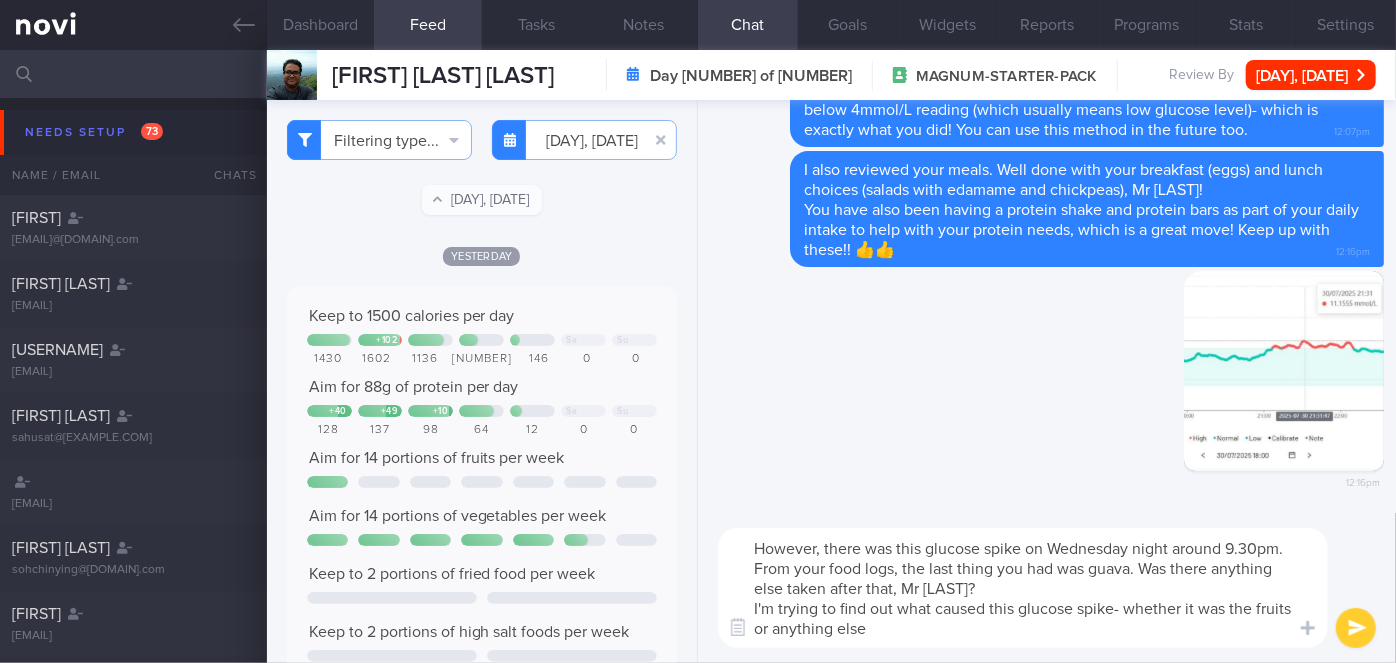 type on "However, there was this glucose spike on Wednesday night around 9.30pm. From your food logs, the last thing you had was guava. Was there anything else taken after that, Mr [LAST]?
I'm trying to find out what caused this glucose spike- whether it was the fruits or anything else" 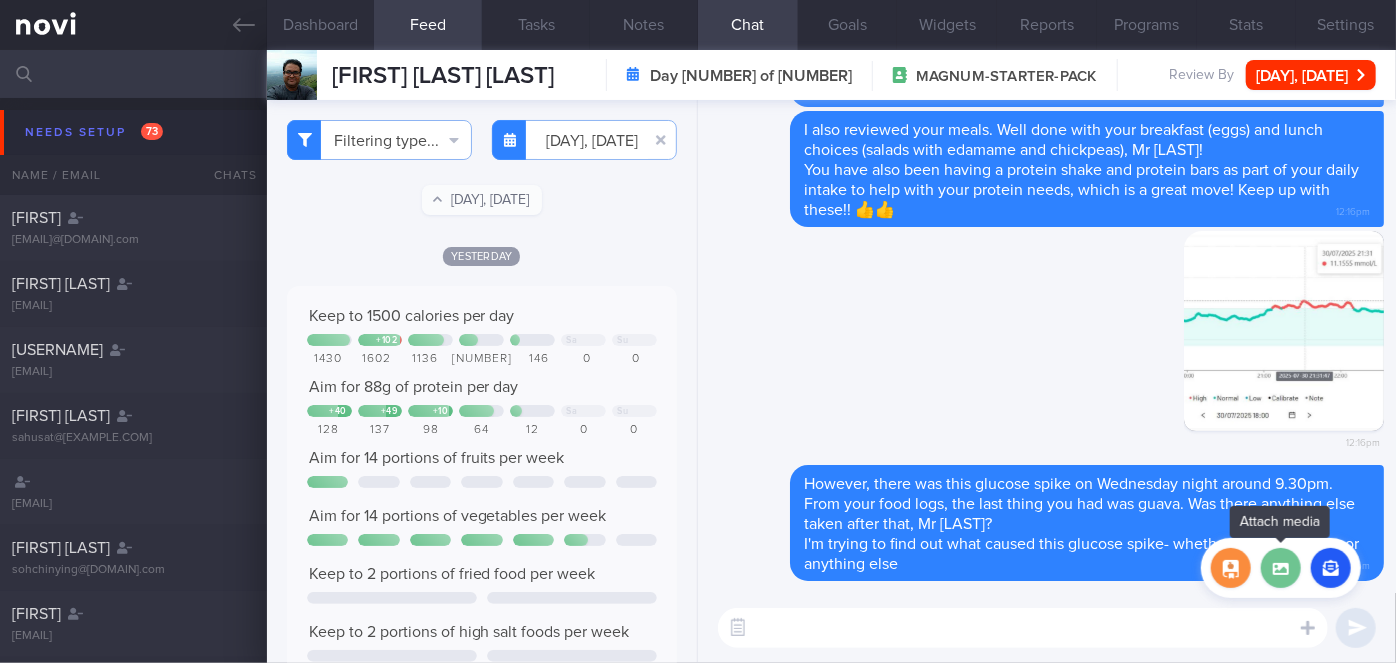 click at bounding box center (1281, 568) 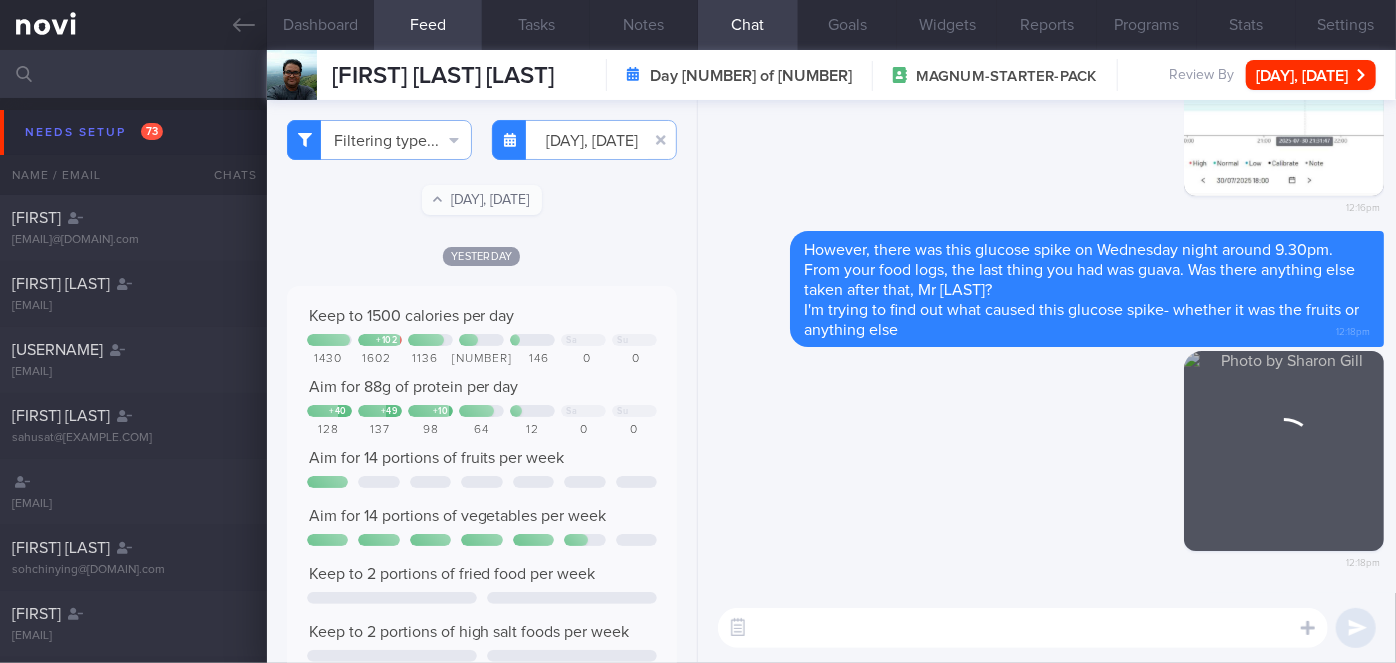 click at bounding box center [1023, 628] 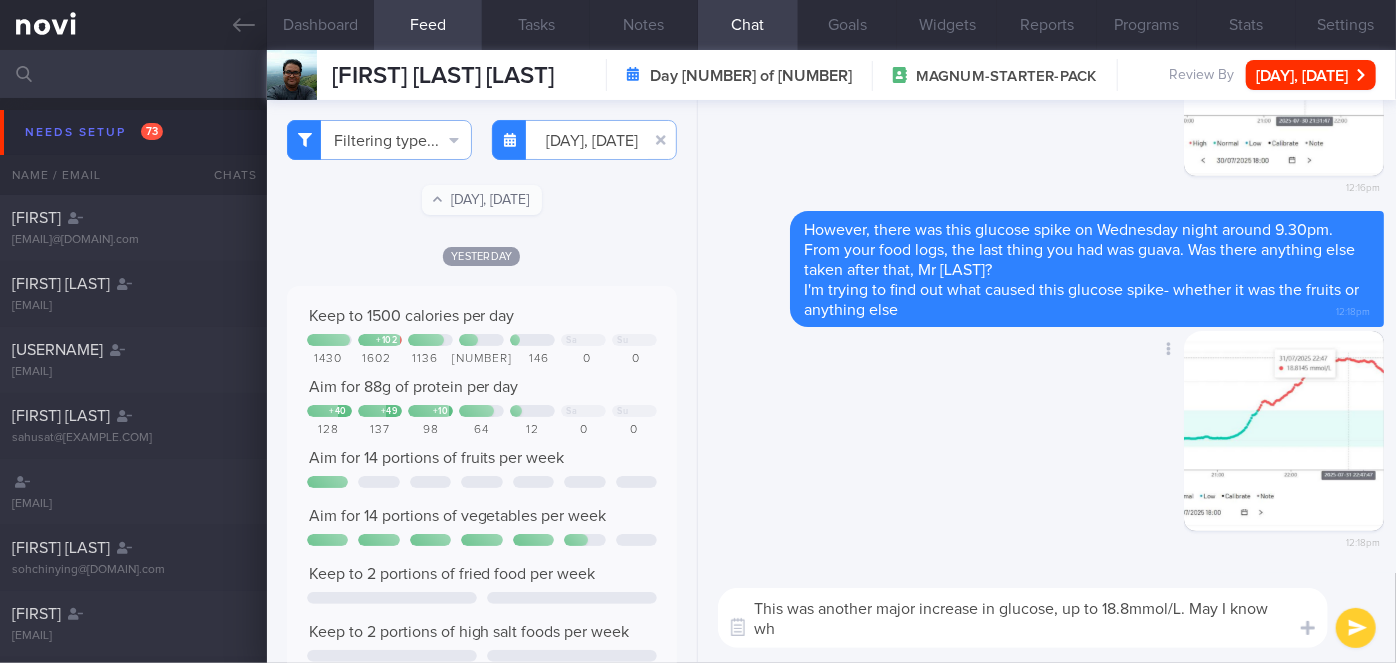 scroll, scrollTop: 0, scrollLeft: 0, axis: both 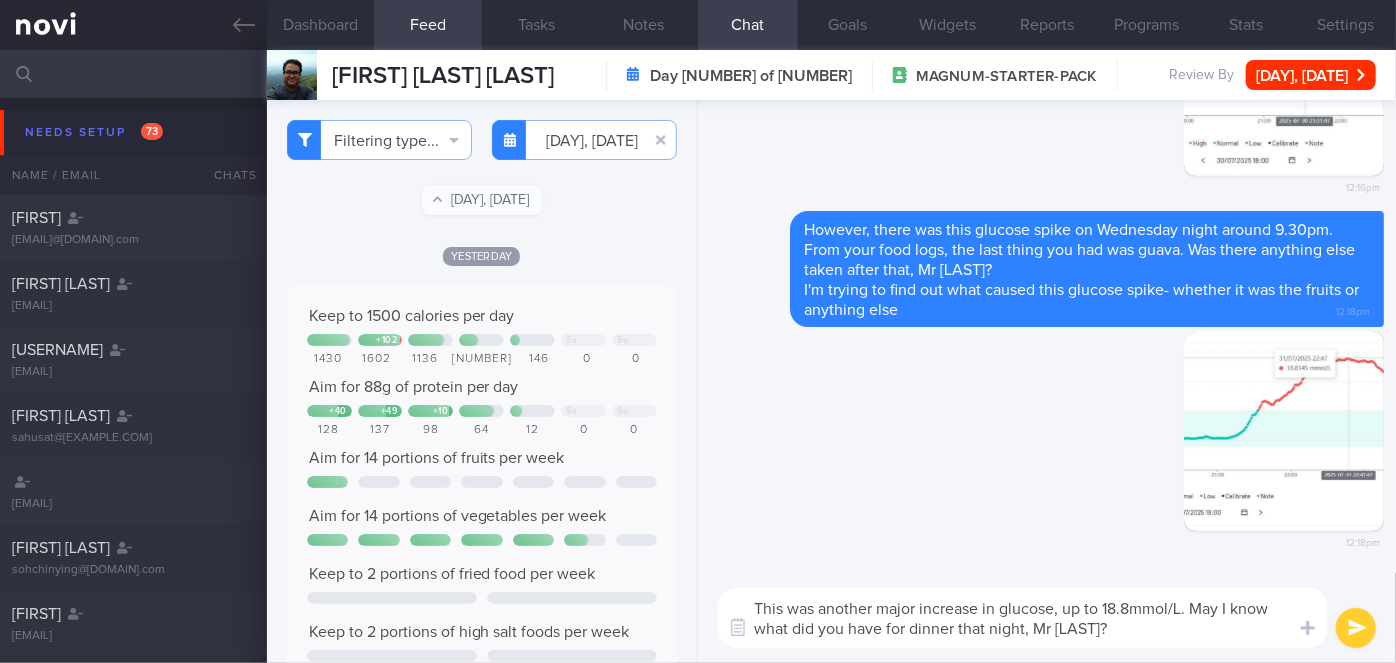 type on "This was another major increase in glucose, up to 18.8mmol/L. May I know what did you have for dinner that night, Mr [LAST]?" 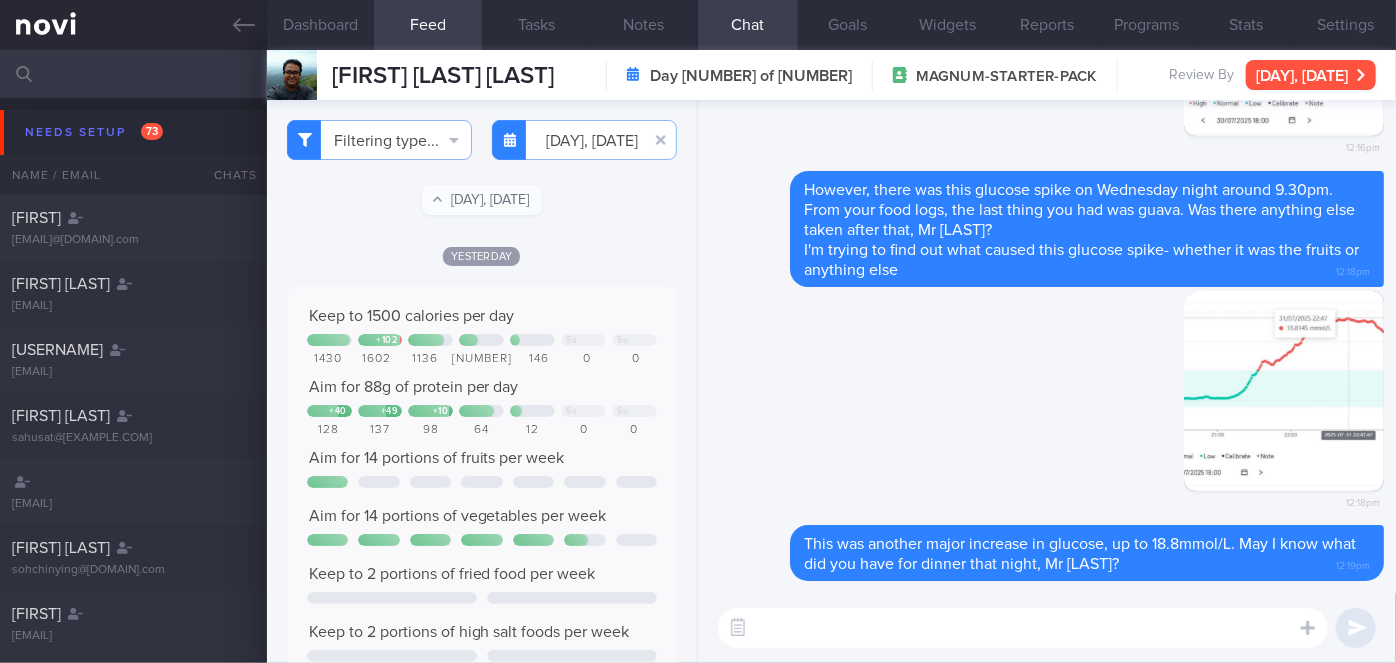 click on "[DAY], [DATE]" at bounding box center [1311, 75] 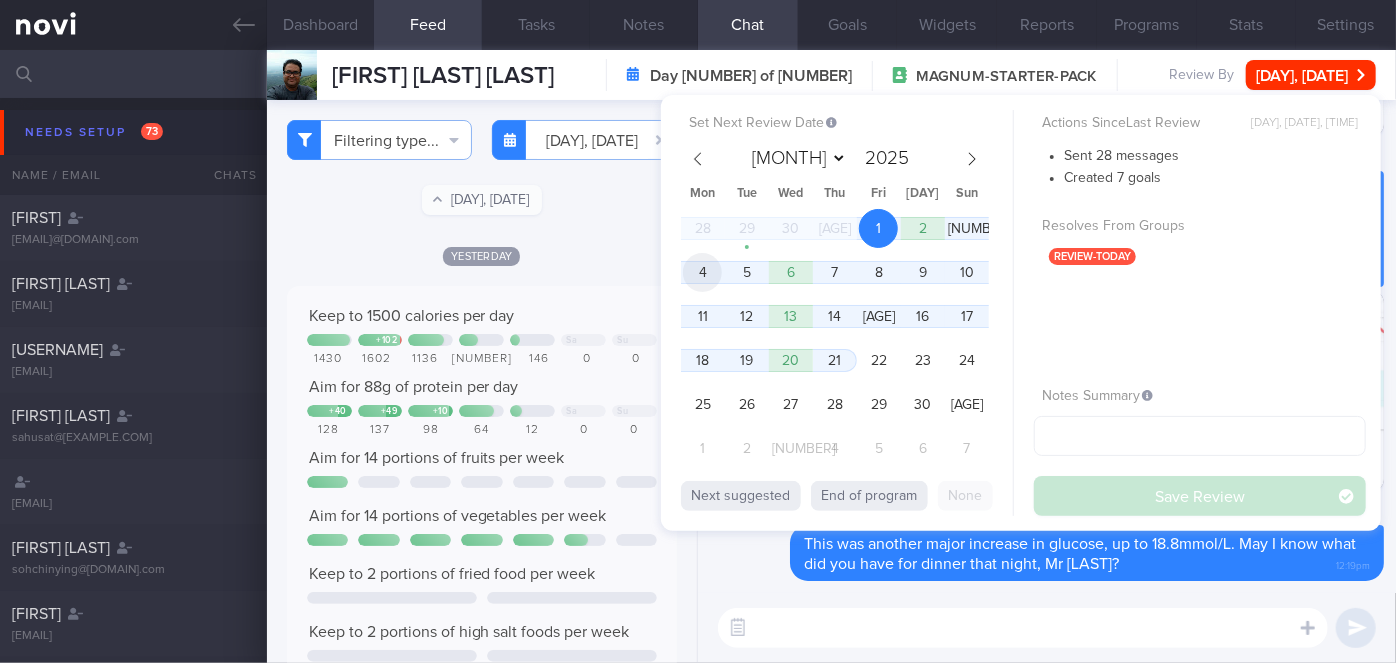click on "4" at bounding box center (702, 272) 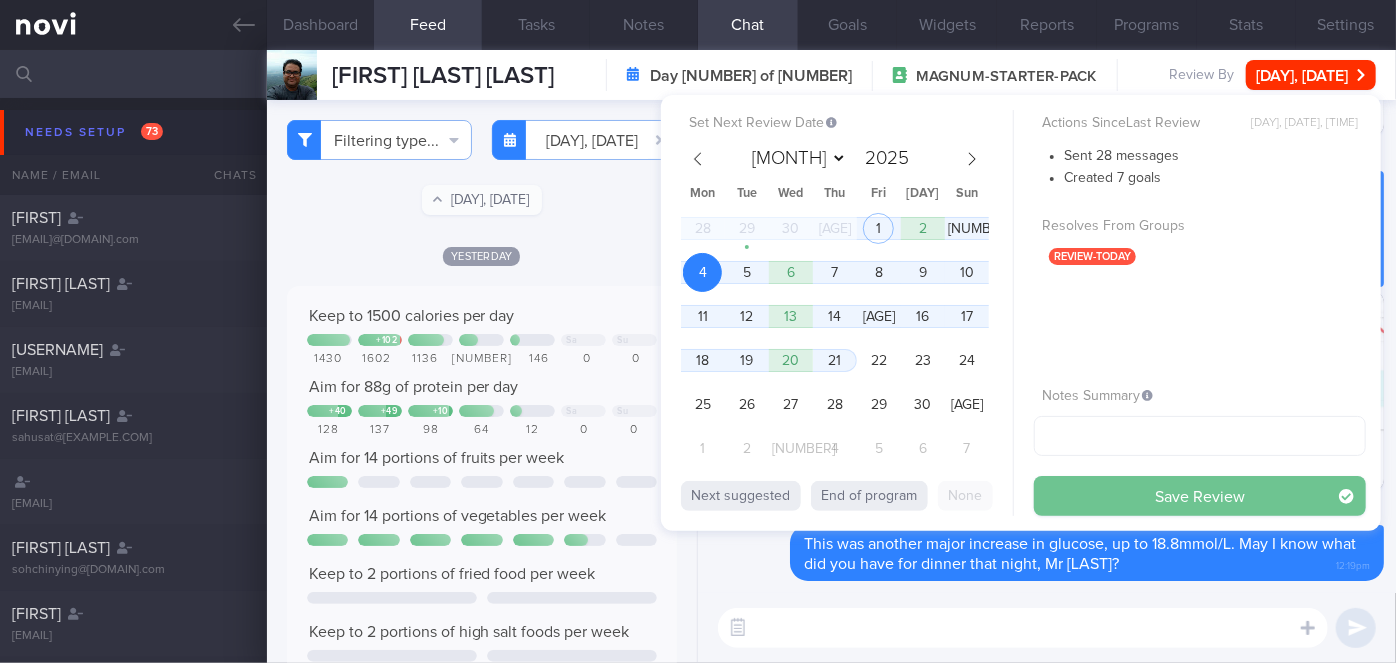 click on "Save Review" at bounding box center (1200, 496) 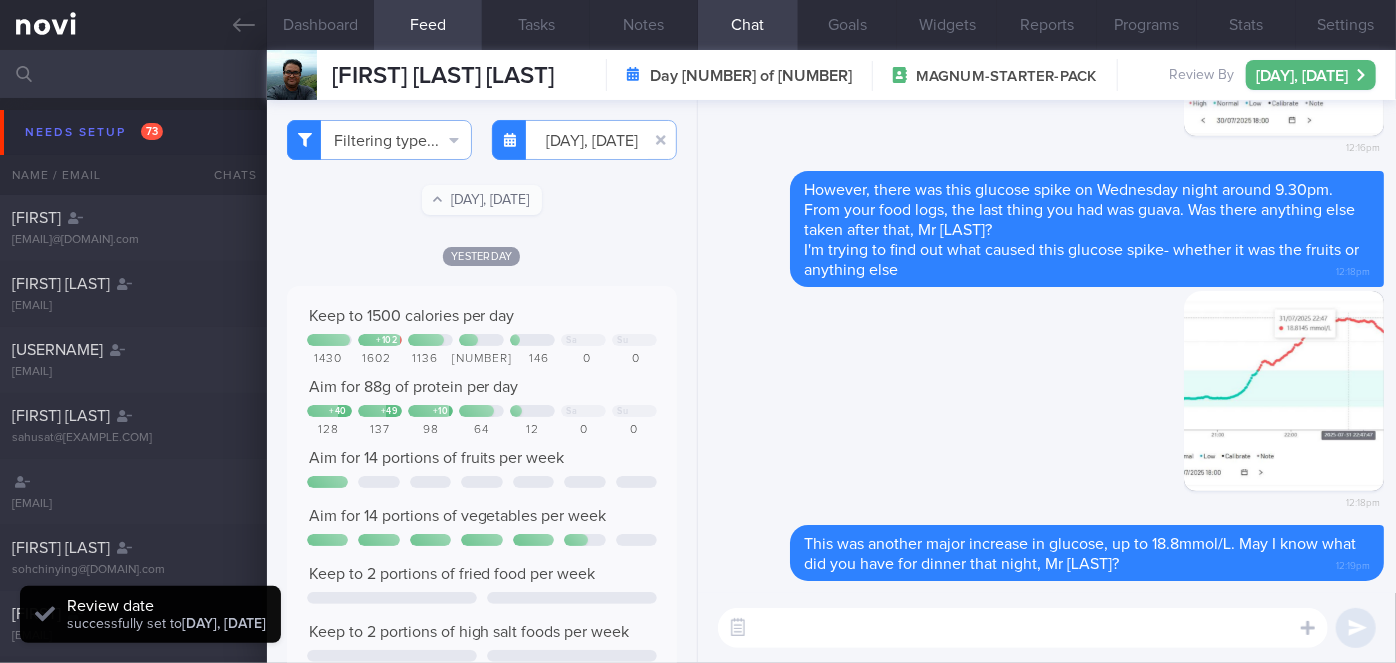scroll, scrollTop: 999826, scrollLeft: 999650, axis: both 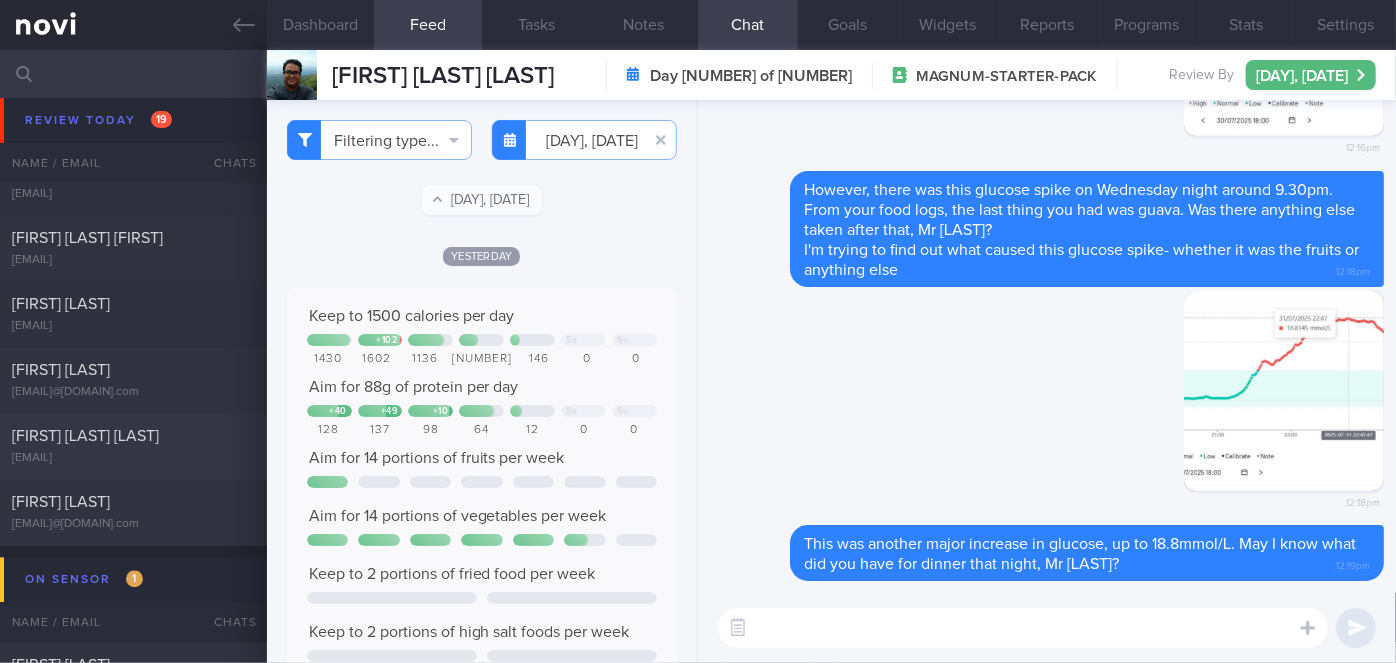 click on "[FIRST] [LAST] [LAST]" at bounding box center [131, 437] 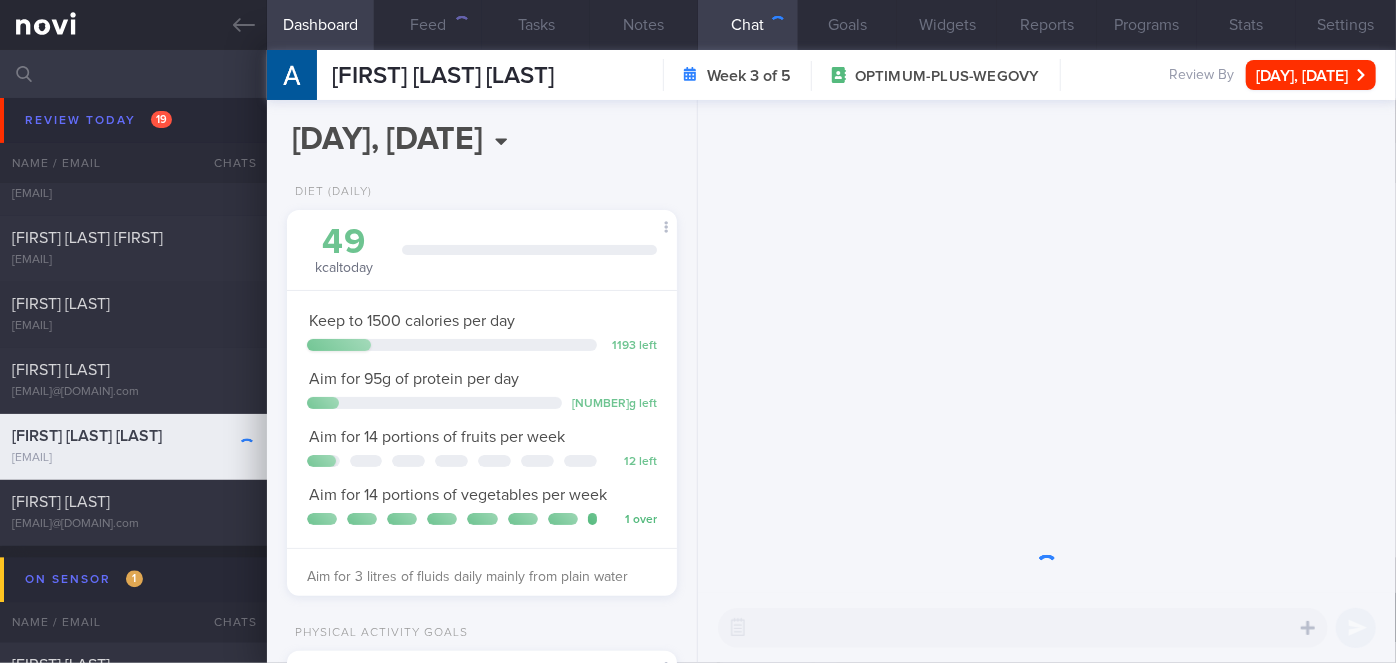 scroll, scrollTop: 999800, scrollLeft: 999658, axis: both 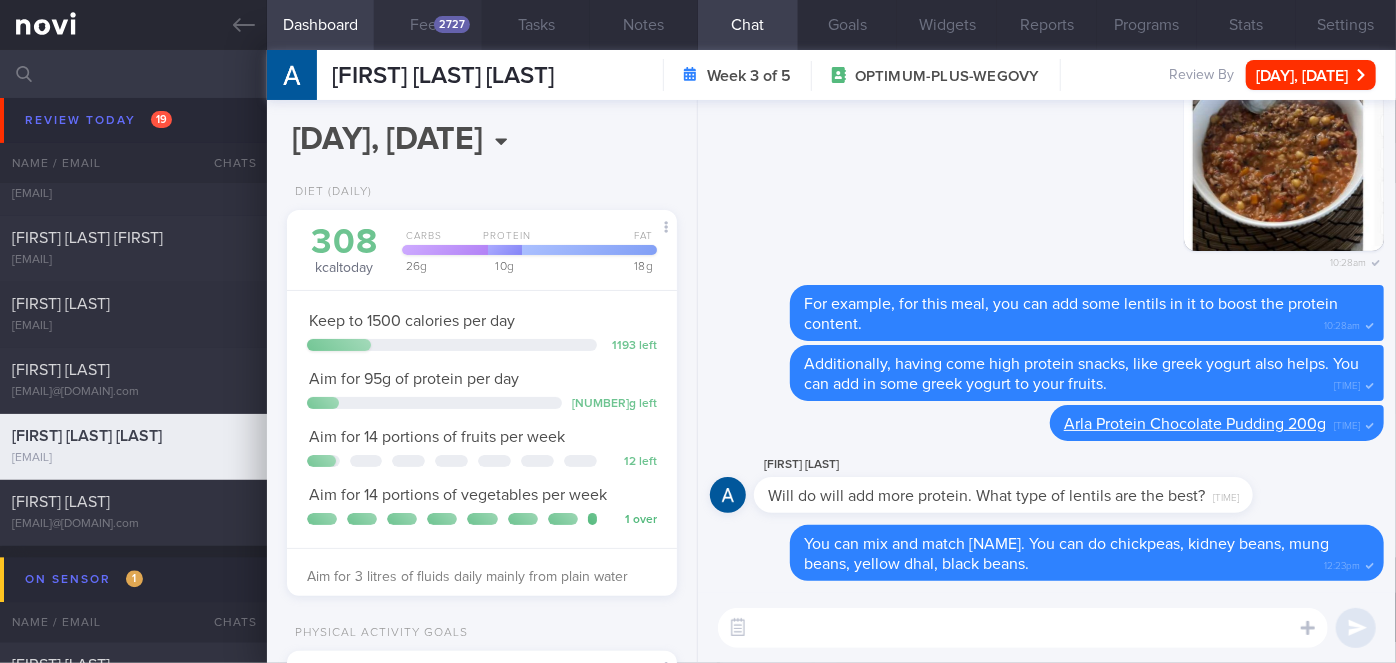click on "Feed
2727" at bounding box center [428, 25] 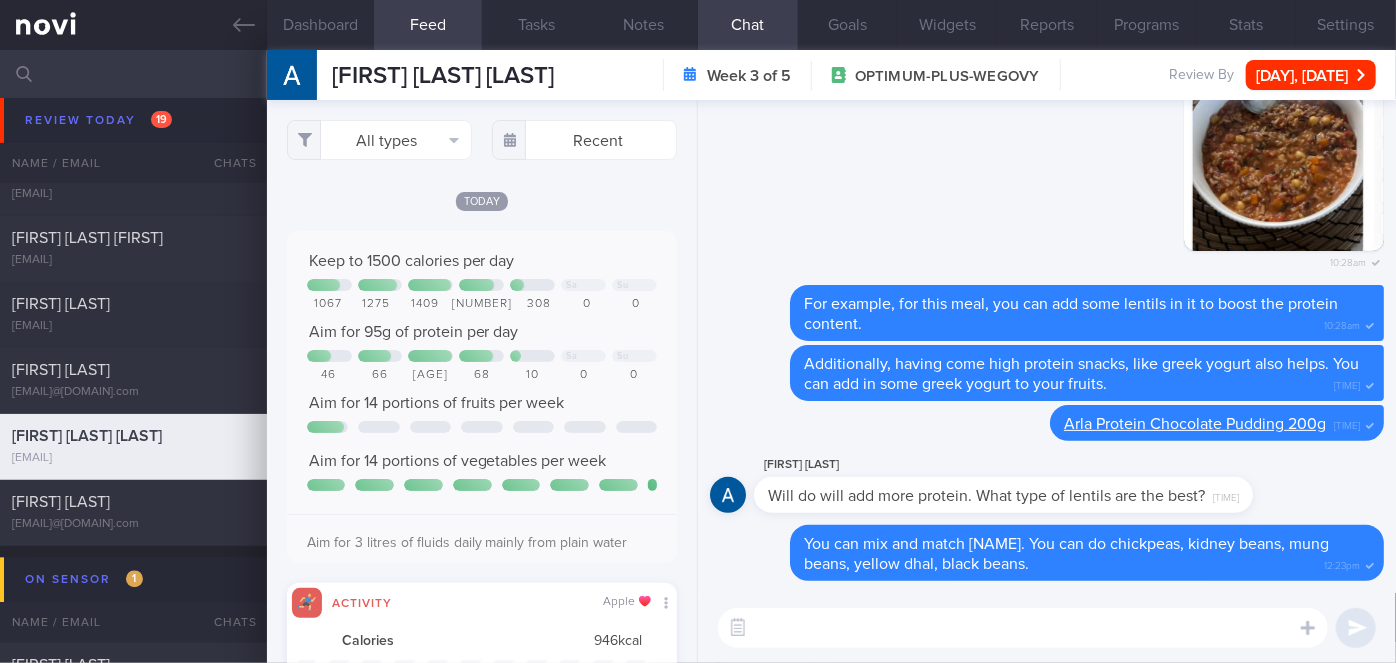 scroll, scrollTop: 999912, scrollLeft: 999648, axis: both 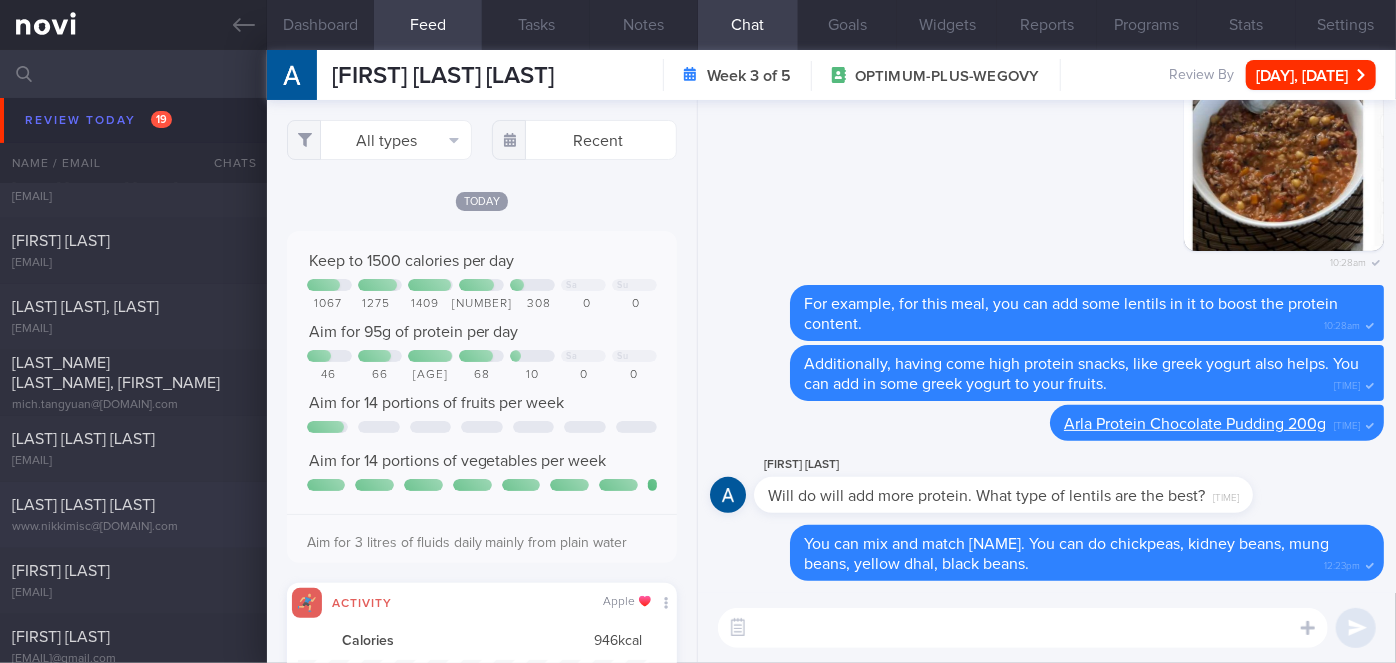 click on "[LAST] [LAST] [LAST]" at bounding box center [131, 505] 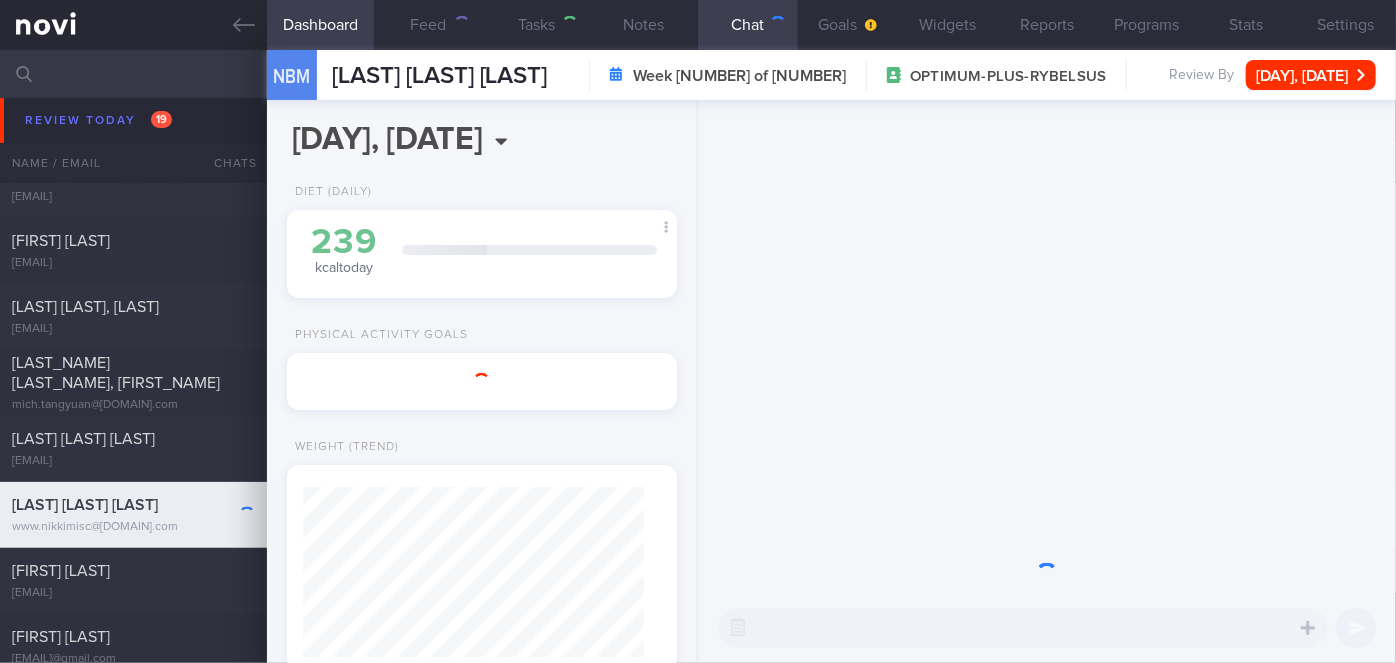 scroll, scrollTop: 0, scrollLeft: 0, axis: both 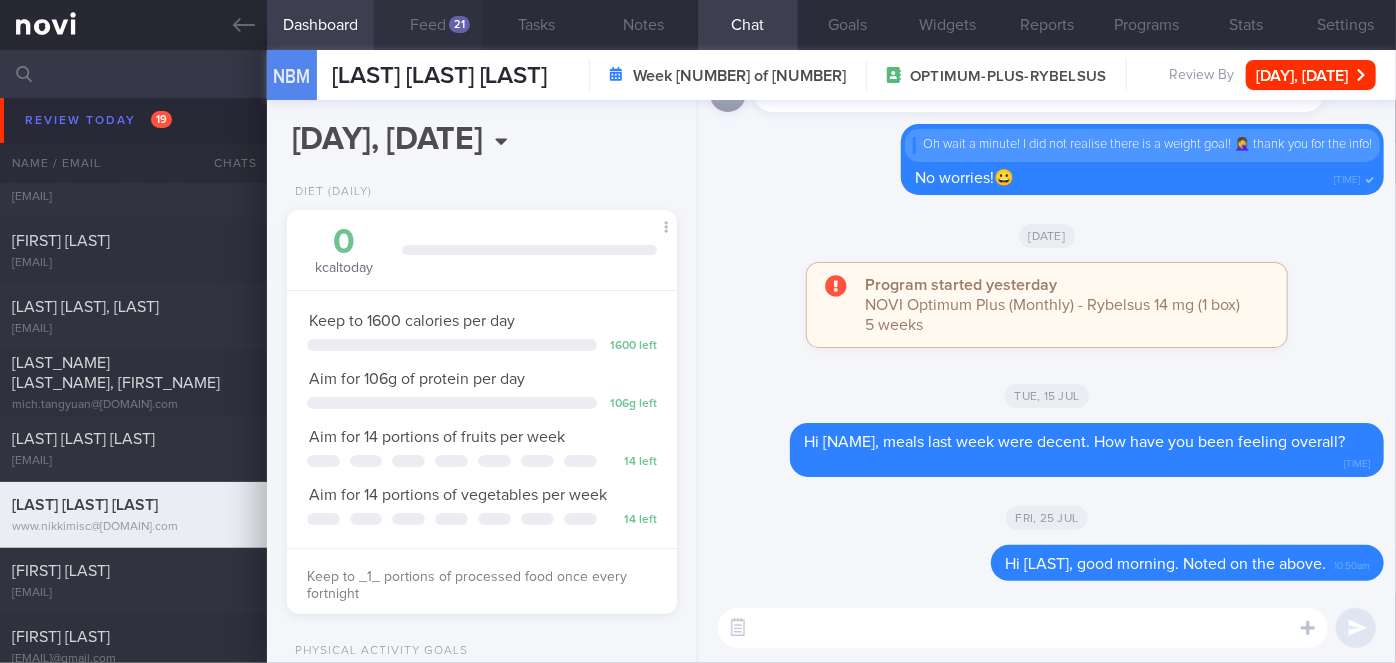 click on "Feed
[NUMBER]" at bounding box center (428, 25) 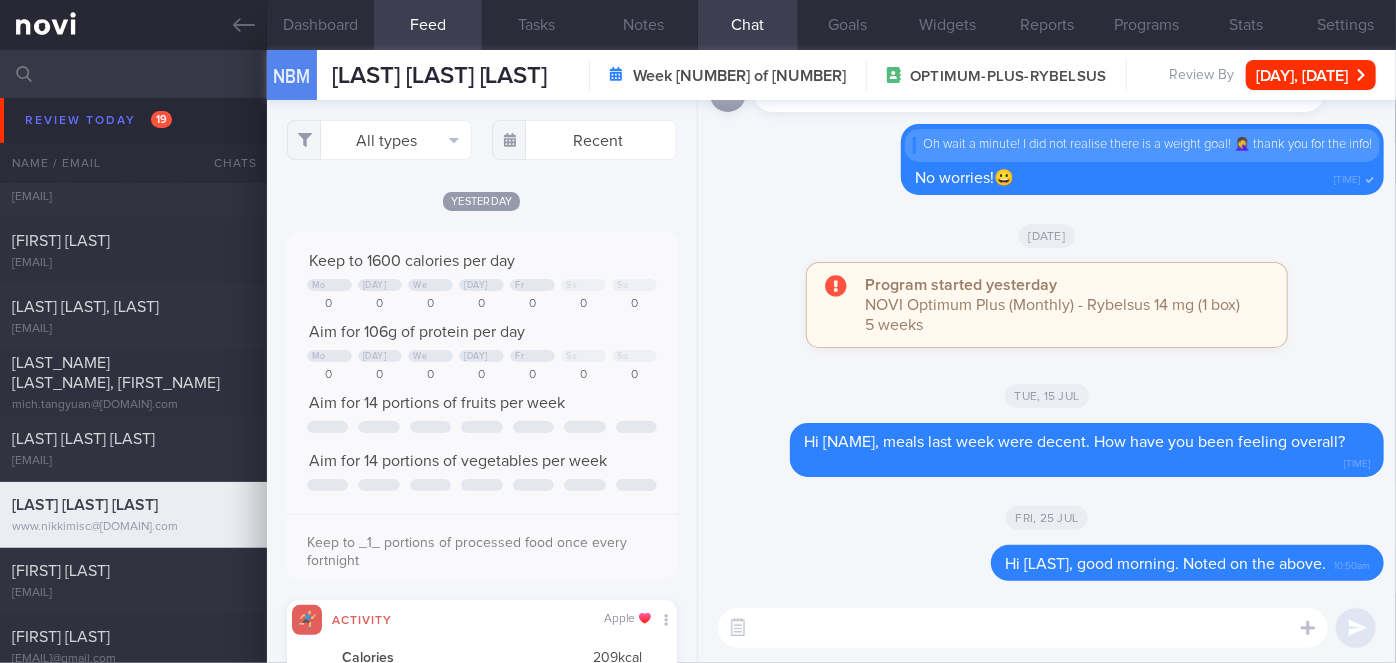 scroll, scrollTop: 999912, scrollLeft: 999648, axis: both 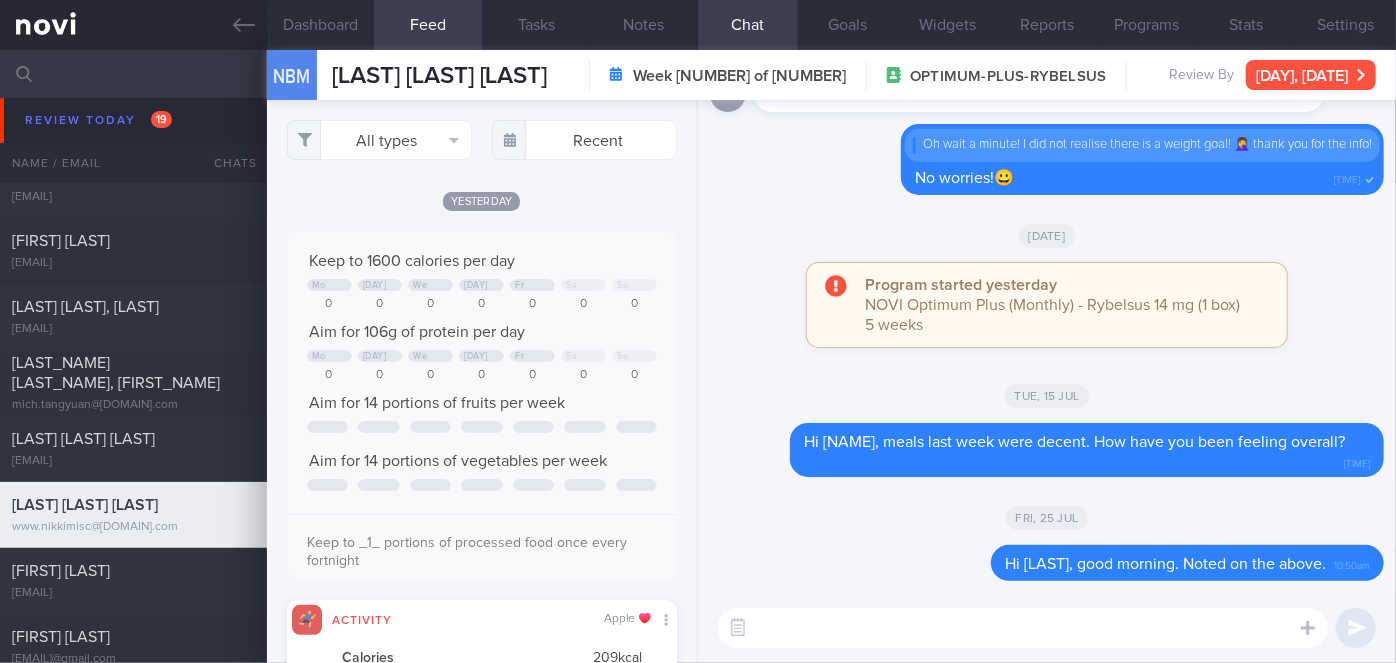 click on "[DAY], [DATE]" at bounding box center (1311, 75) 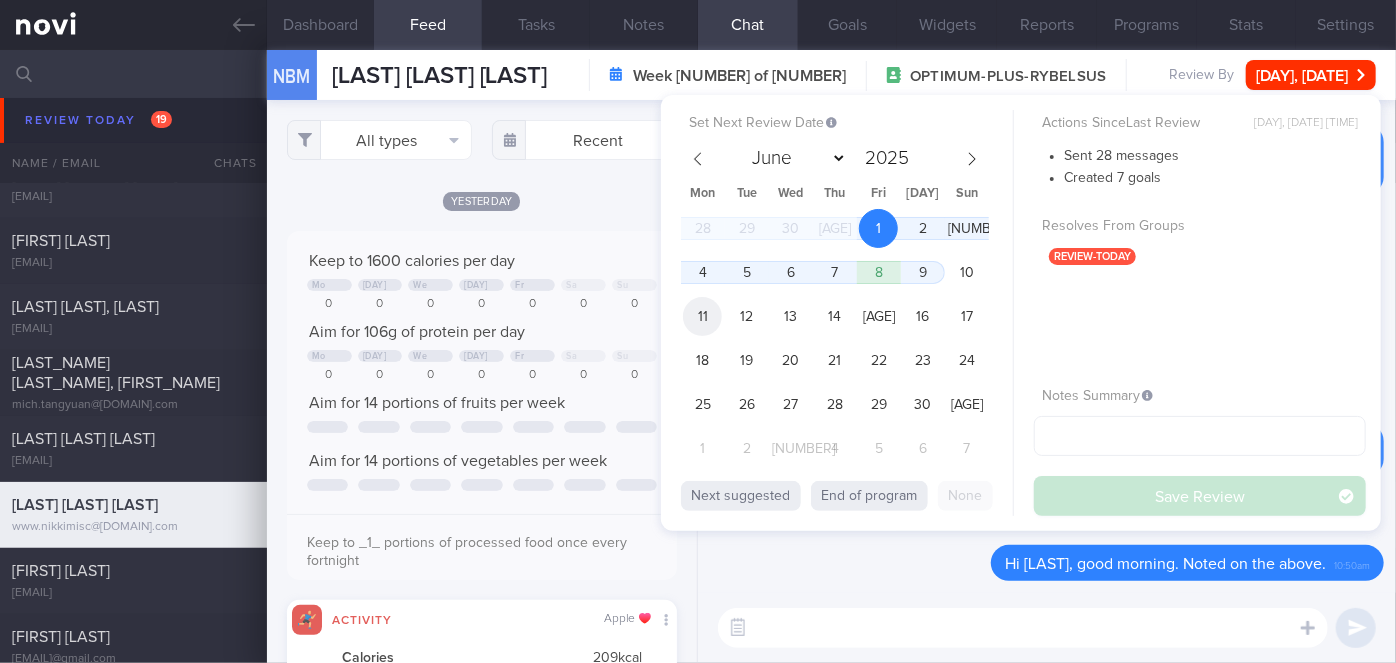 click on "11" at bounding box center [702, 316] 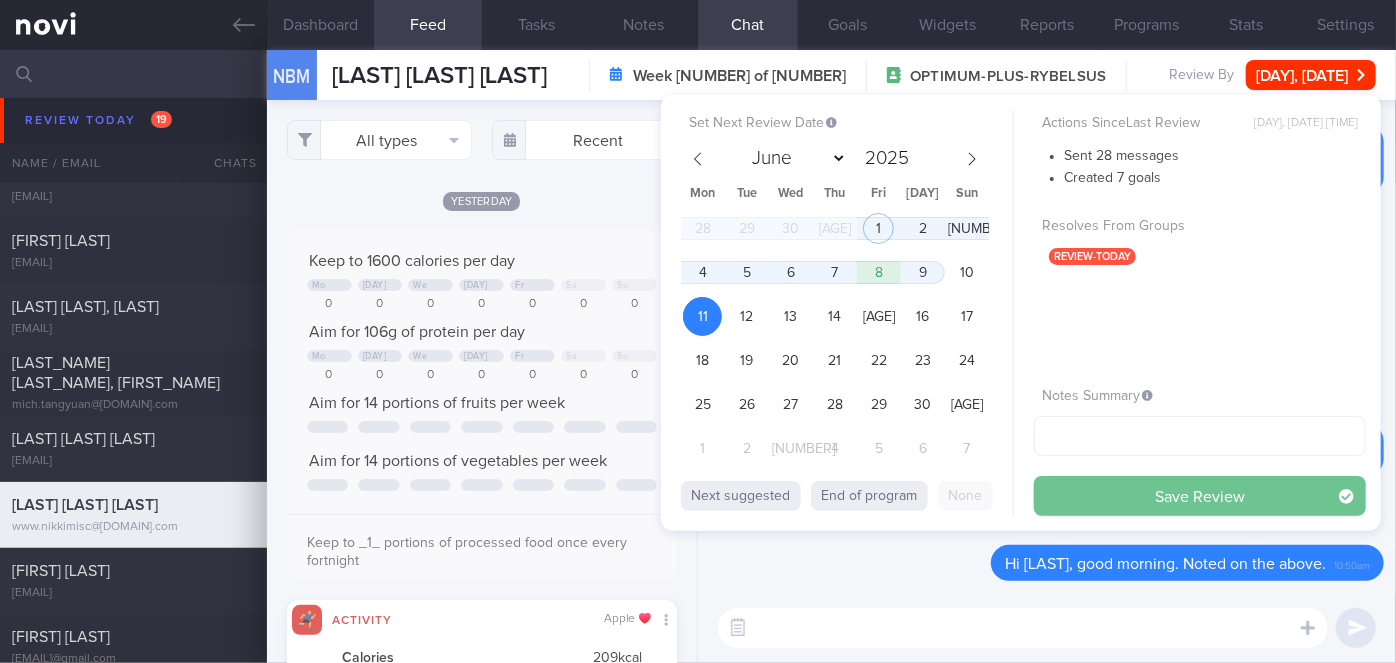 click on "Save Review" at bounding box center [1200, 496] 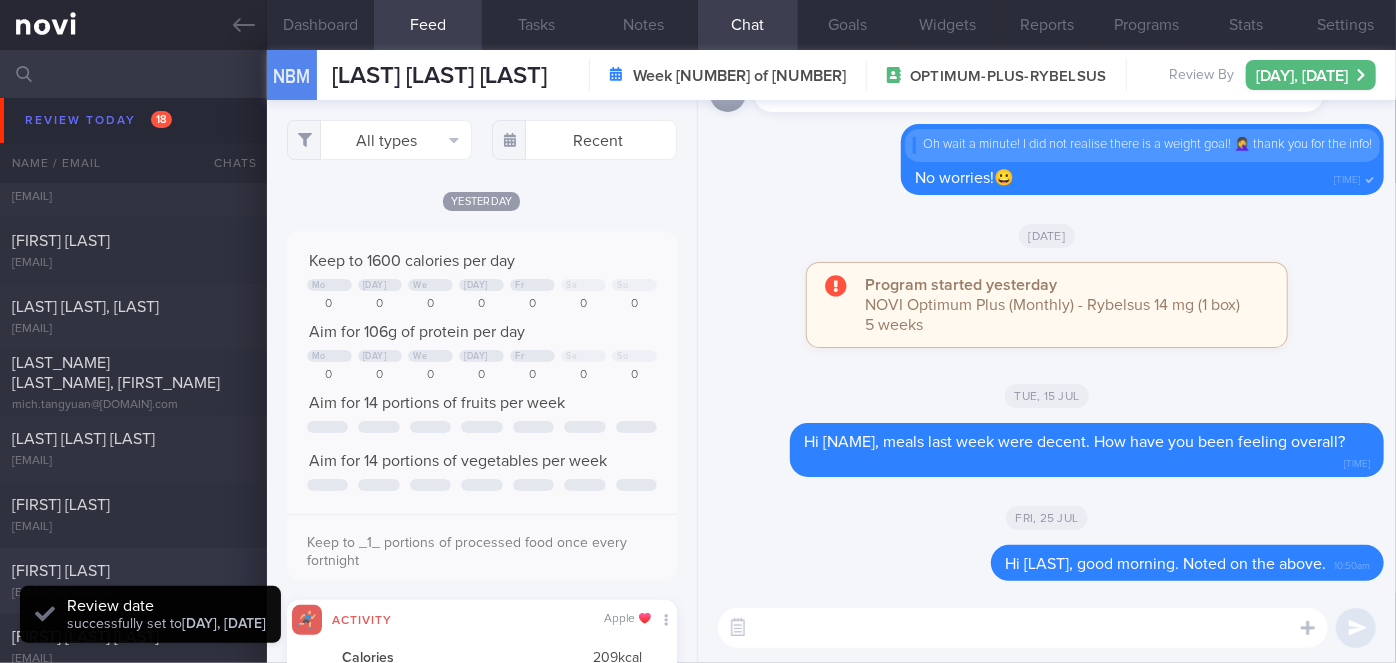 click on "[FIRST] [LAST]" at bounding box center [131, 571] 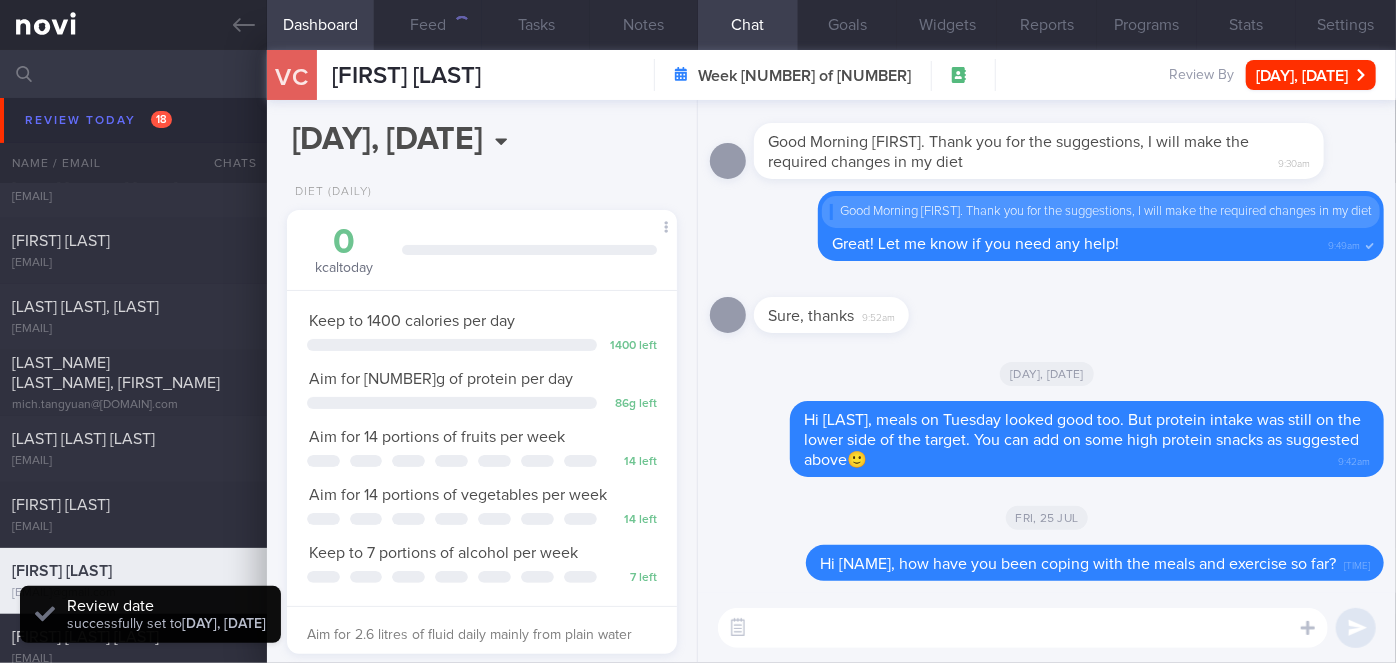 scroll, scrollTop: 999800, scrollLeft: 999658, axis: both 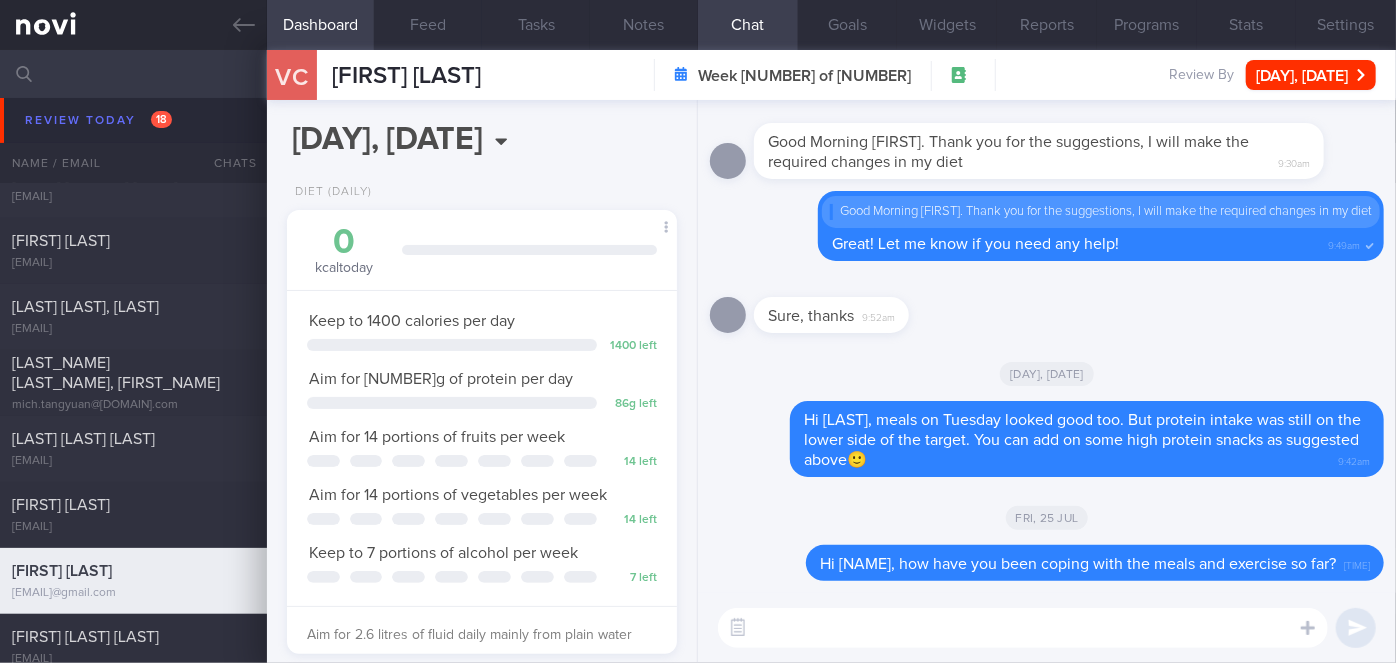 click at bounding box center (1023, 628) 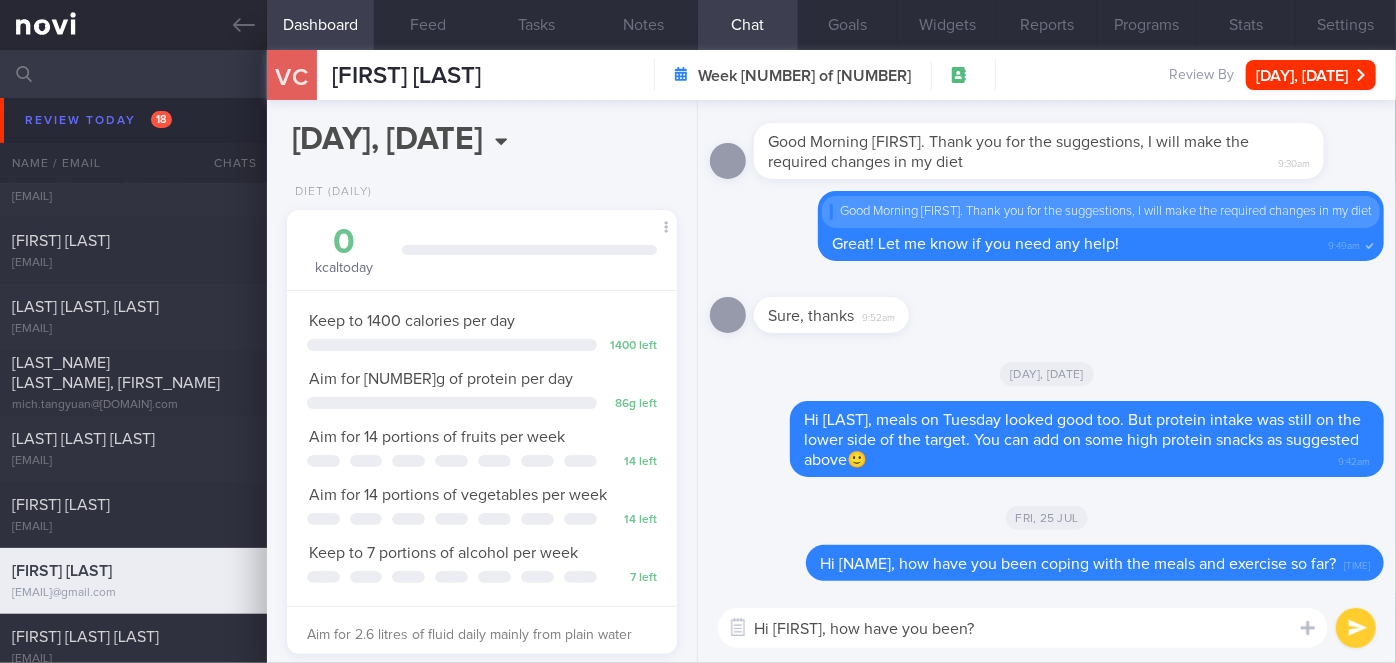 type on "Hi [FIRST], how have you been?" 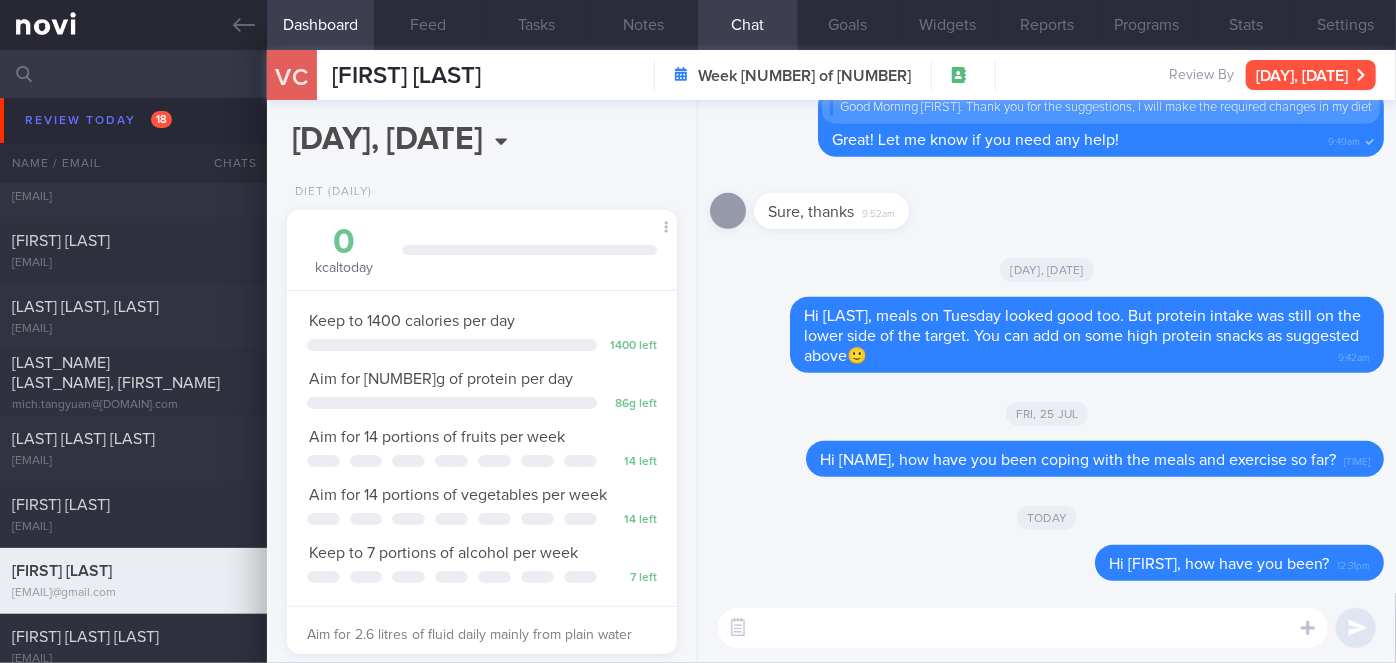 click on "[DAY], [DATE]" at bounding box center [1311, 75] 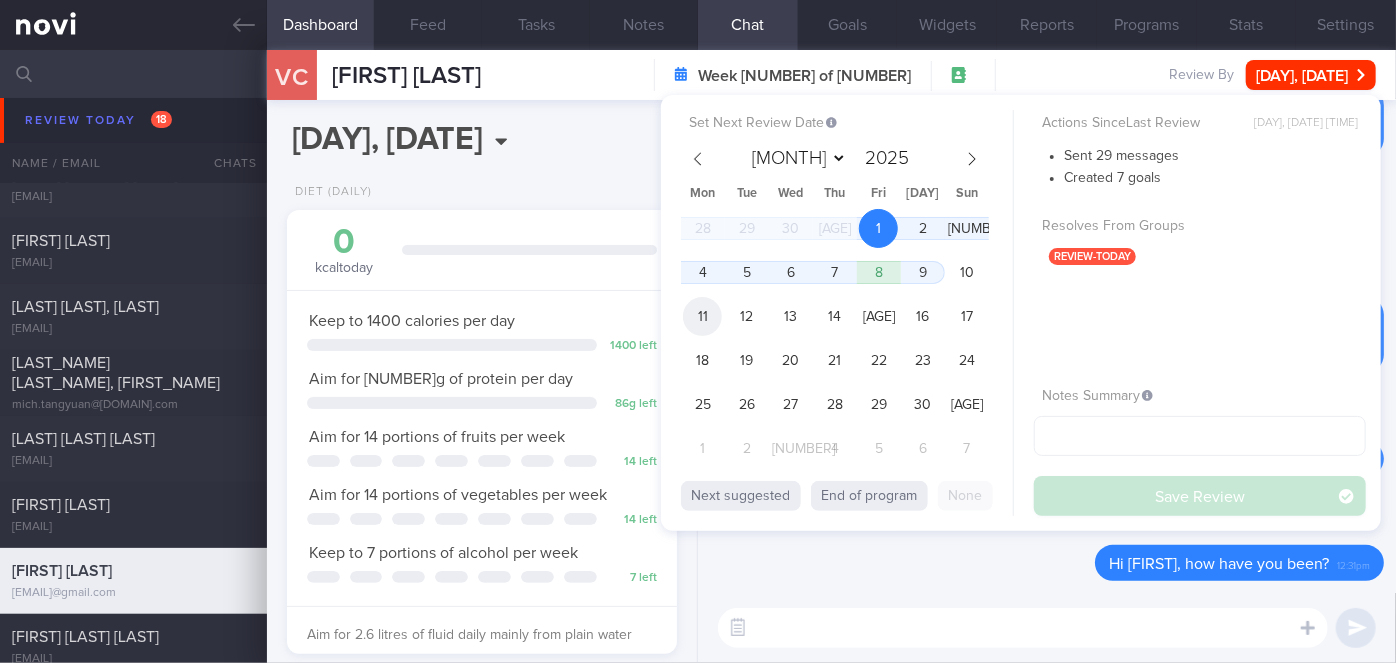 click on "11" at bounding box center [702, 316] 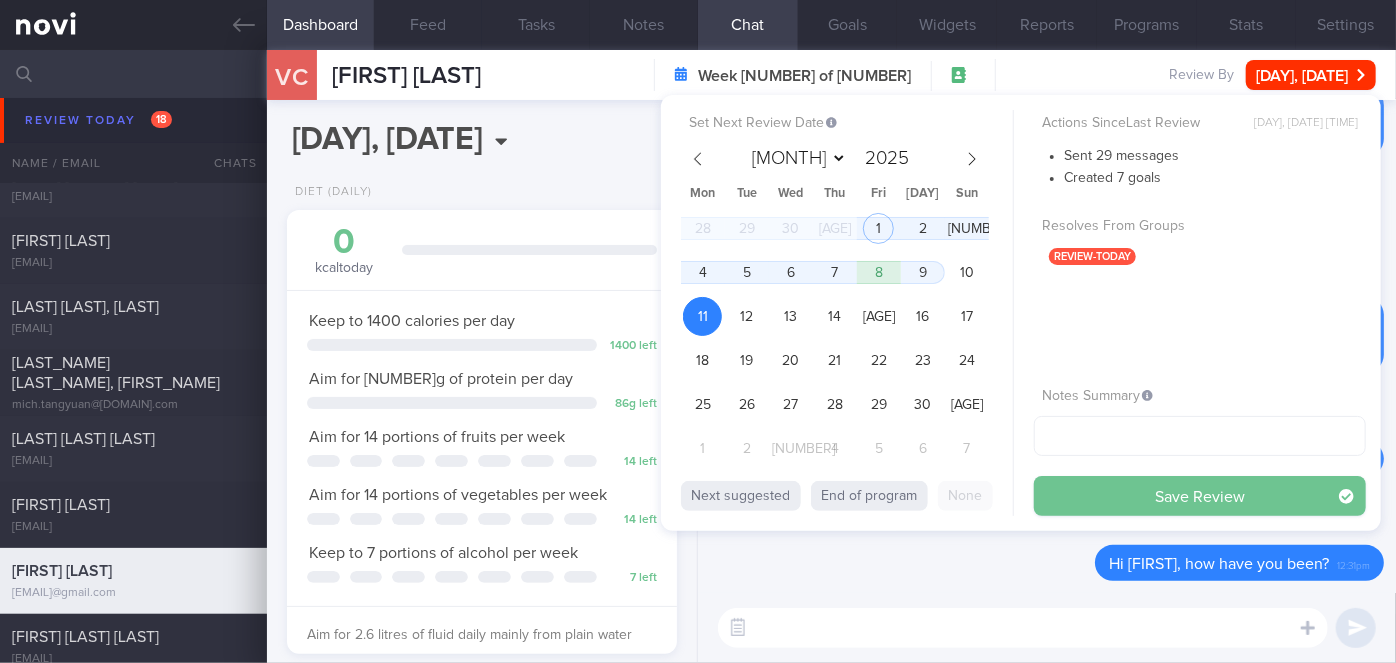 click on "Save Review" at bounding box center (1200, 496) 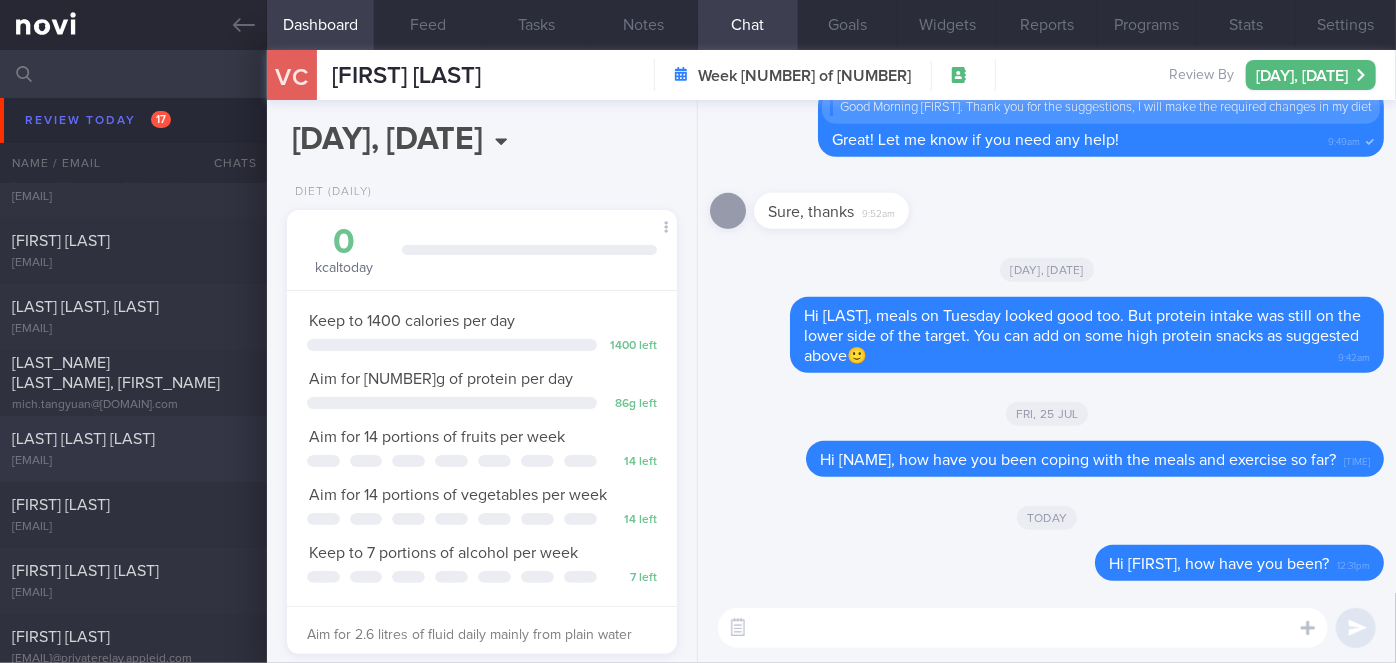 click on "[LAST] [LAST] [LAST]" at bounding box center (131, 439) 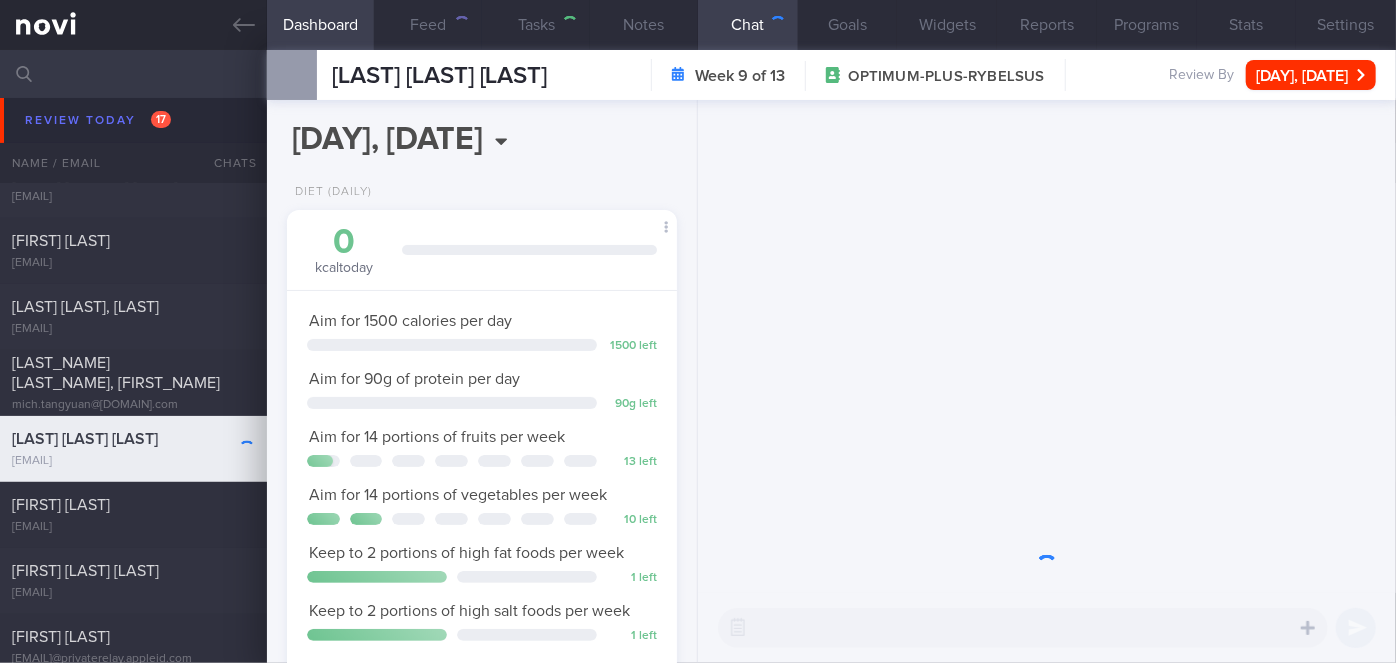 scroll, scrollTop: 999800, scrollLeft: 999658, axis: both 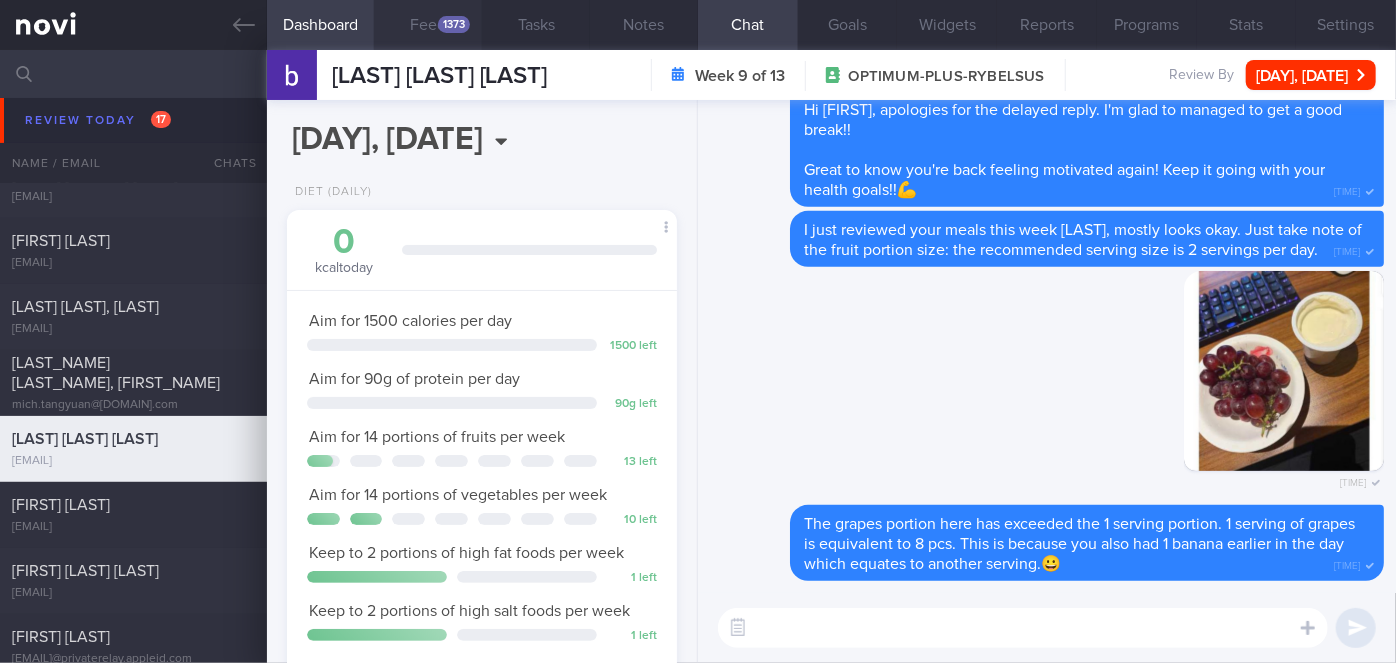 click on "1373" at bounding box center (454, 24) 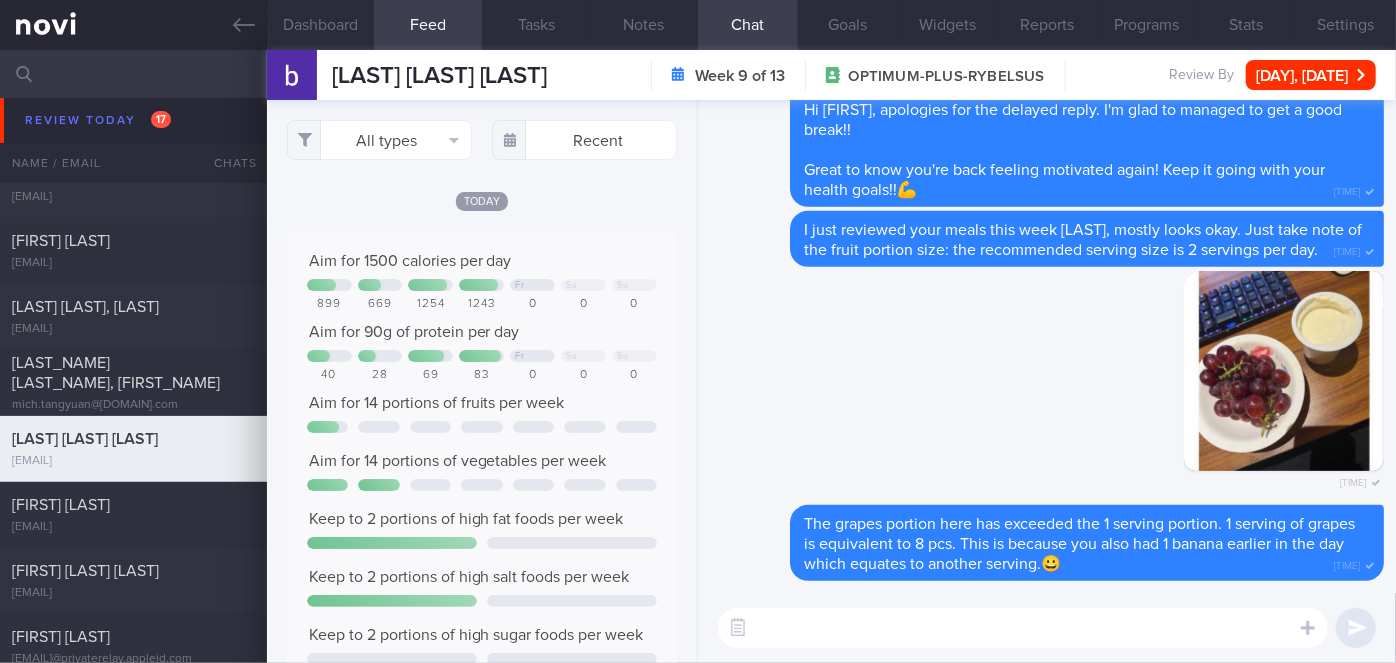 scroll, scrollTop: 999912, scrollLeft: 999648, axis: both 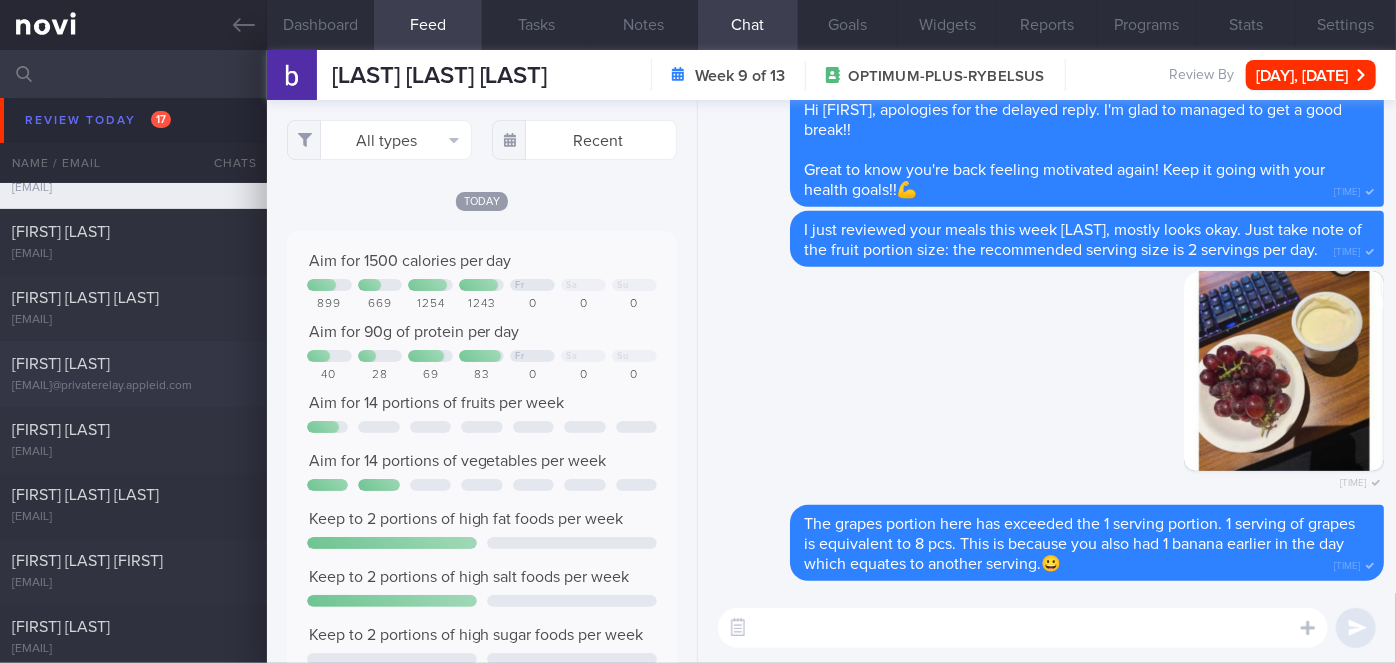 click on "[FIRST] [LAST]" at bounding box center (131, 364) 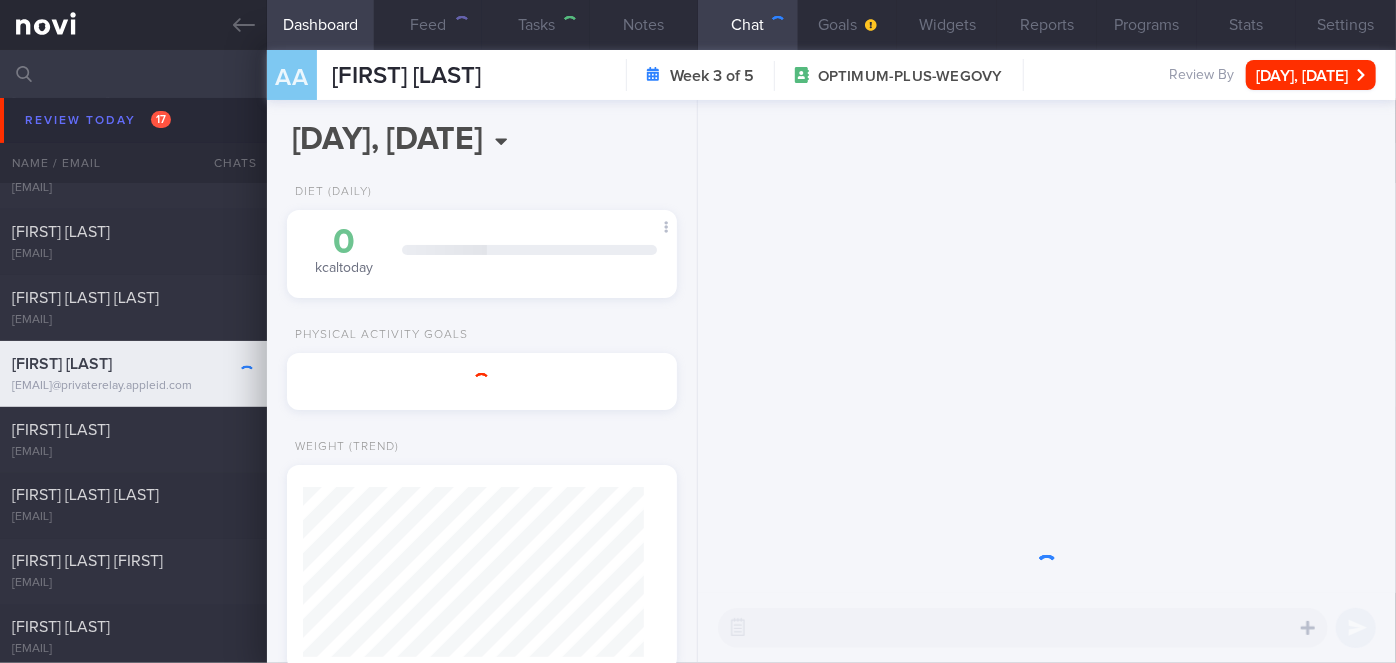 scroll, scrollTop: 999800, scrollLeft: 999658, axis: both 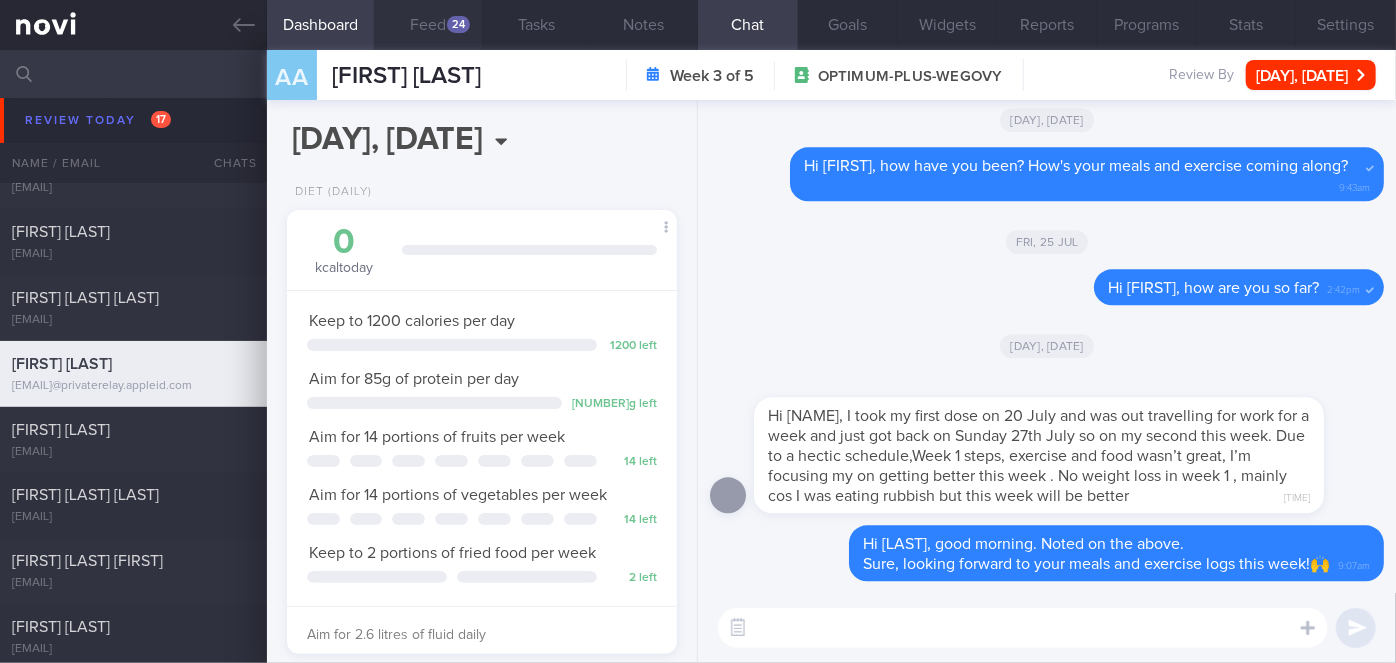 click on "Feed
24" at bounding box center [428, 25] 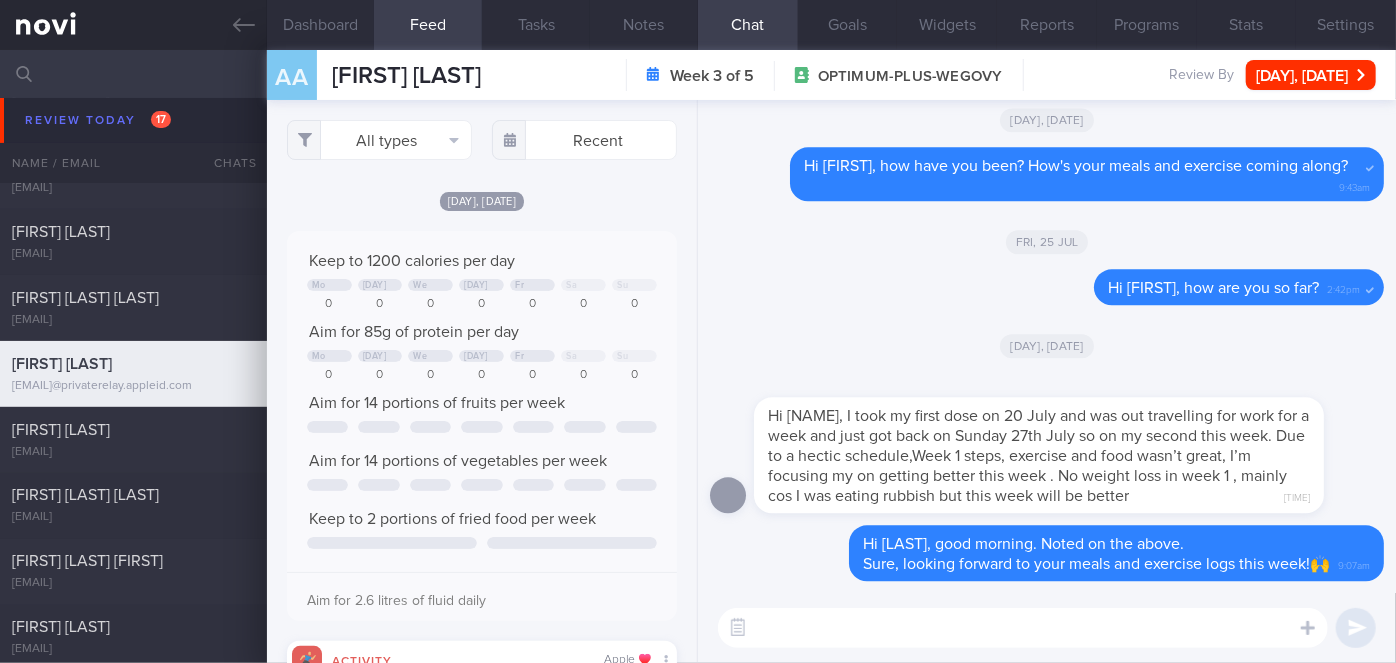 scroll, scrollTop: 999912, scrollLeft: 999648, axis: both 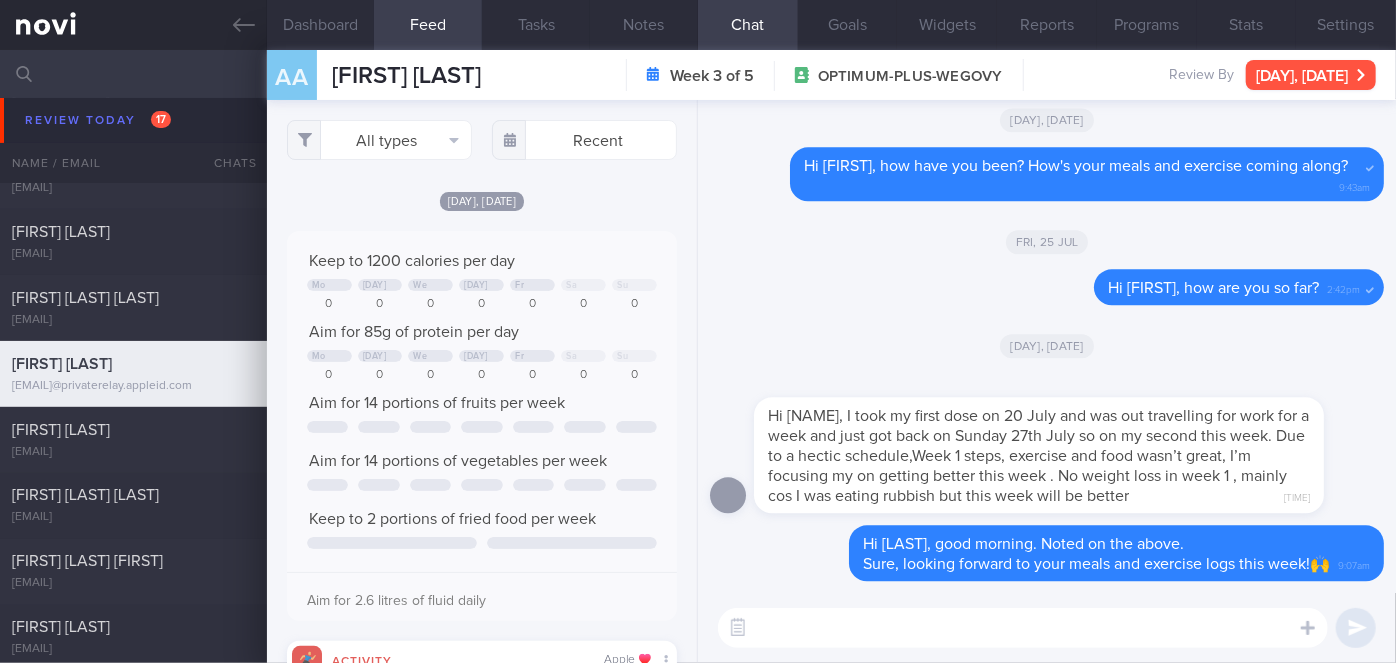 click on "[DAY], [DATE]" at bounding box center [1311, 75] 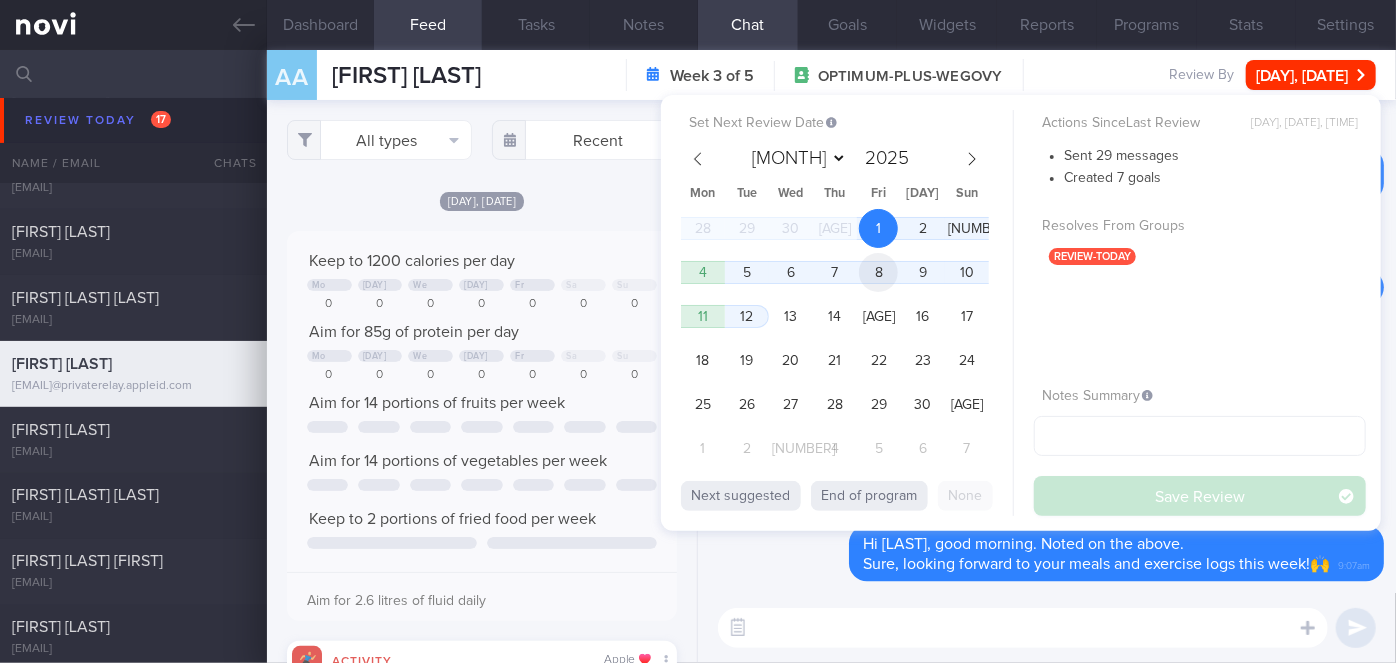 click on "8" at bounding box center [878, 272] 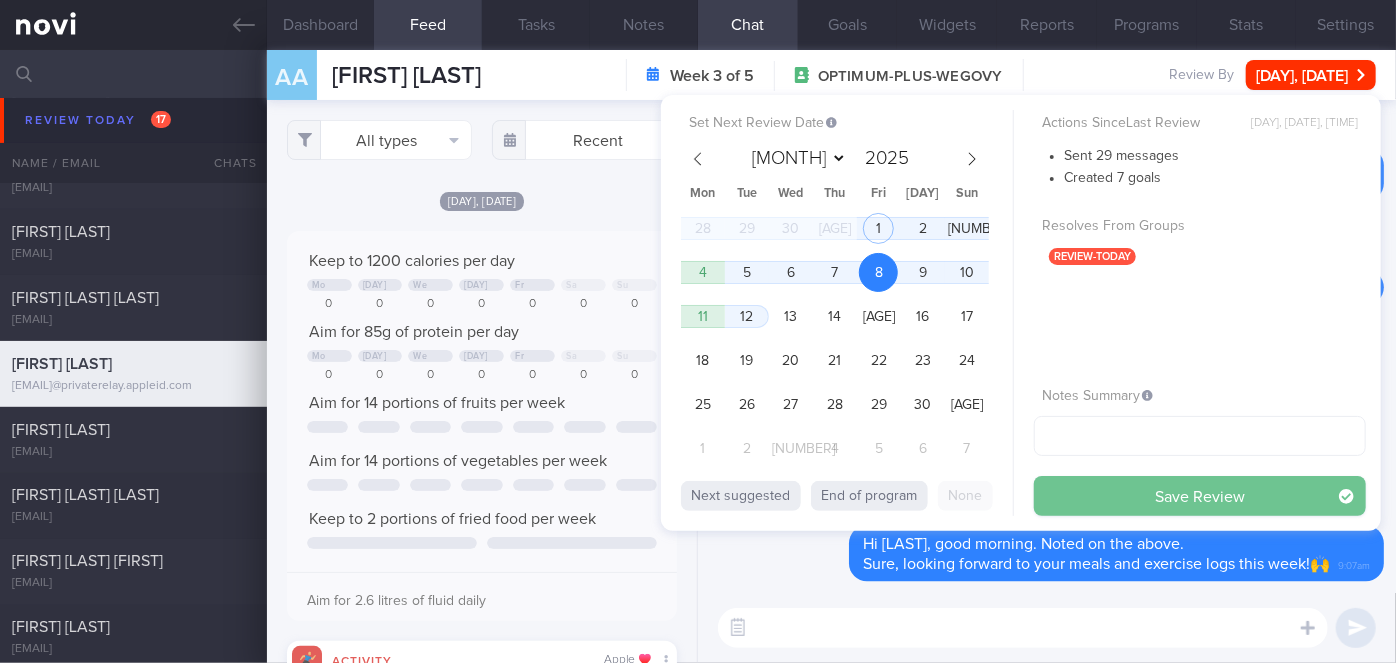 click on "Save Review" at bounding box center (1200, 496) 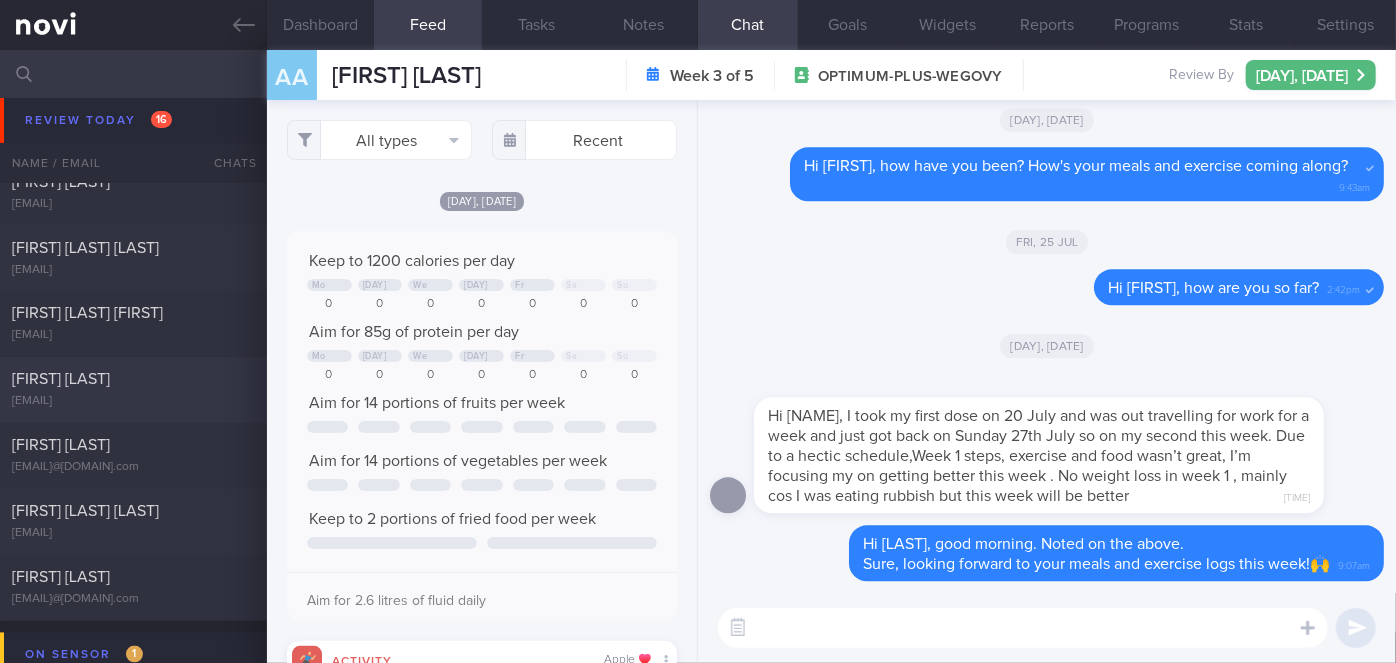 click on "[FIRST] [LAST]" at bounding box center [131, 380] 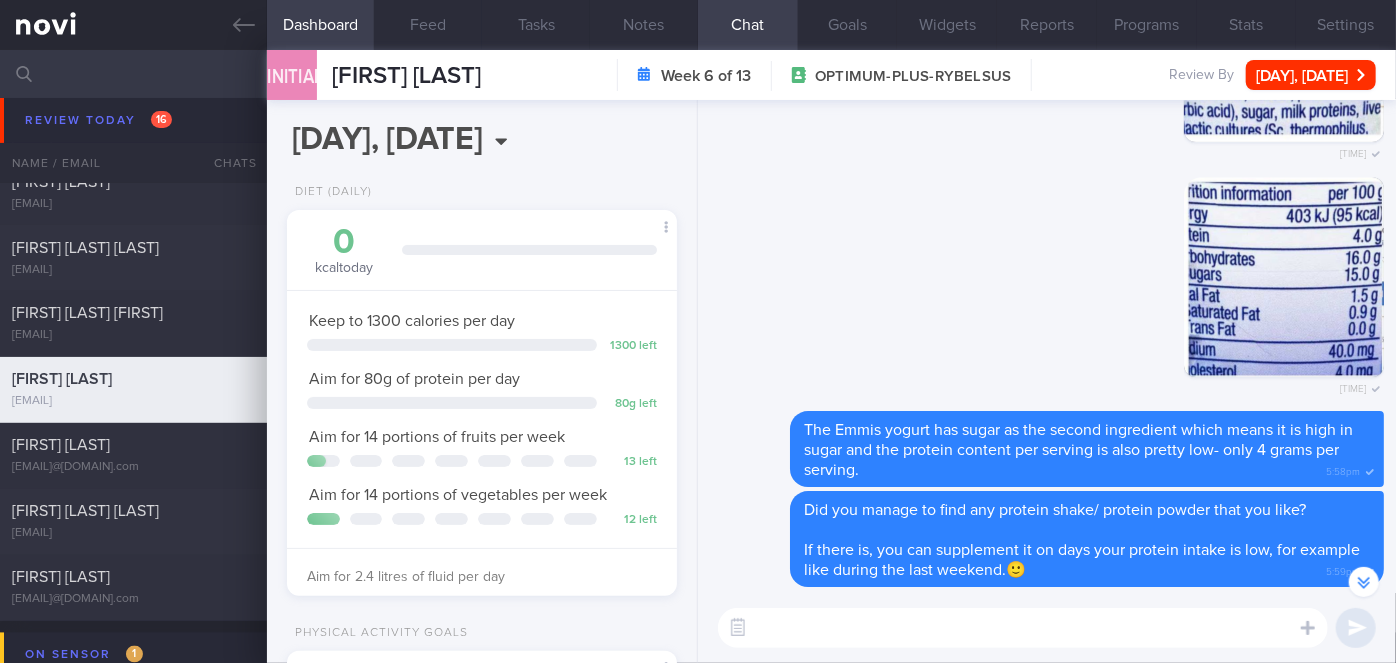 scroll, scrollTop: 0, scrollLeft: 0, axis: both 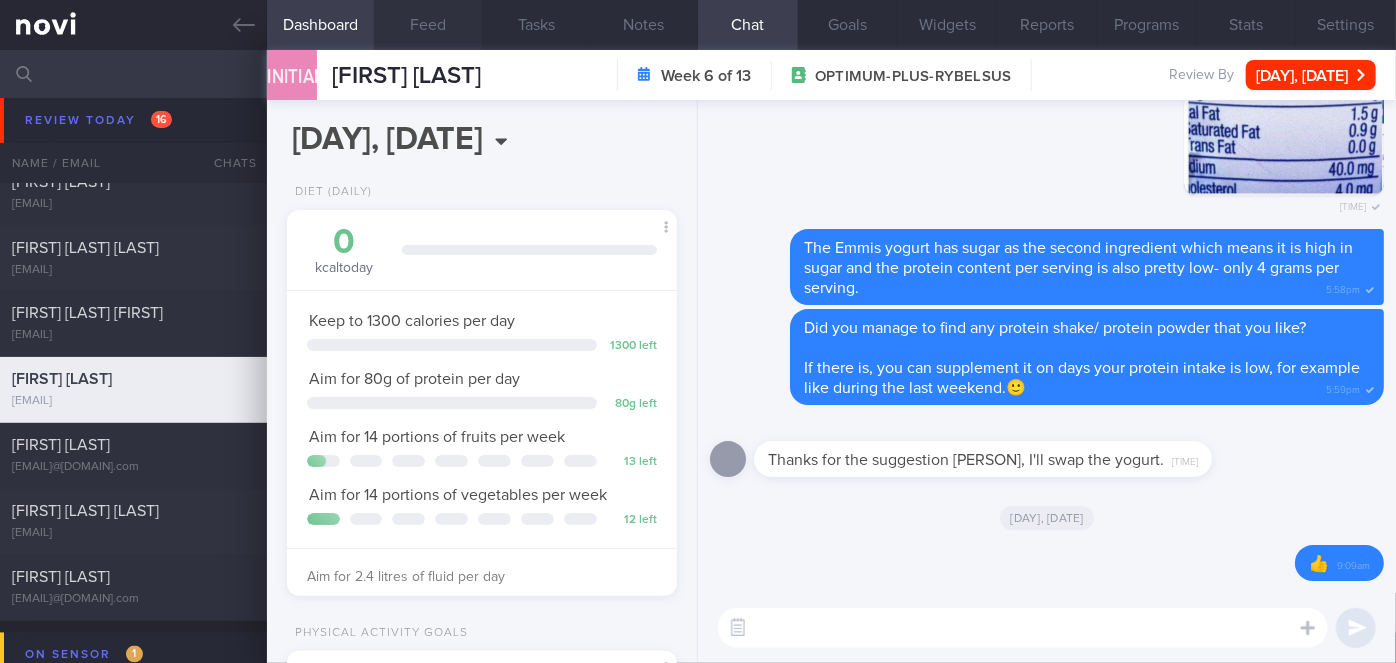 click on "Feed" at bounding box center [428, 25] 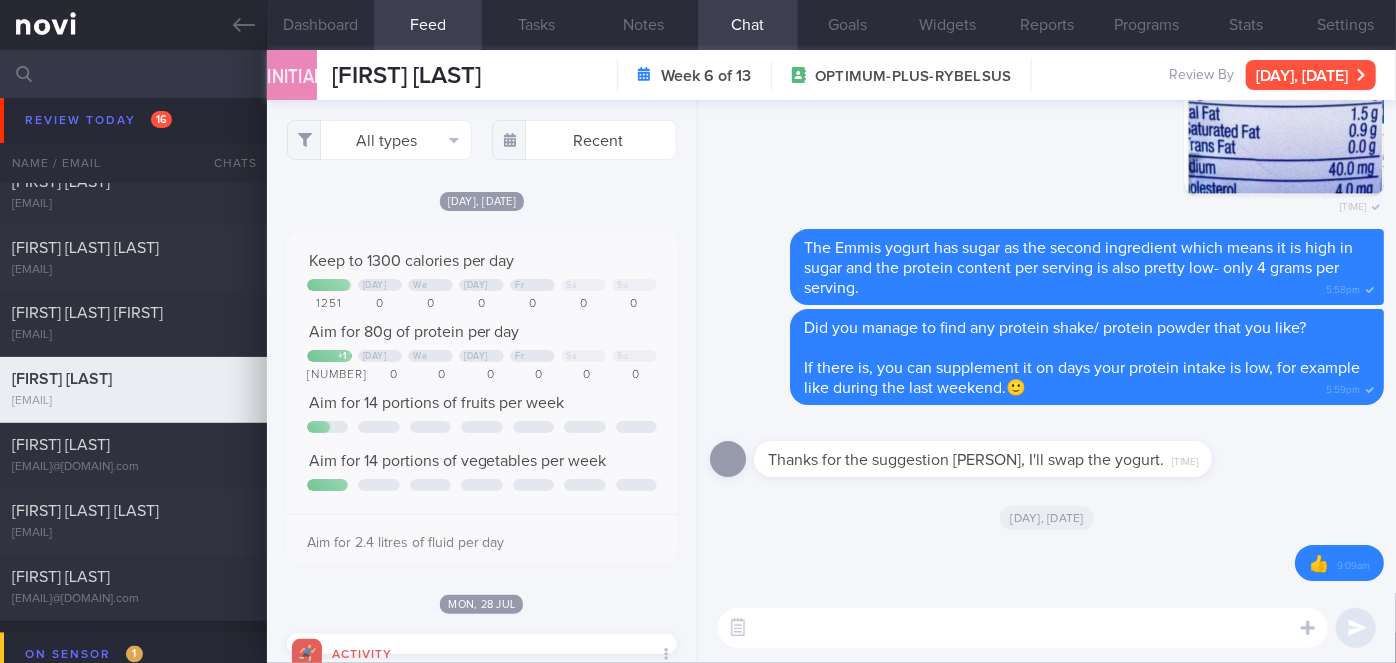 click on "[DAY], [DATE]" at bounding box center [1311, 75] 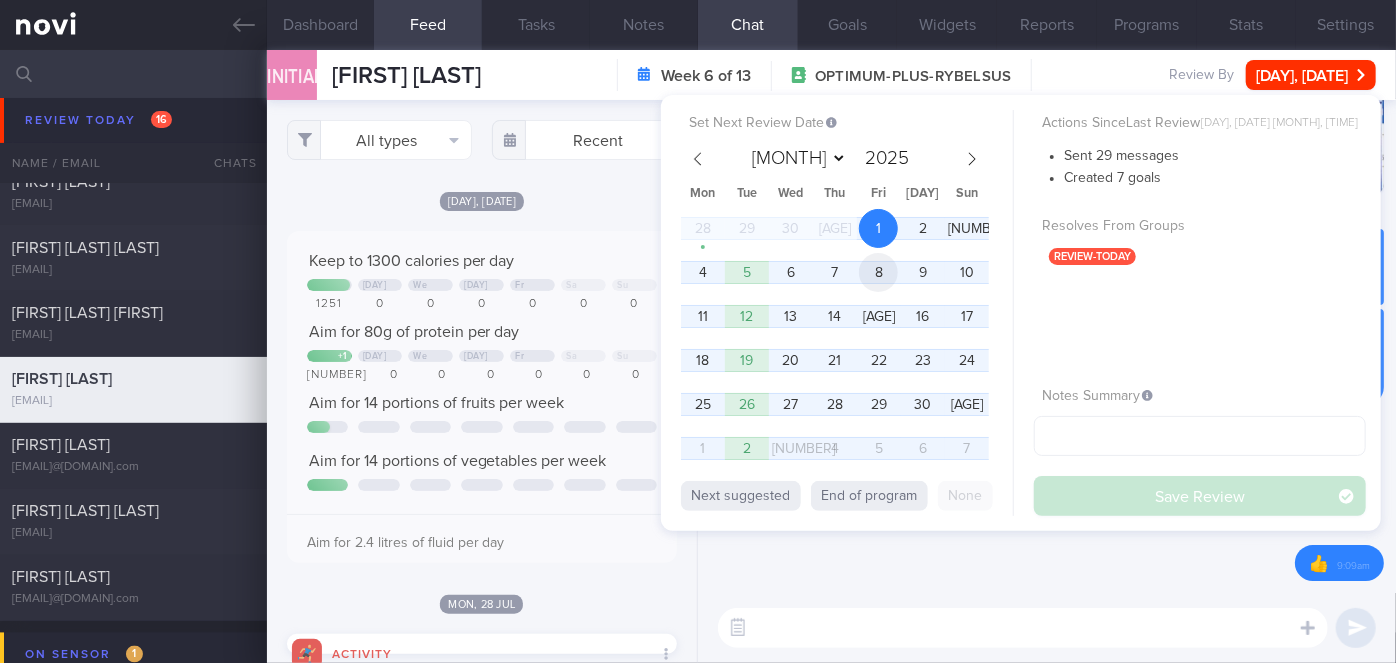 click on "8" at bounding box center (878, 272) 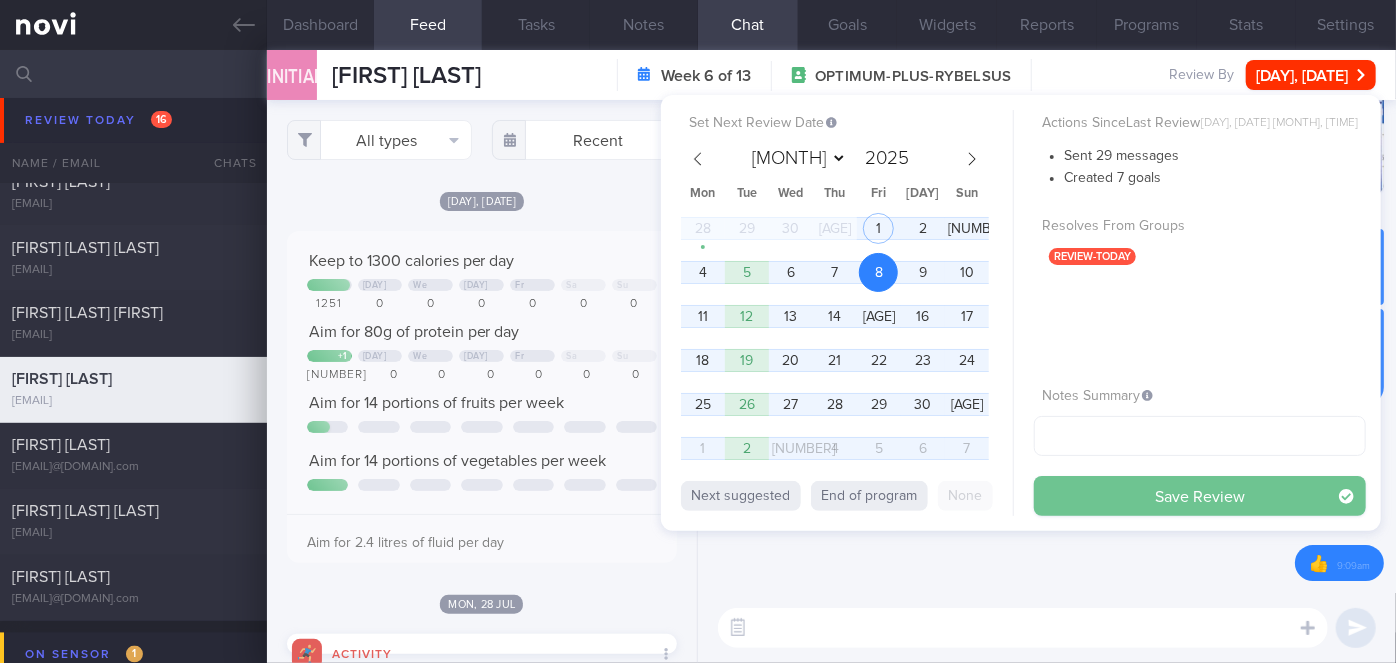click on "Save Review" at bounding box center [1200, 496] 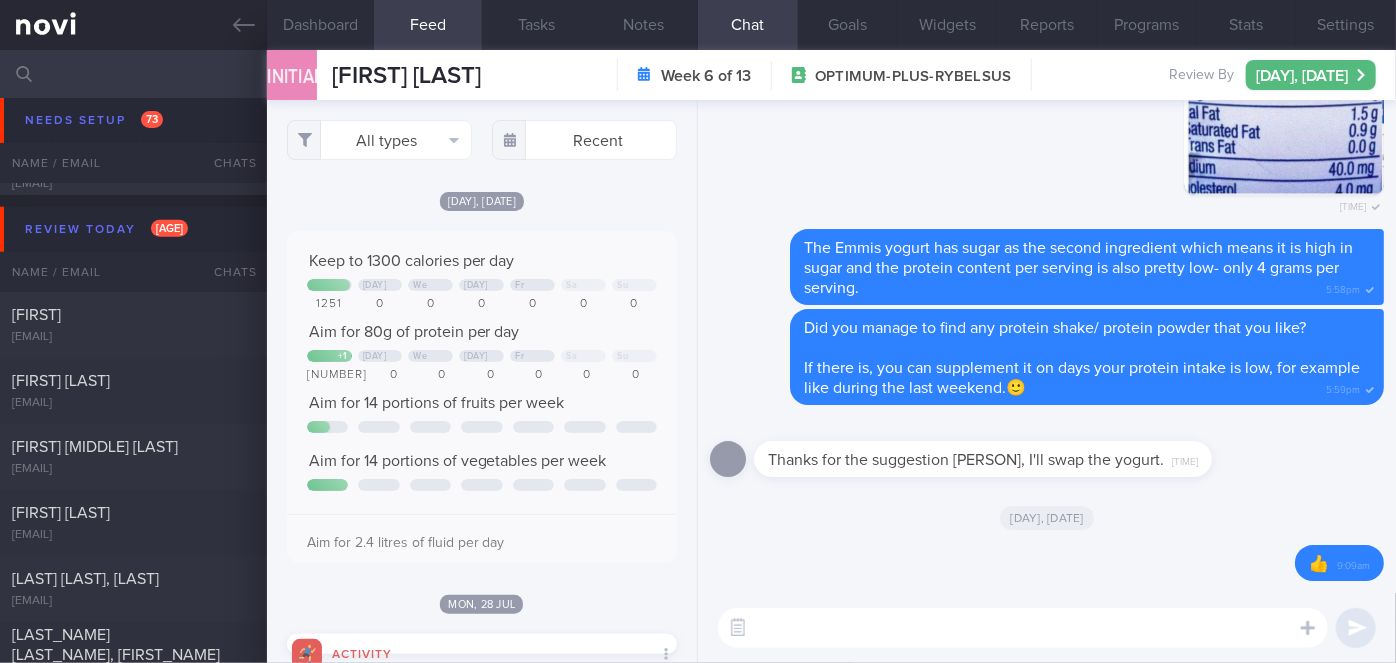 scroll, scrollTop: 4909, scrollLeft: 0, axis: vertical 